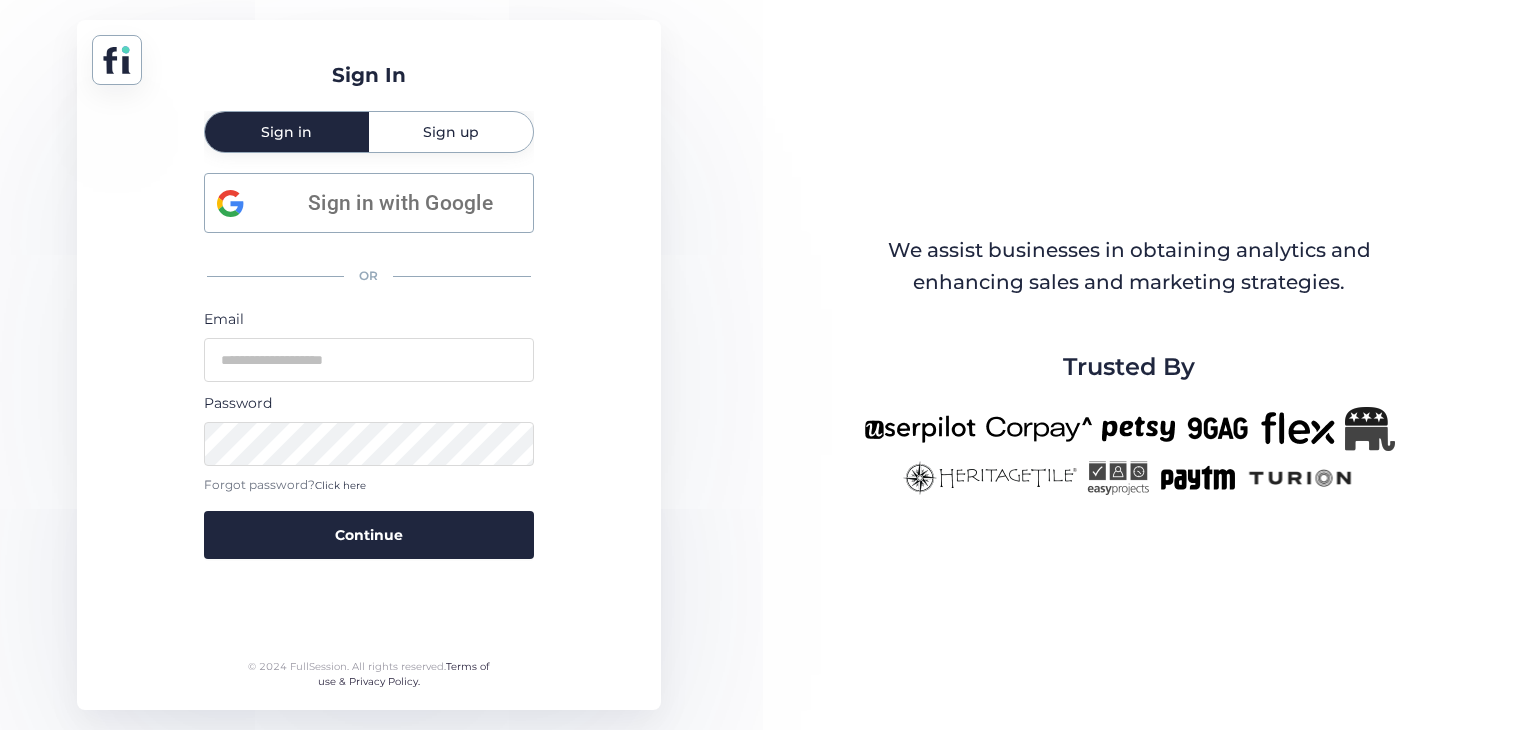 scroll, scrollTop: 0, scrollLeft: 0, axis: both 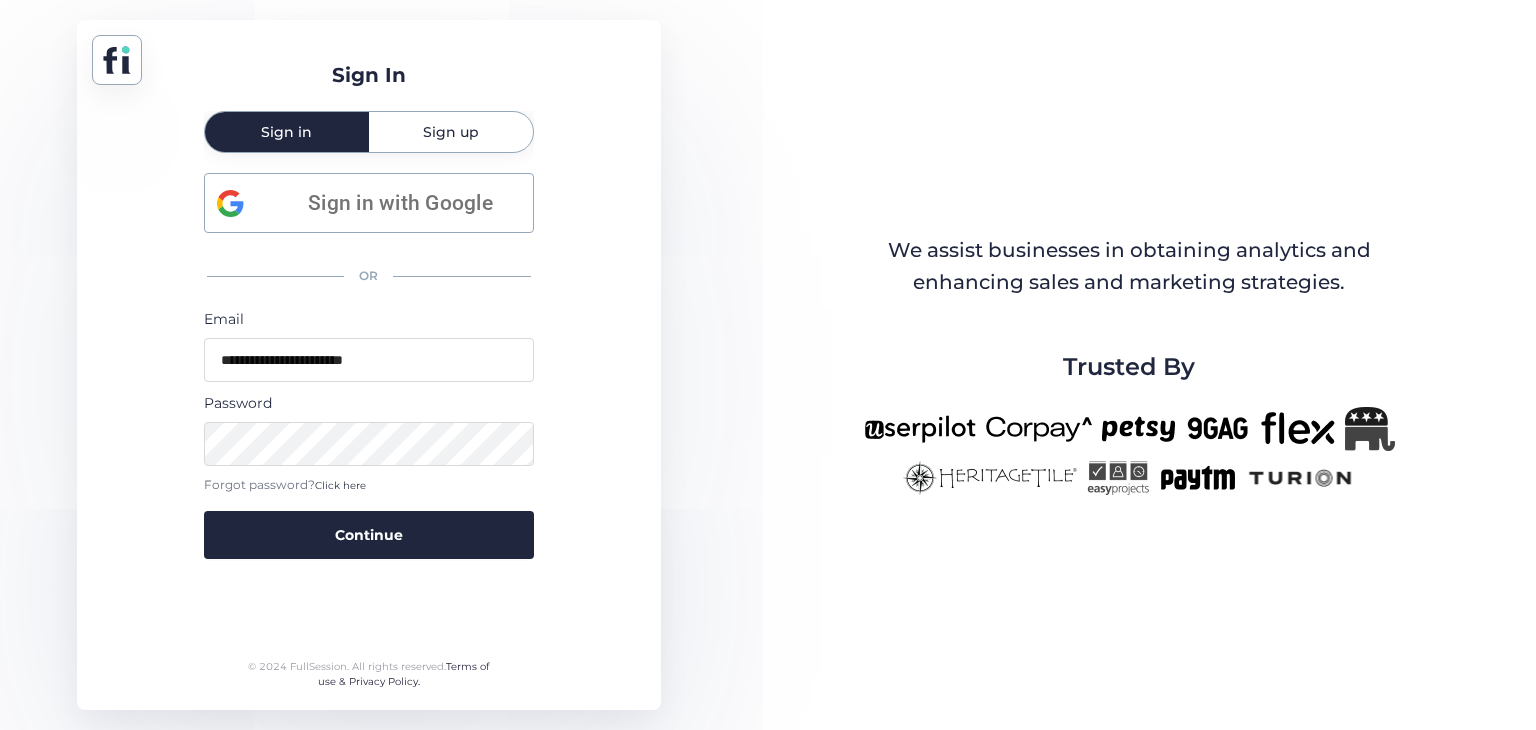type on "**********" 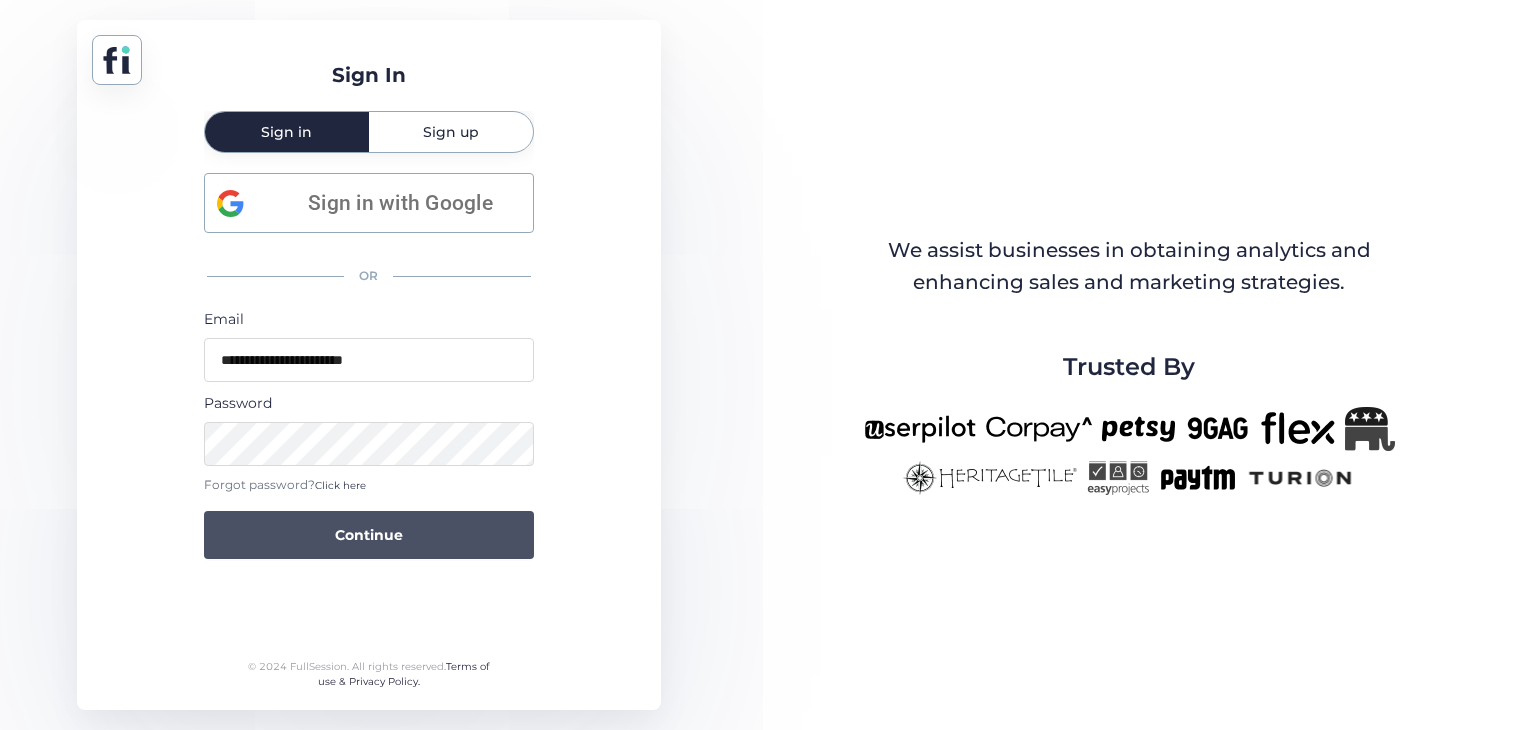 click on "Continue" at bounding box center (369, 535) 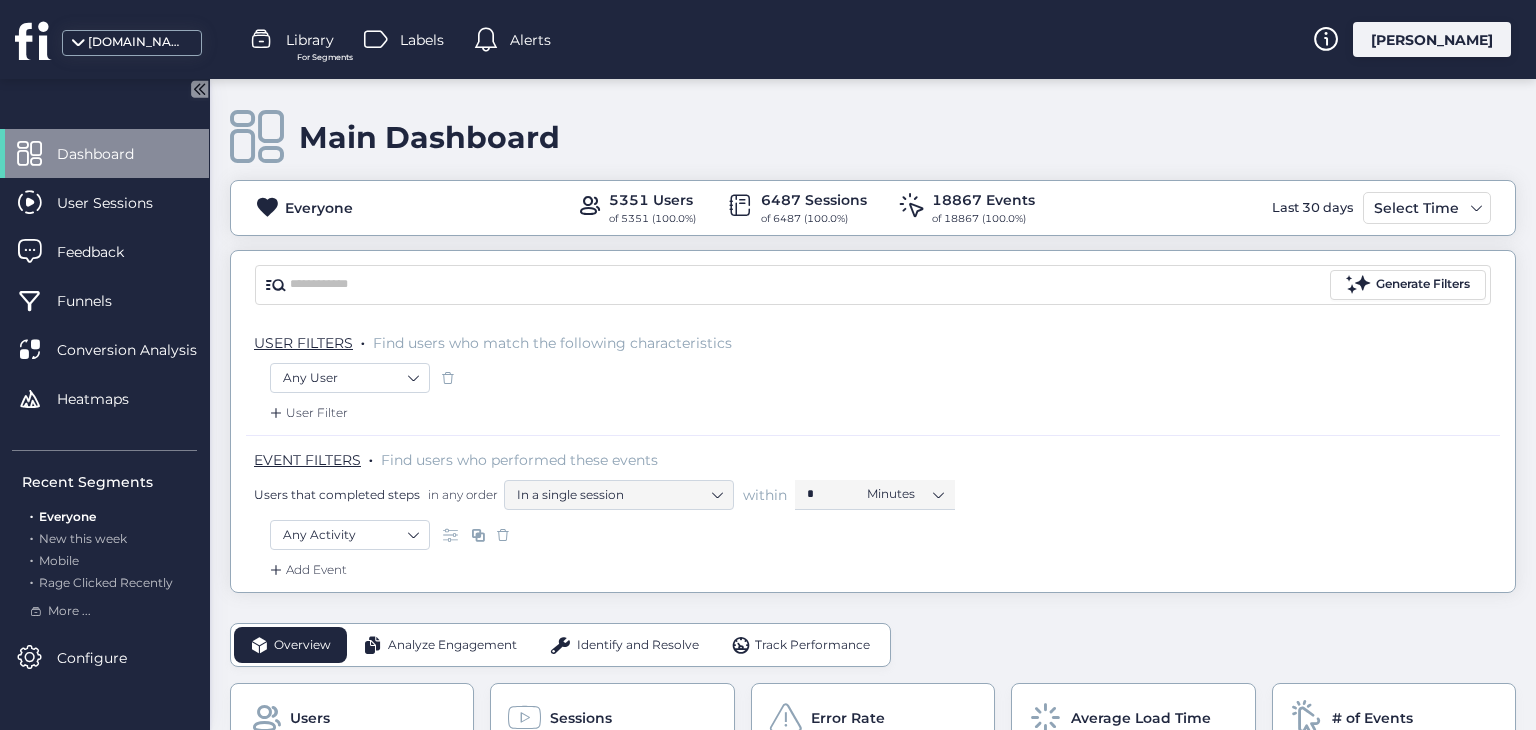 click on "Main Dashboard" 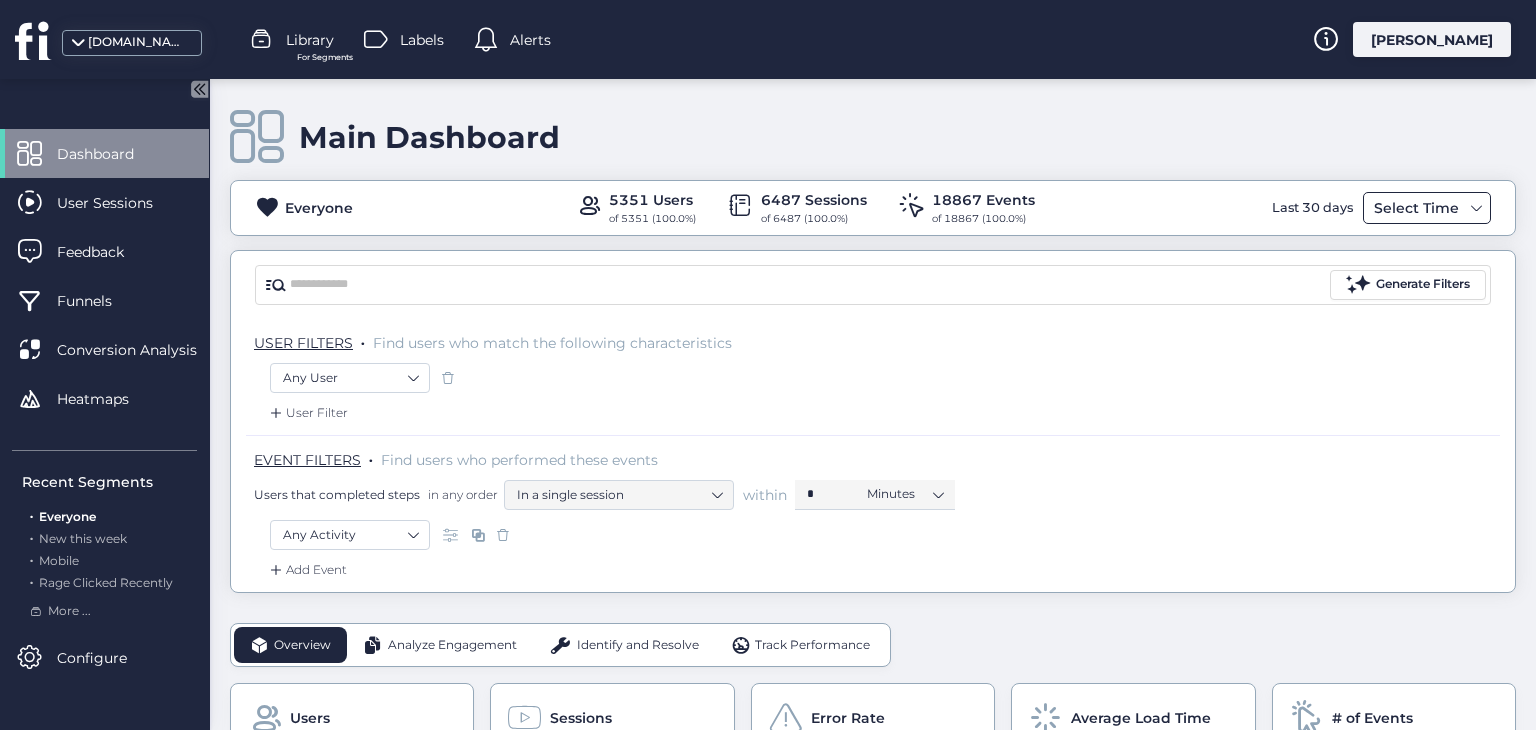 click on "Select Time" 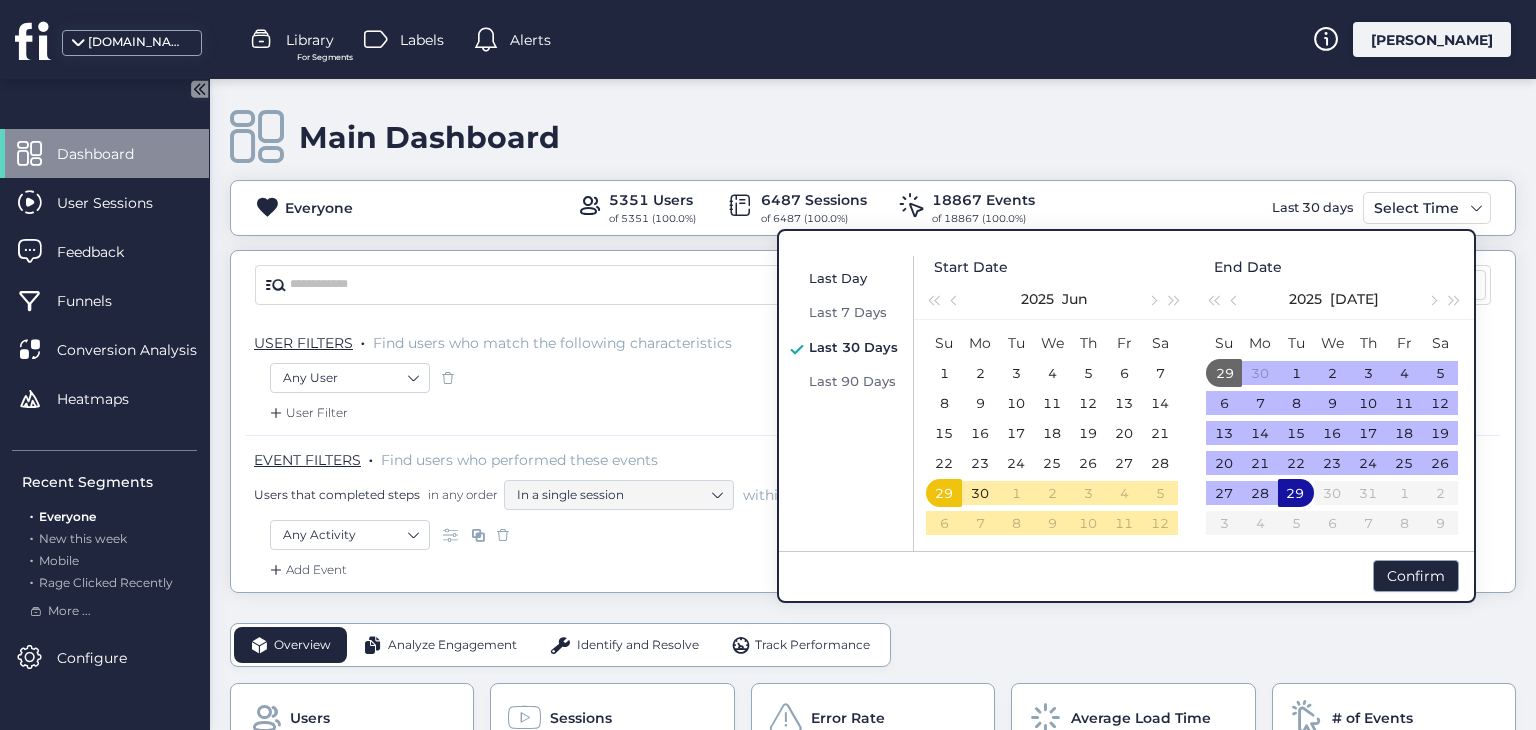 click on "Last Day" at bounding box center (838, 278) 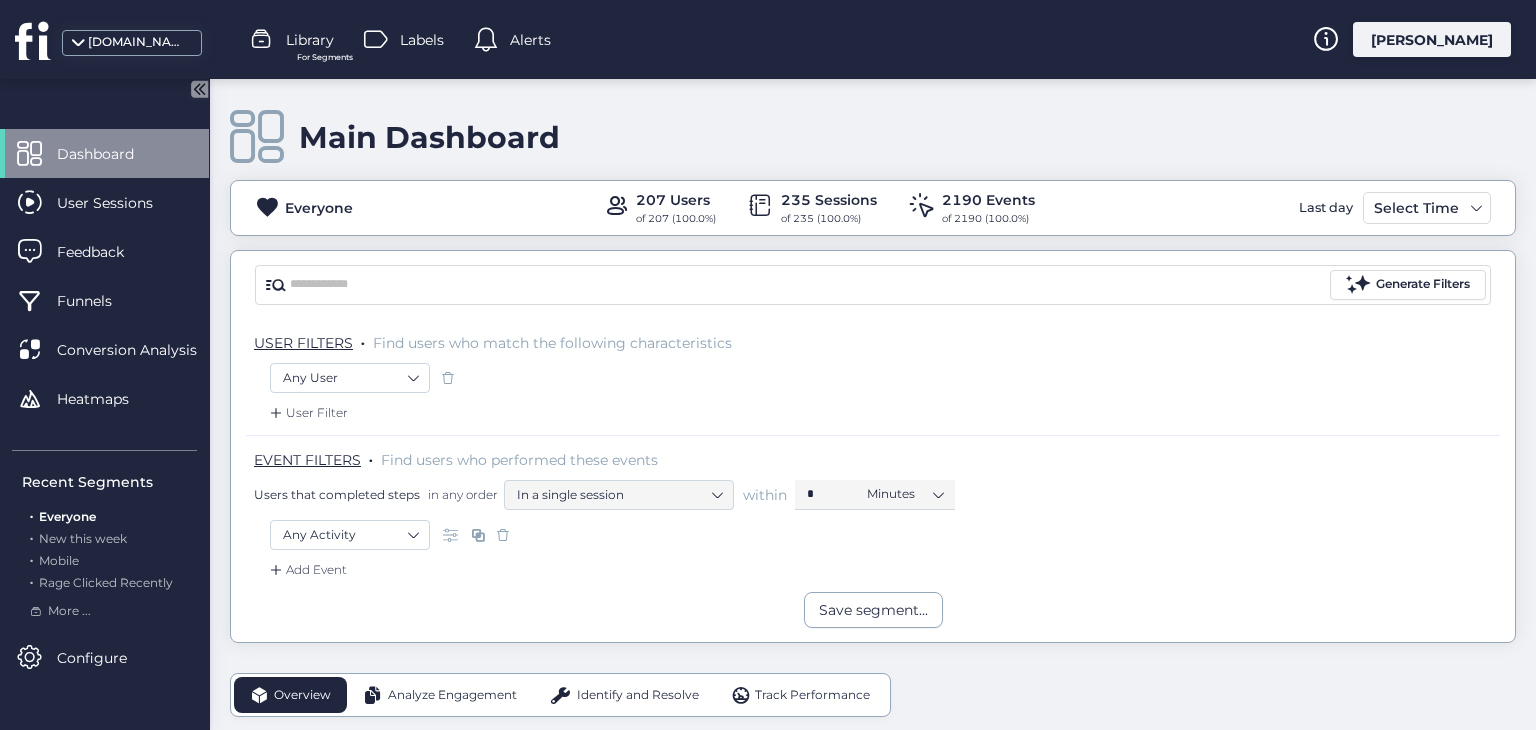 drag, startPoint x: 1535, startPoint y: 209, endPoint x: 1535, endPoint y: 409, distance: 200 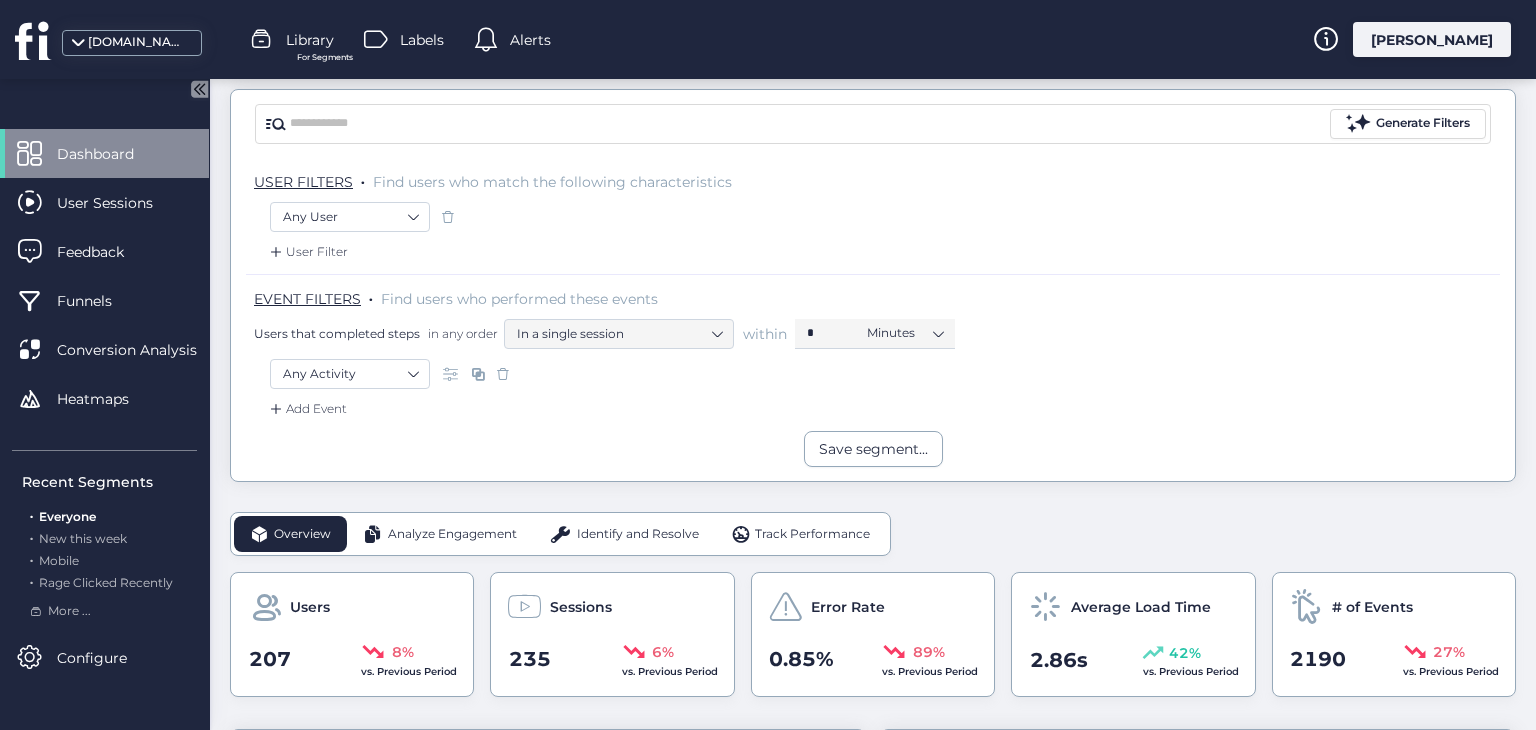 scroll, scrollTop: 0, scrollLeft: 0, axis: both 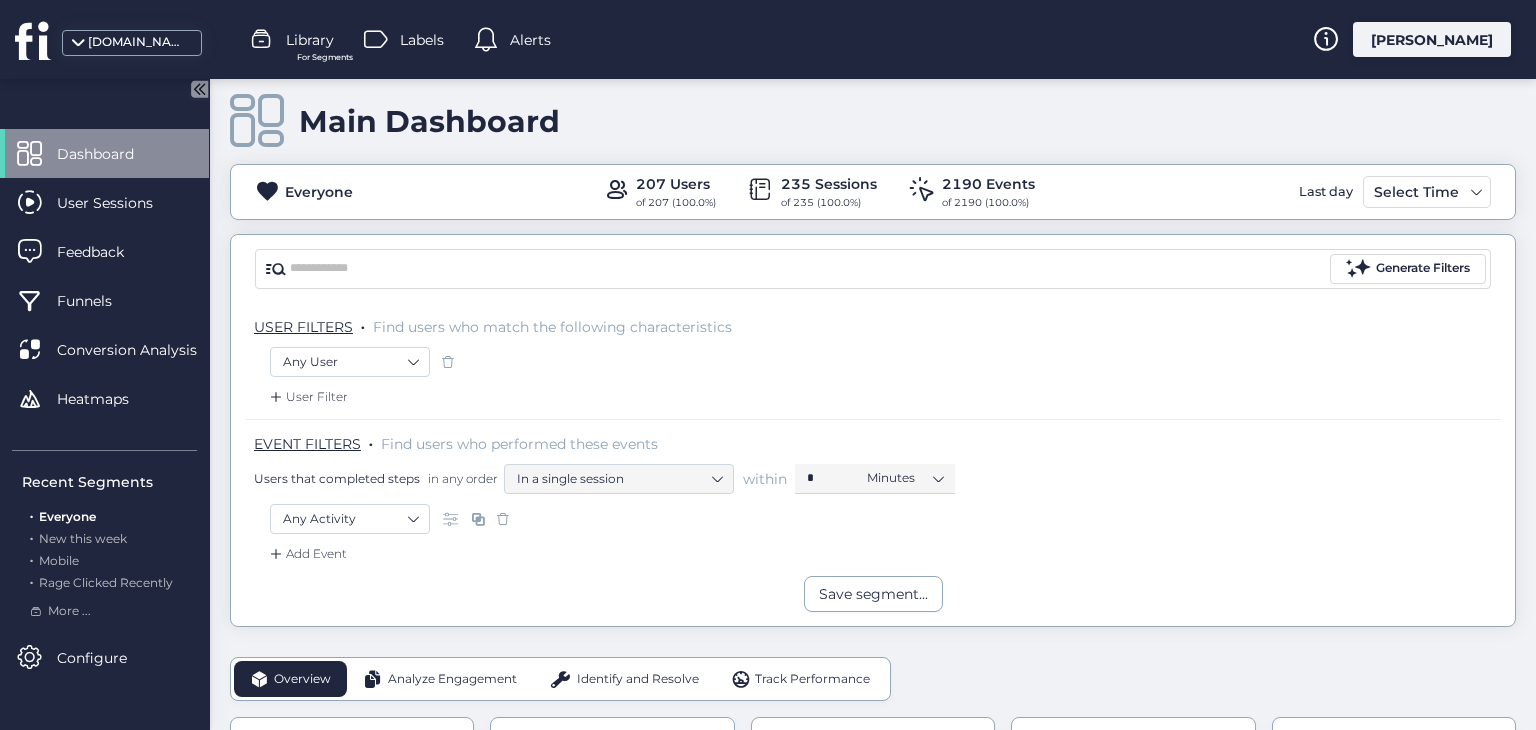 click on "Identify and Resolve" 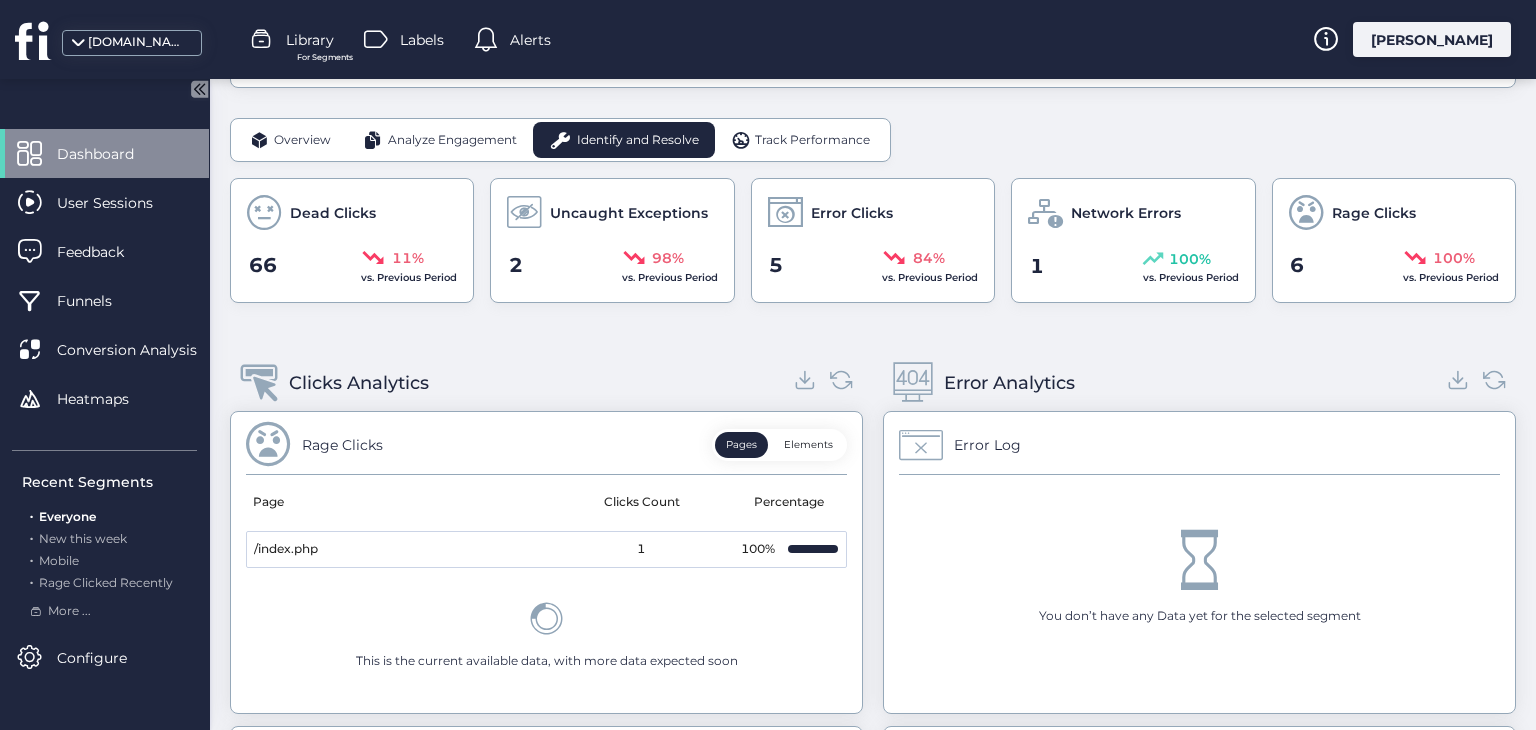 scroll, scrollTop: 560, scrollLeft: 0, axis: vertical 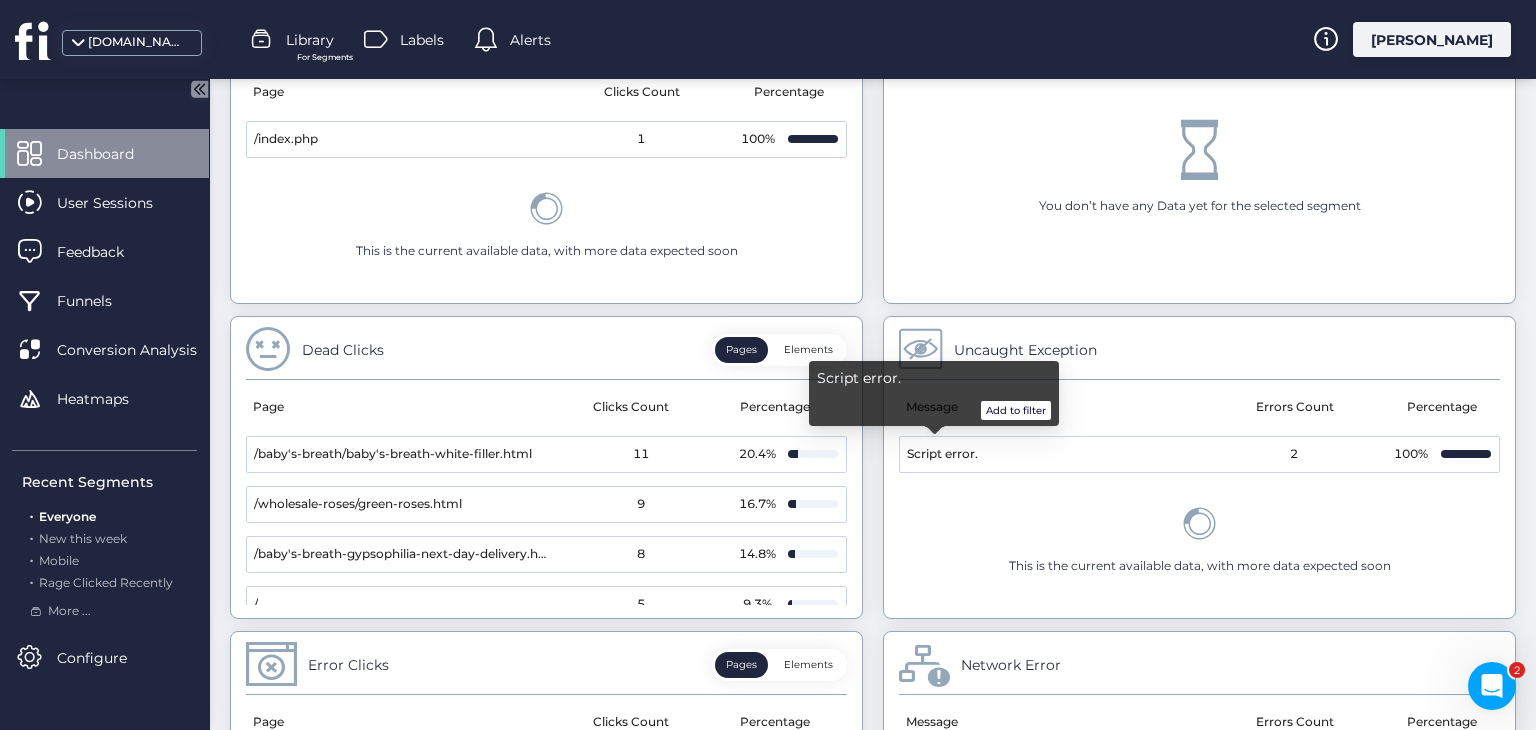 click on "Add to filter" at bounding box center (1016, 411) 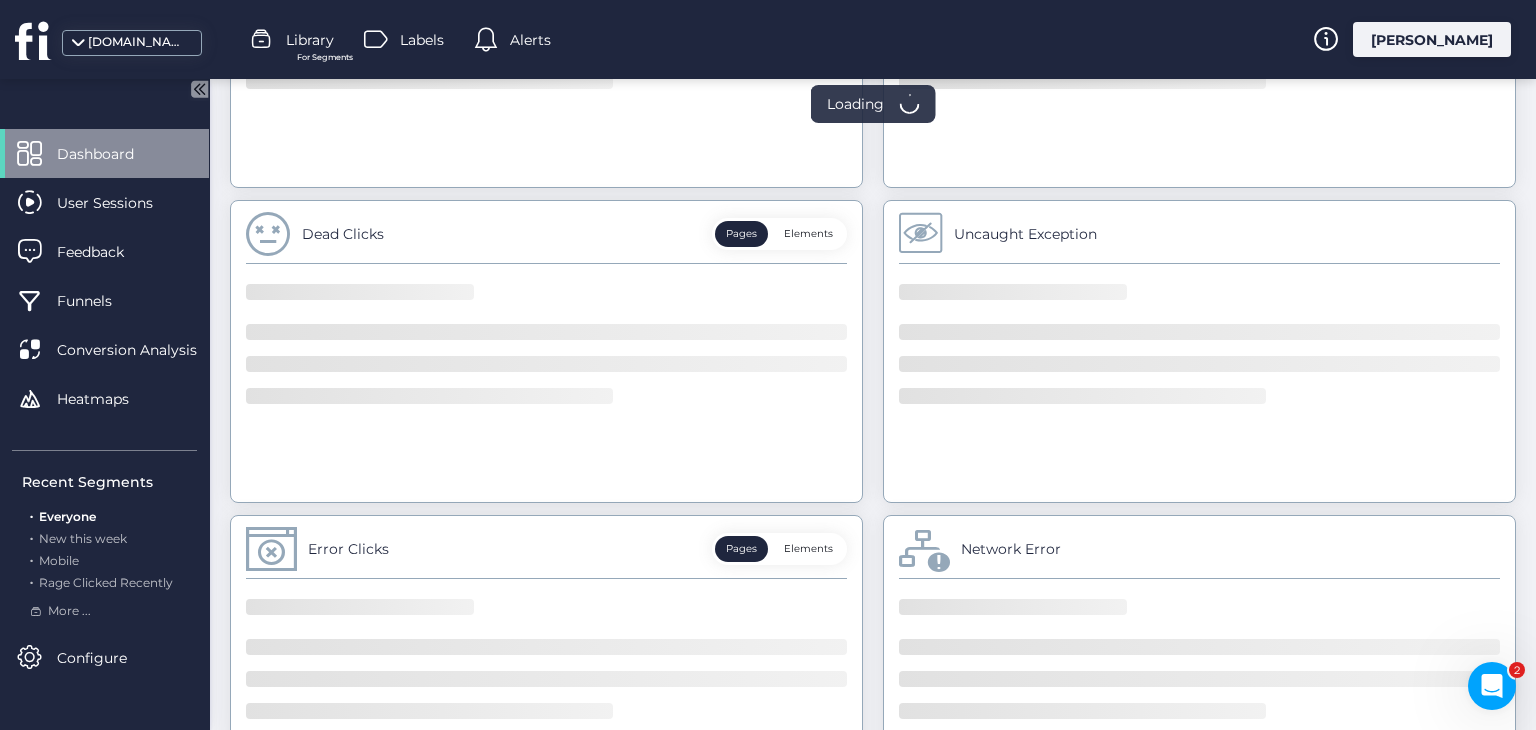 scroll, scrollTop: 849, scrollLeft: 0, axis: vertical 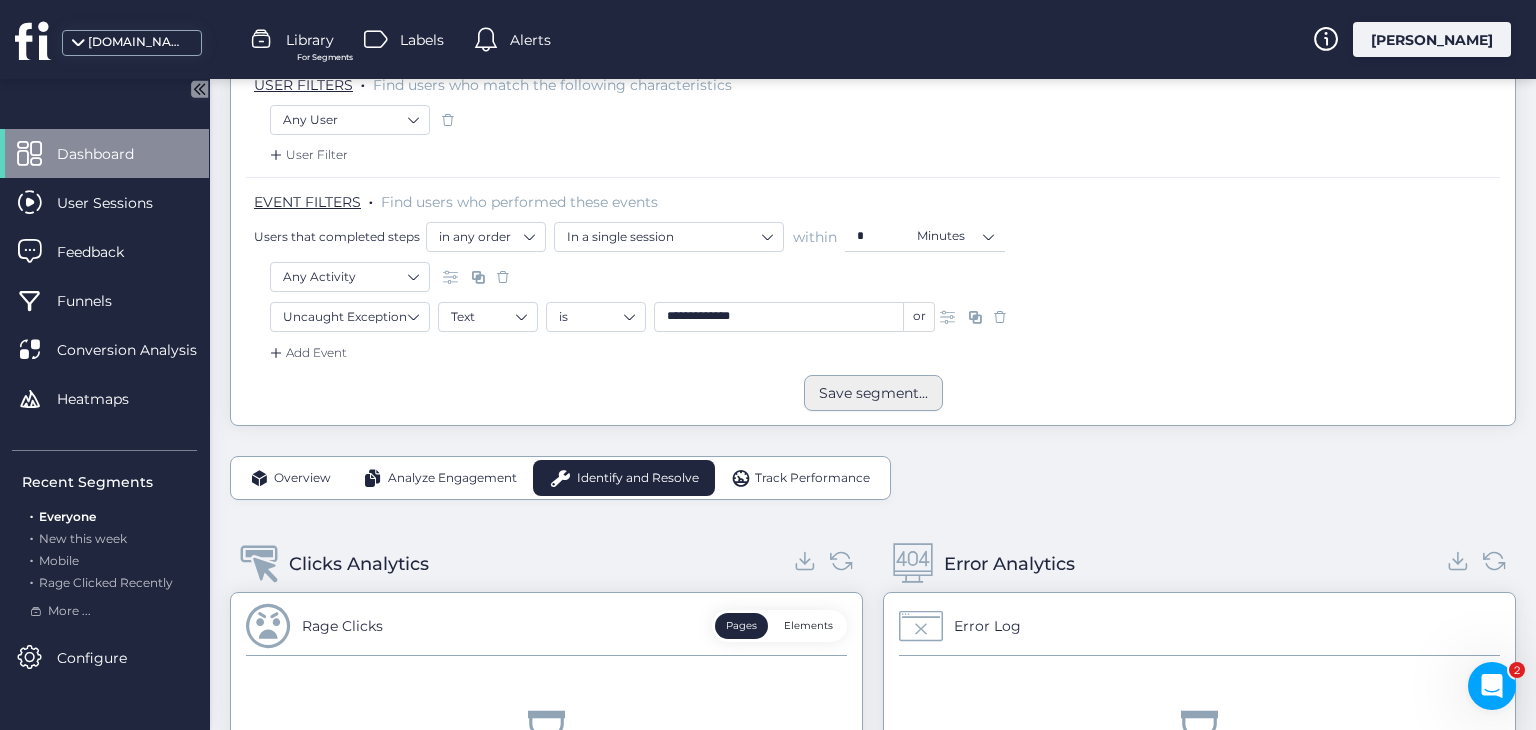 click on "Save segment..." 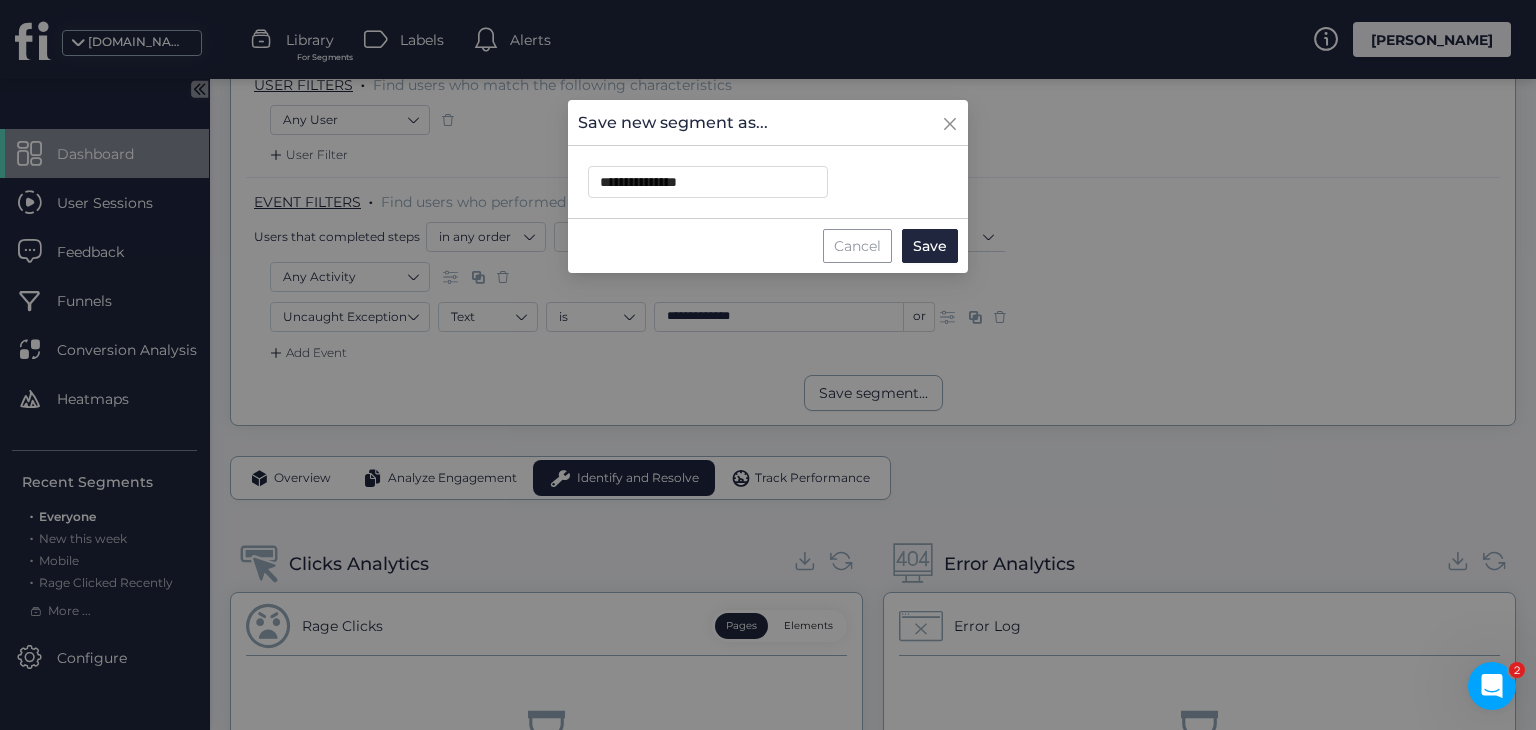 click on "Cancel" at bounding box center (857, 246) 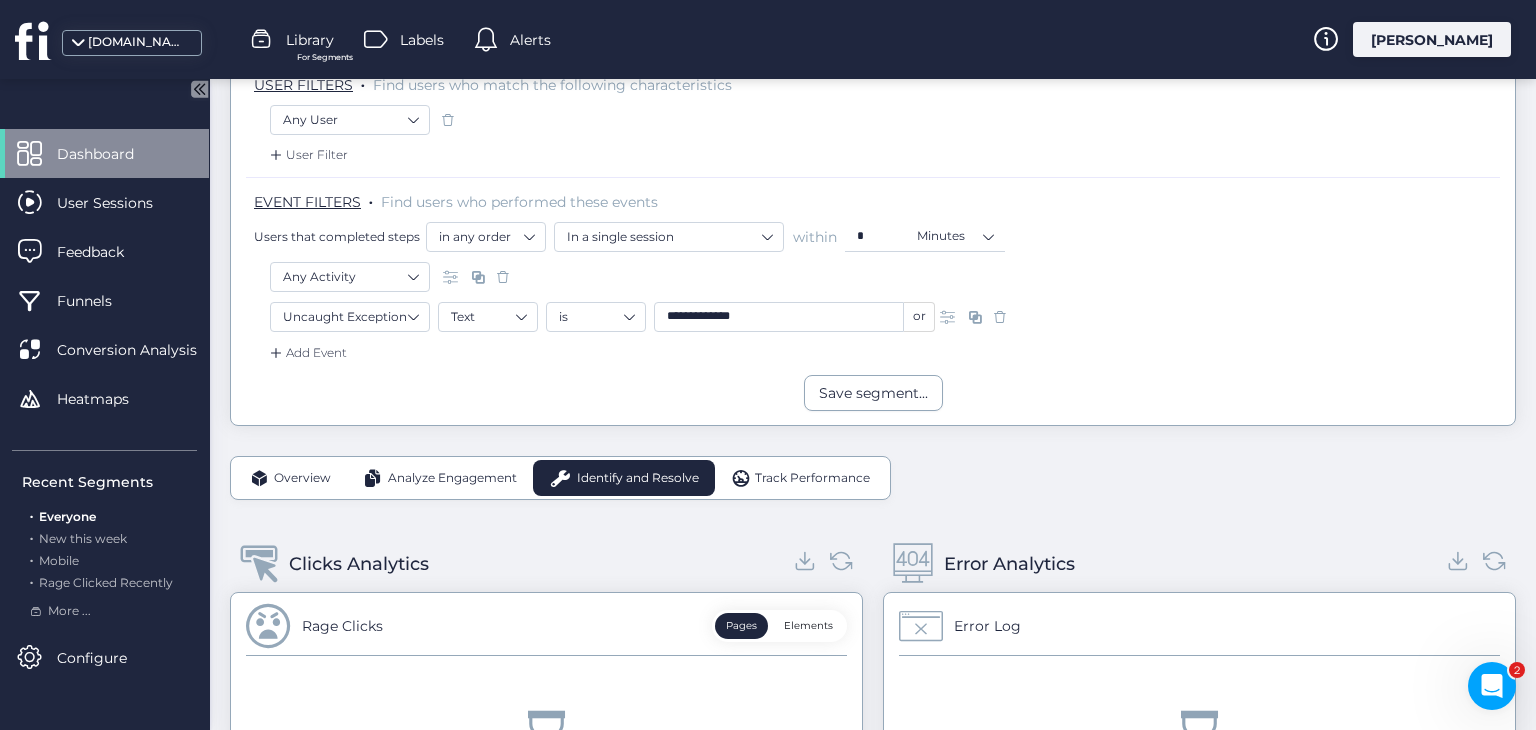 drag, startPoint x: 1535, startPoint y: 305, endPoint x: 1535, endPoint y: 454, distance: 149 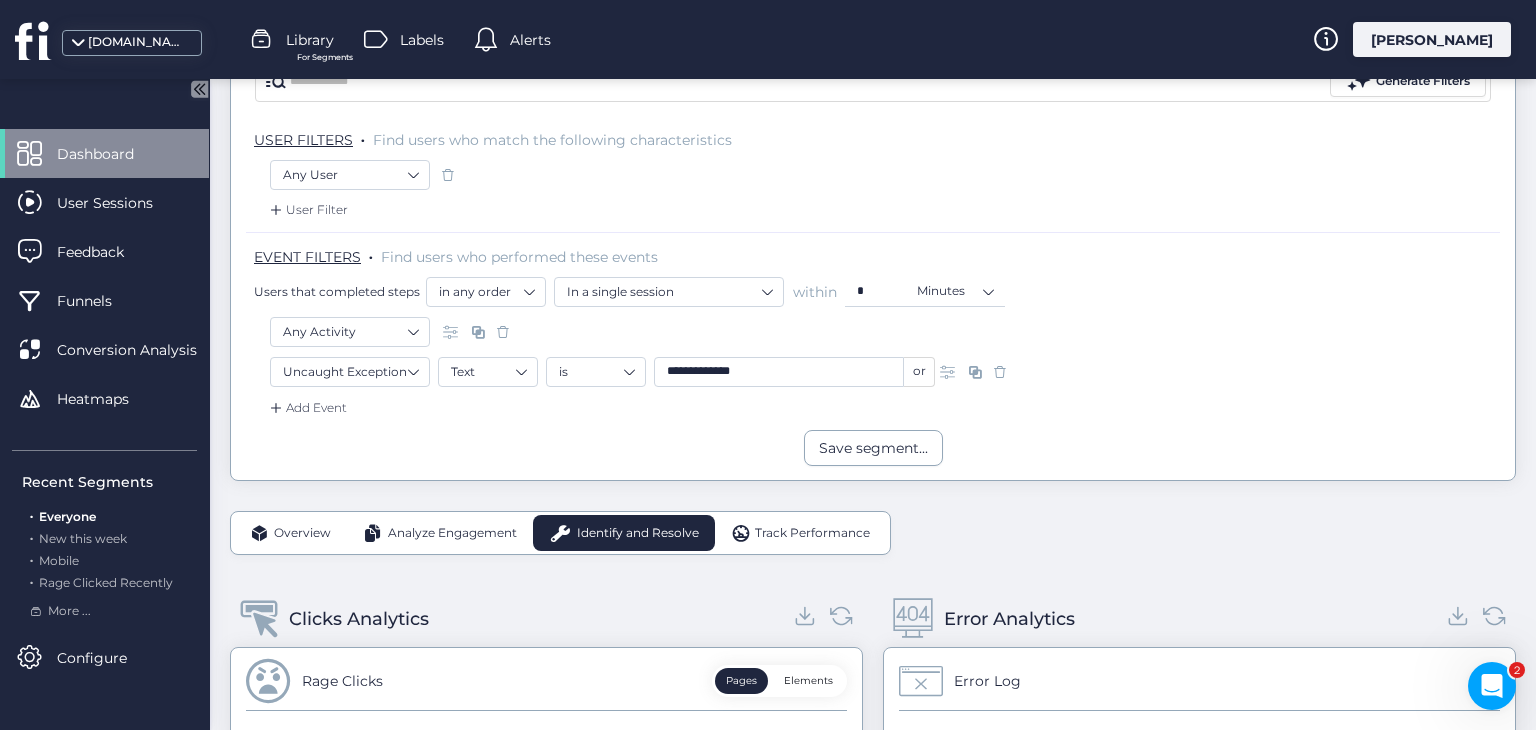 scroll, scrollTop: 136, scrollLeft: 0, axis: vertical 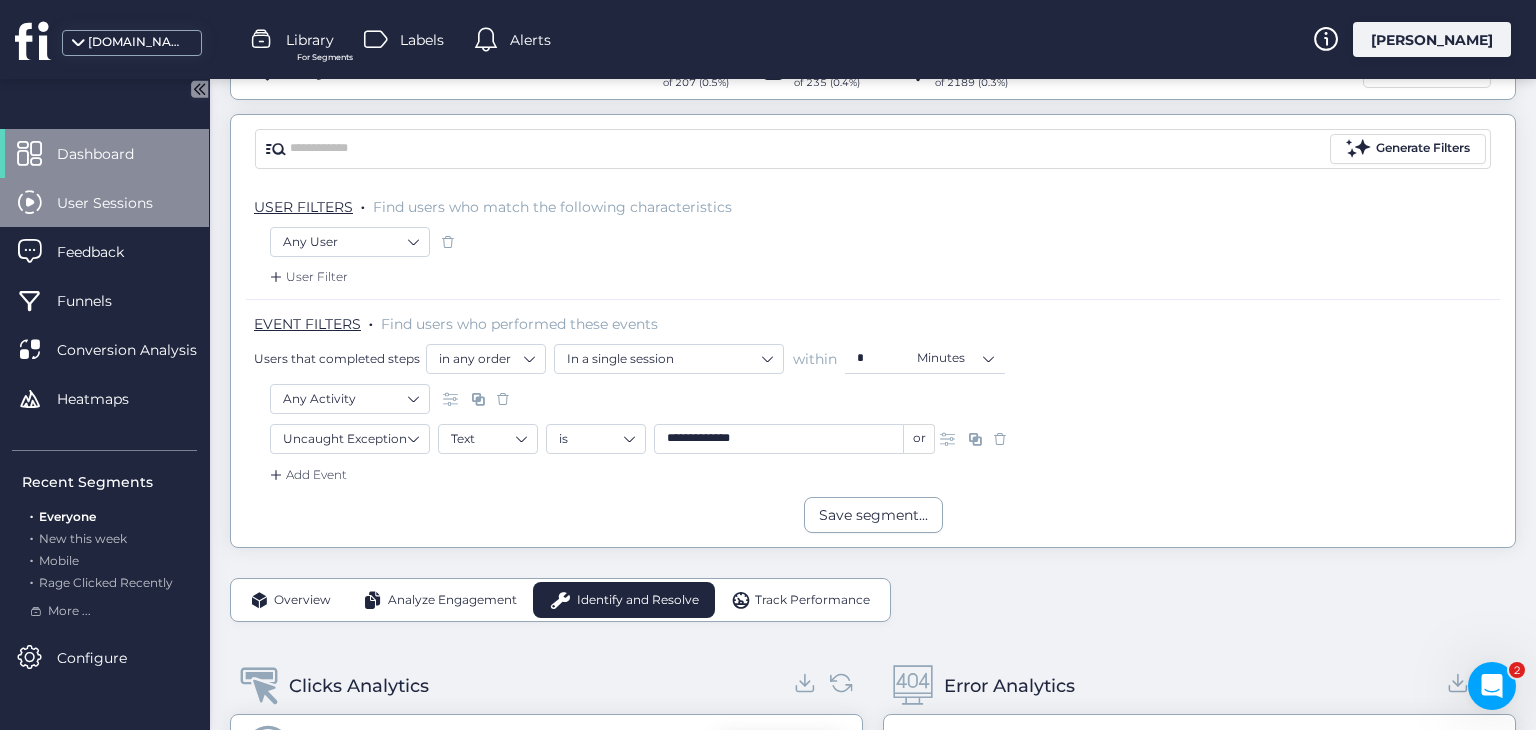 click on "User Sessions" 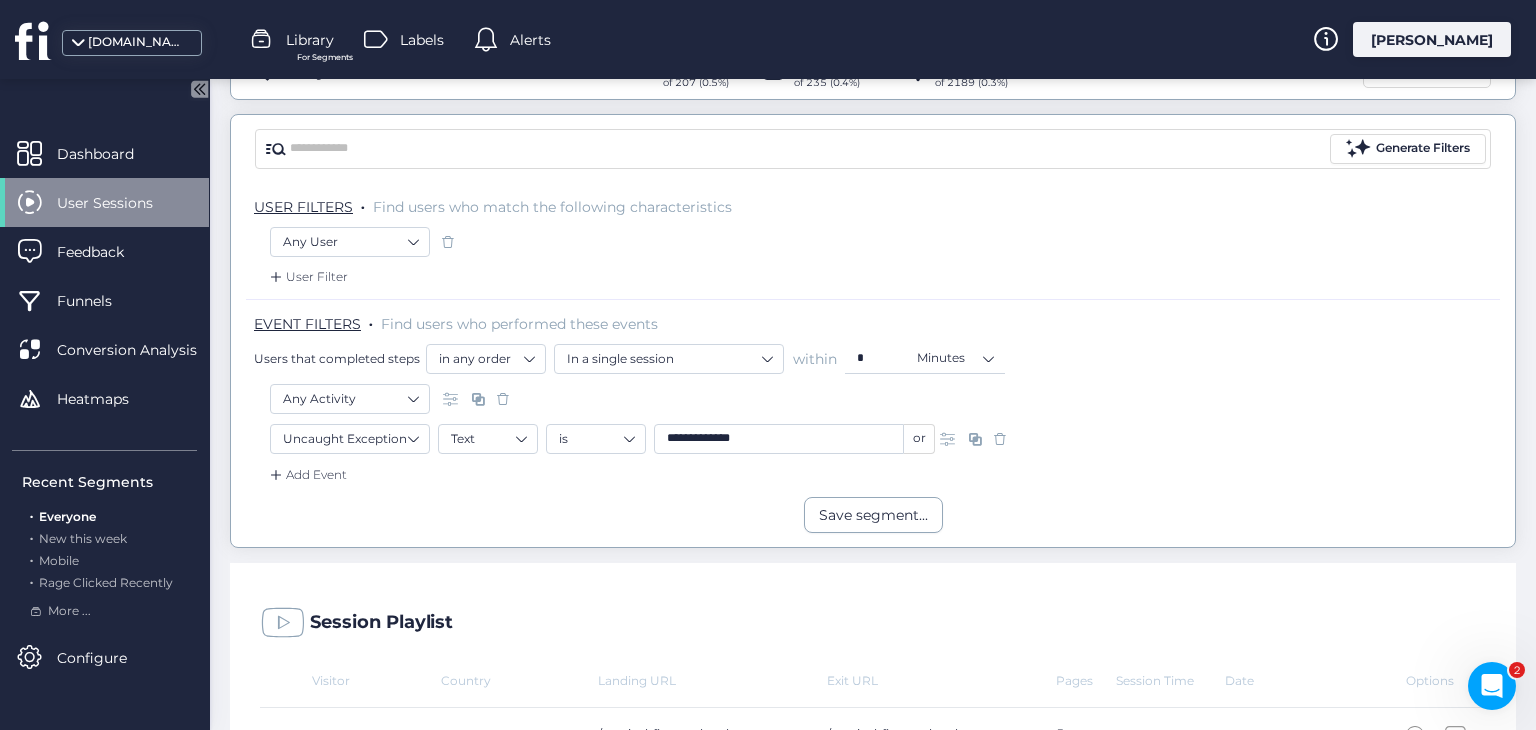 scroll, scrollTop: 260, scrollLeft: 0, axis: vertical 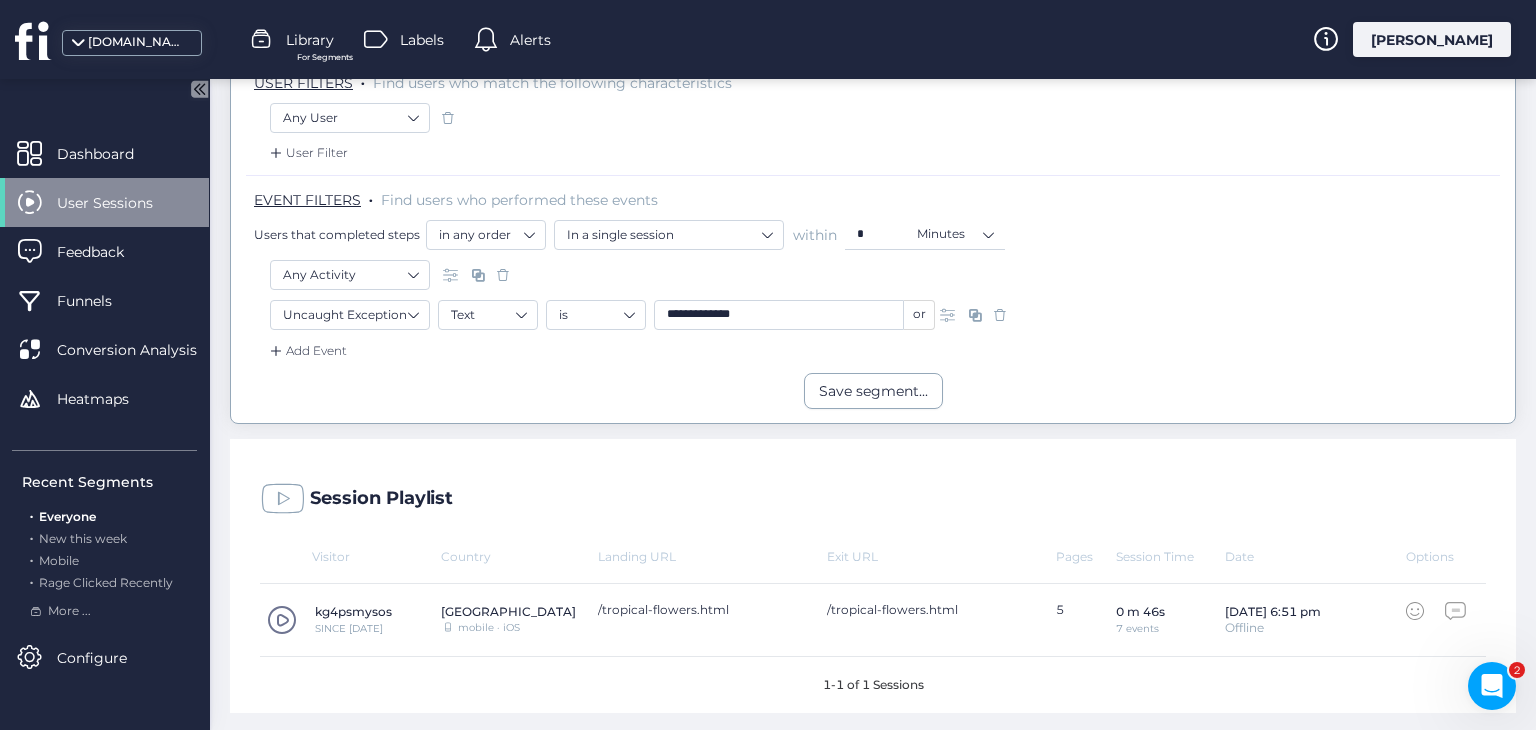 click 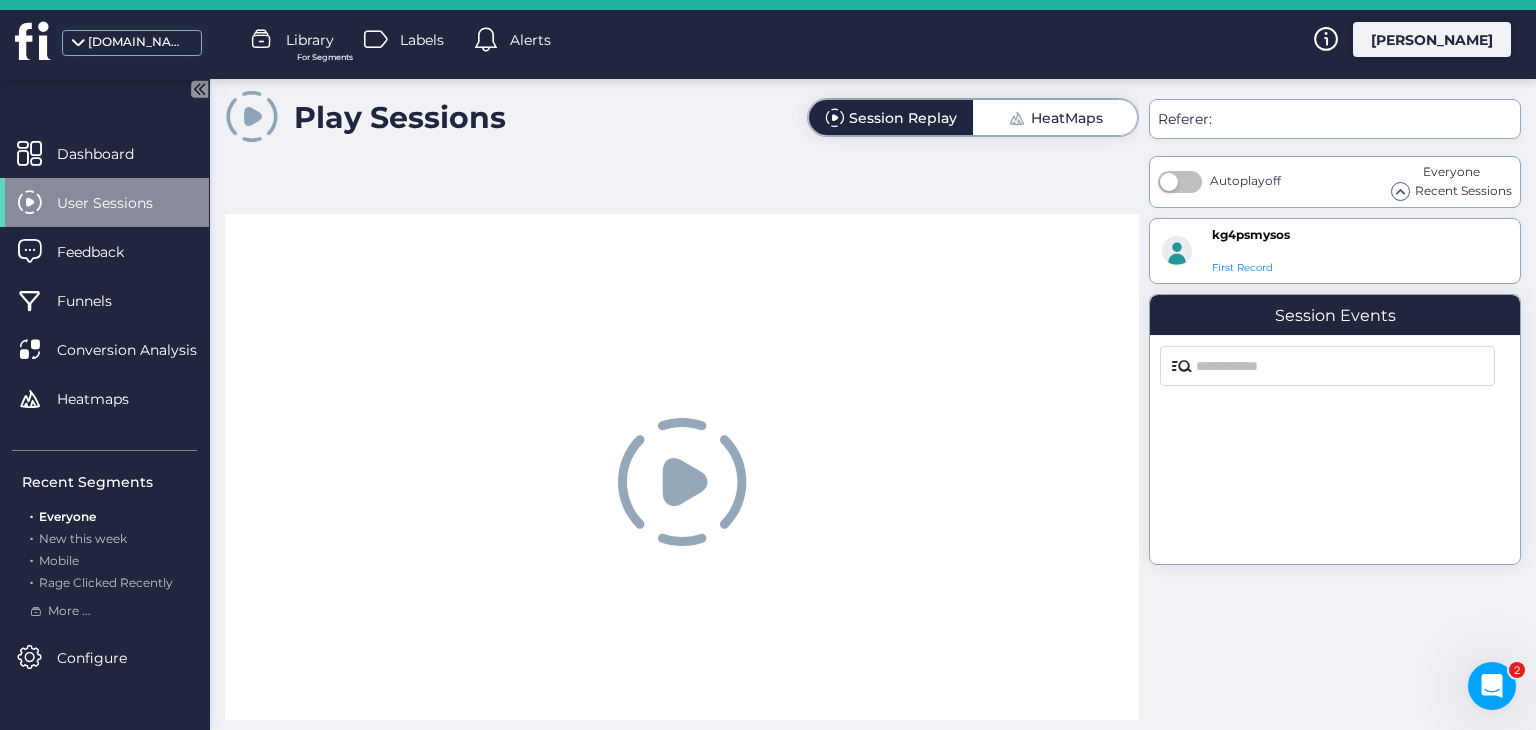 scroll, scrollTop: 0, scrollLeft: 0, axis: both 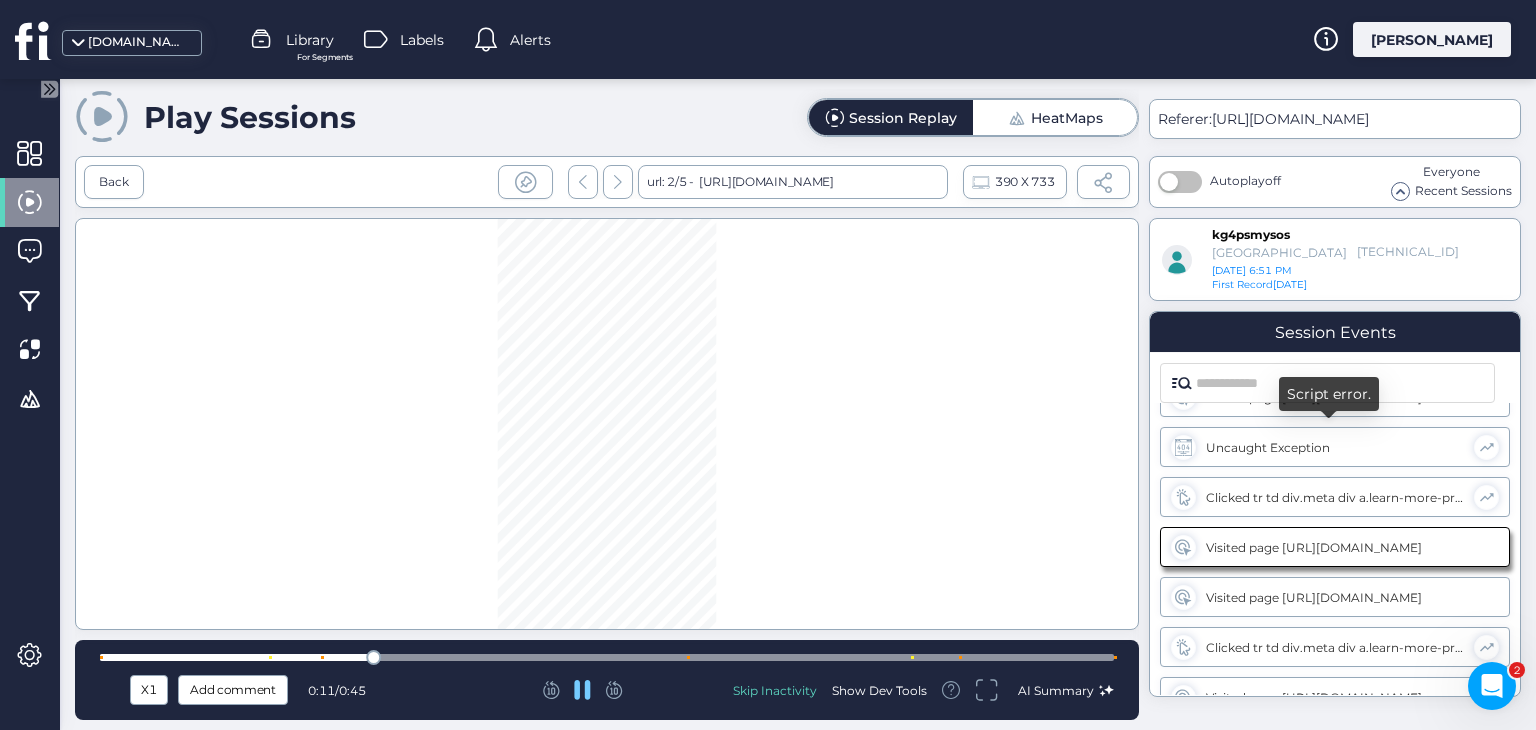 click on "Uncaught Exception" at bounding box center [1335, 447] 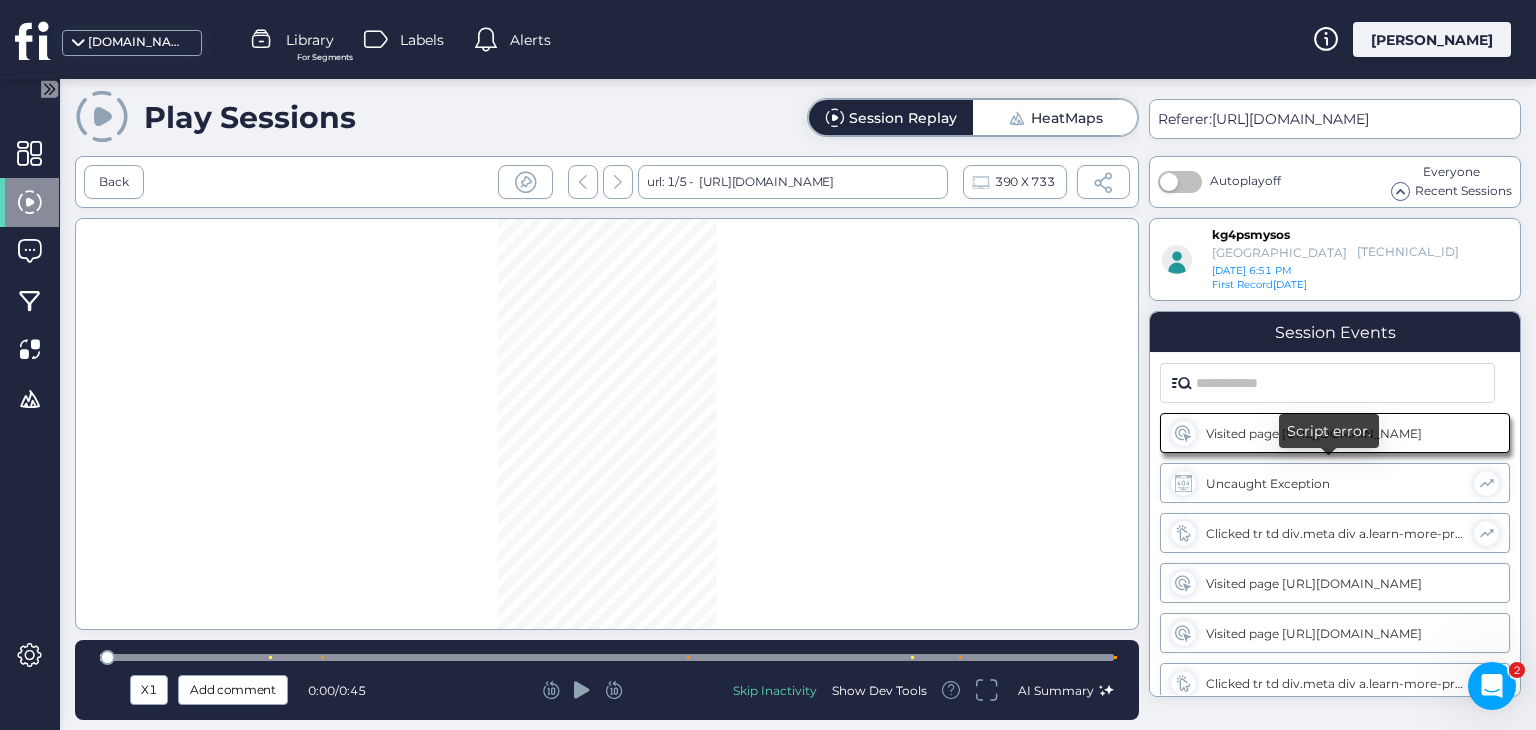 click on "Uncaught Exception" at bounding box center [1335, 483] 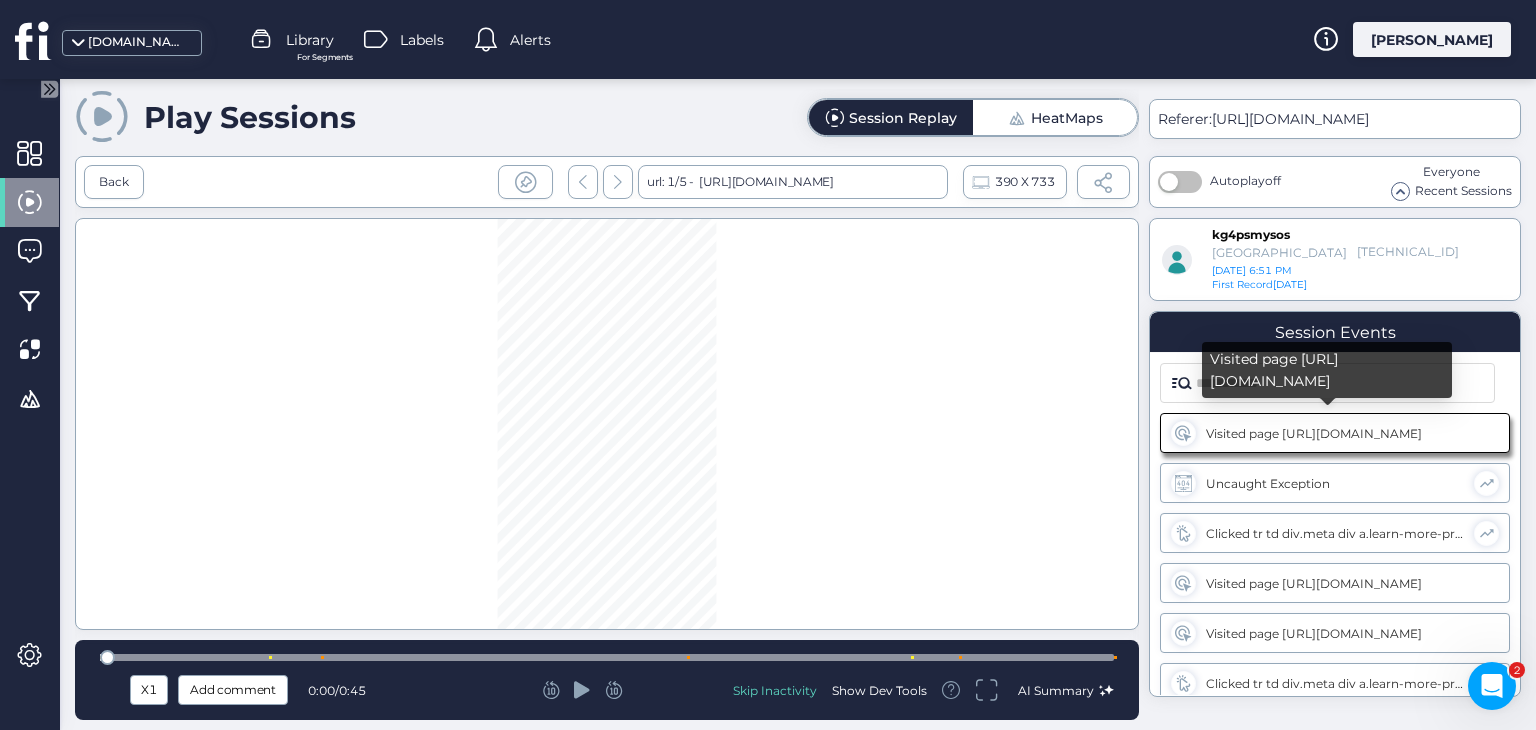 click on "Visited page [URL][DOMAIN_NAME]" at bounding box center [1336, 433] 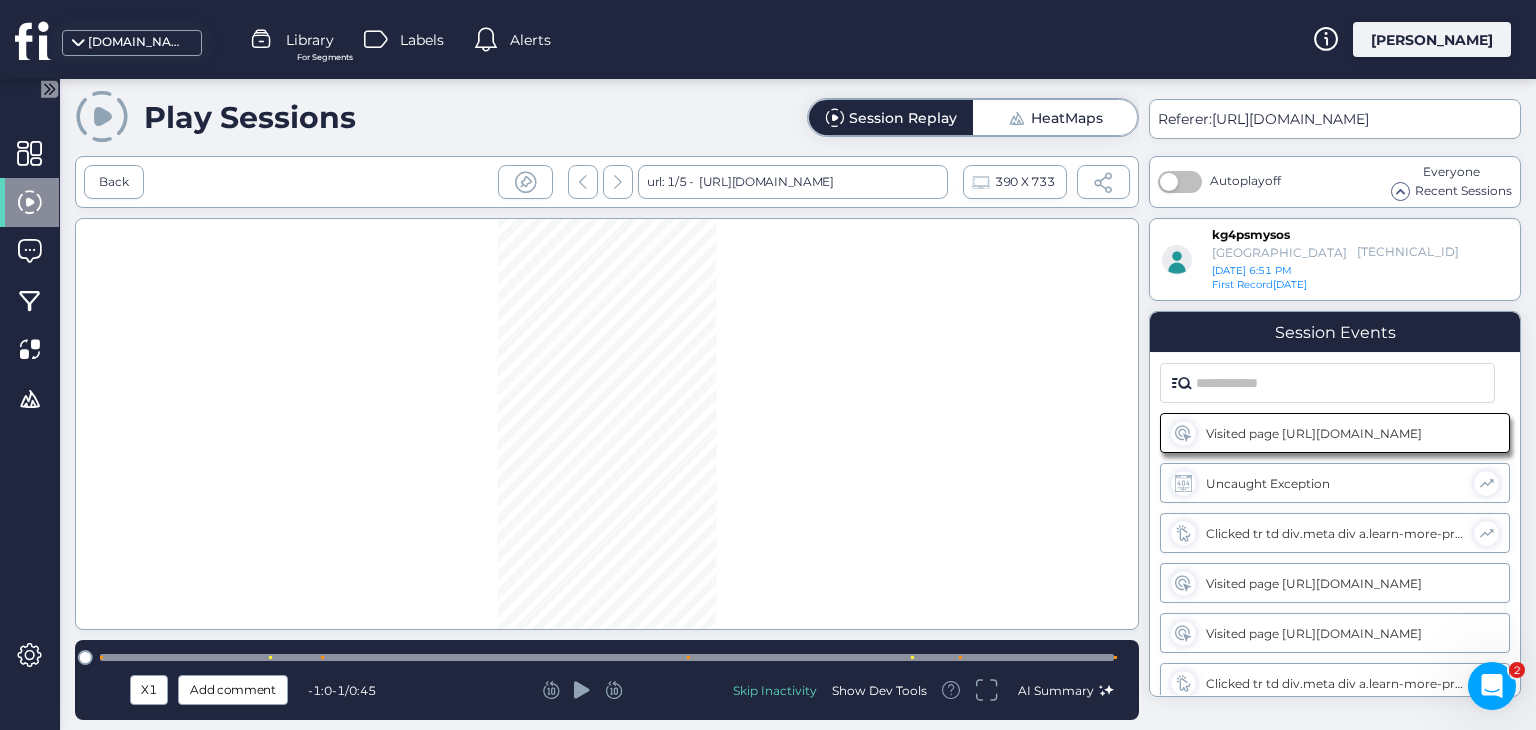 click at bounding box center (607, 657) 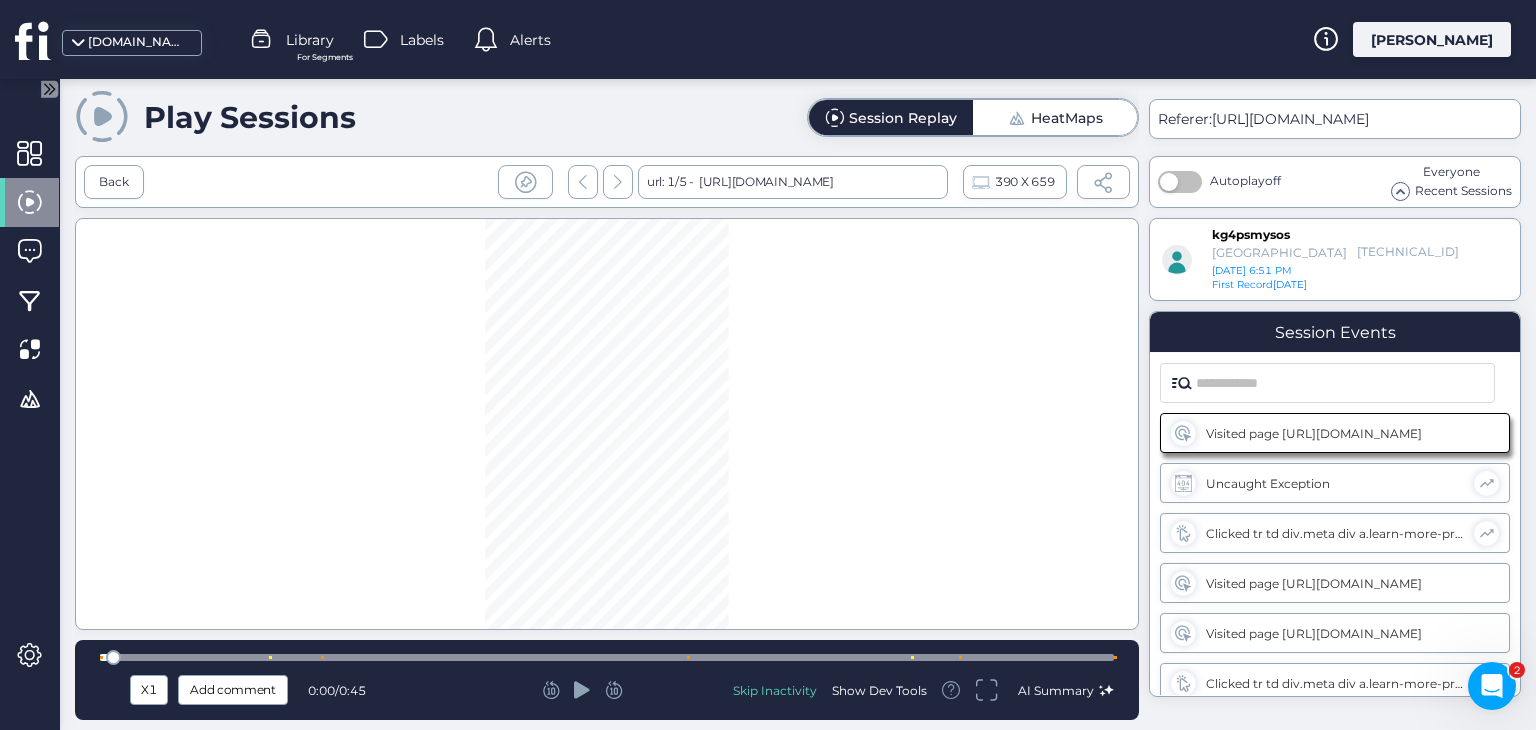 click 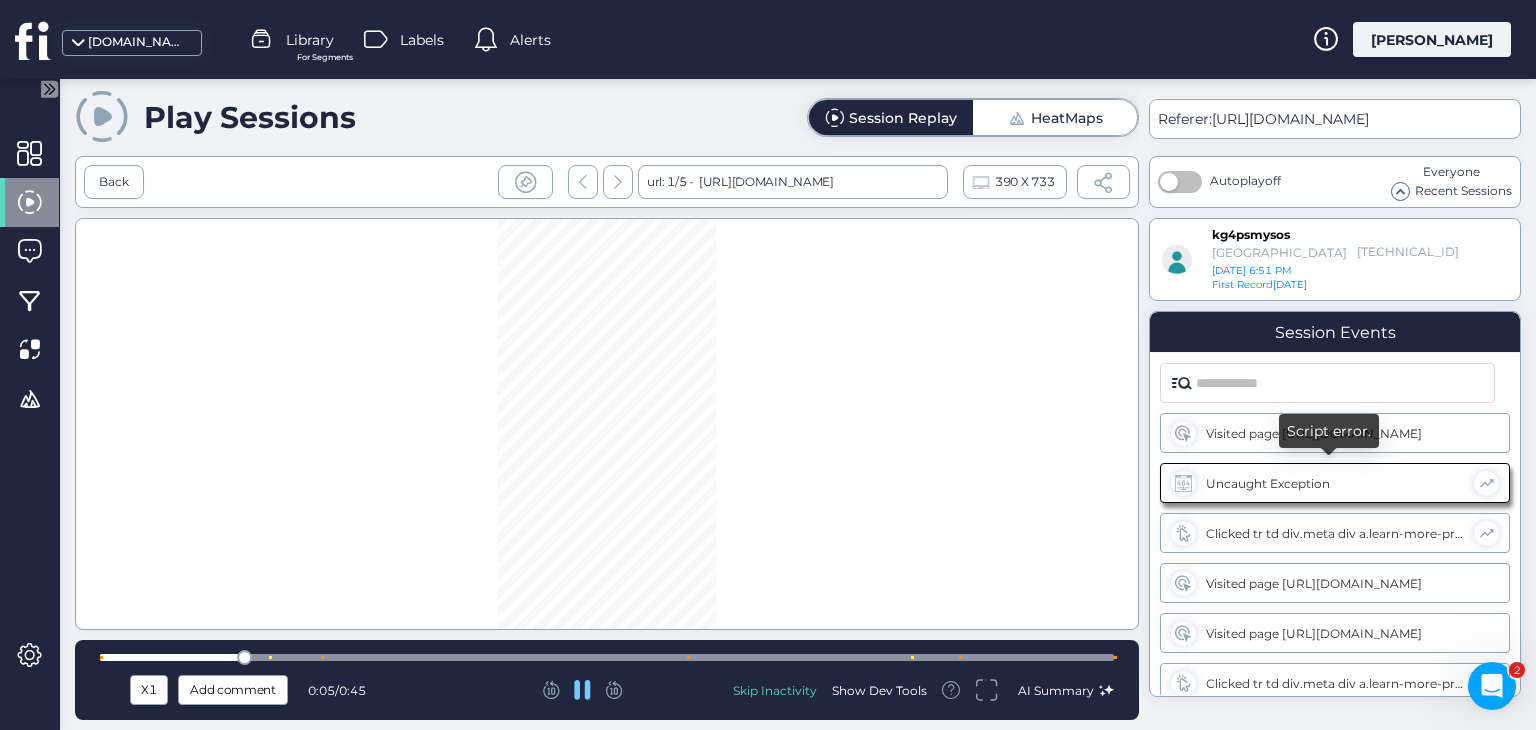click at bounding box center (1486, 483) 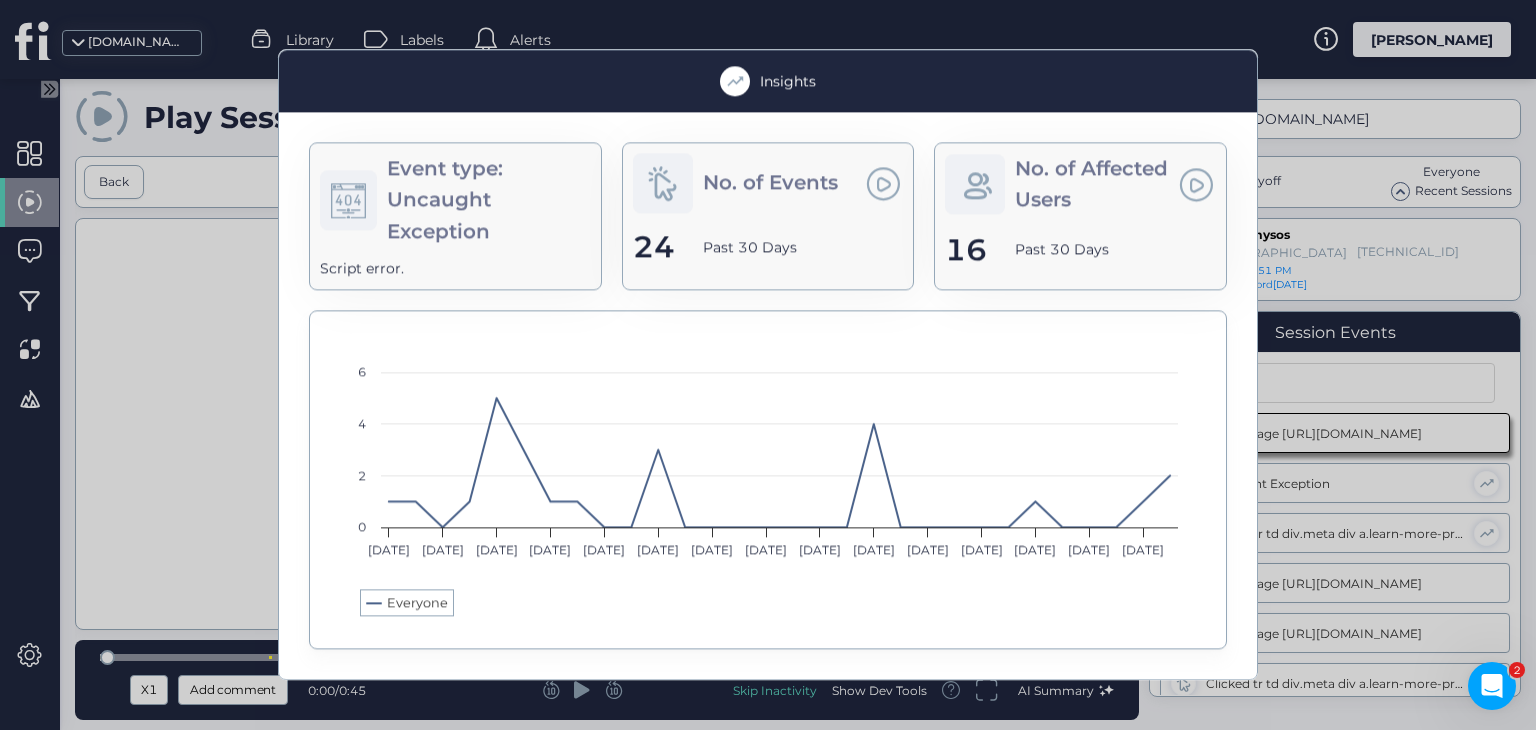 click at bounding box center [1196, 184] 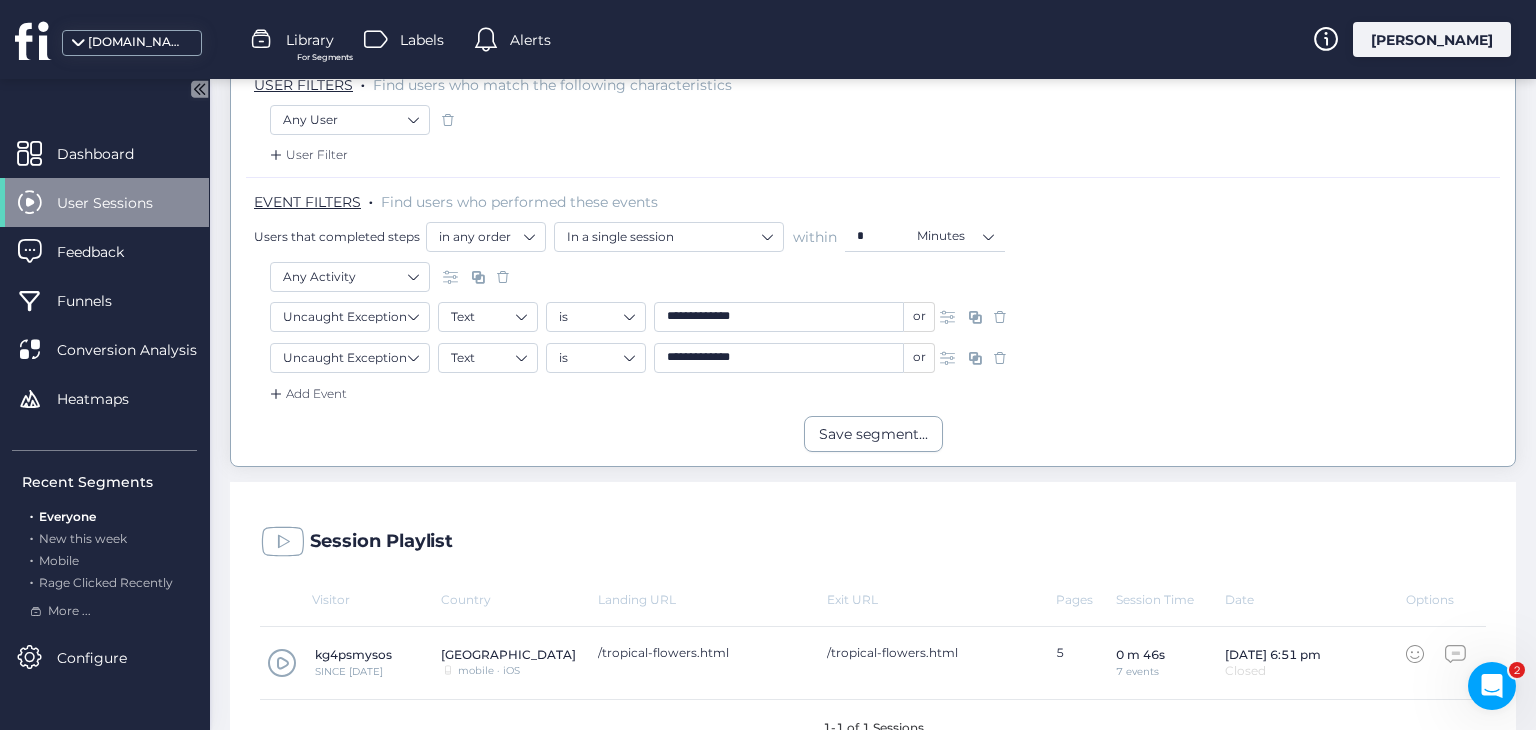 scroll, scrollTop: 300, scrollLeft: 0, axis: vertical 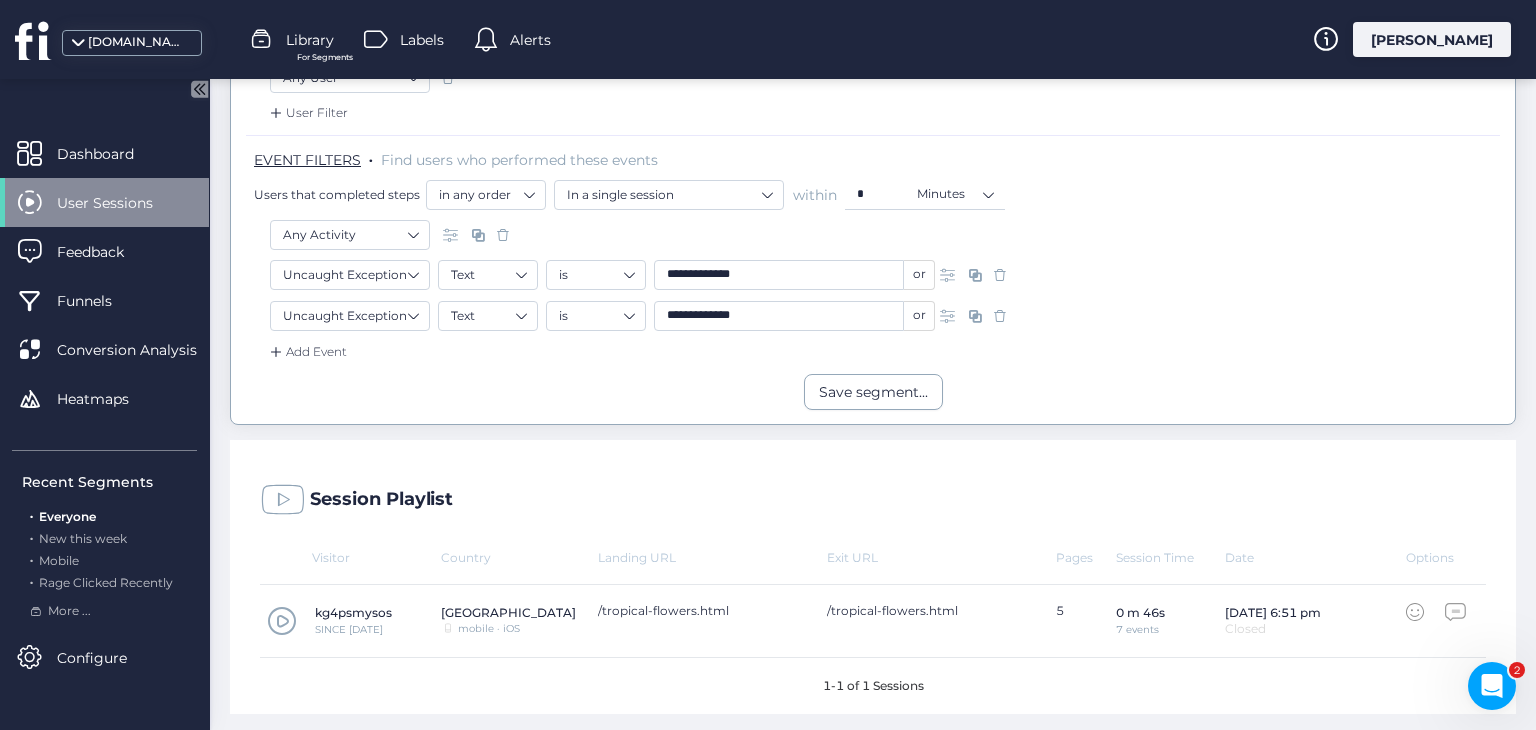 click 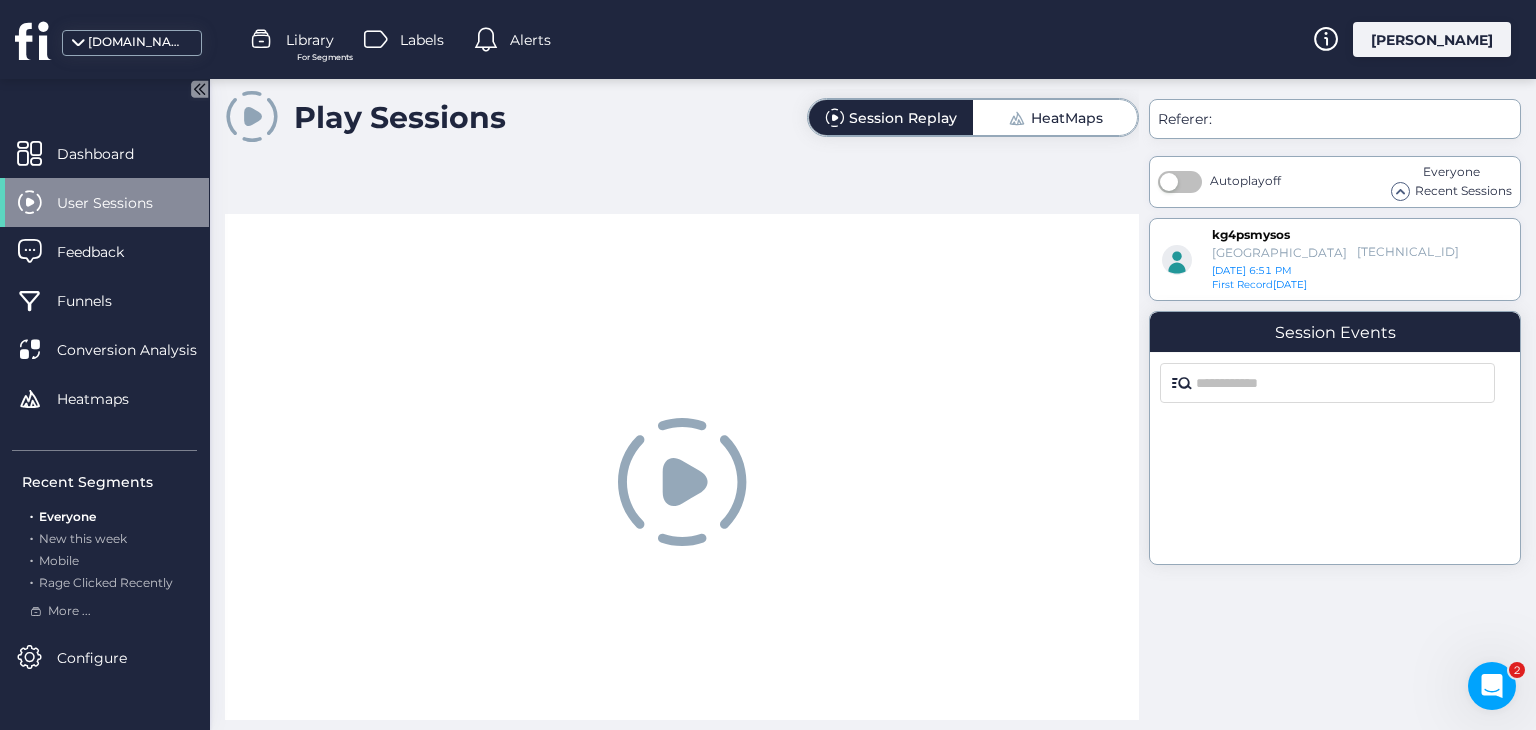 scroll, scrollTop: 0, scrollLeft: 0, axis: both 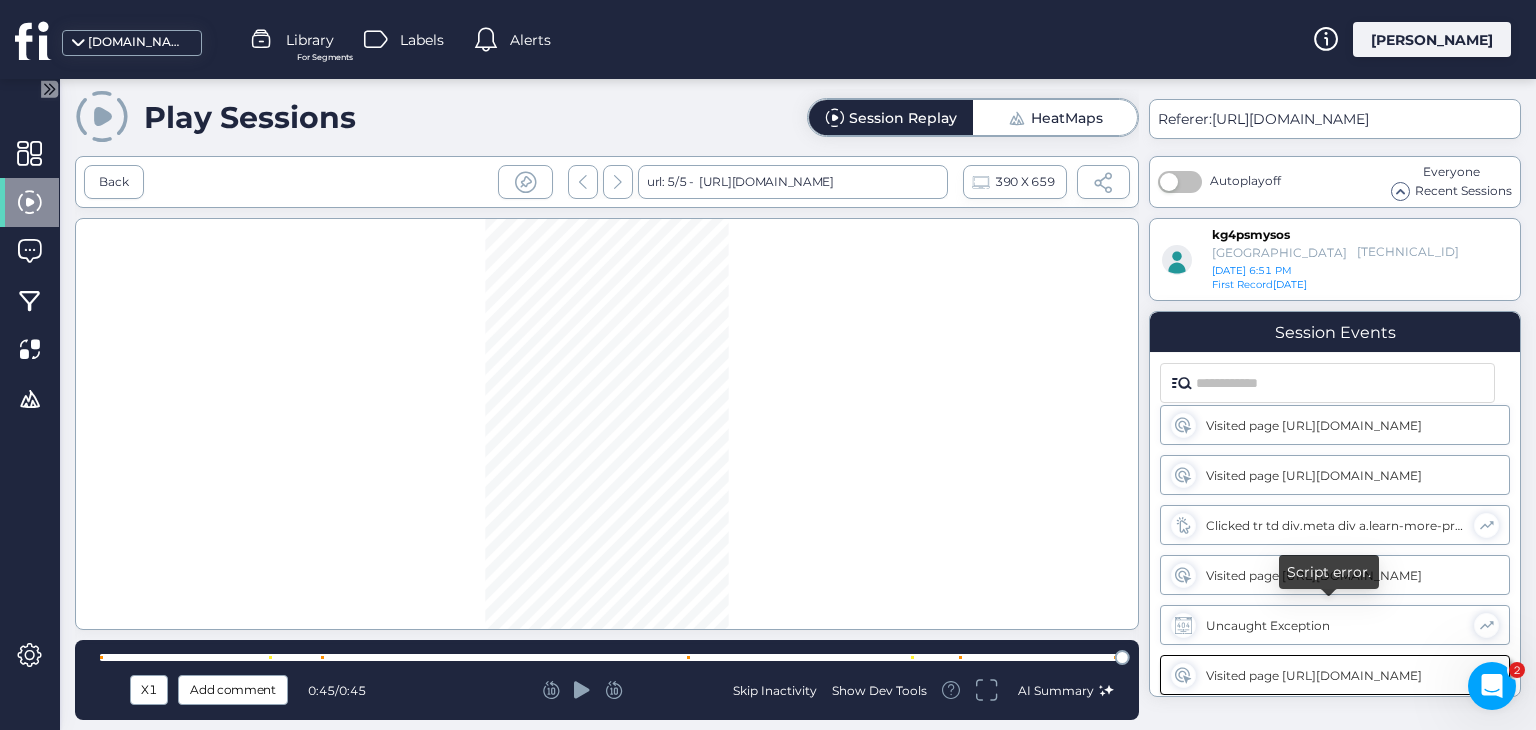 click on "Uncaught Exception" at bounding box center (1335, 625) 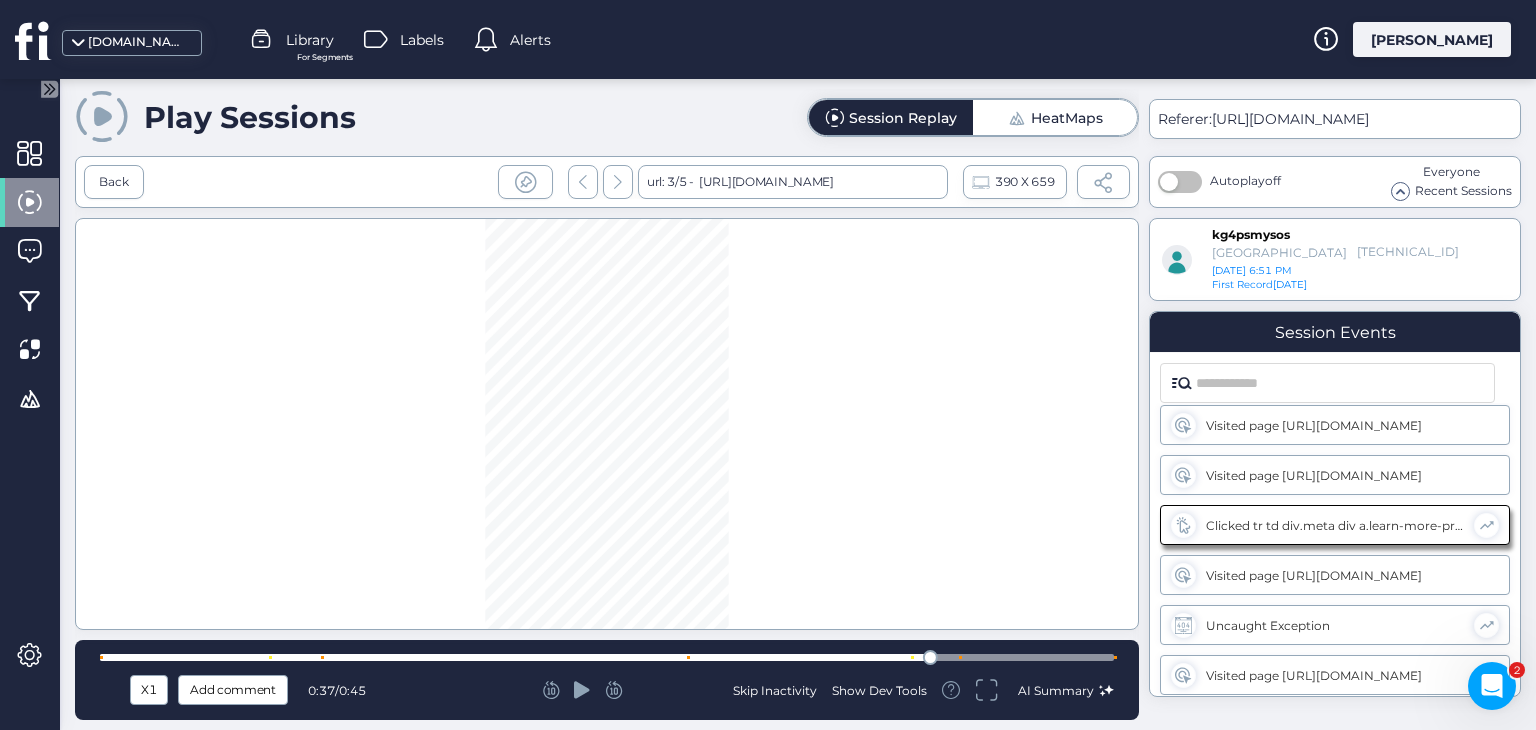 scroll, scrollTop: 132, scrollLeft: 0, axis: vertical 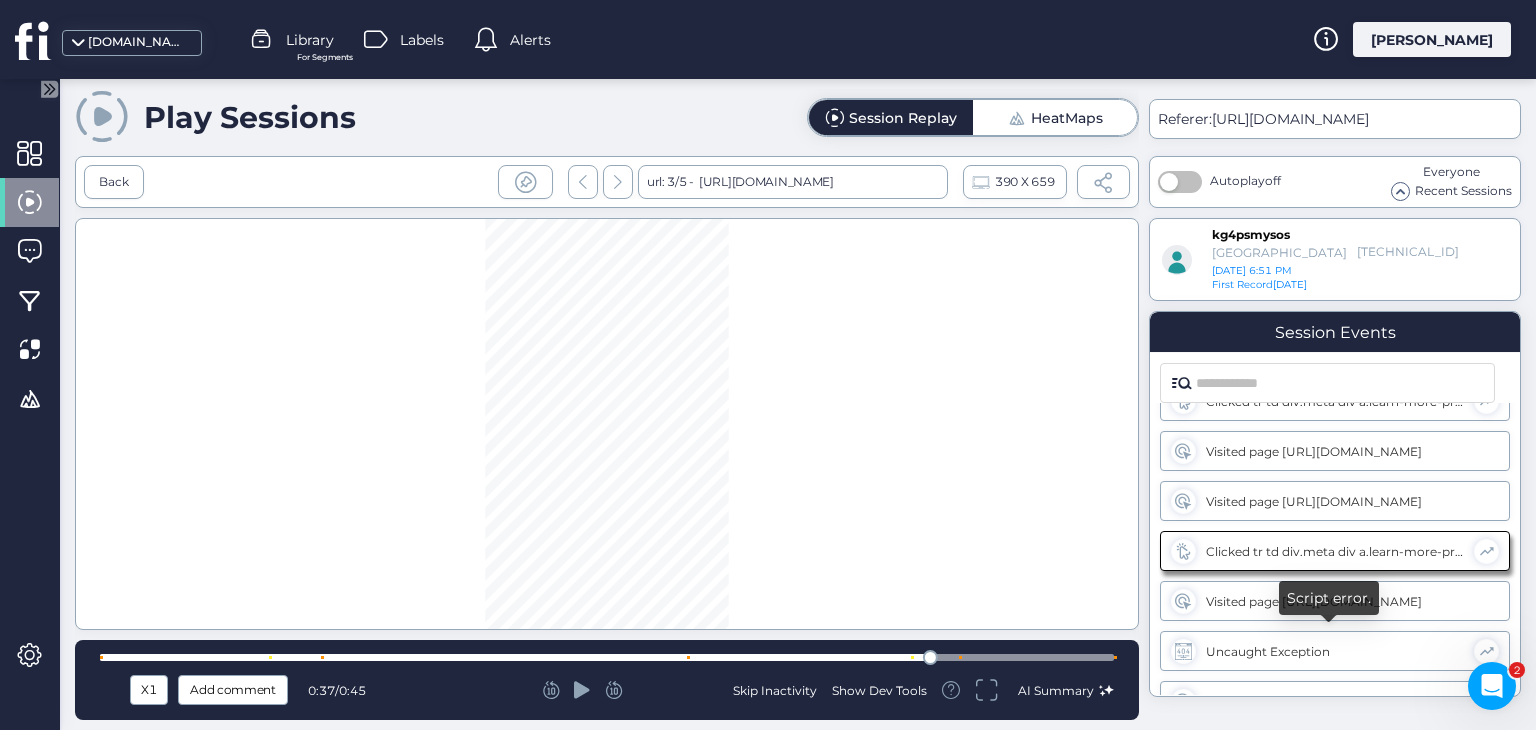 click on "Uncaught Exception" at bounding box center [1335, 651] 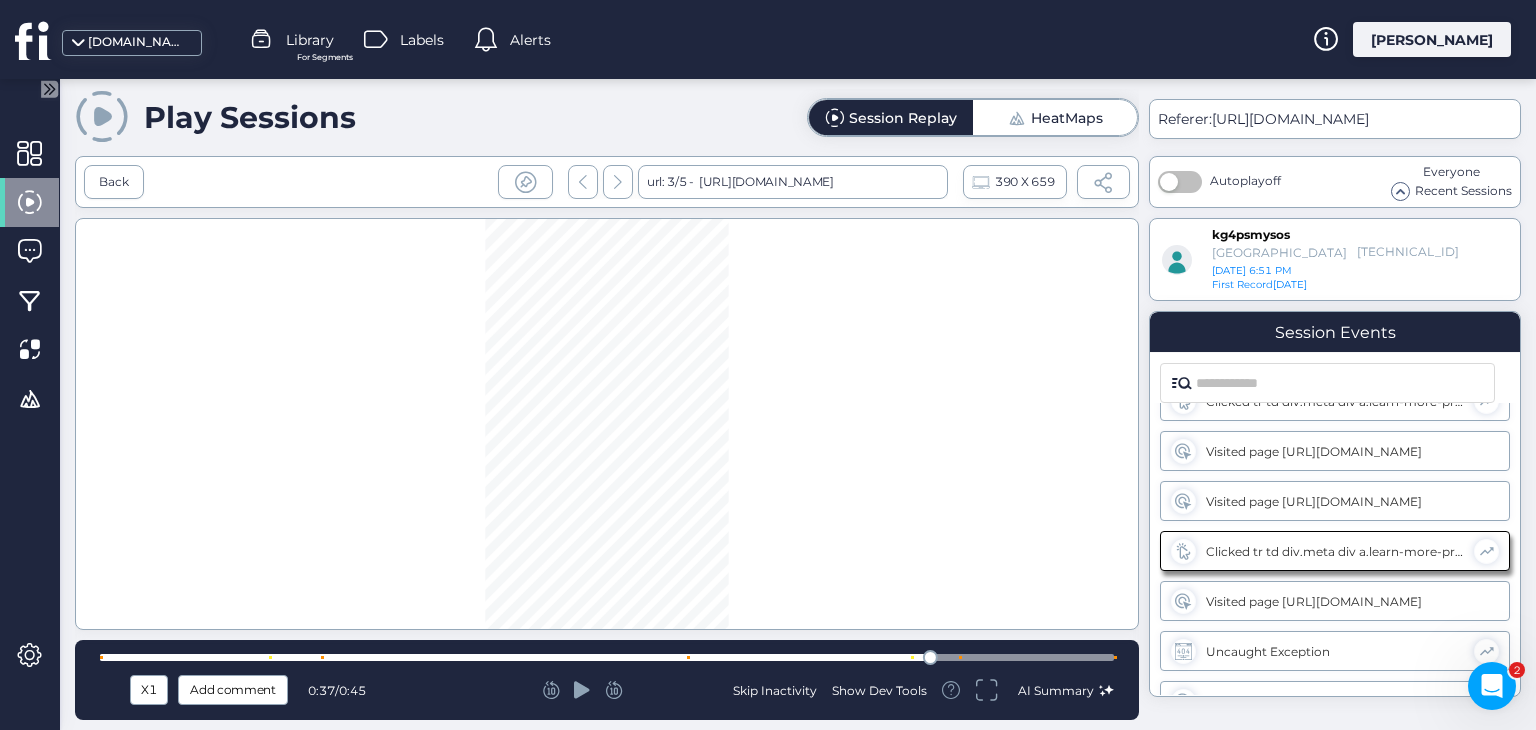 click on "Show Dev Tools" 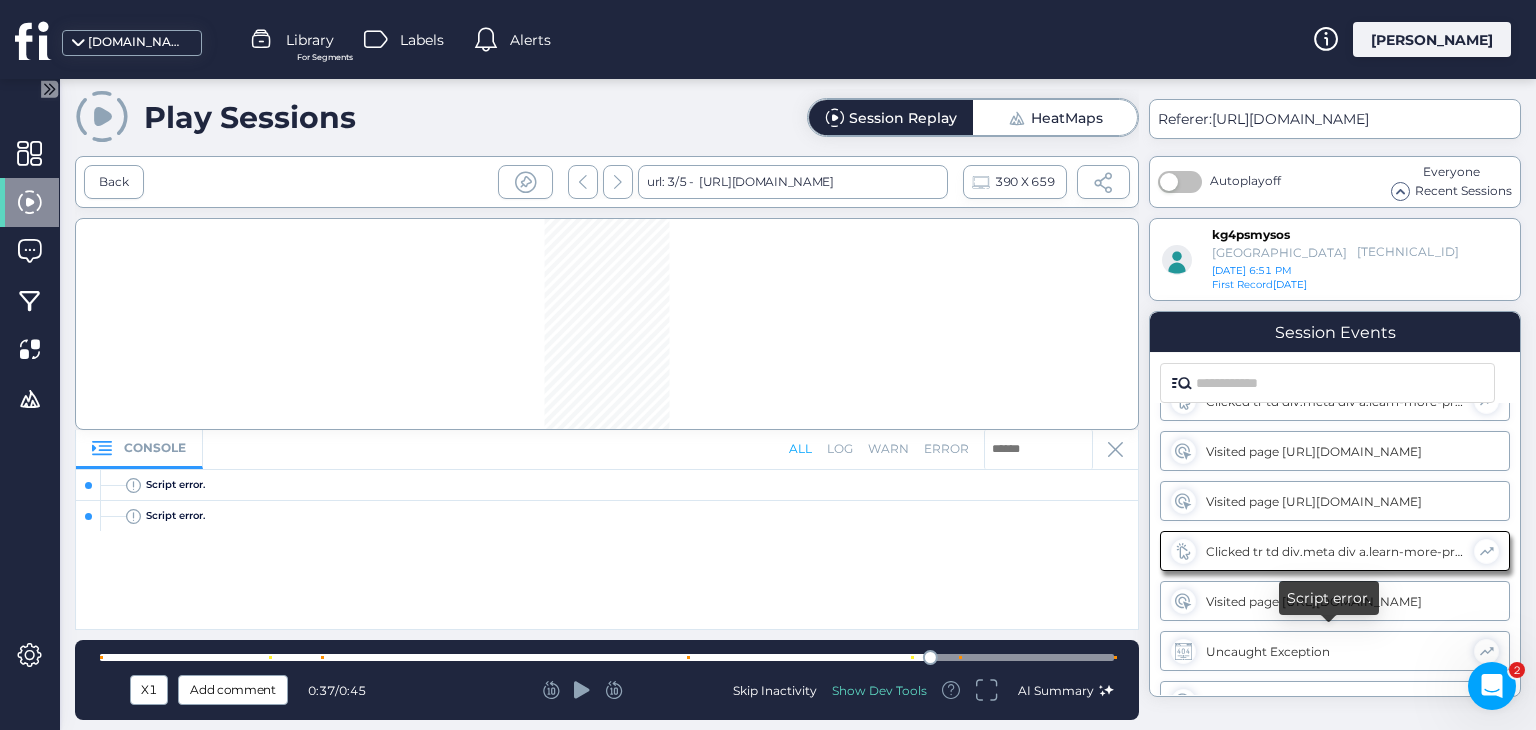 click on "Uncaught Exception" at bounding box center (1335, 651) 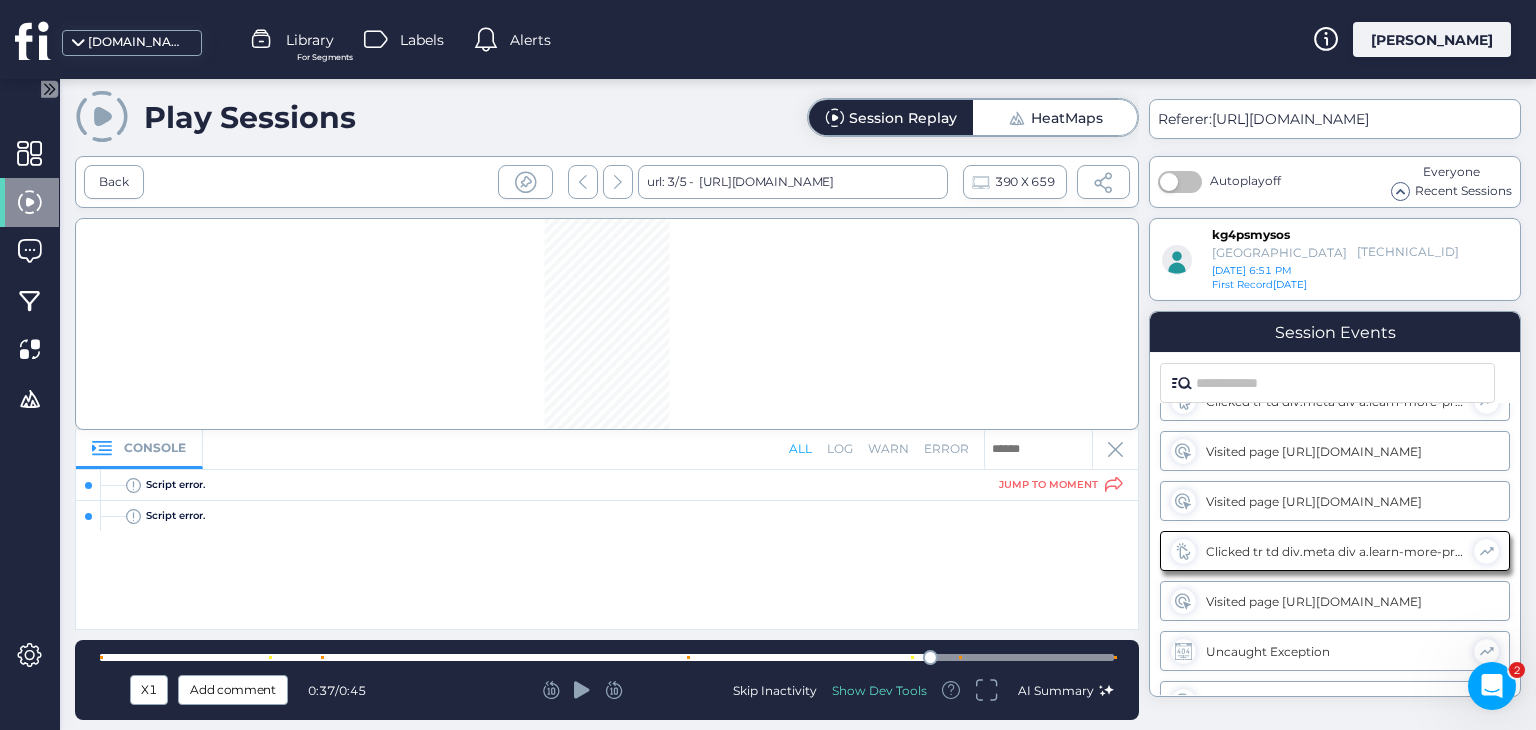 click on "Script error." 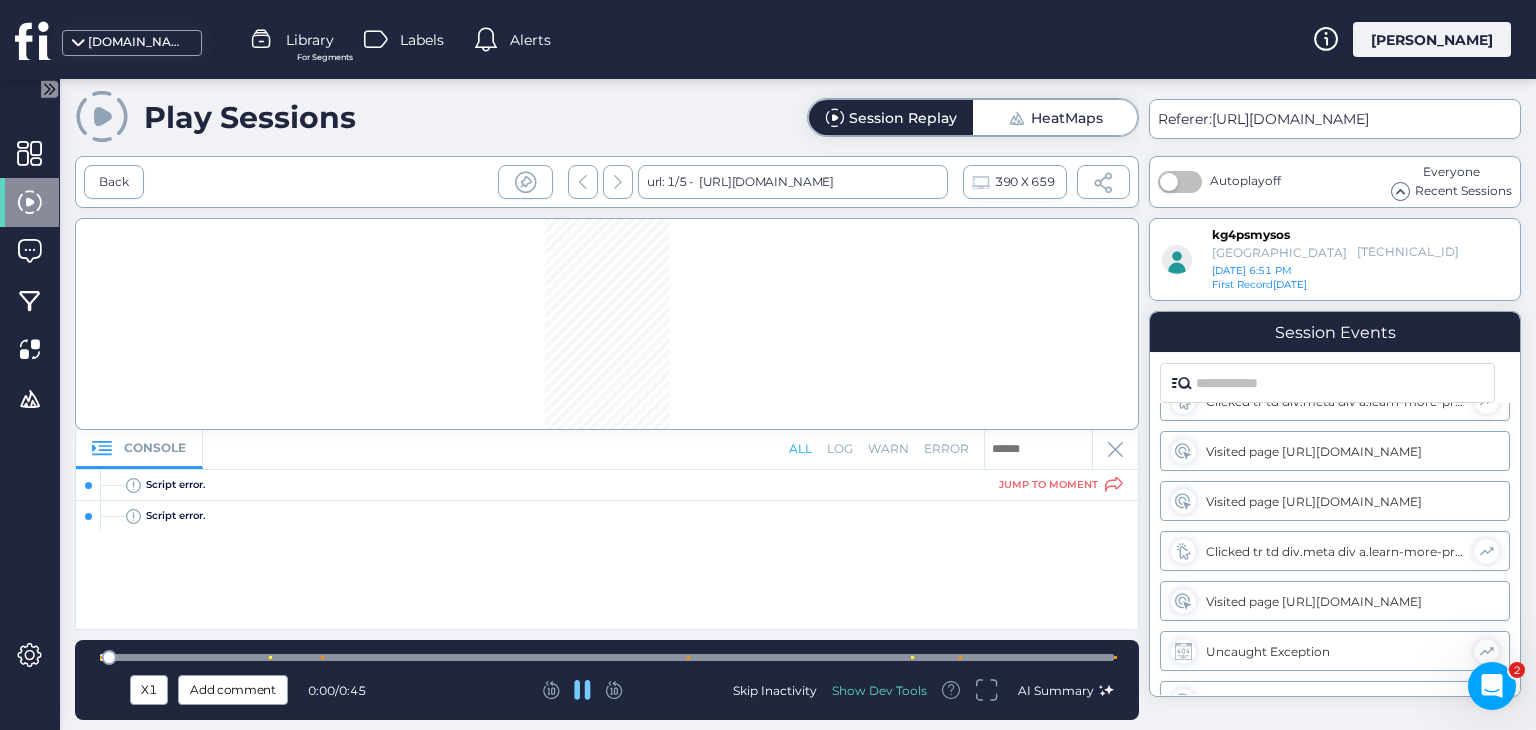 scroll, scrollTop: 0, scrollLeft: 0, axis: both 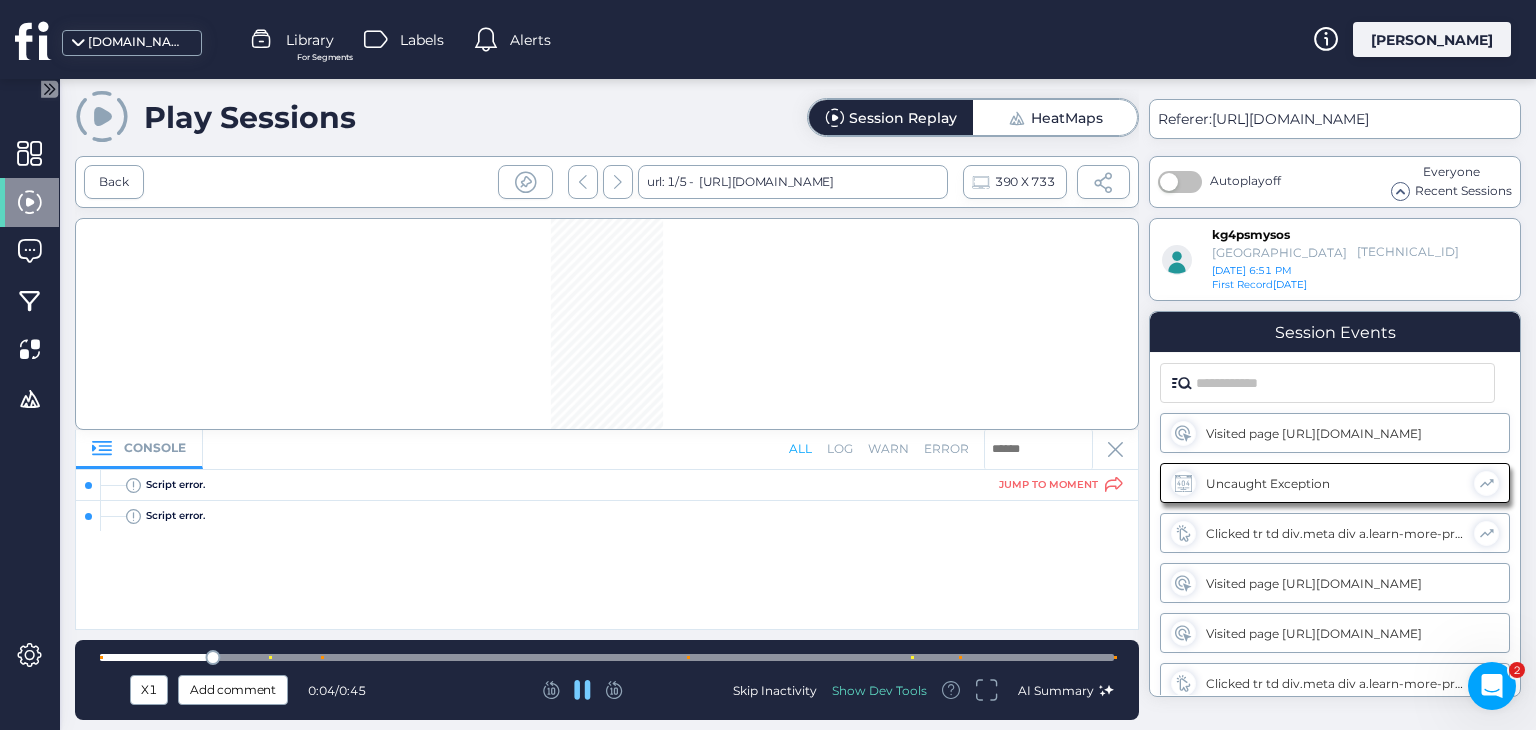 click 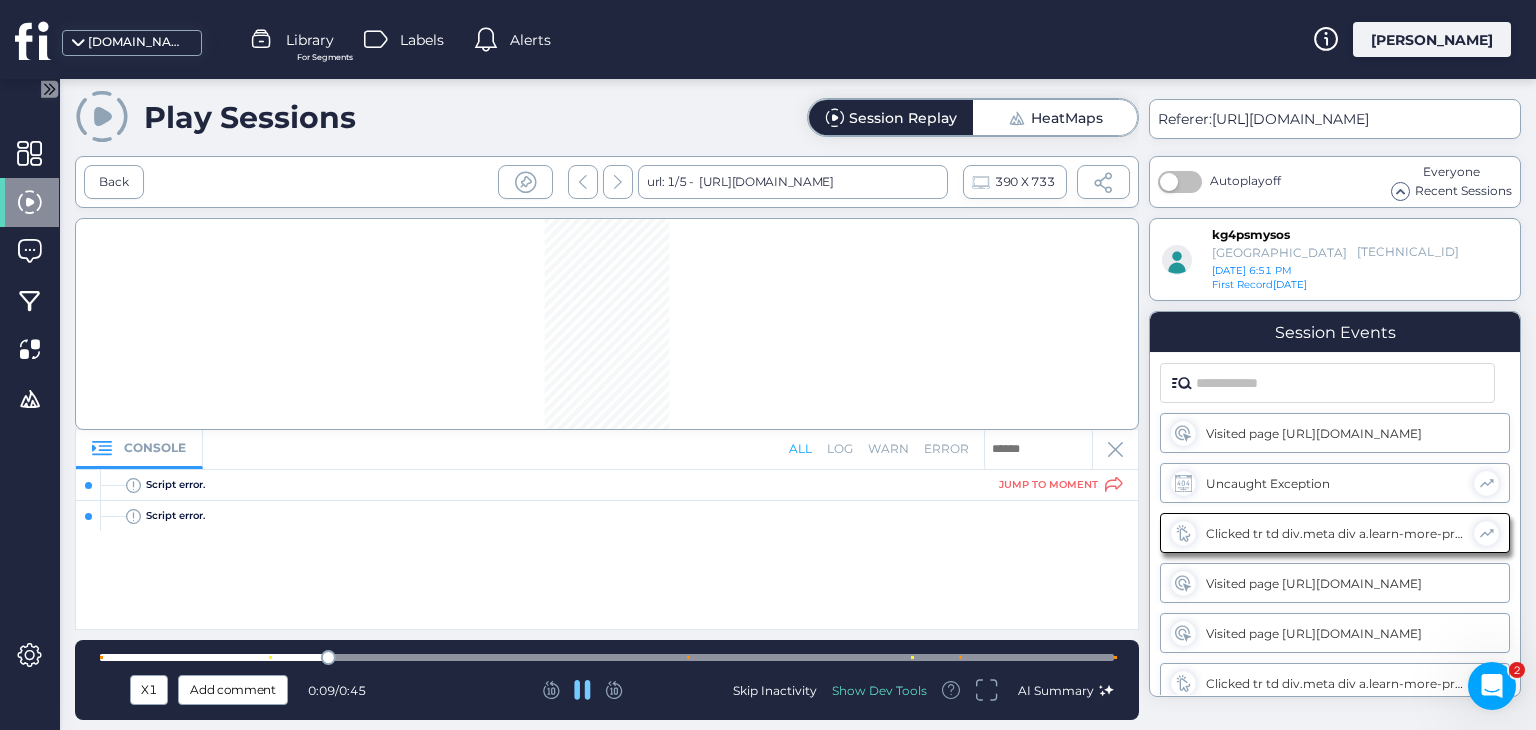 scroll, scrollTop: 32, scrollLeft: 0, axis: vertical 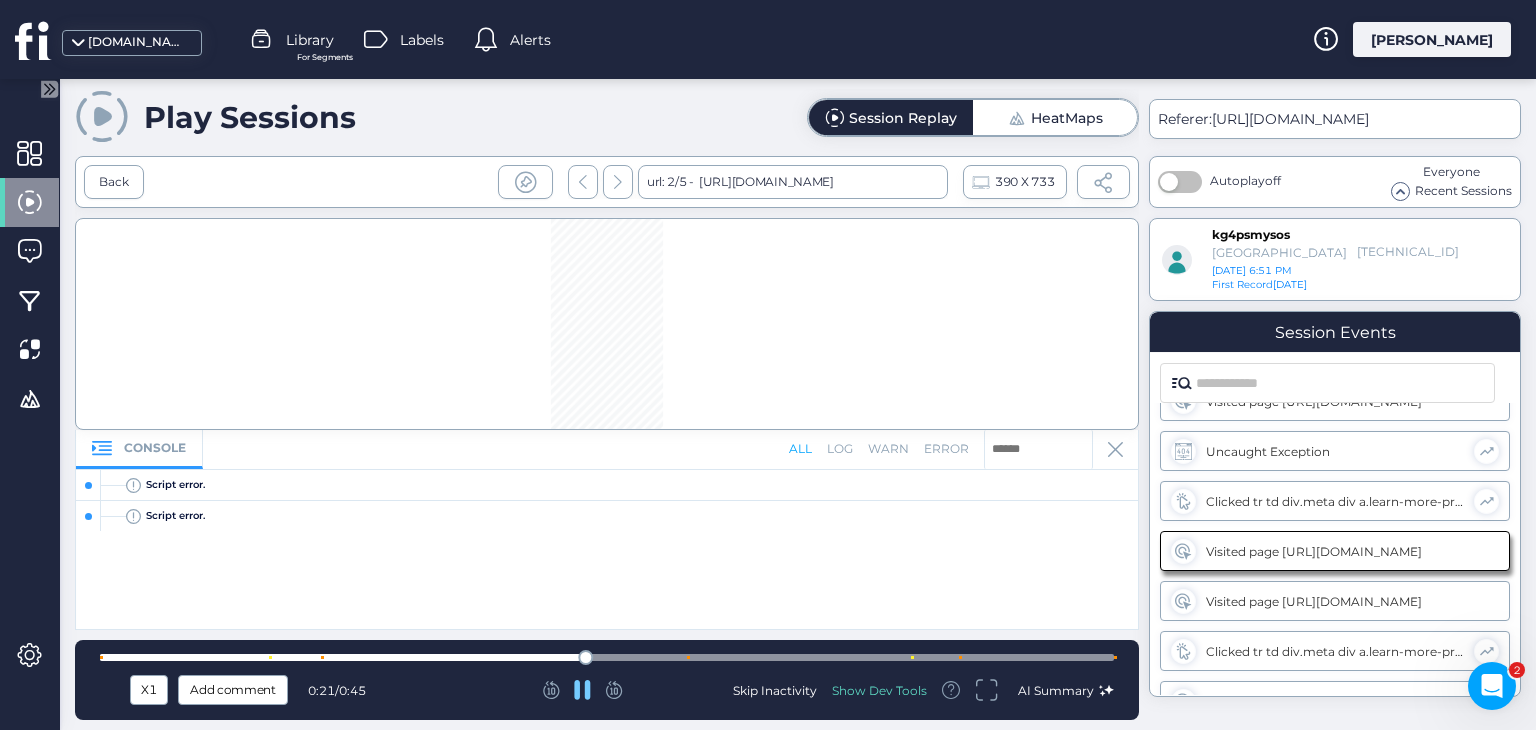 drag, startPoint x: 1520, startPoint y: 500, endPoint x: 1528, endPoint y: 610, distance: 110.29053 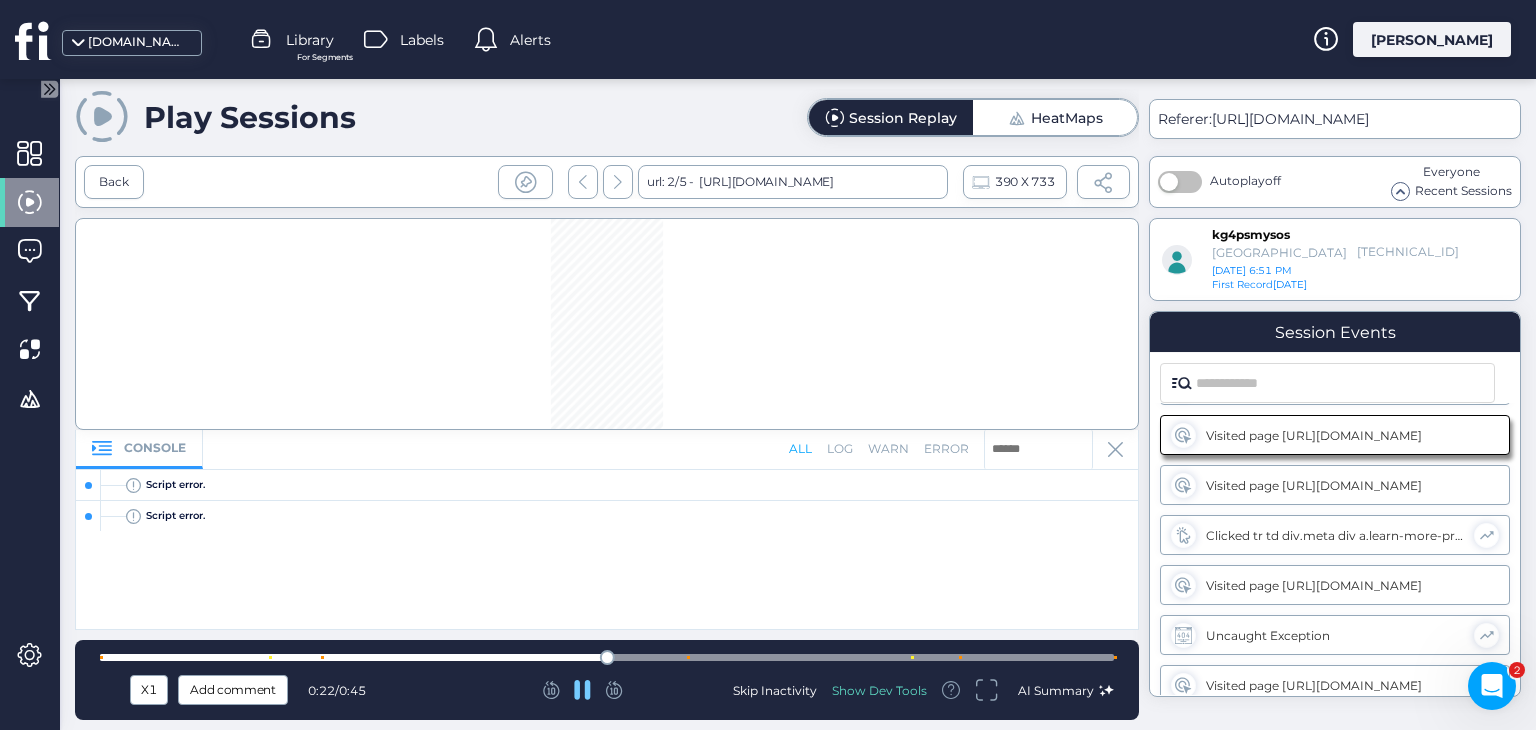 scroll, scrollTop: 158, scrollLeft: 0, axis: vertical 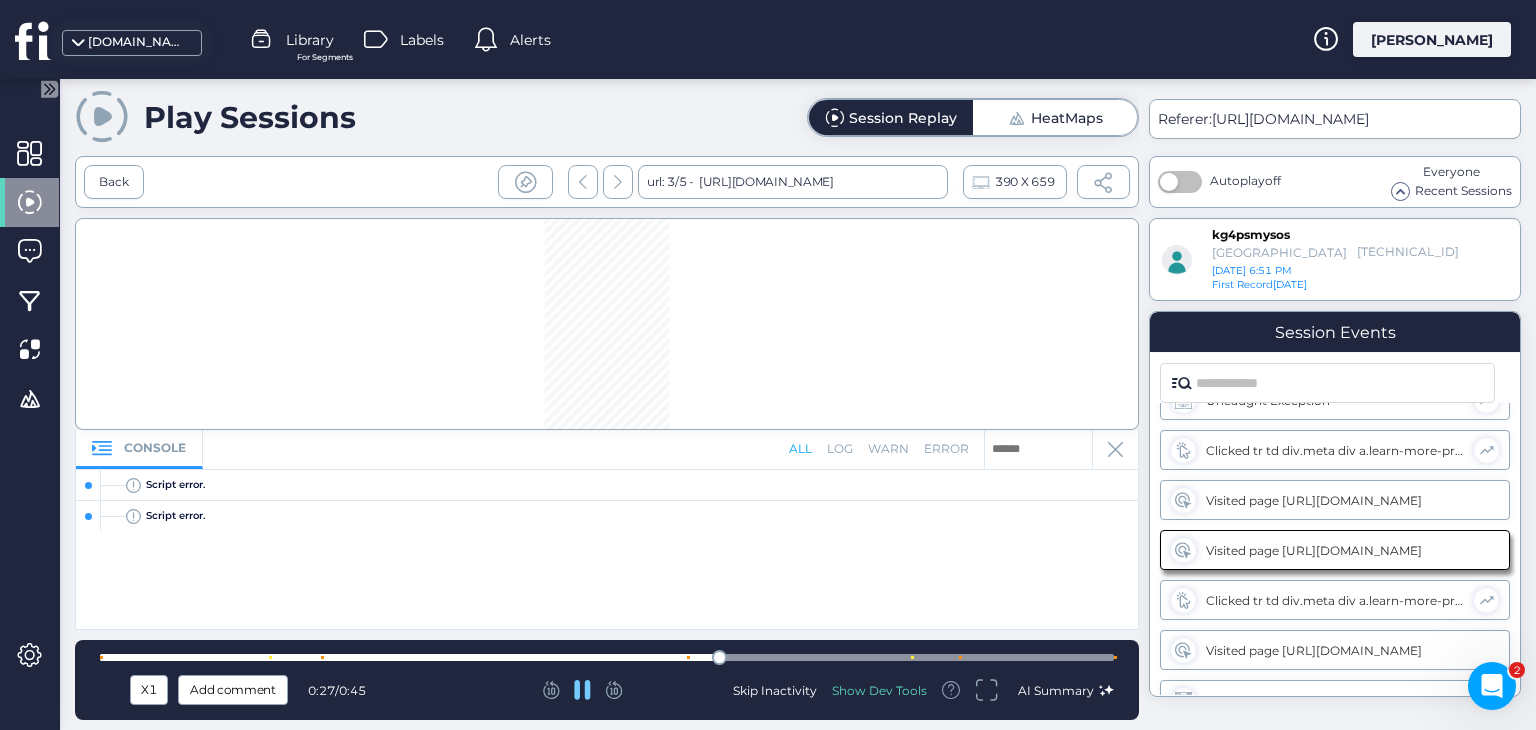 click 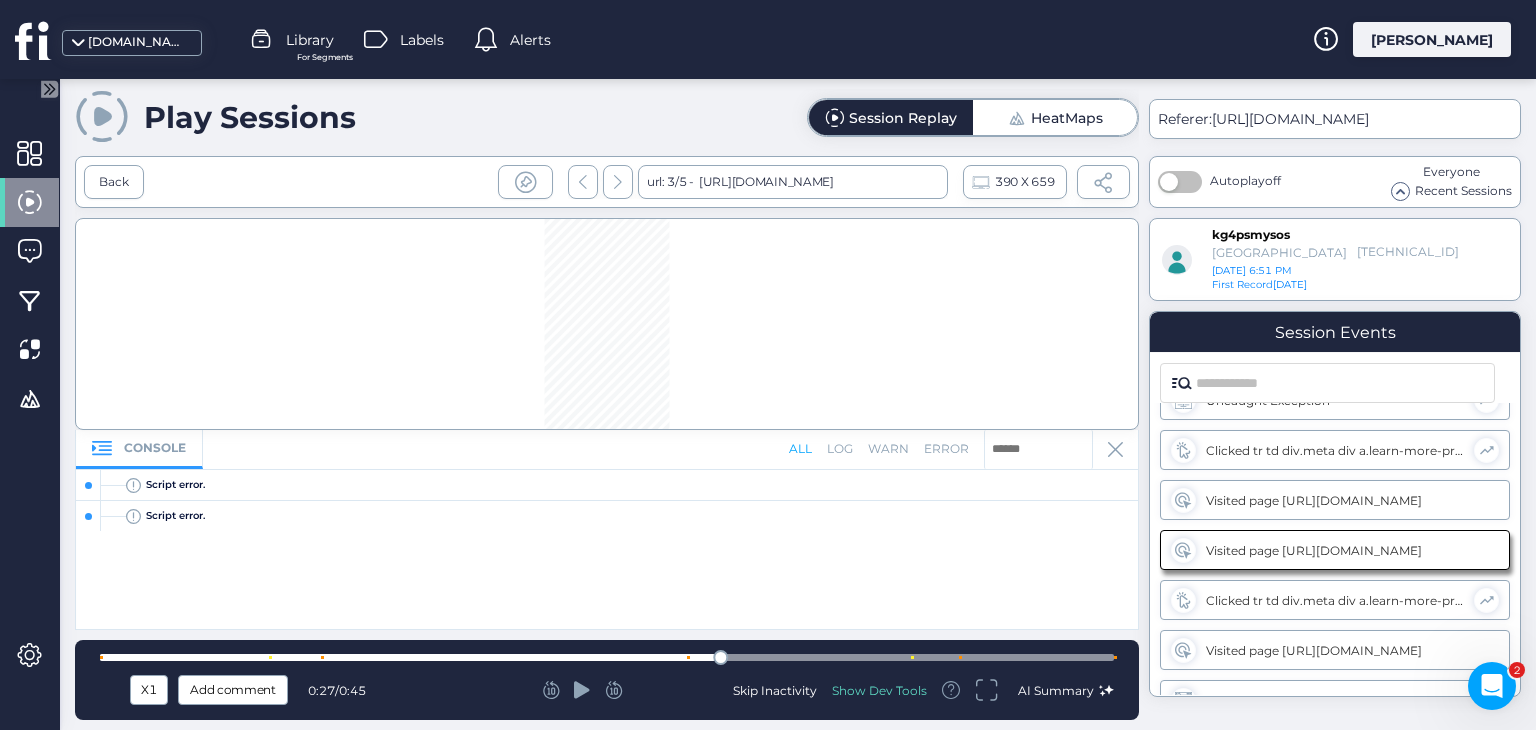 click 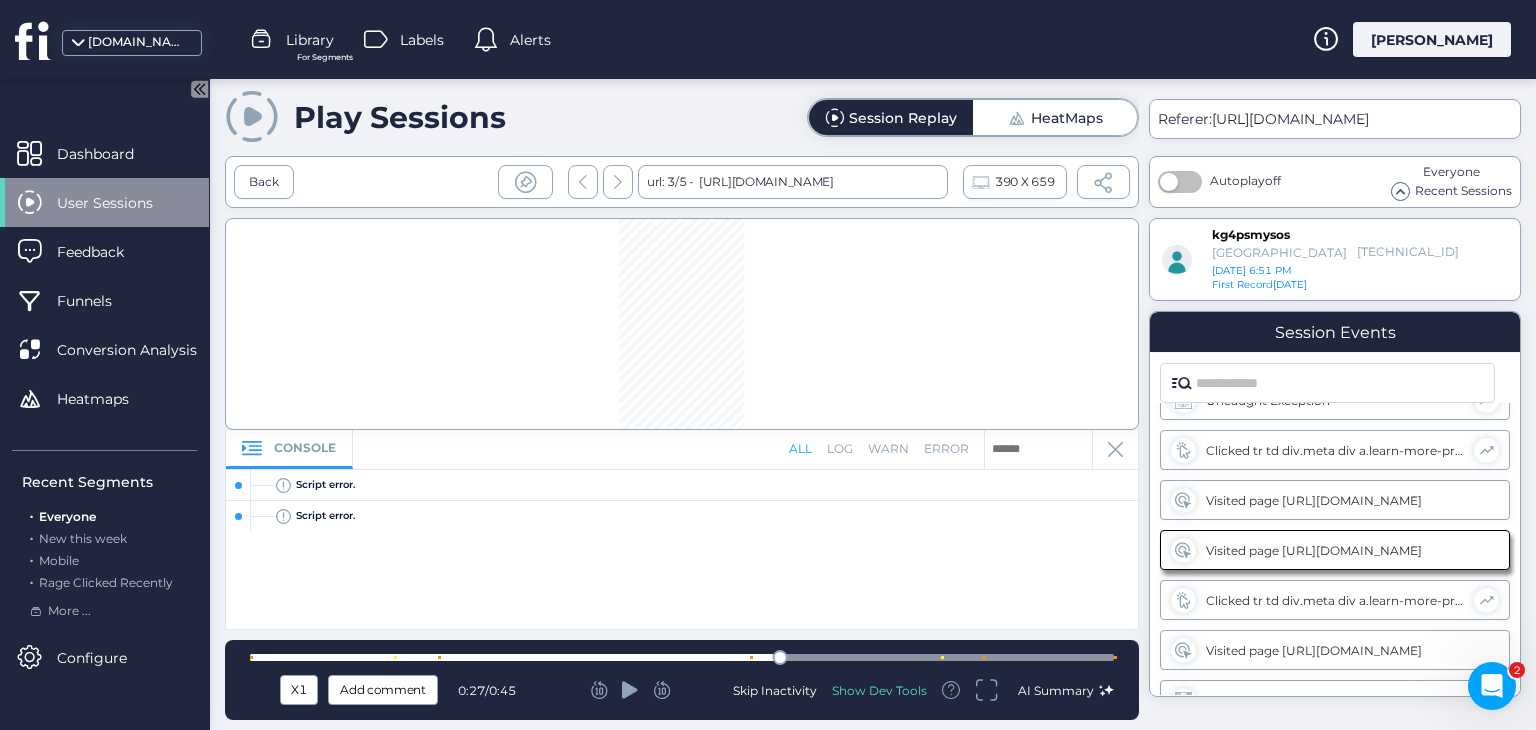 click on "User Sessions" 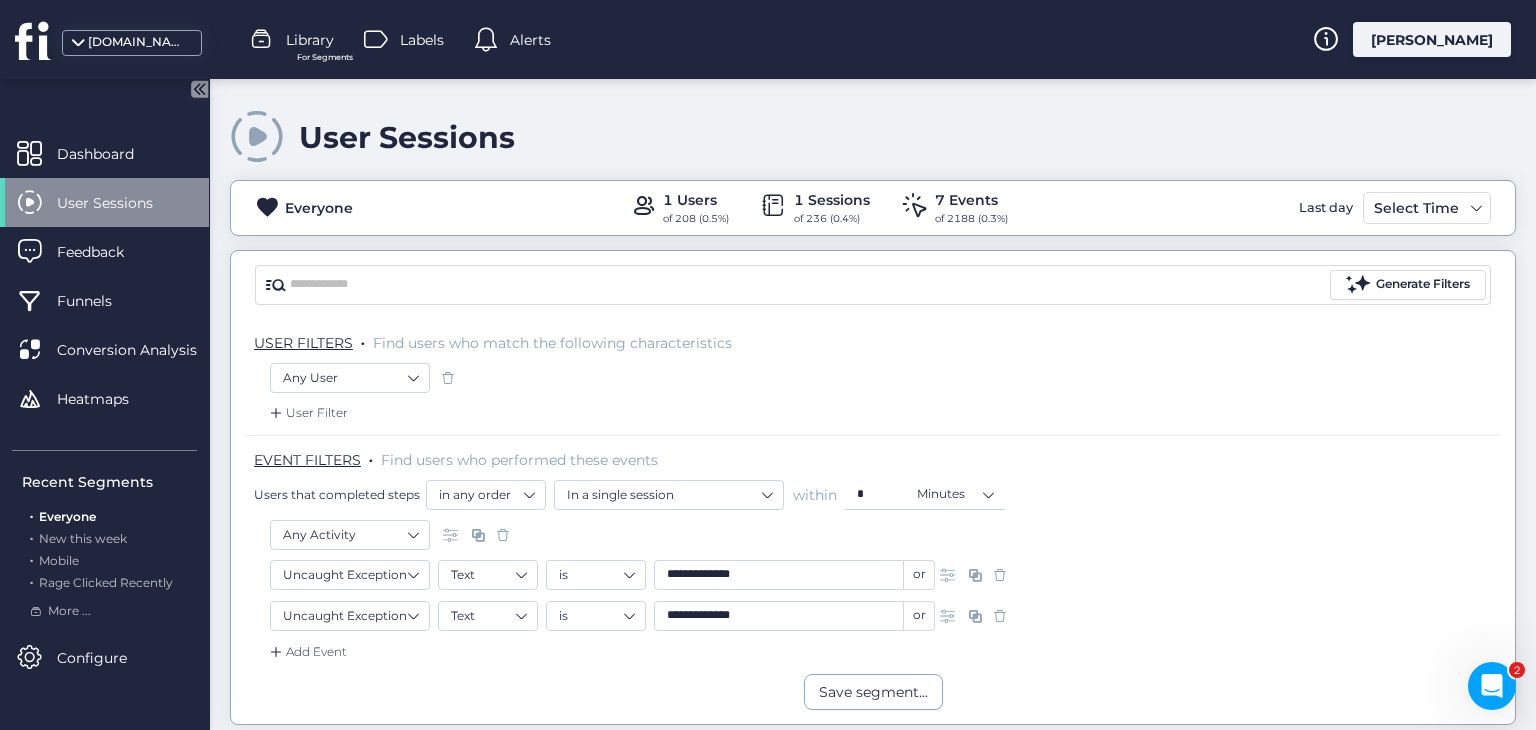 click 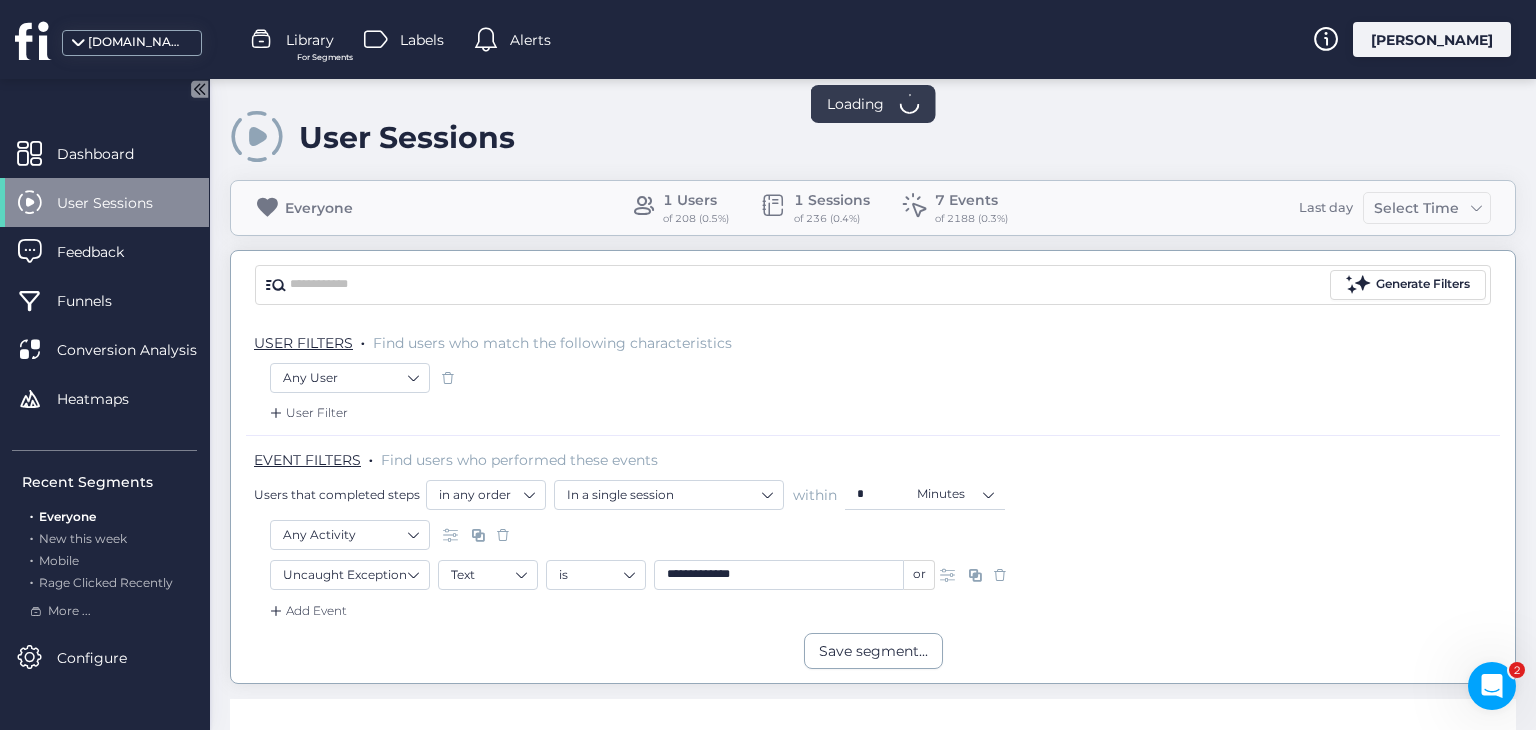 click 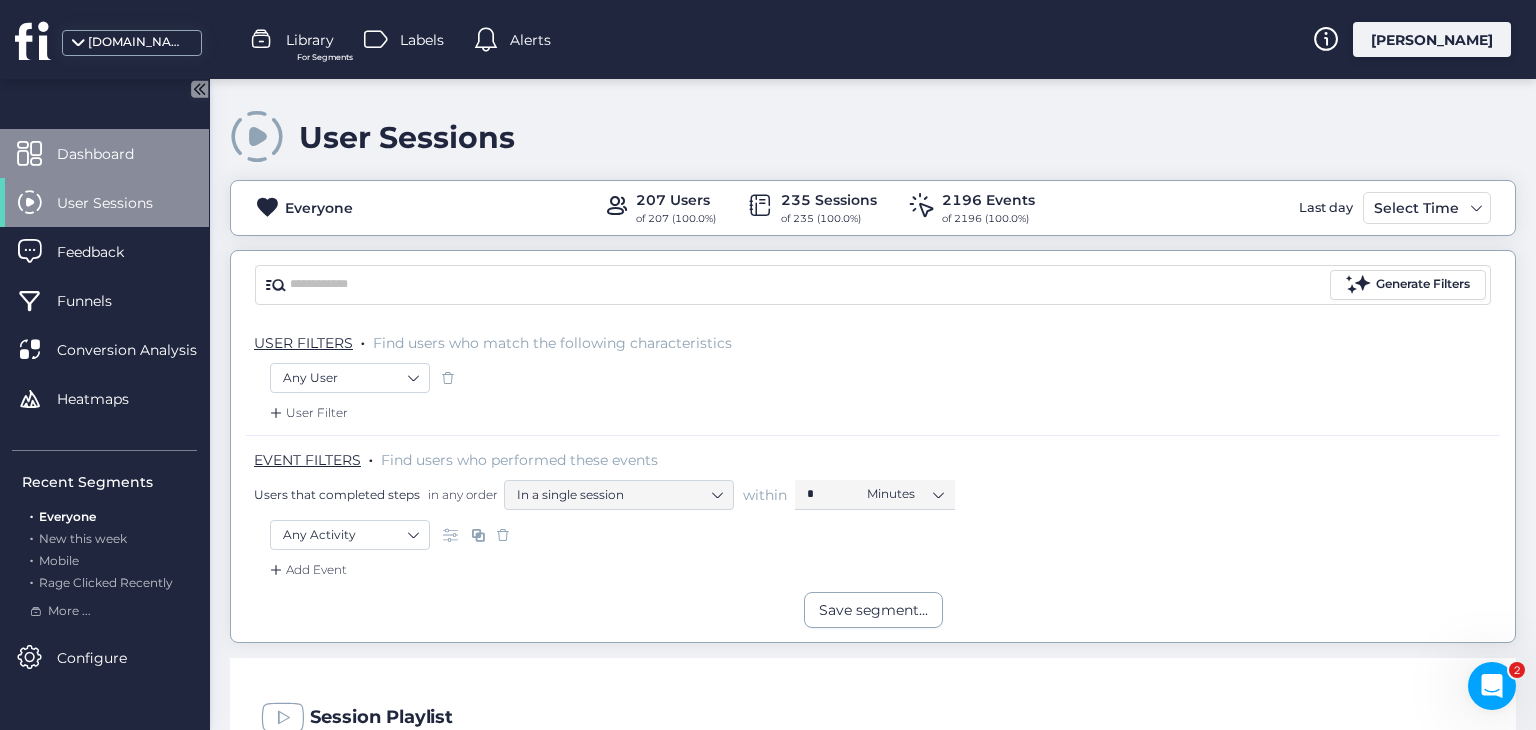 click on "Dashboard" 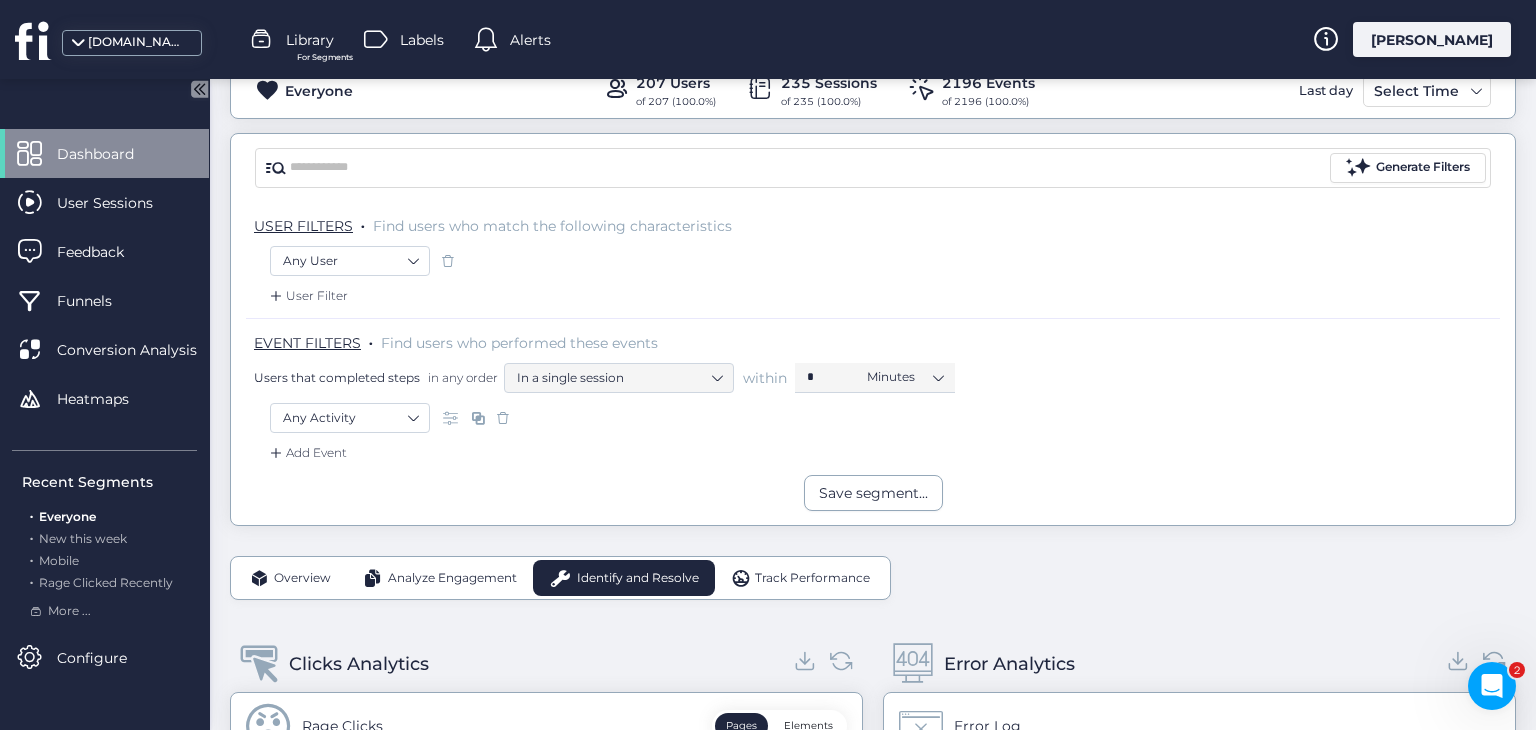 scroll, scrollTop: 33, scrollLeft: 0, axis: vertical 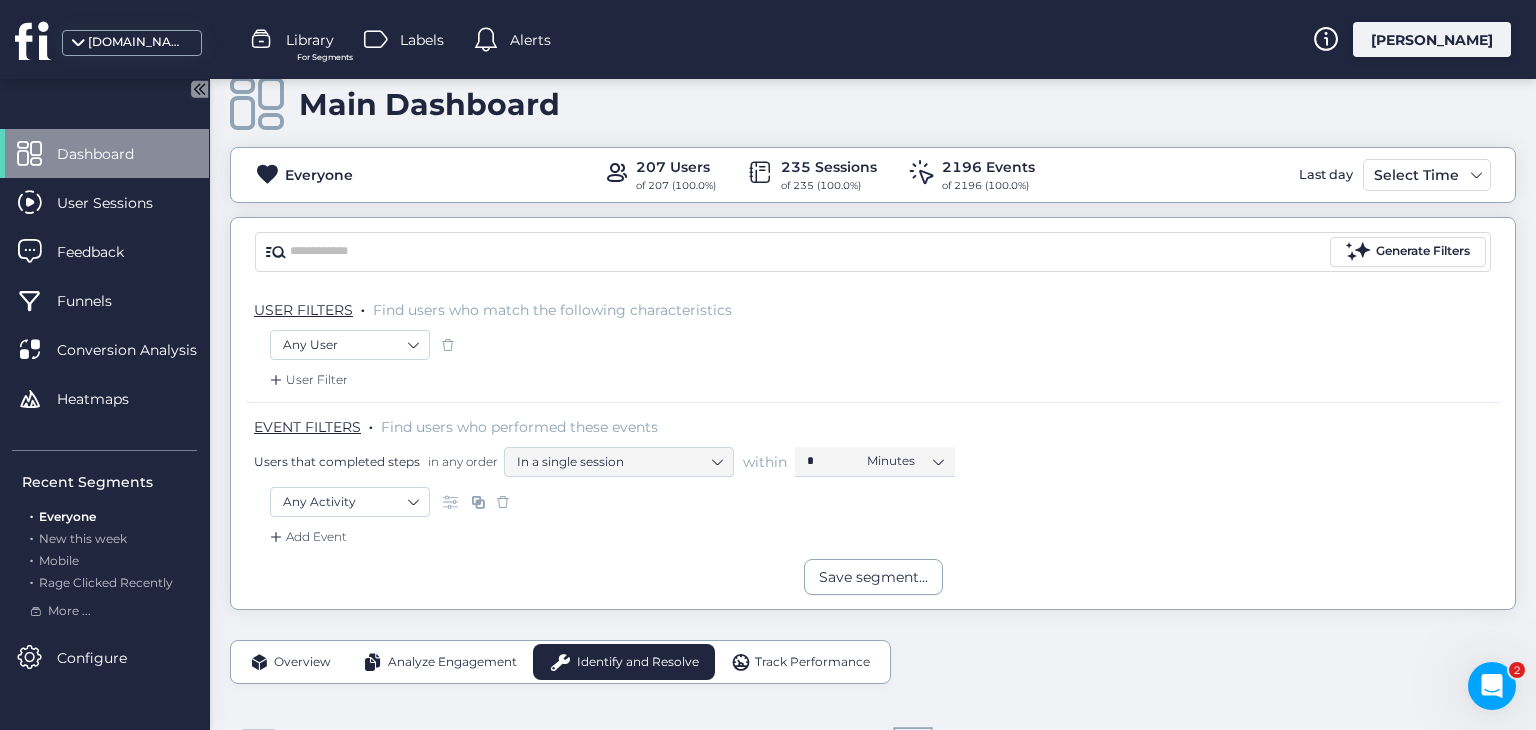 click 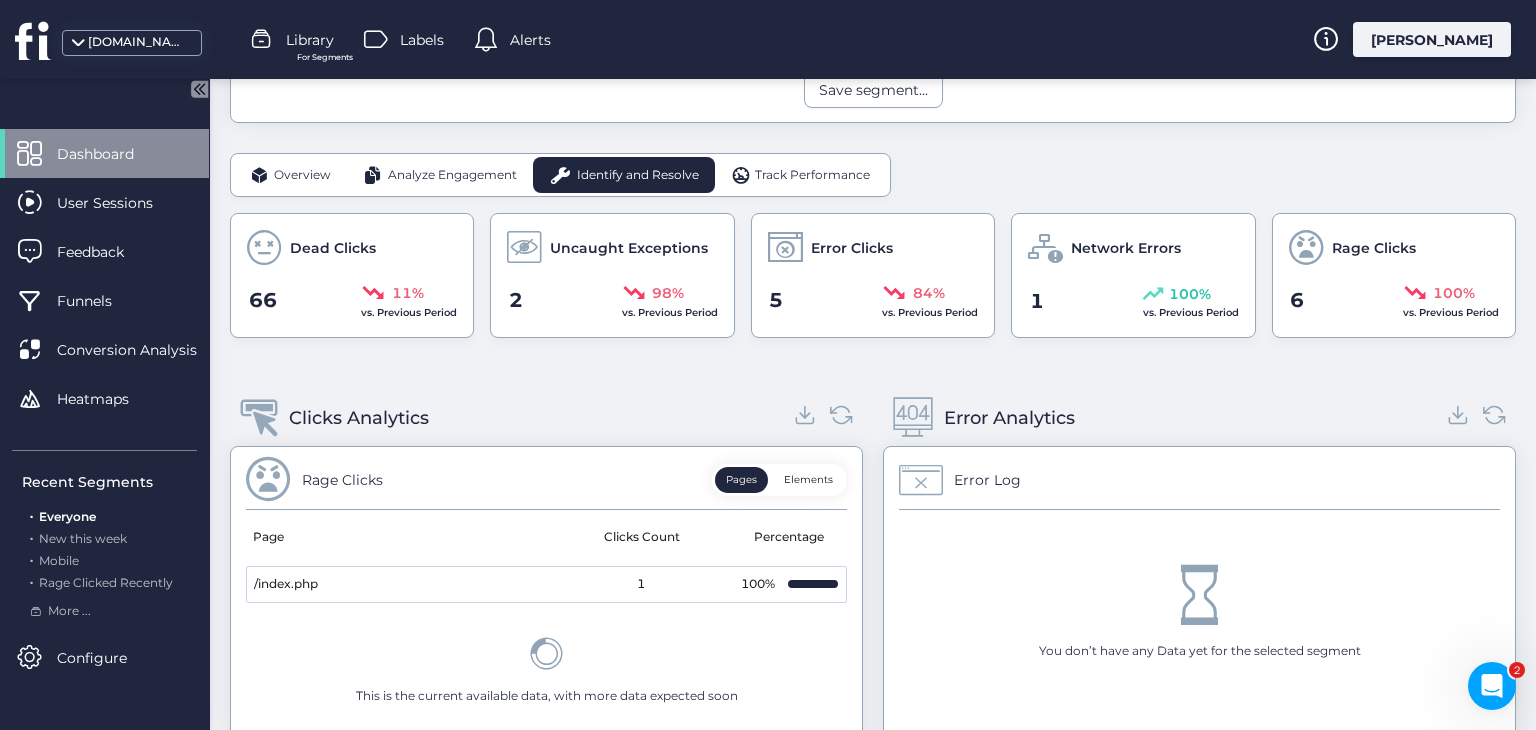 scroll, scrollTop: 498, scrollLeft: 0, axis: vertical 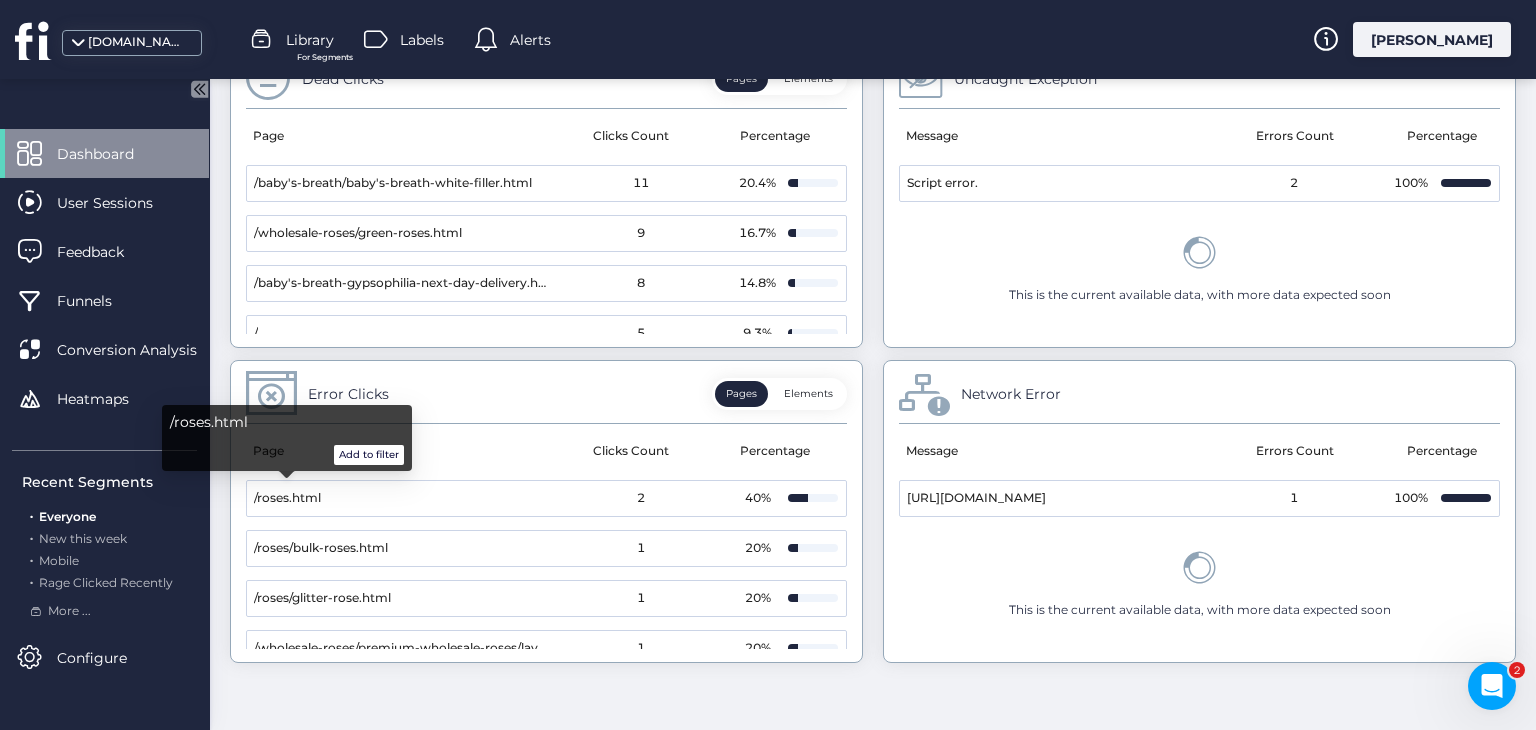 click on "Add to filter" at bounding box center (369, 455) 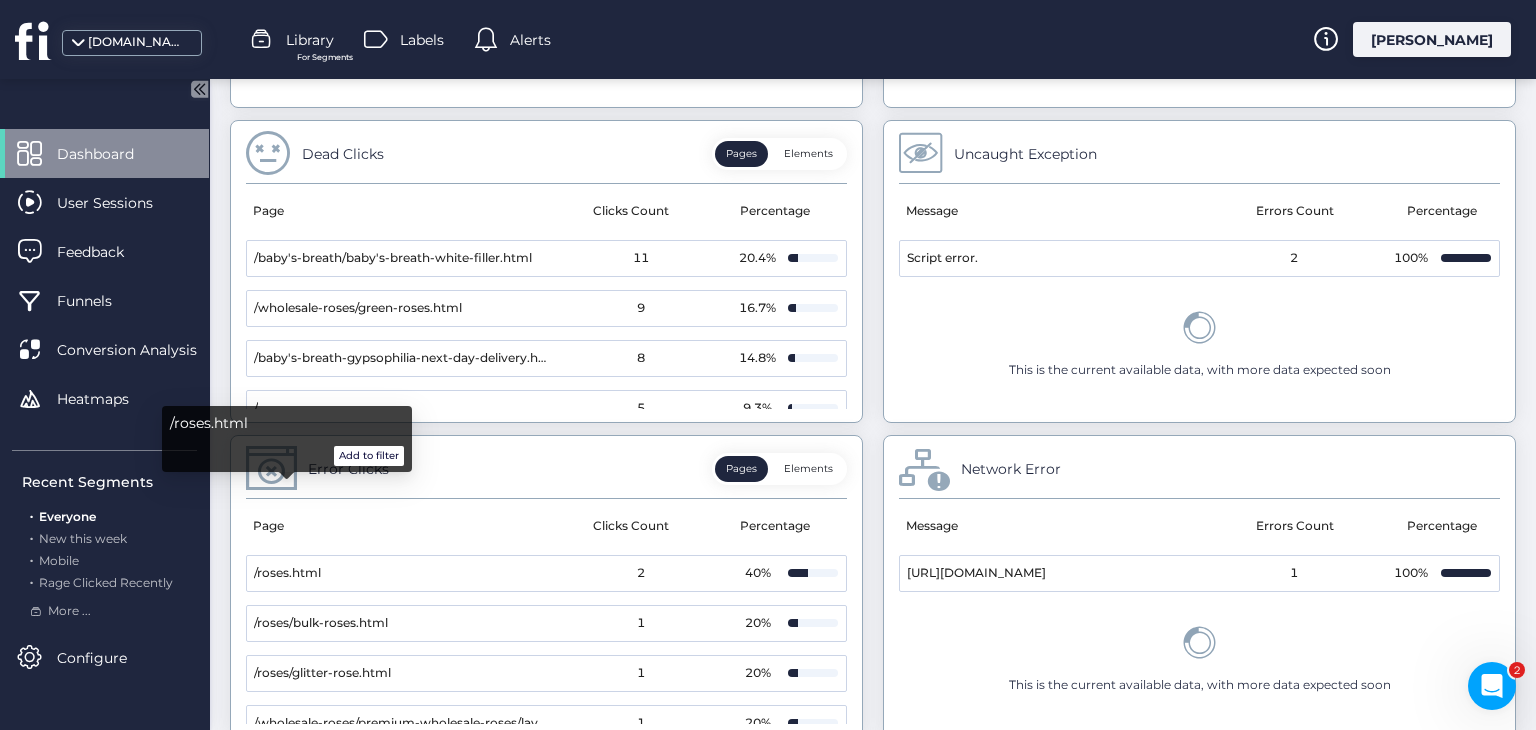 scroll, scrollTop: 1154, scrollLeft: 0, axis: vertical 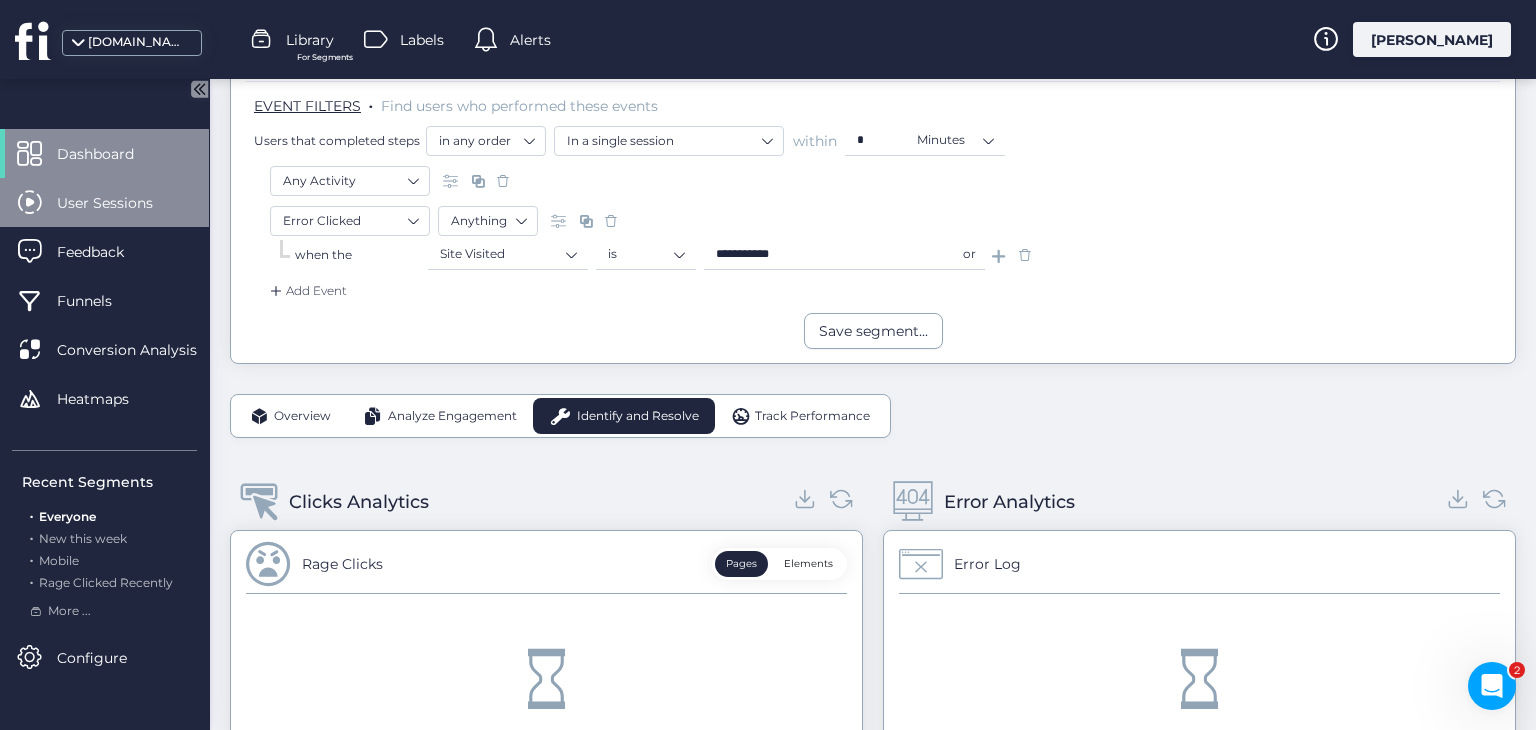 click on "User Sessions" 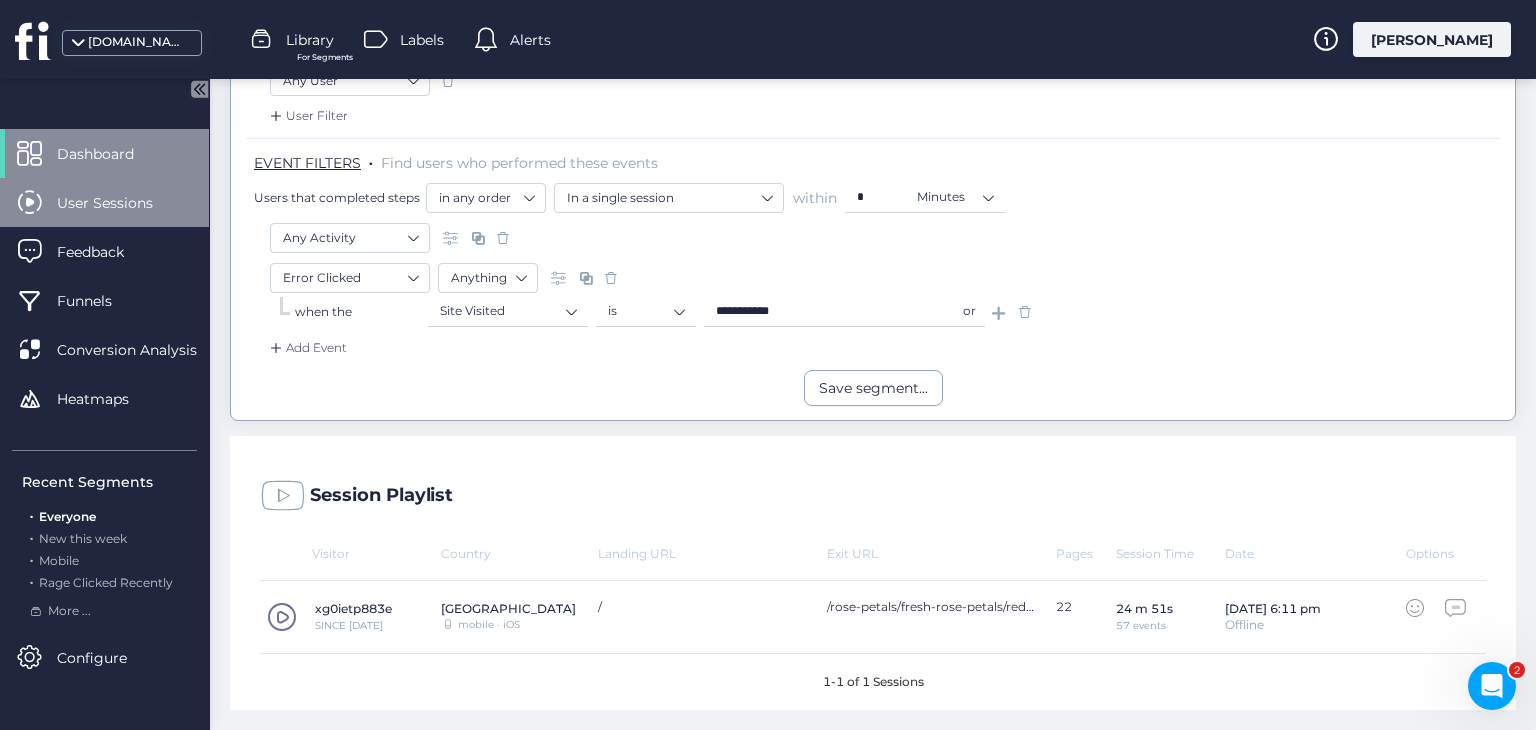 scroll, scrollTop: 294, scrollLeft: 0, axis: vertical 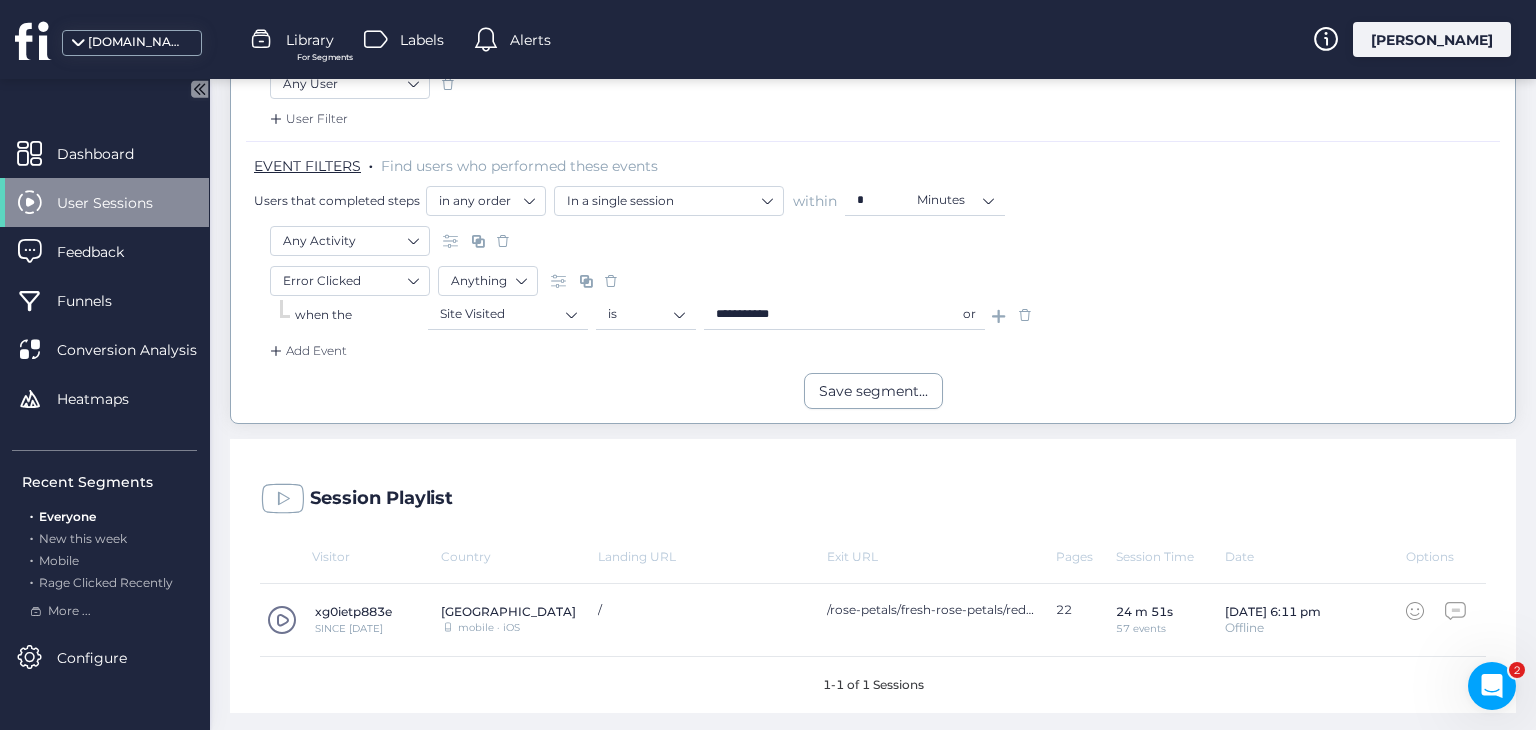 drag, startPoint x: 1535, startPoint y: 375, endPoint x: 1535, endPoint y: 417, distance: 42 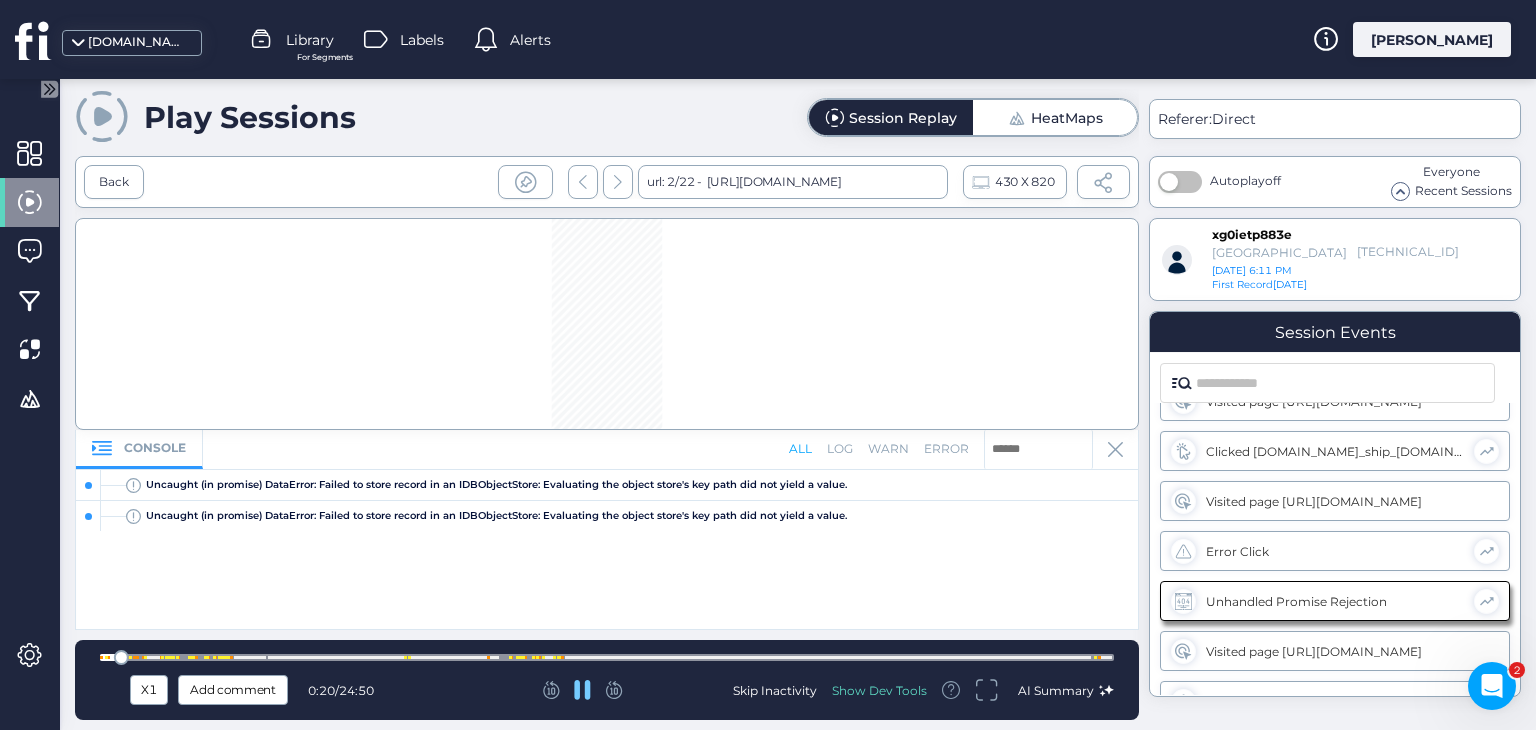 scroll, scrollTop: 83, scrollLeft: 0, axis: vertical 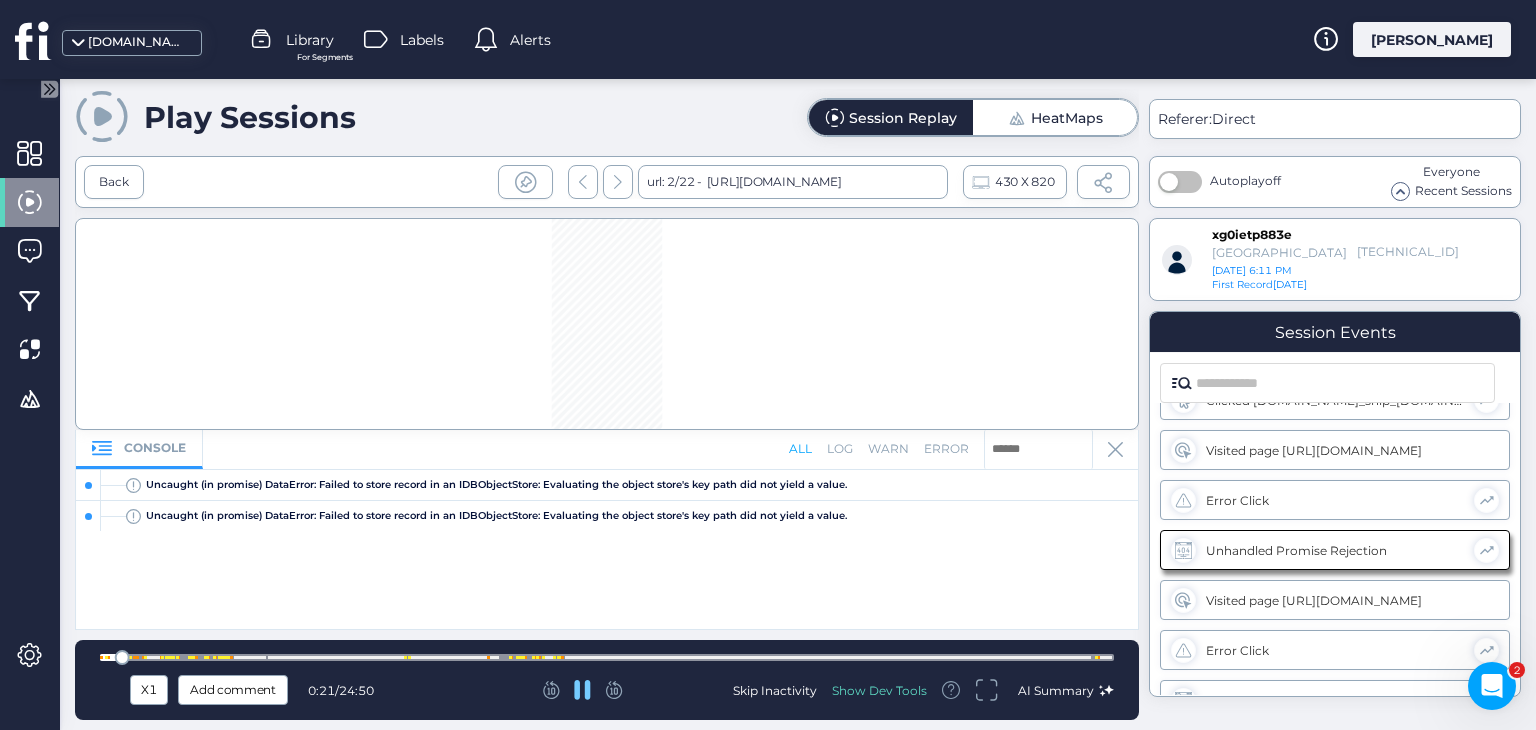 click 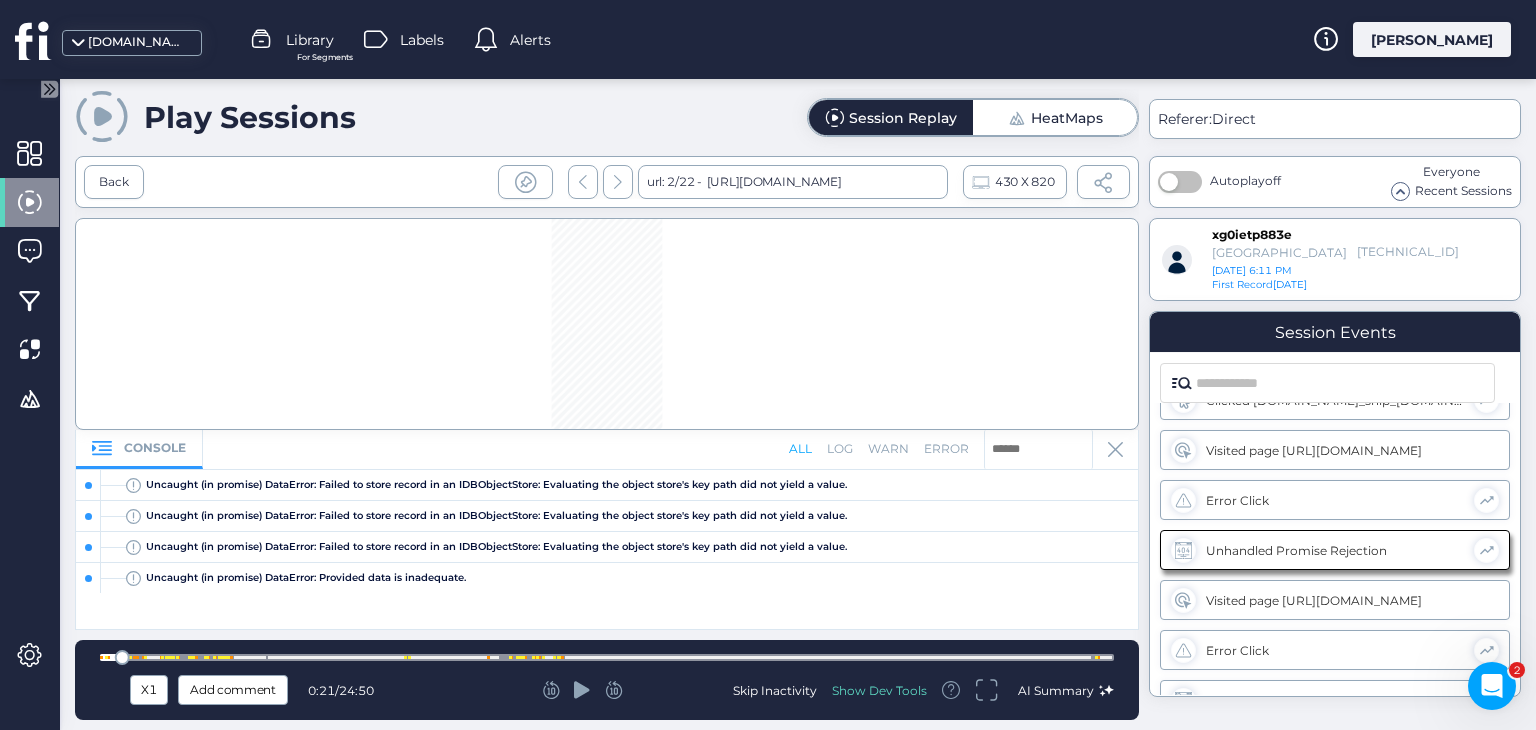 click at bounding box center (607, 324) 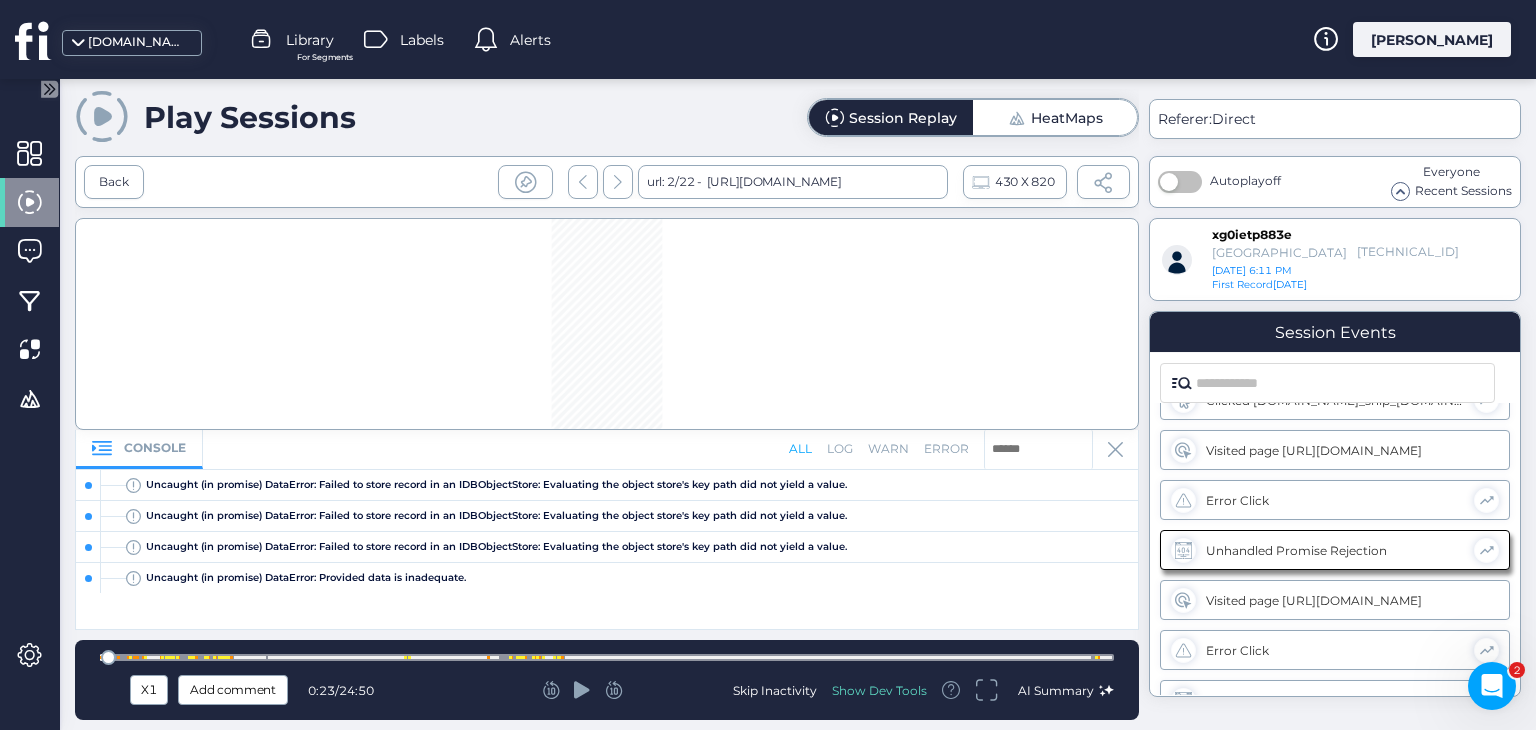 drag, startPoint x: 124, startPoint y: 658, endPoint x: 101, endPoint y: 658, distance: 23 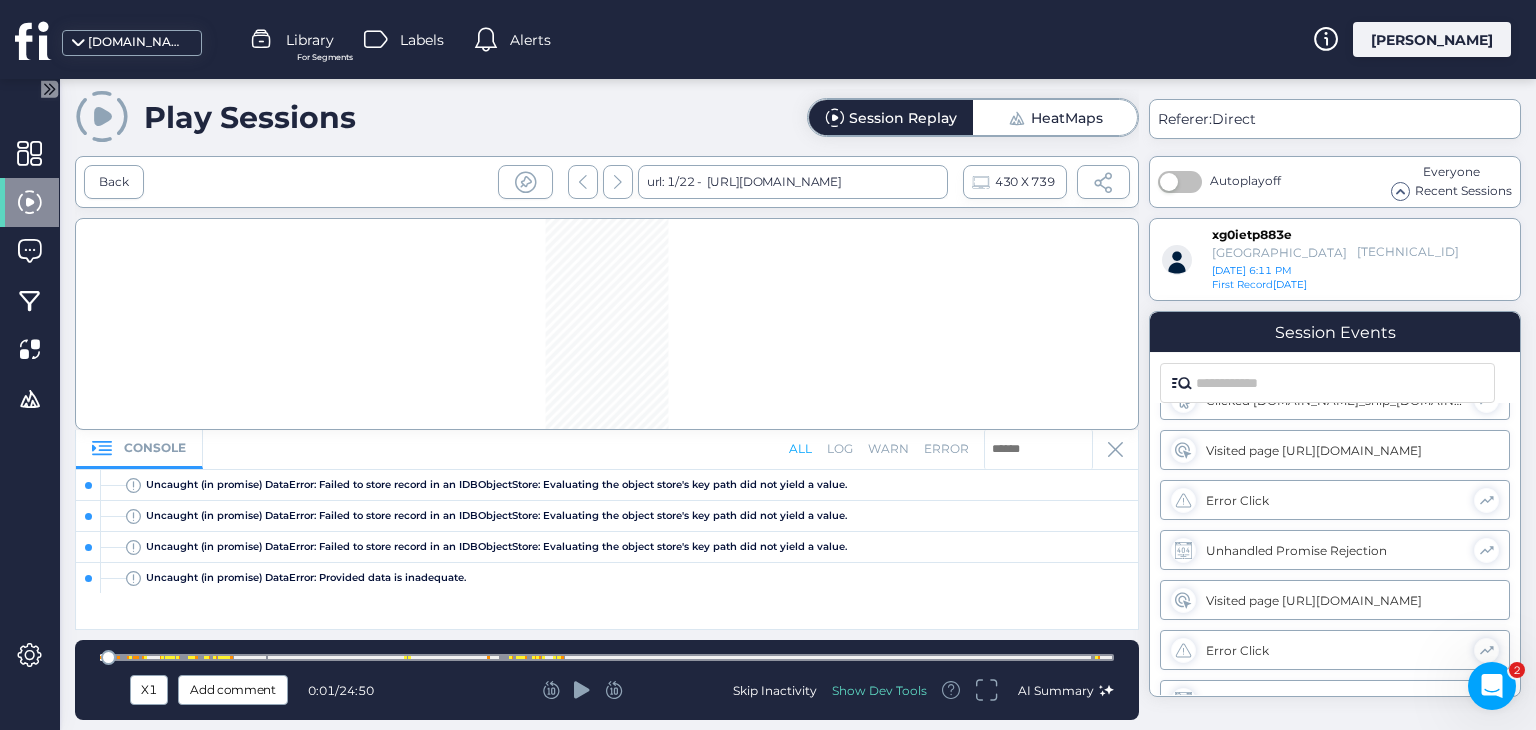 scroll, scrollTop: 0, scrollLeft: 0, axis: both 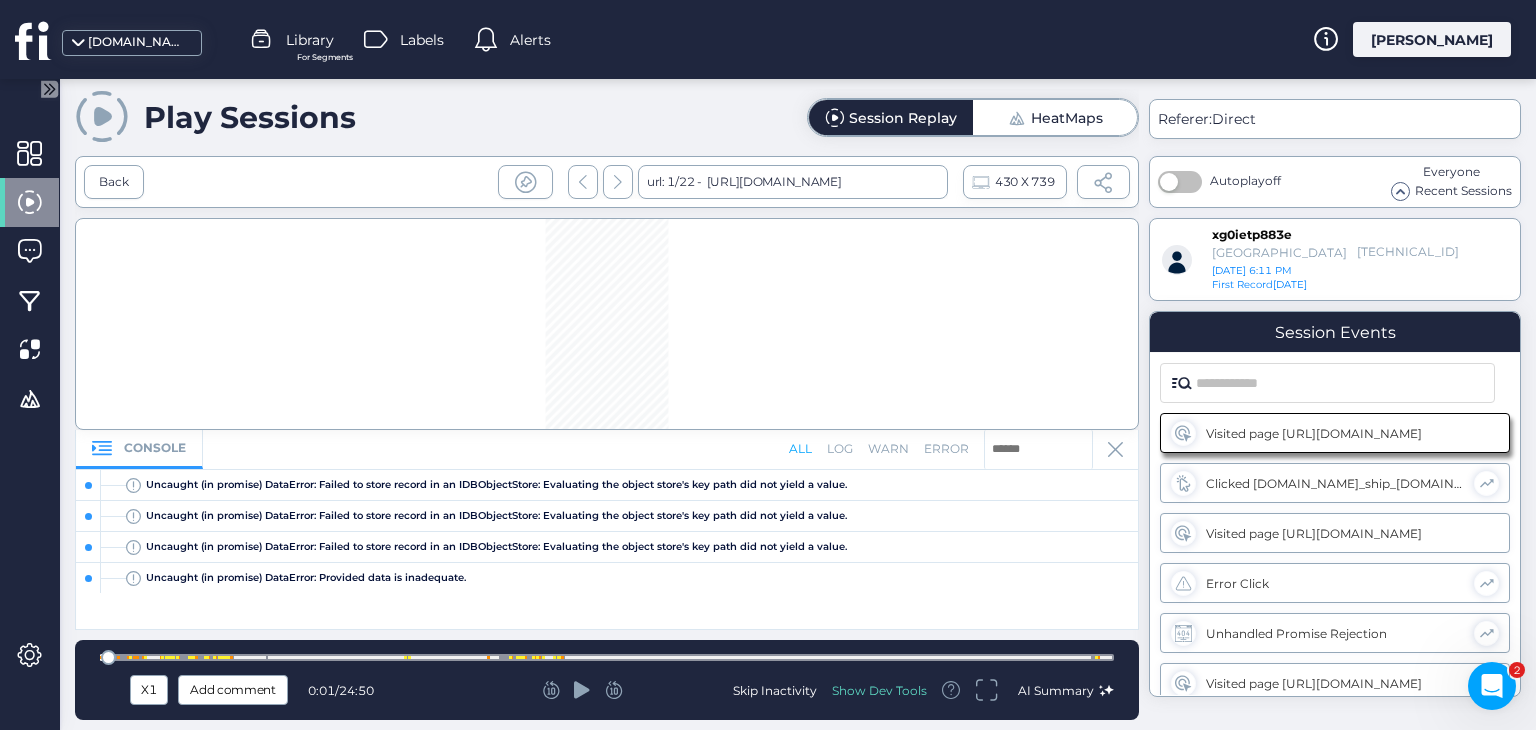 click 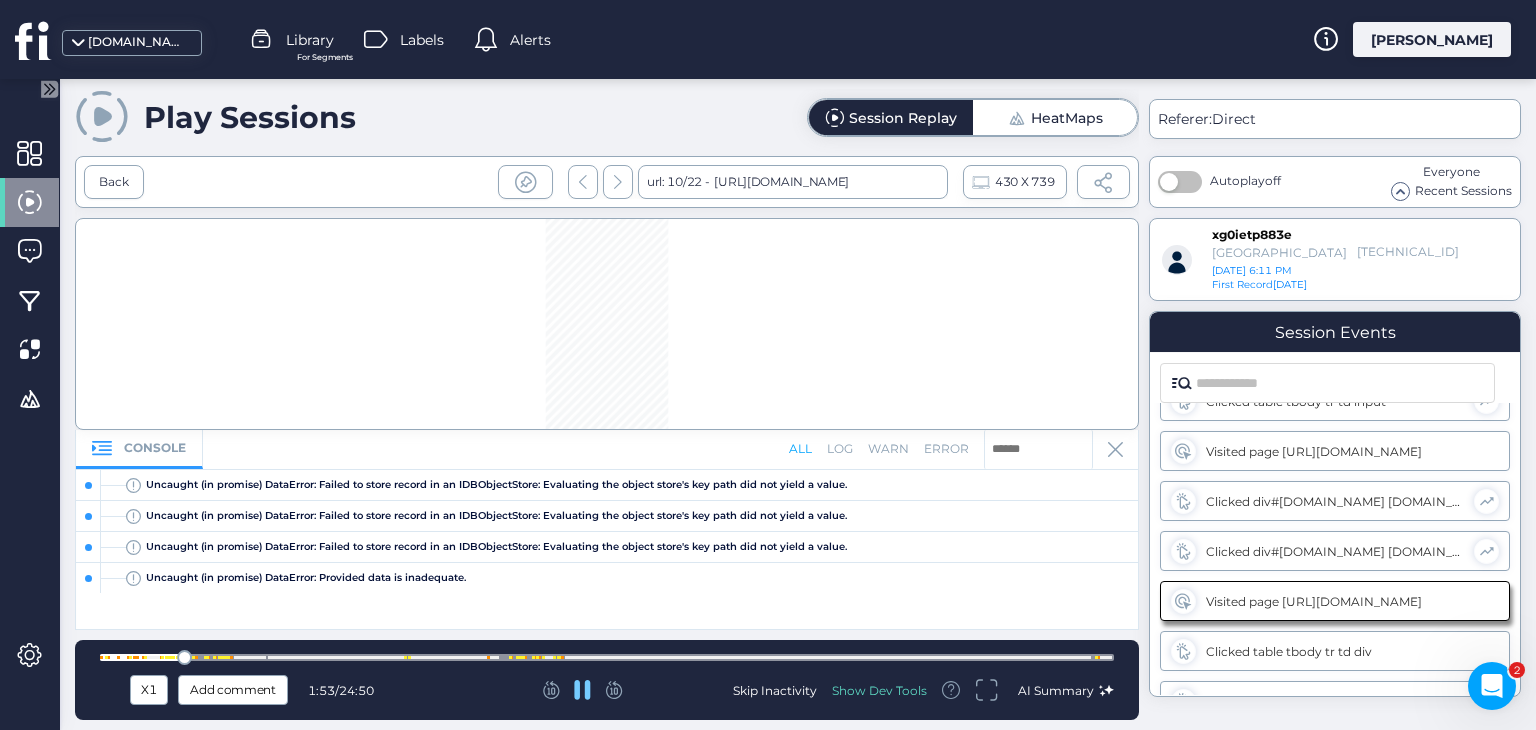 scroll, scrollTop: 1183, scrollLeft: 0, axis: vertical 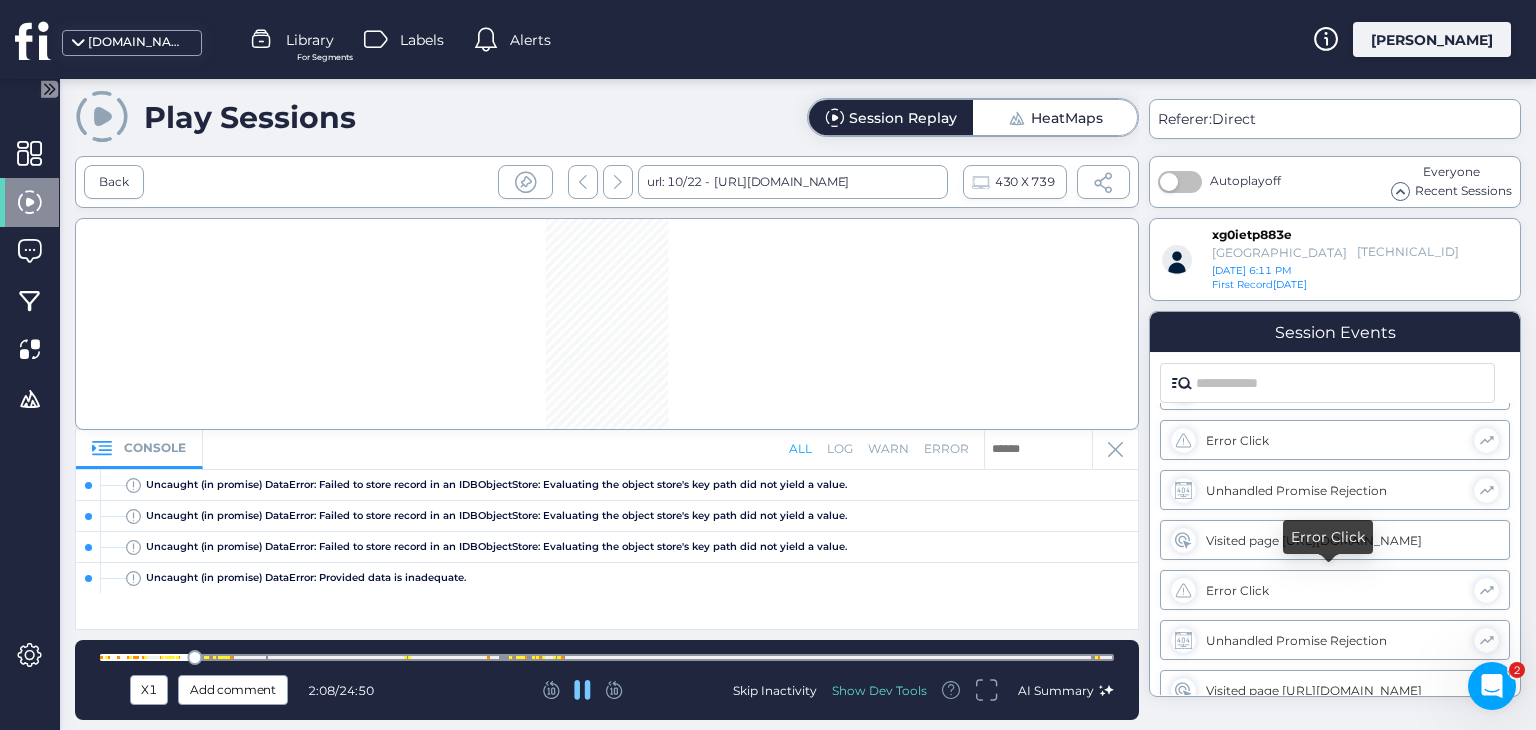 click on "Error Click" at bounding box center (1335, 590) 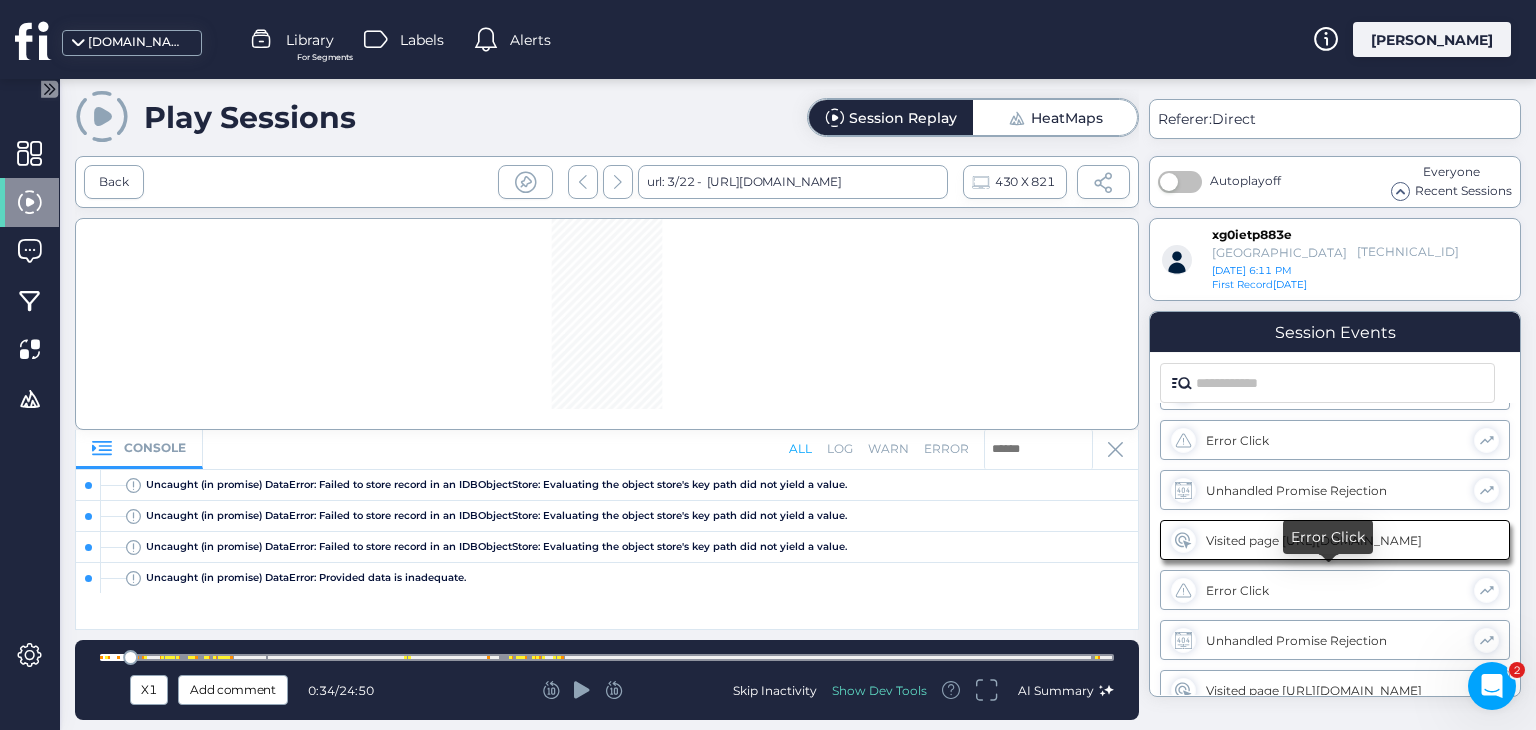 scroll, scrollTop: 132, scrollLeft: 0, axis: vertical 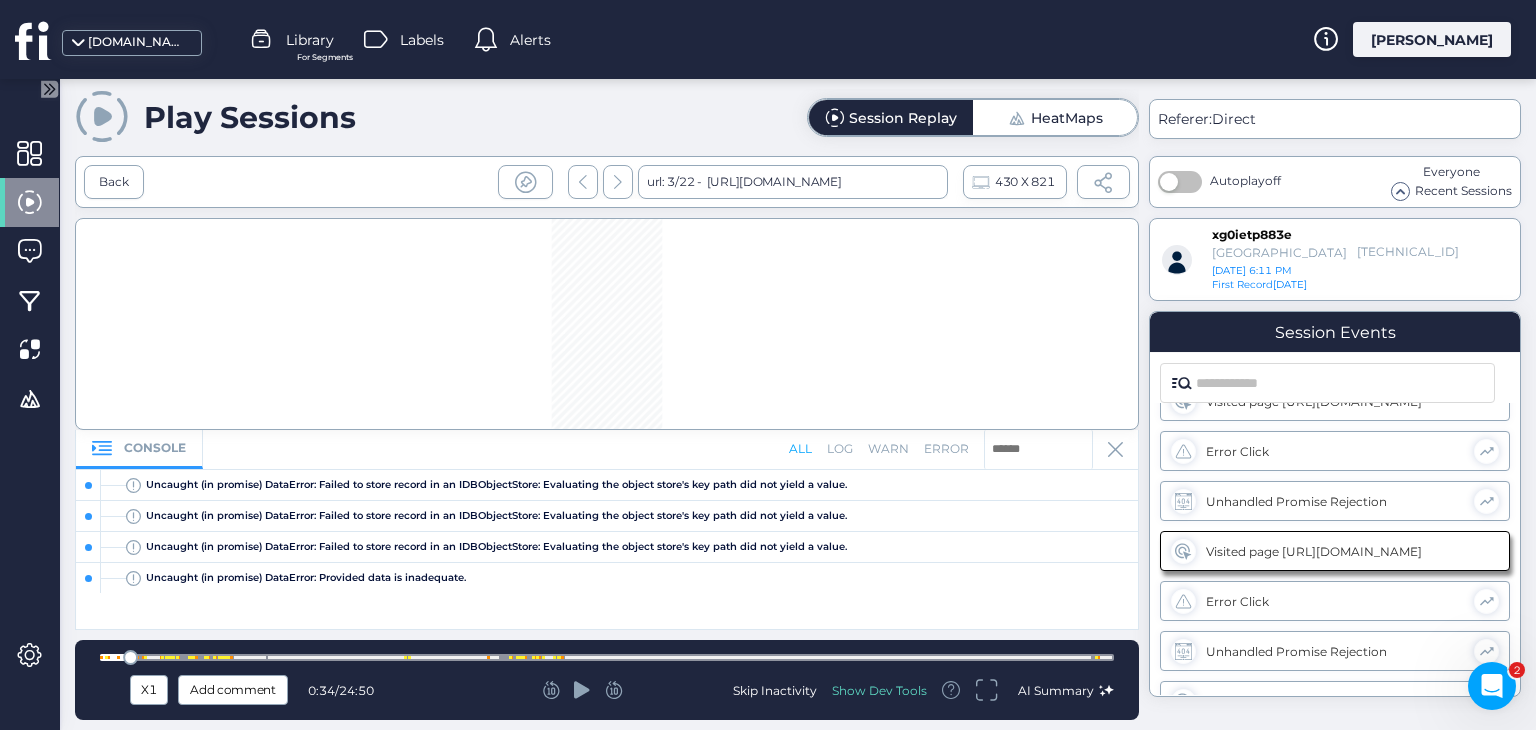 click at bounding box center (607, 324) 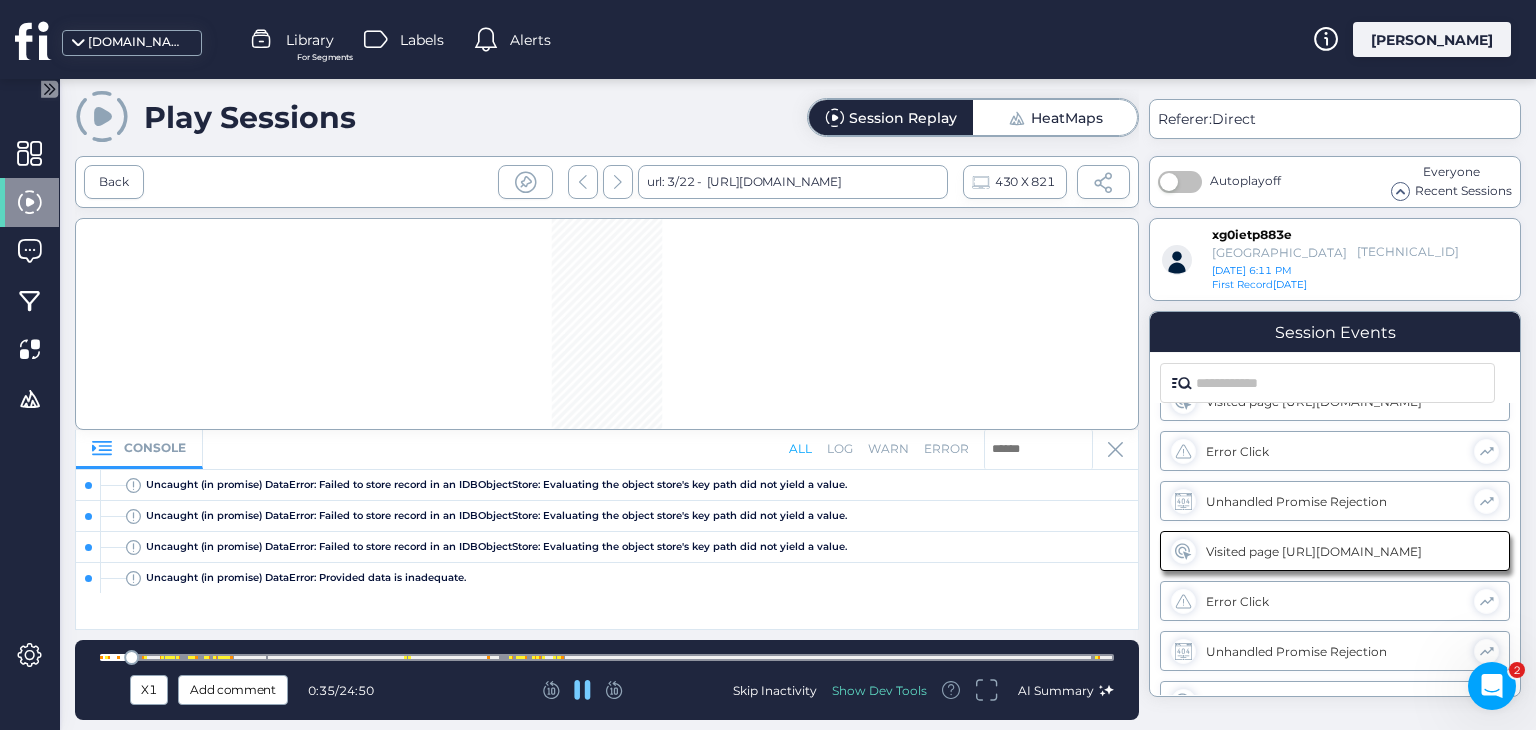 click 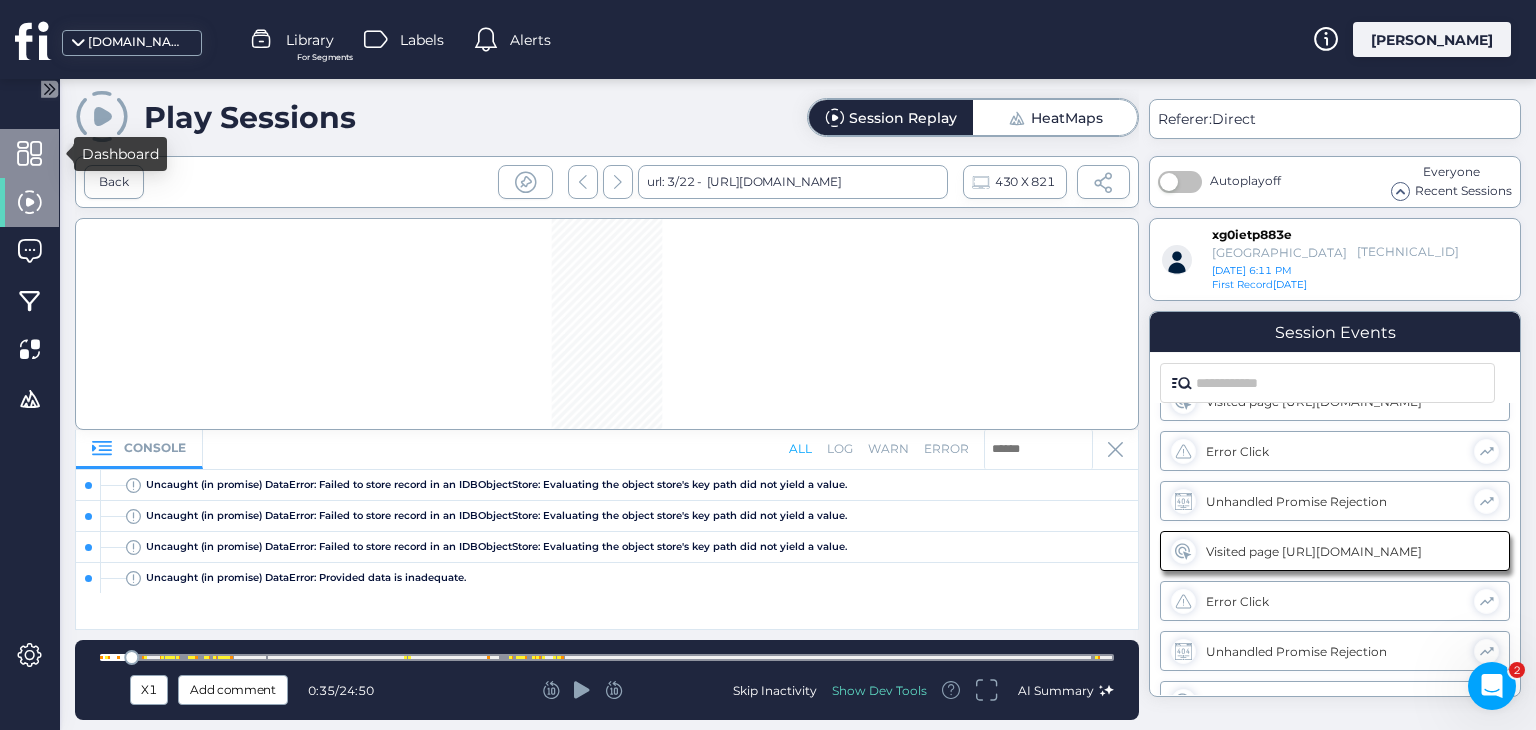 click 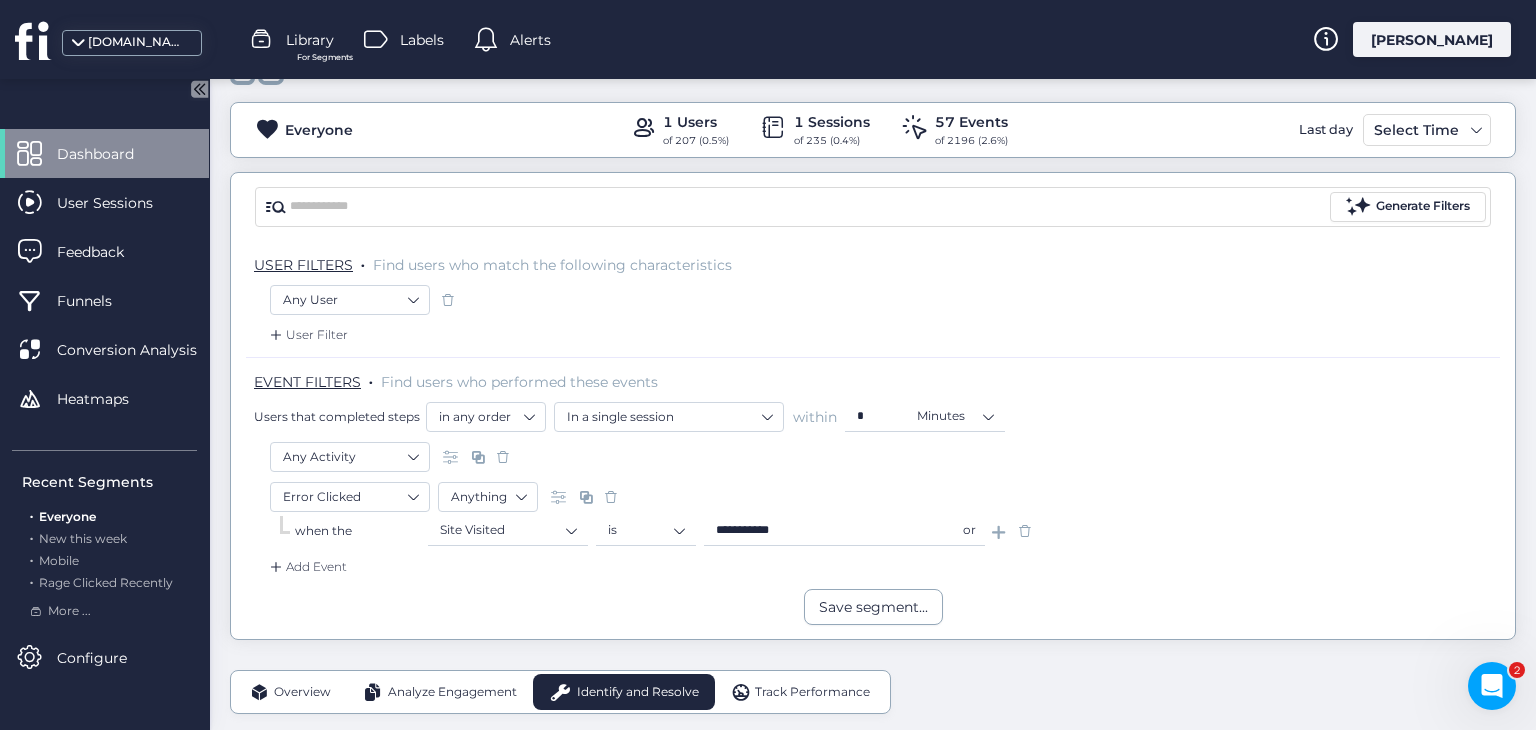 scroll, scrollTop: 200, scrollLeft: 0, axis: vertical 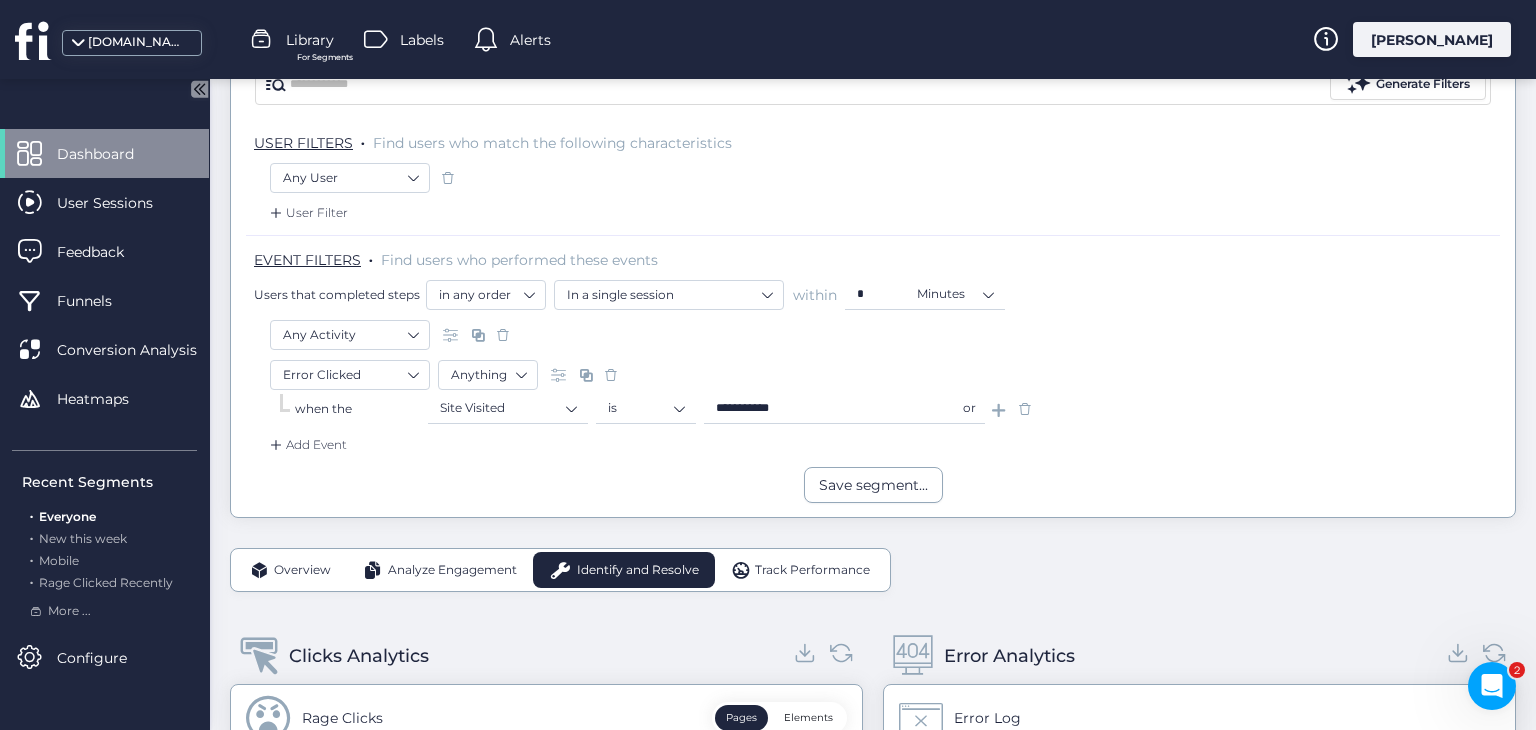 drag, startPoint x: 1535, startPoint y: 201, endPoint x: 1535, endPoint y: 134, distance: 67 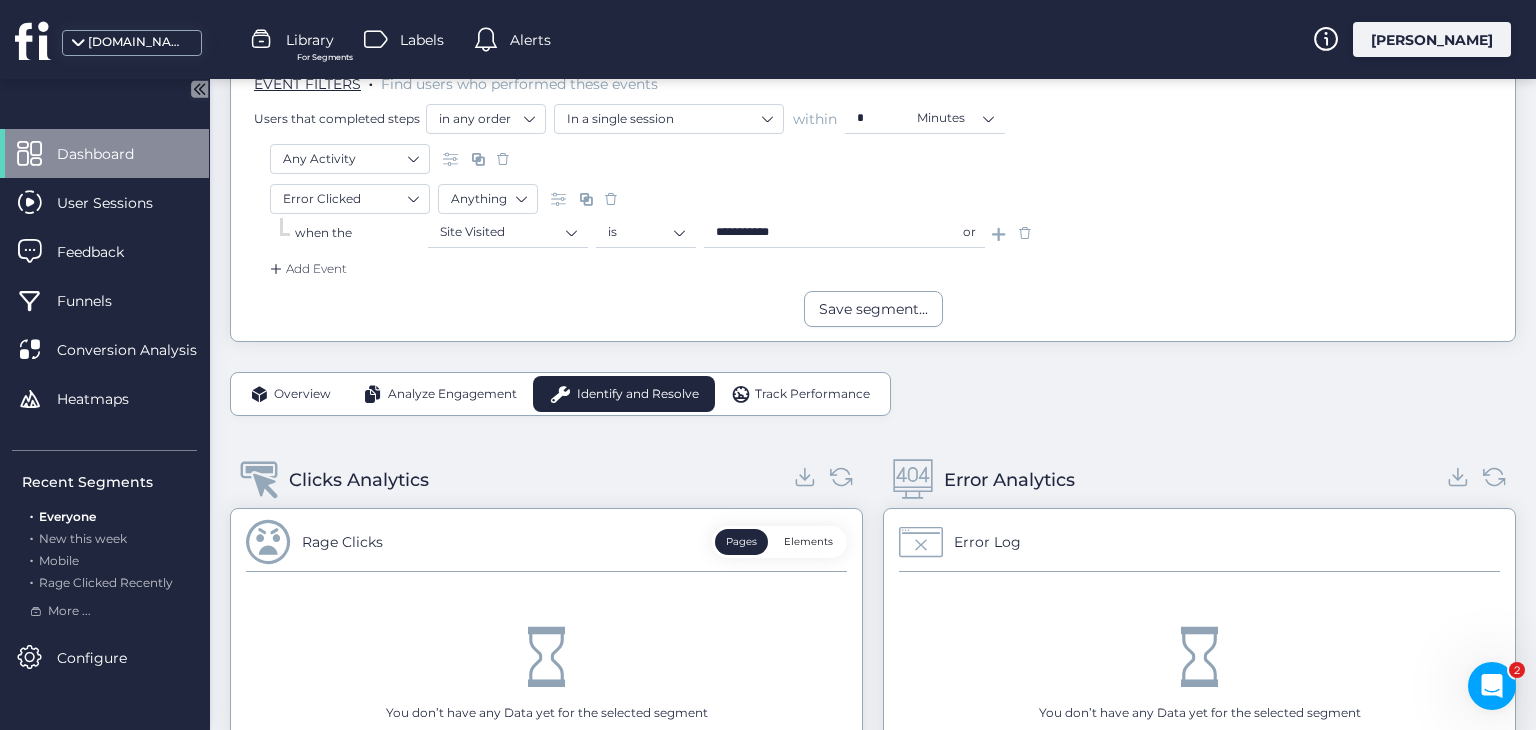 scroll, scrollTop: 369, scrollLeft: 0, axis: vertical 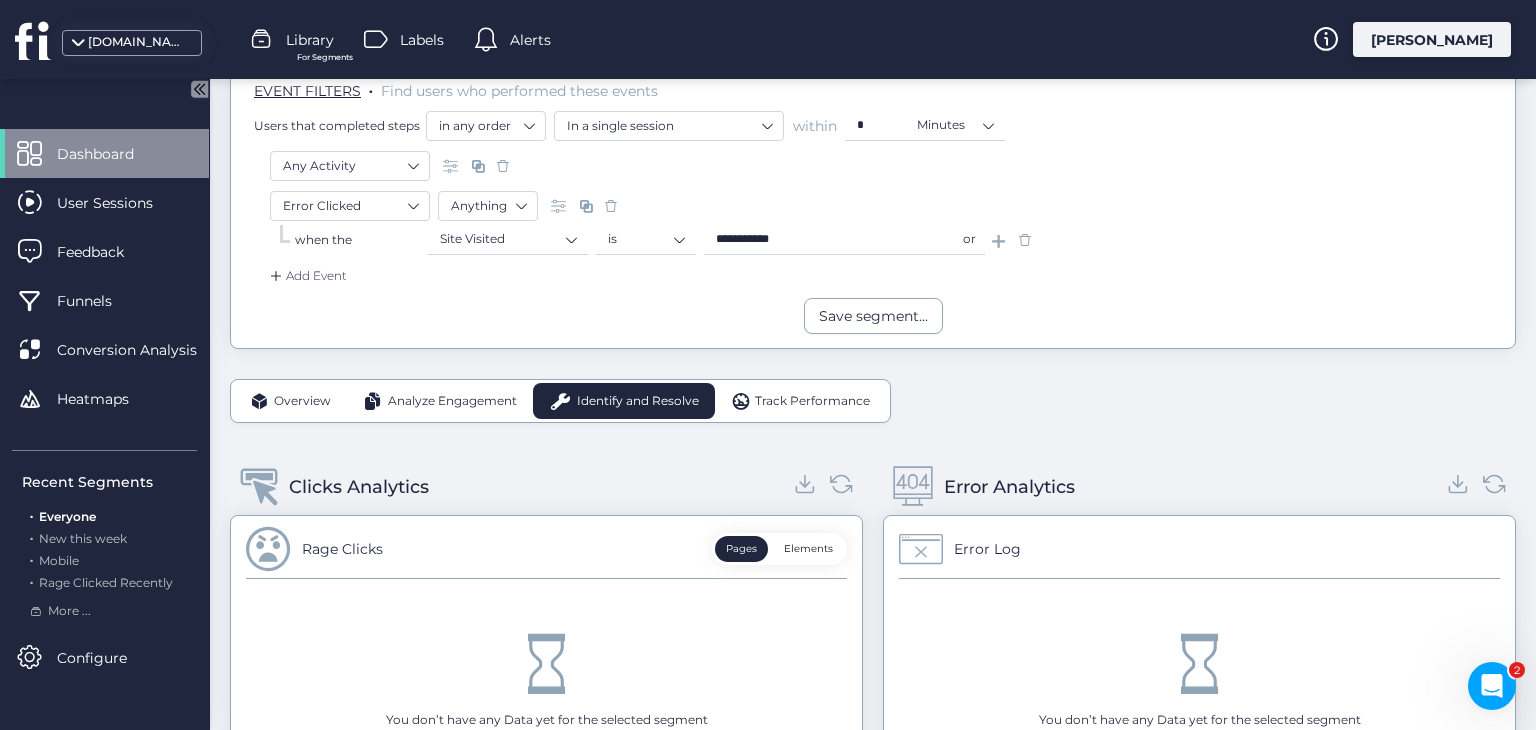 click 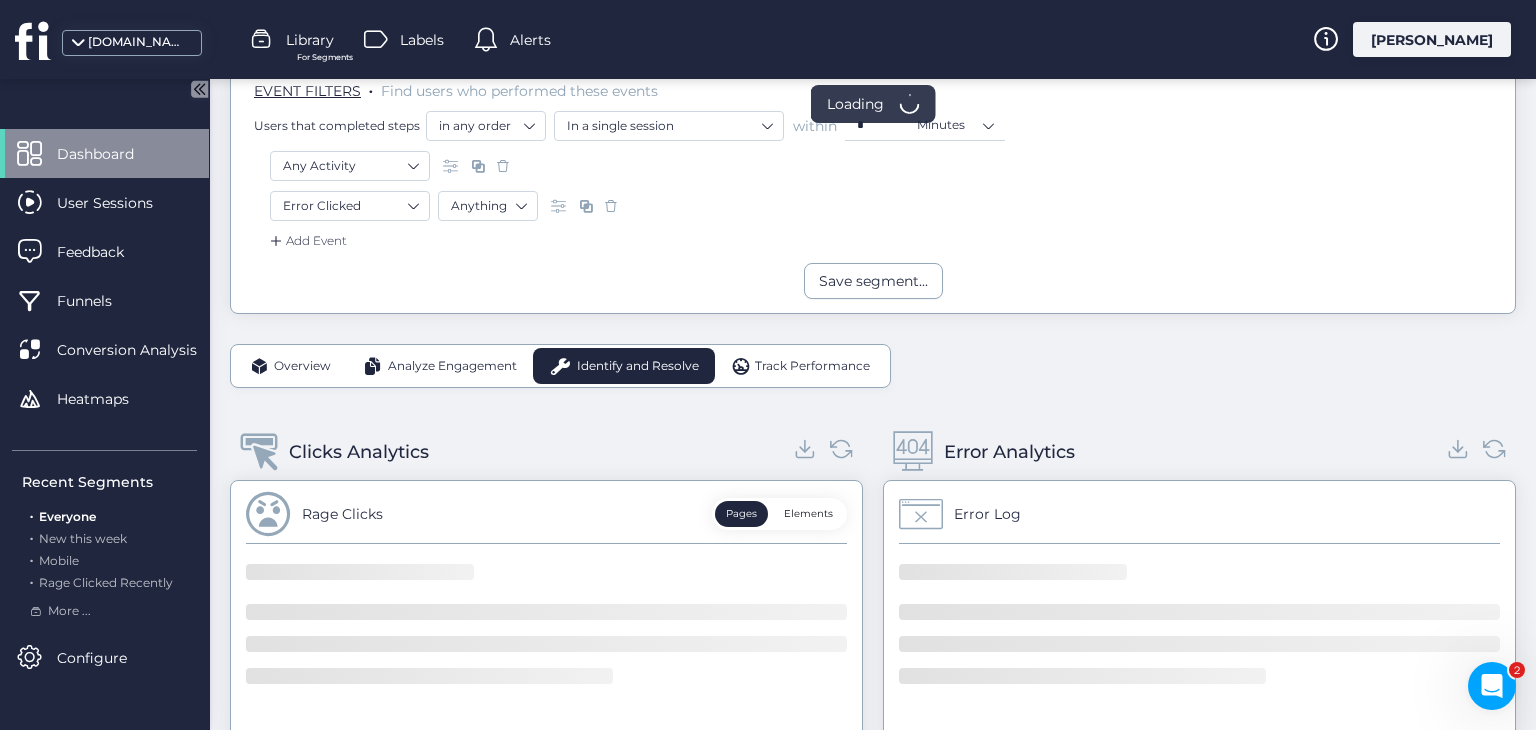 click 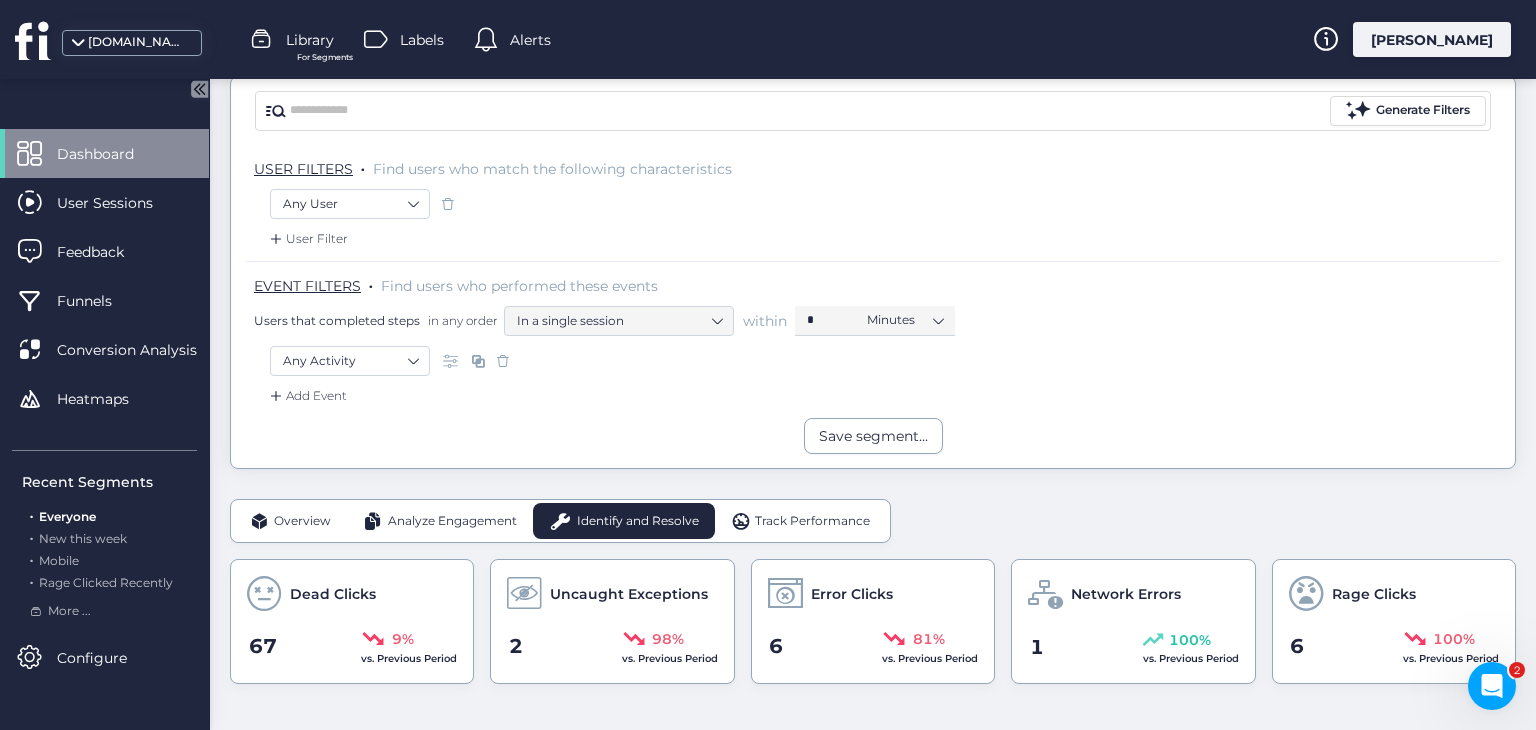 scroll, scrollTop: 169, scrollLeft: 0, axis: vertical 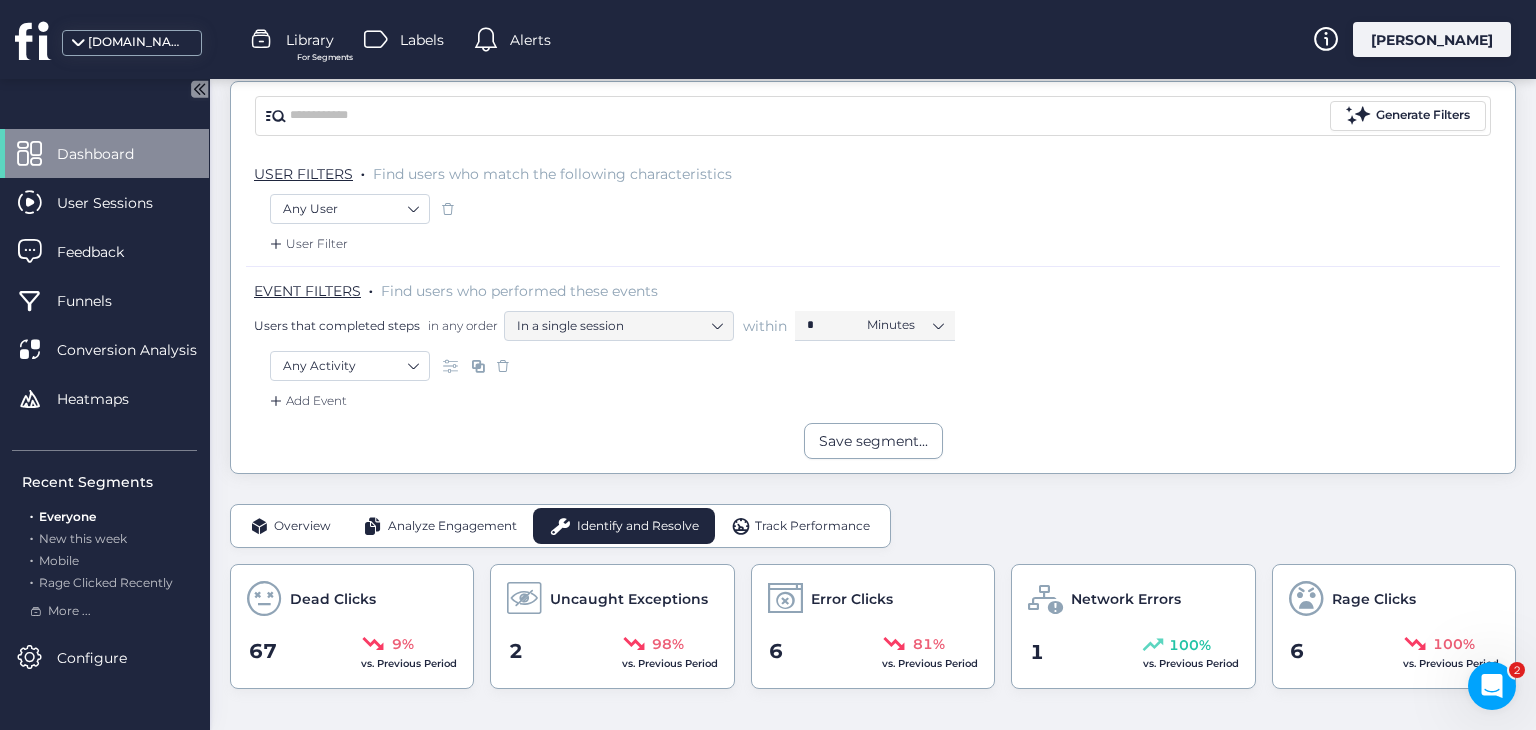 click 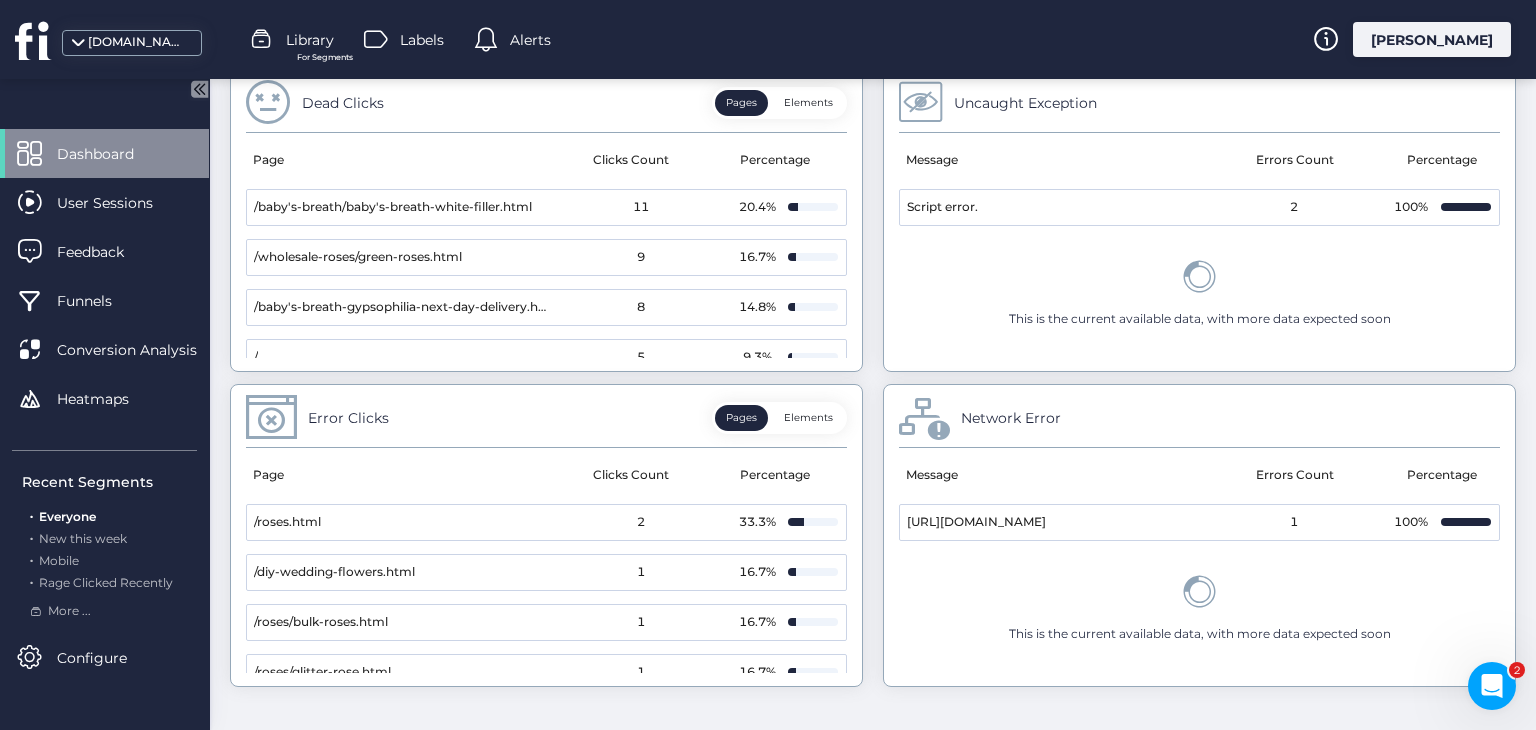 scroll, scrollTop: 1236, scrollLeft: 0, axis: vertical 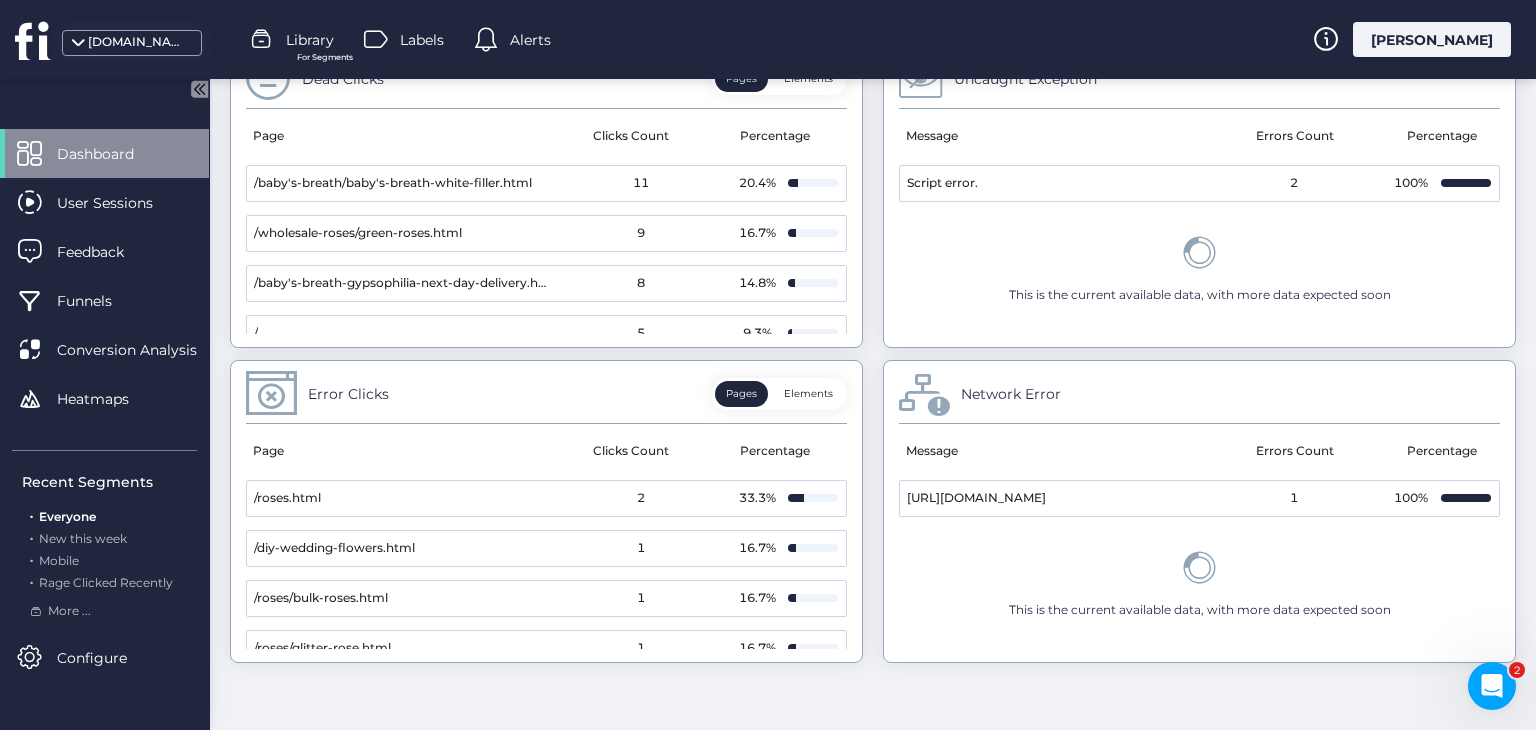 drag, startPoint x: 841, startPoint y: 484, endPoint x: 840, endPoint y: 509, distance: 25.019993 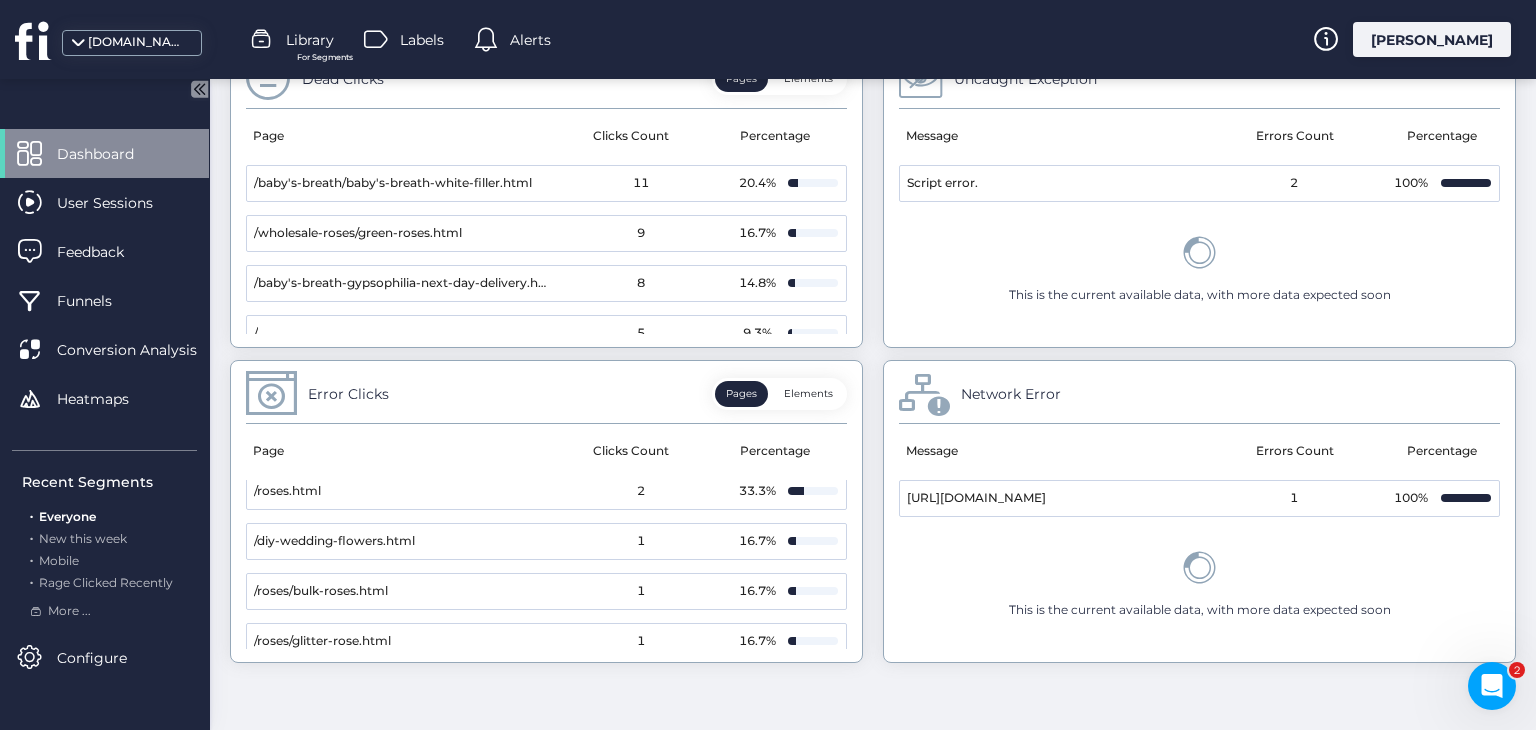 scroll, scrollTop: 0, scrollLeft: 0, axis: both 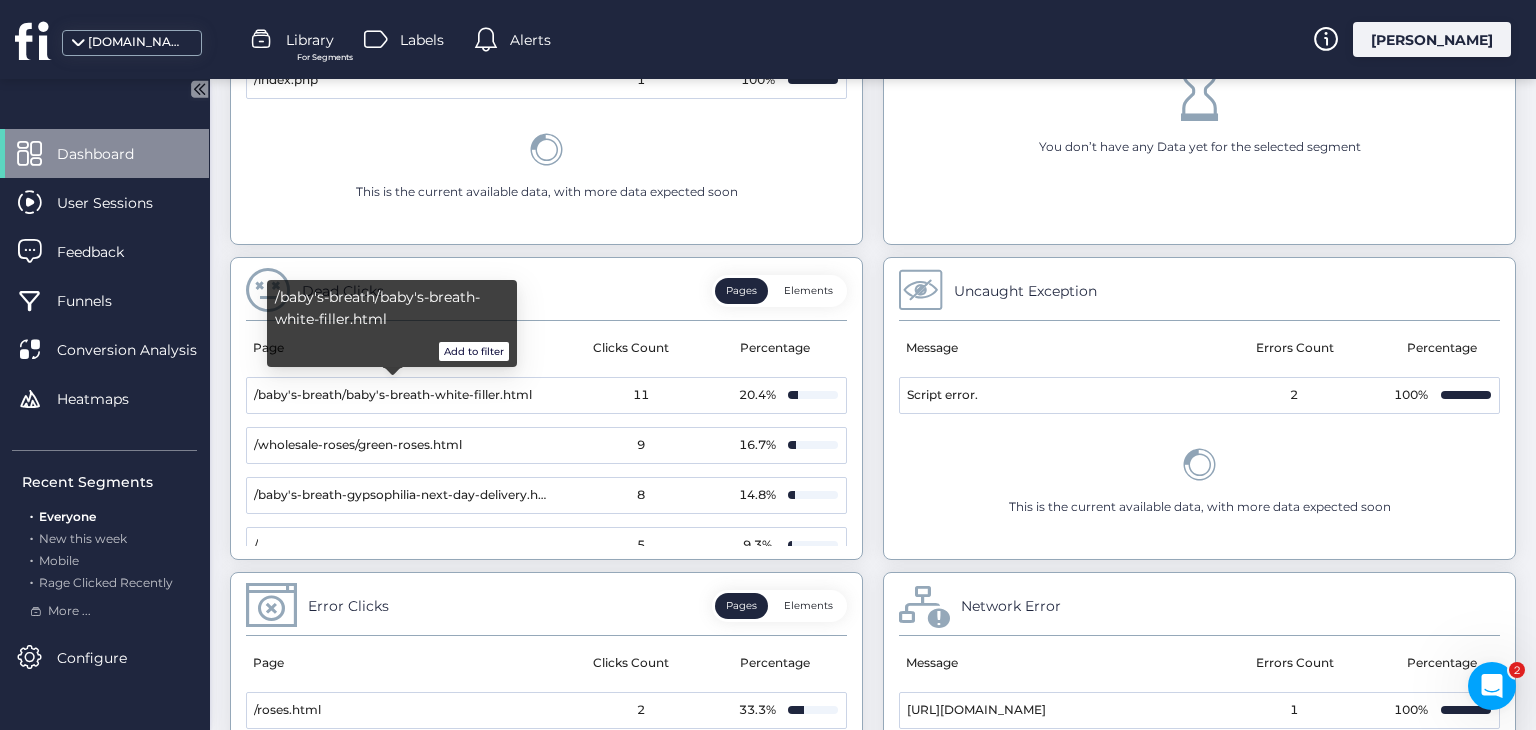 click on "Add to filter" at bounding box center (474, 352) 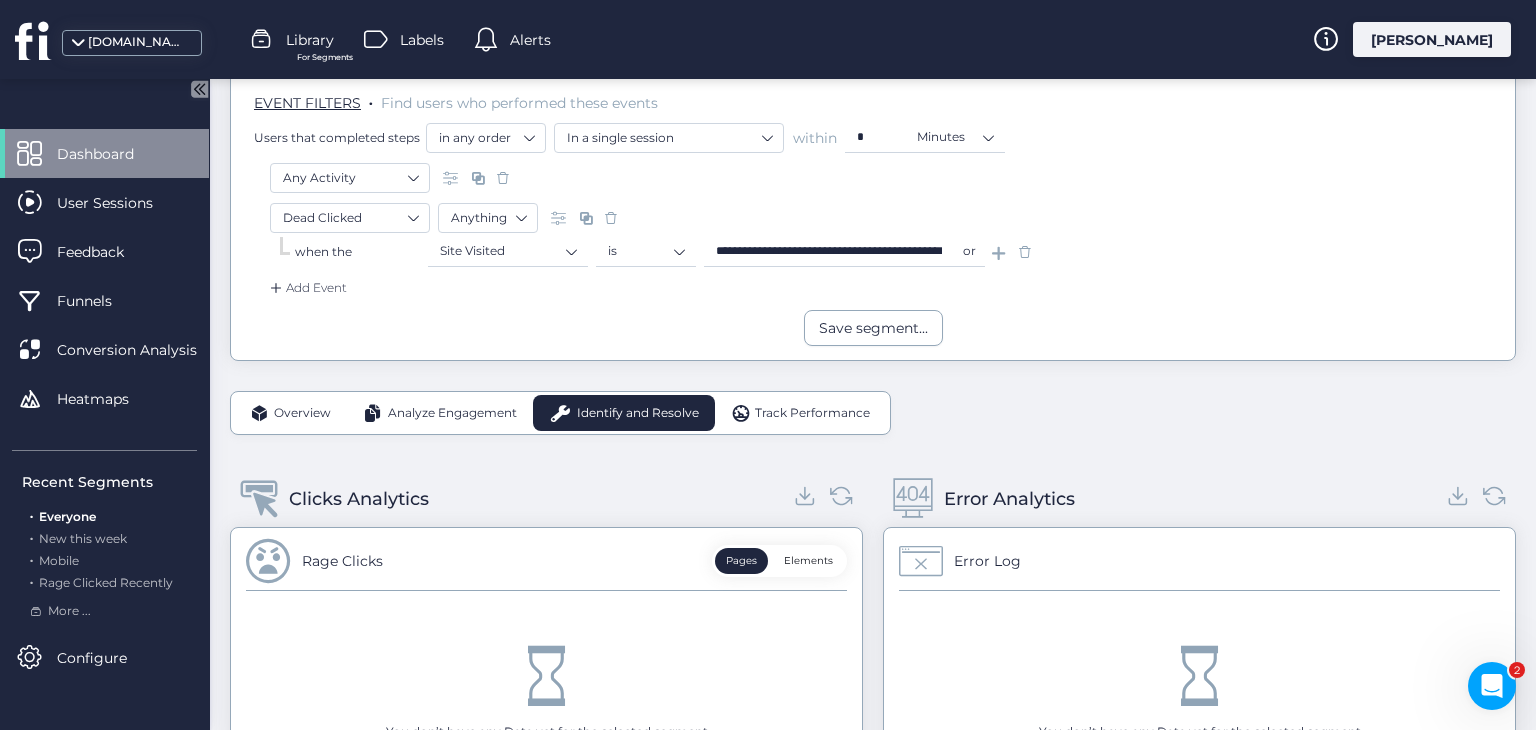 scroll, scrollTop: 348, scrollLeft: 0, axis: vertical 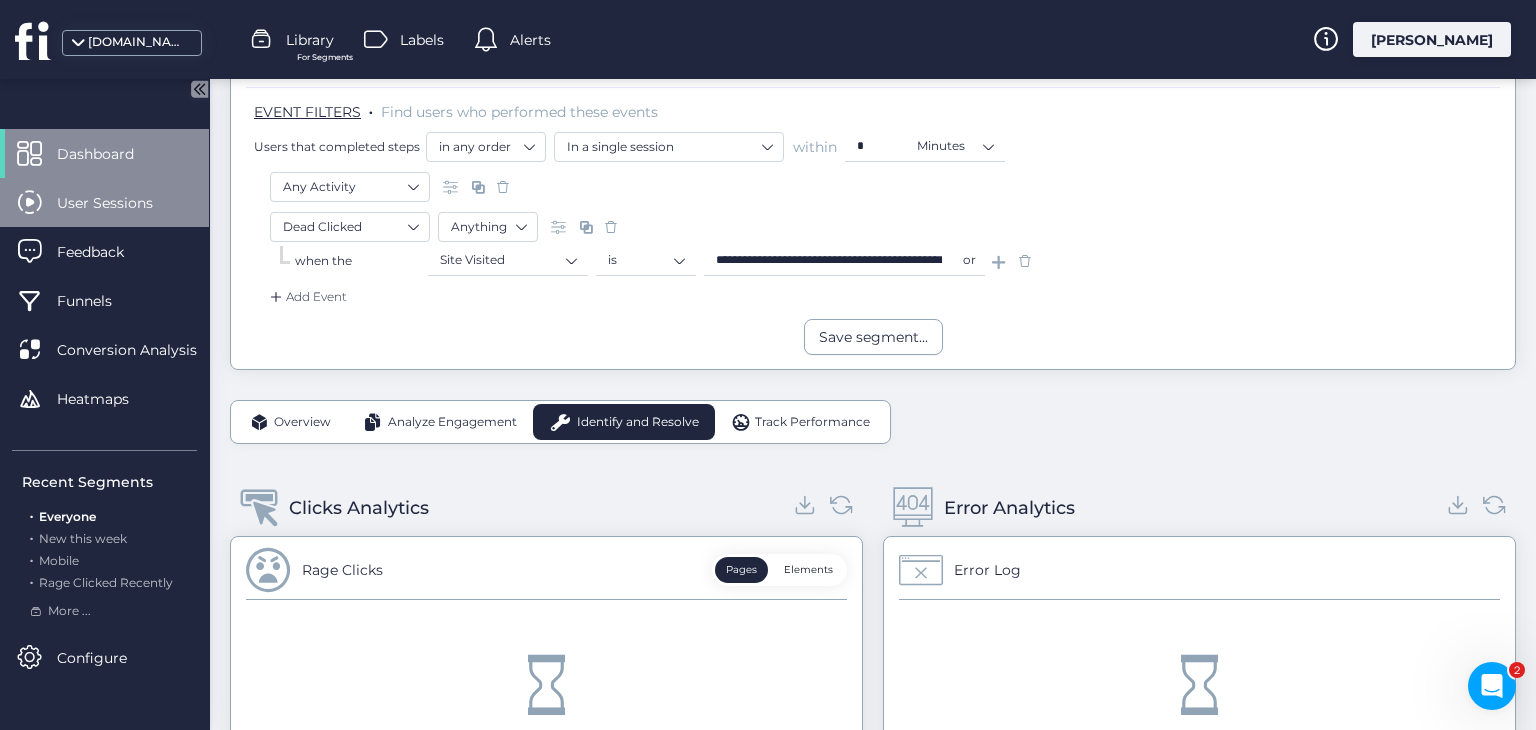 click on "User Sessions" 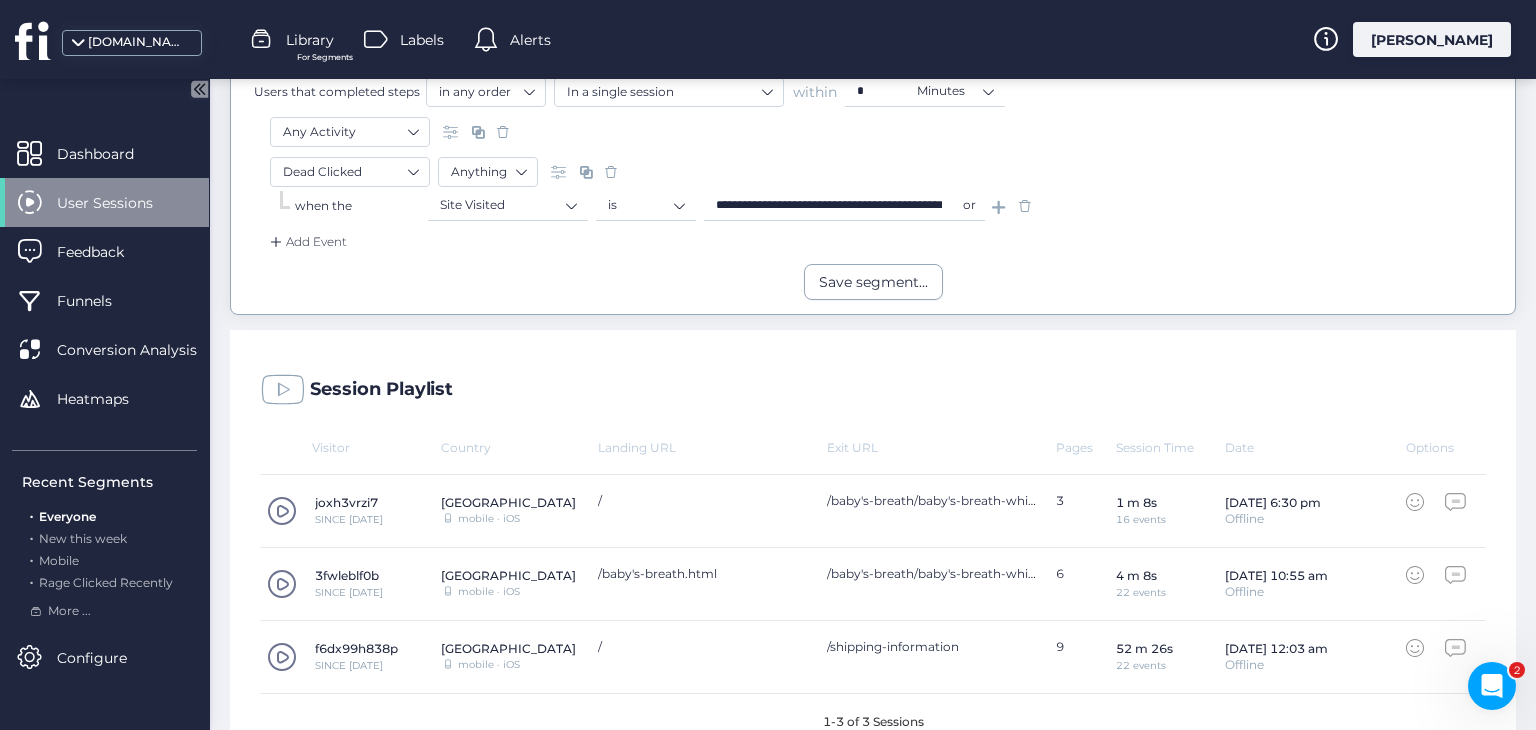 scroll, scrollTop: 440, scrollLeft: 0, axis: vertical 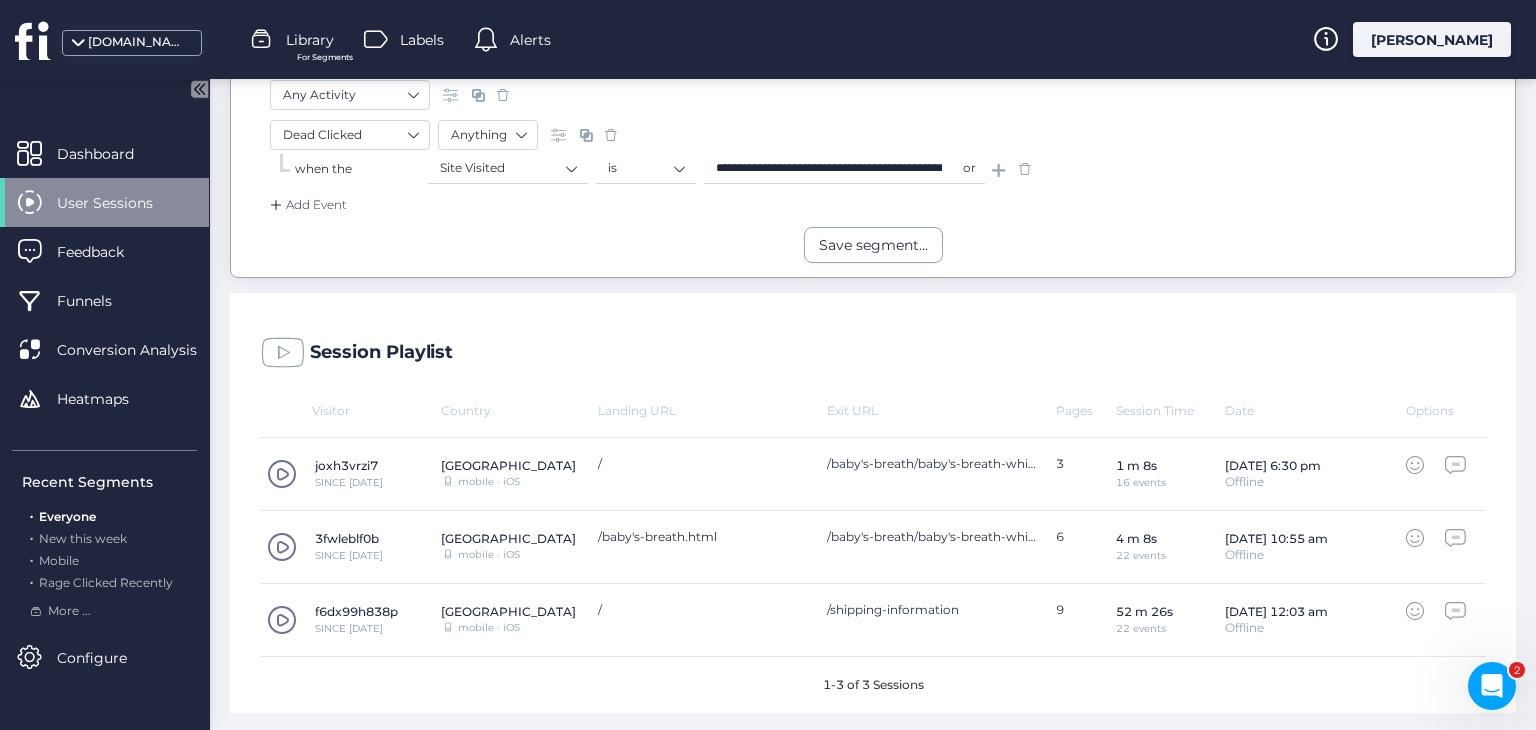click 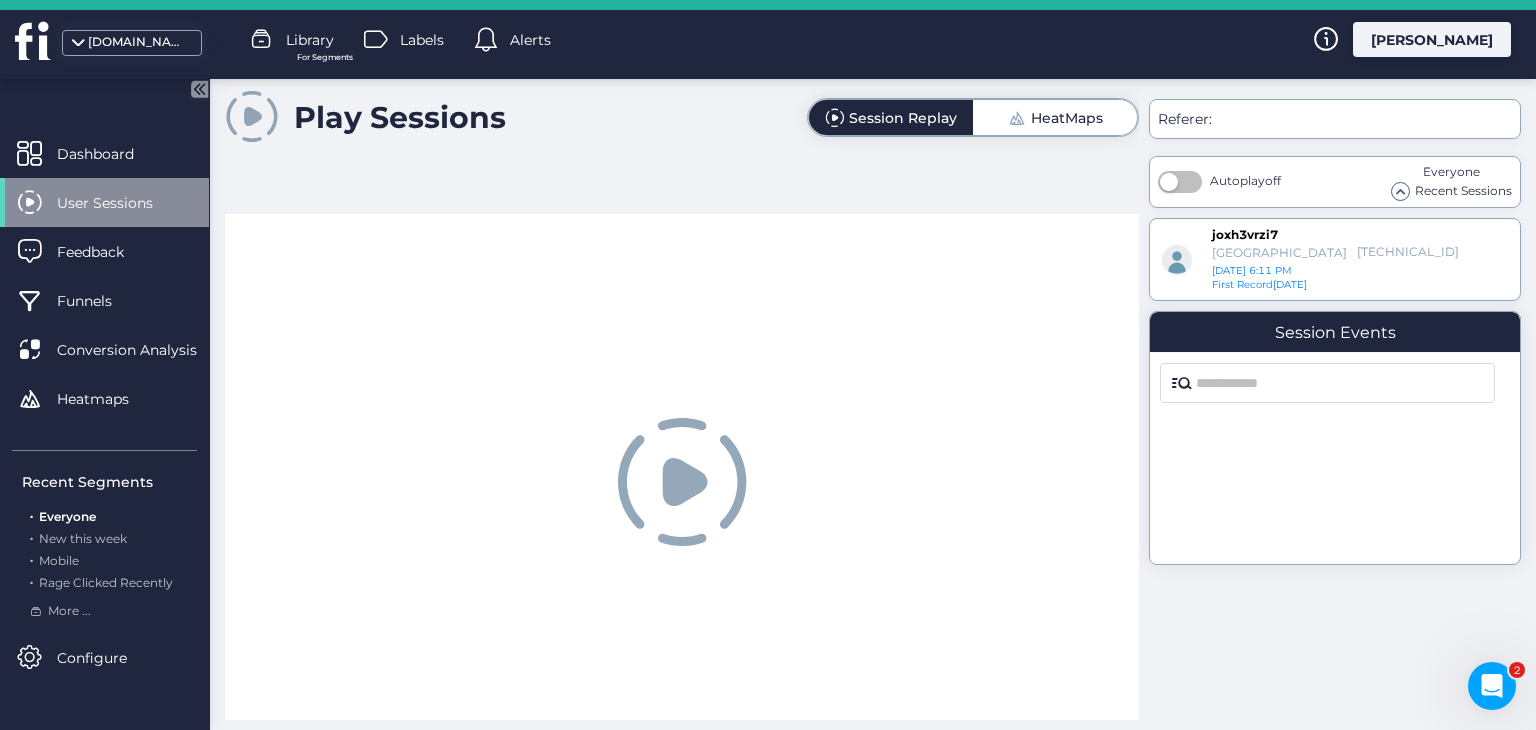 scroll, scrollTop: 0, scrollLeft: 0, axis: both 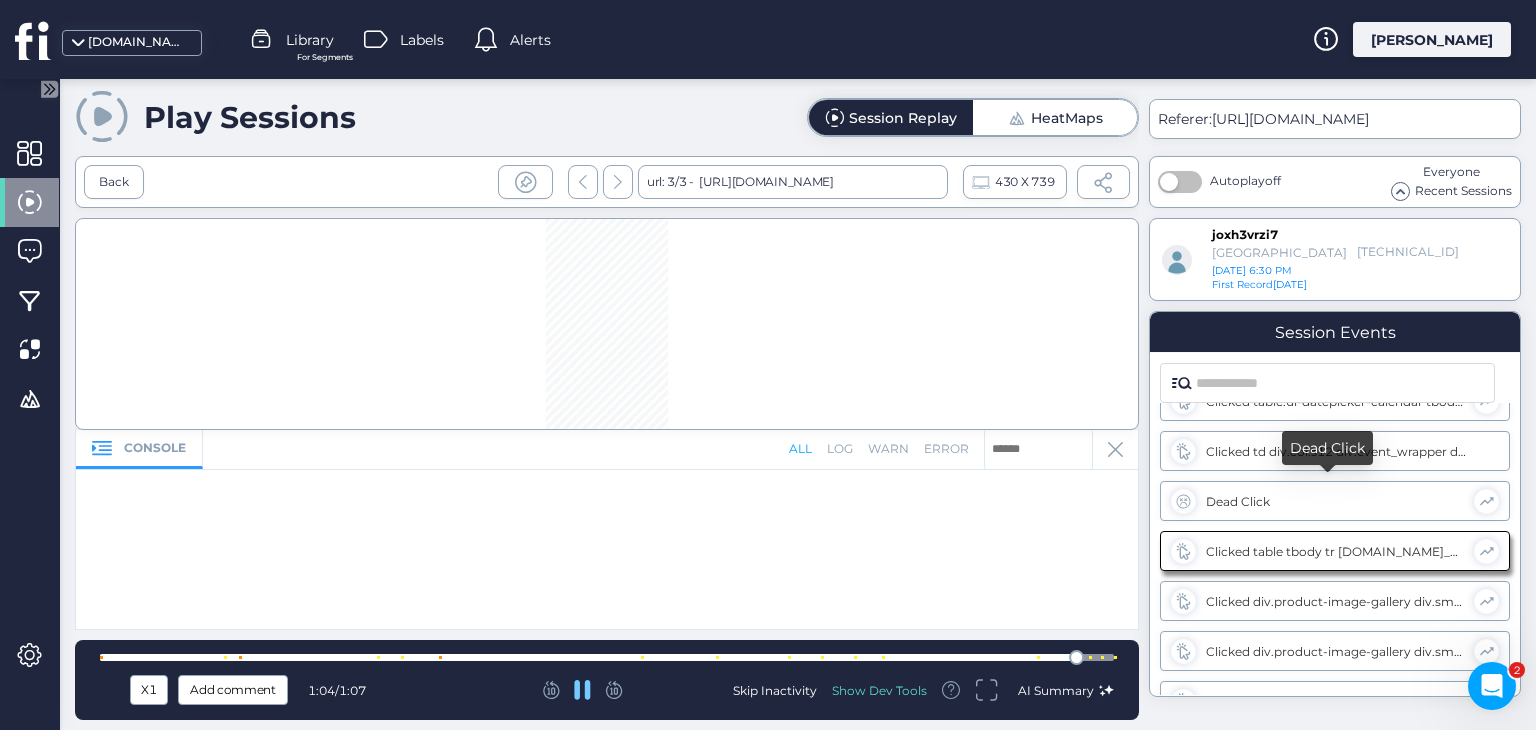 click on "Dead Click" at bounding box center [1335, 501] 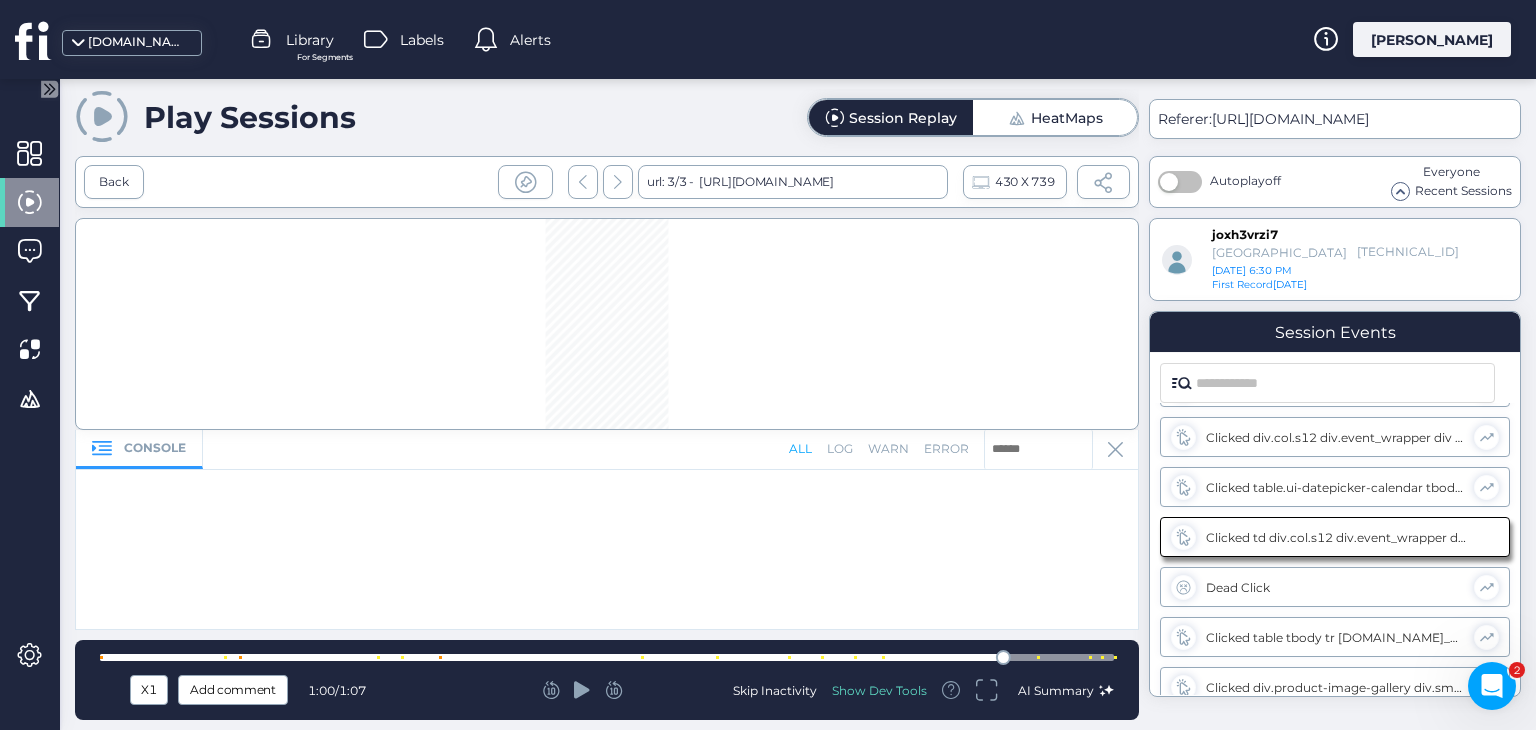 scroll, scrollTop: 532, scrollLeft: 0, axis: vertical 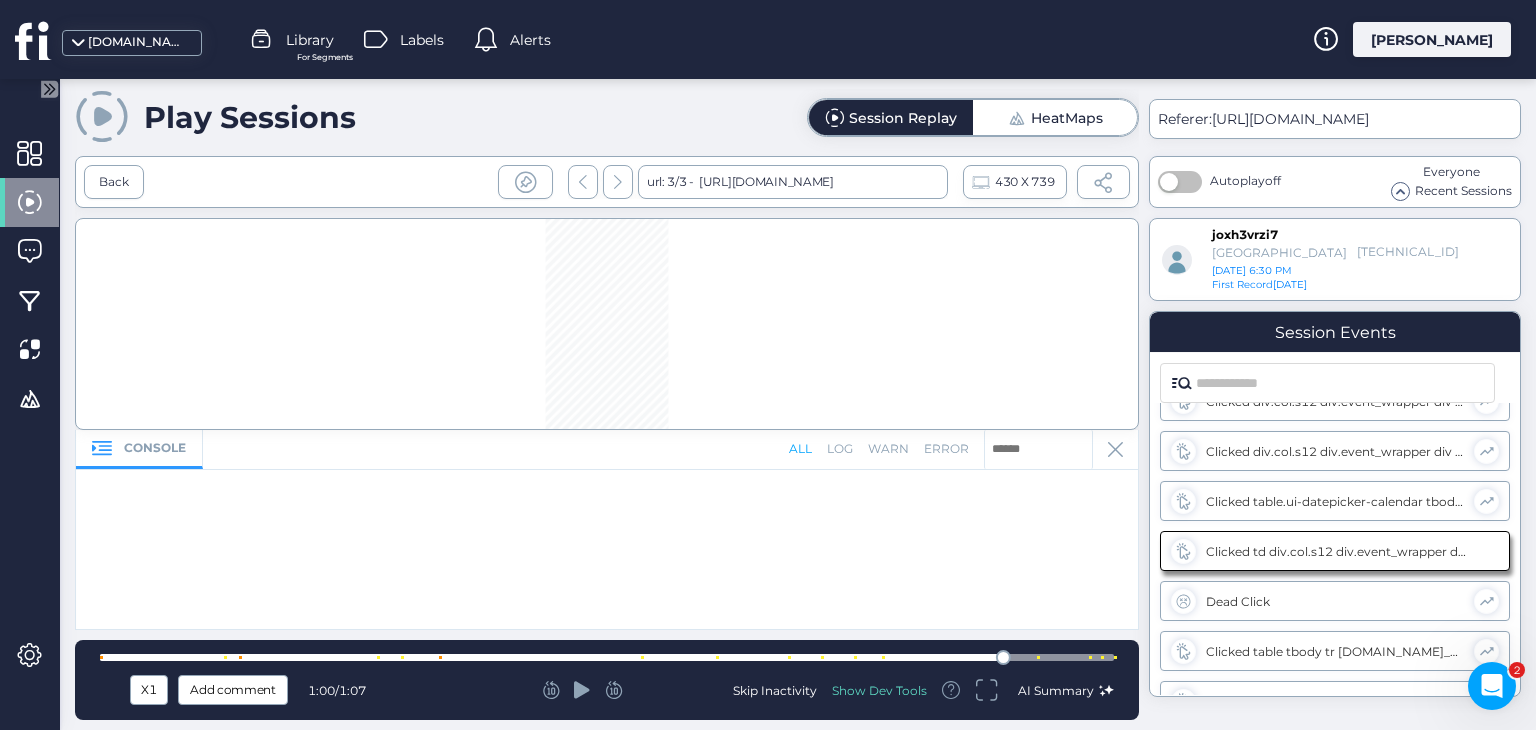 click 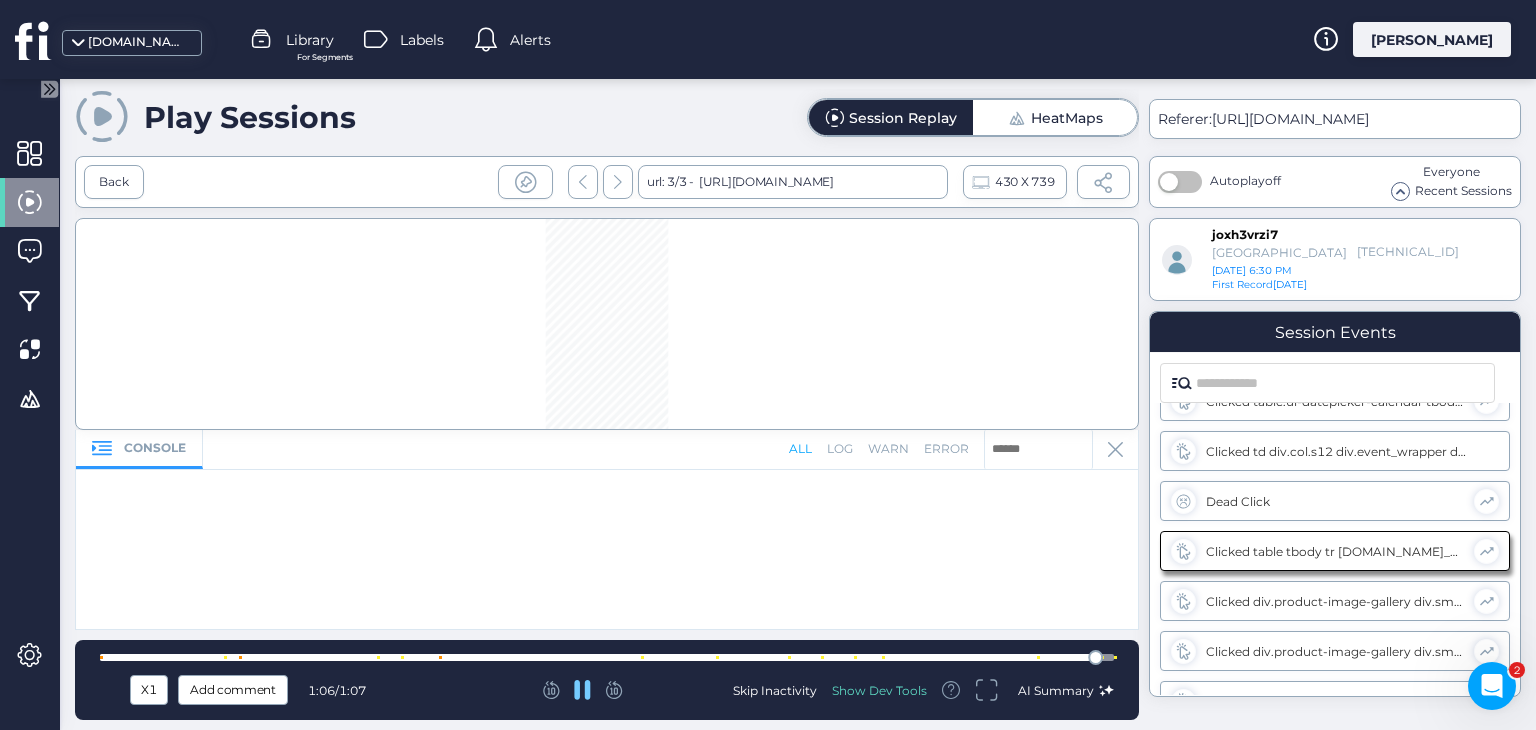 scroll, scrollTop: 658, scrollLeft: 0, axis: vertical 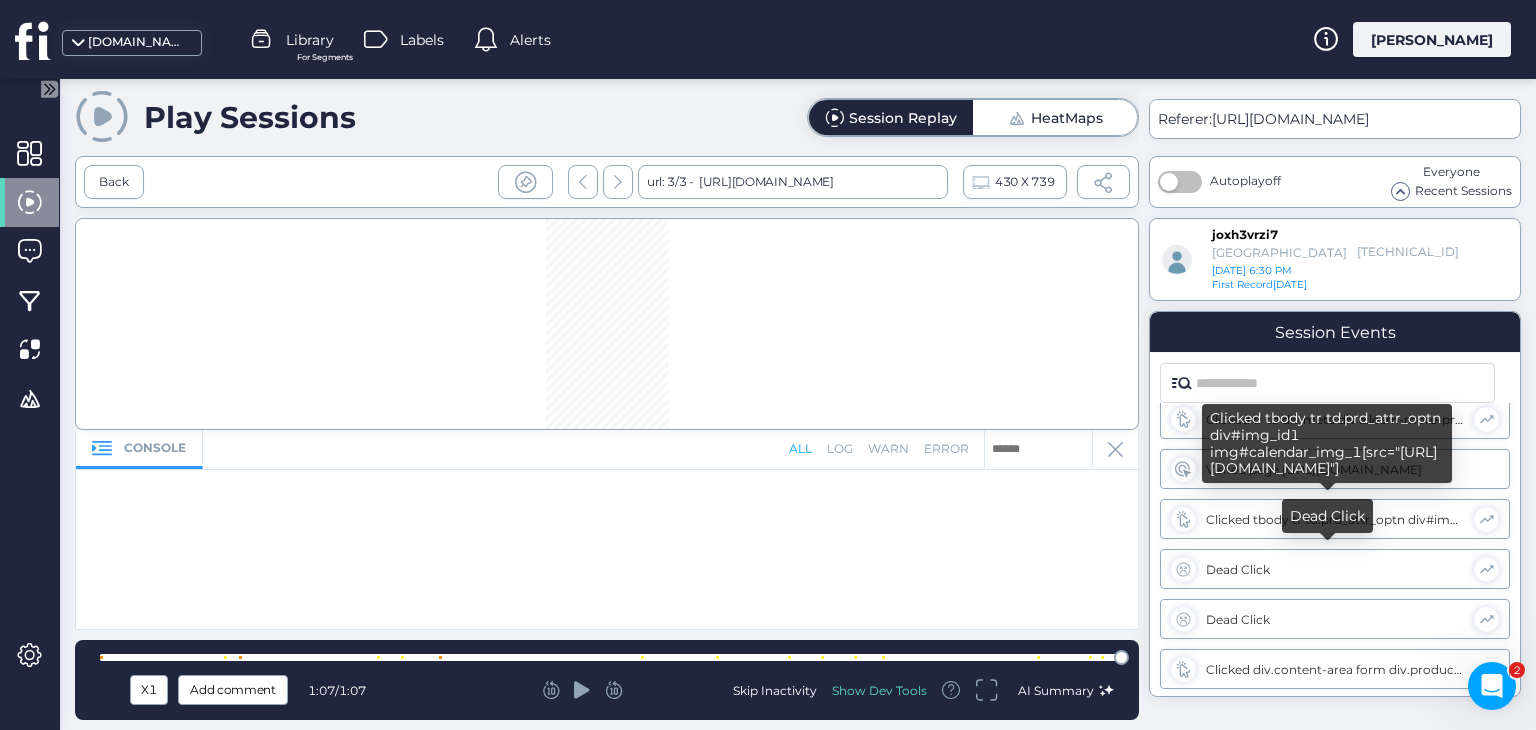 click on "Dead Click" at bounding box center [1335, 569] 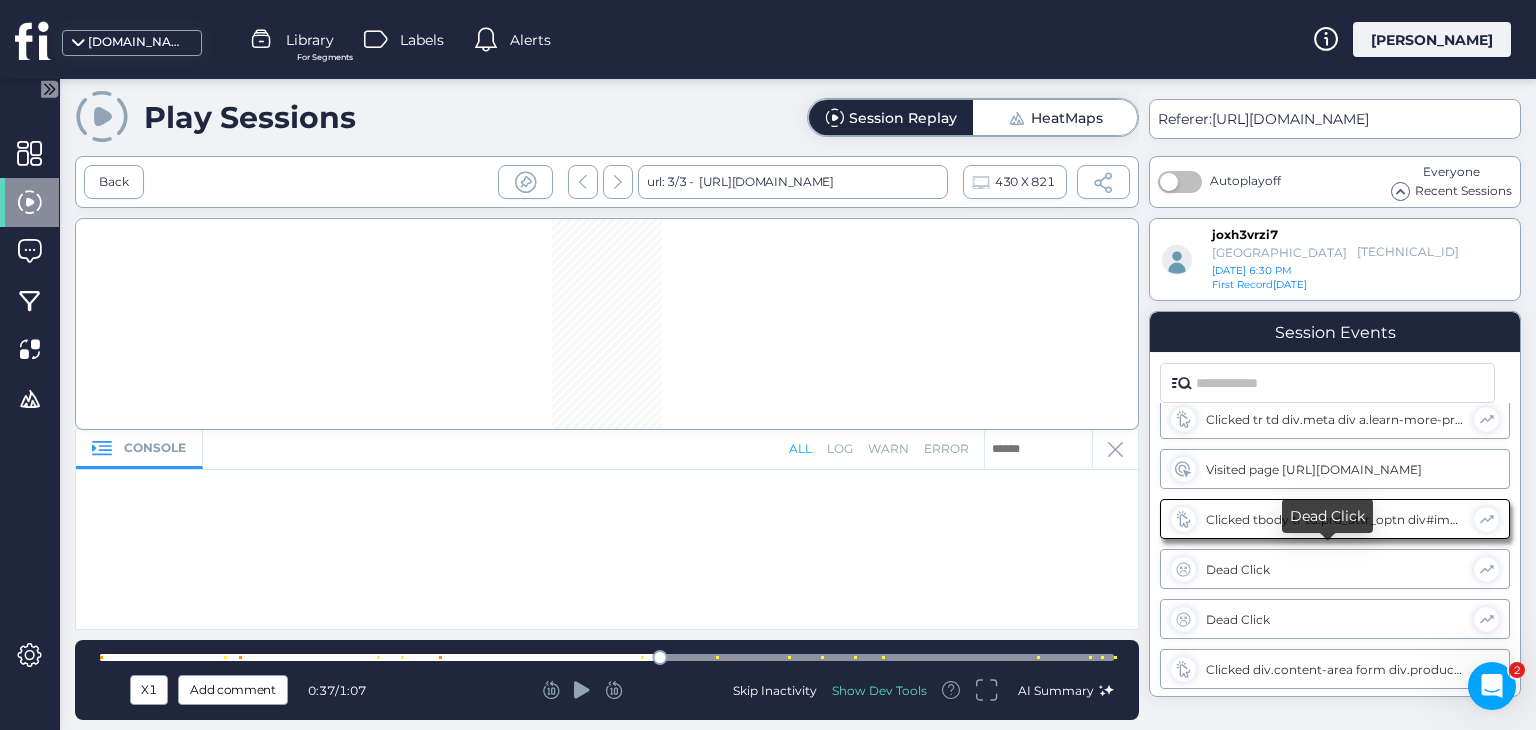 scroll, scrollTop: 183, scrollLeft: 0, axis: vertical 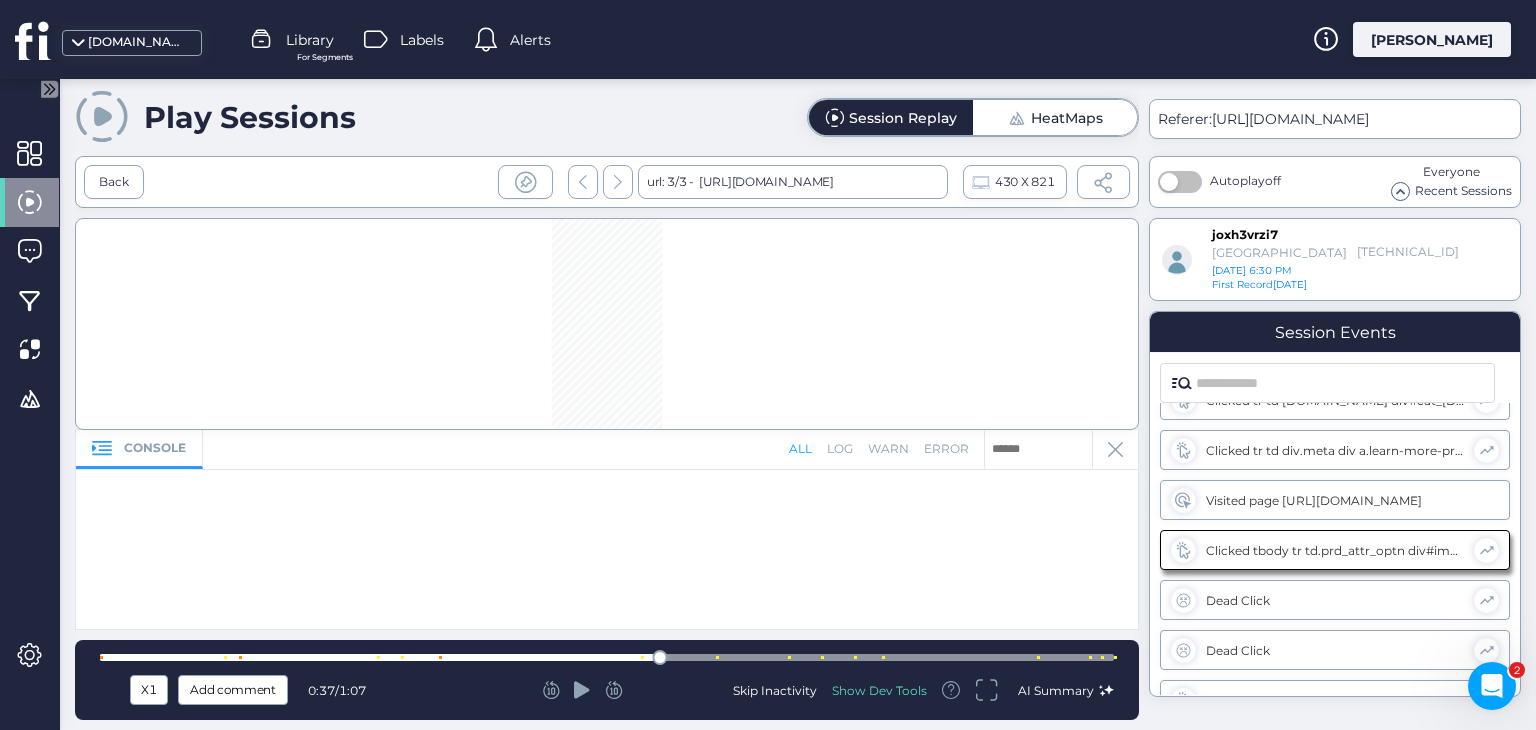 click 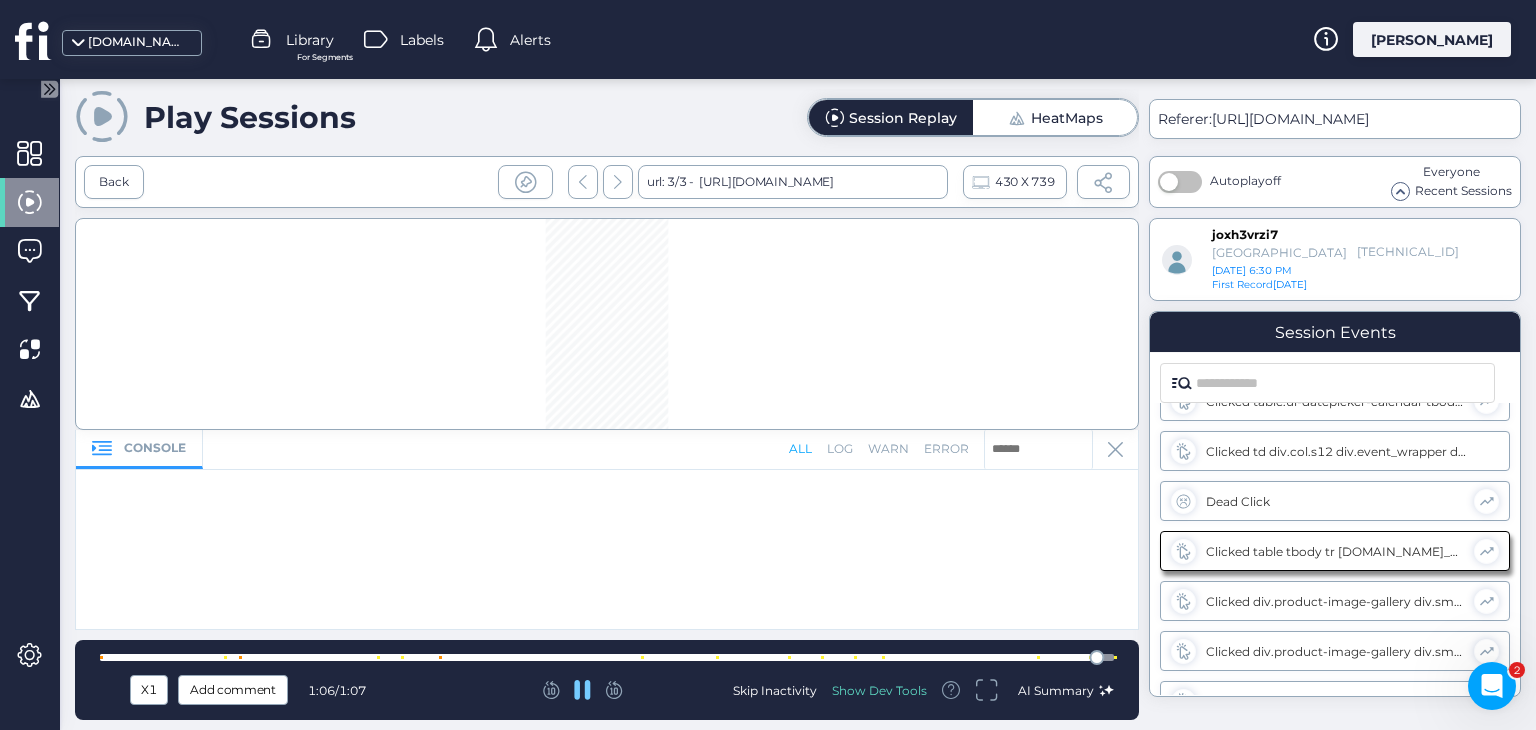 scroll, scrollTop: 658, scrollLeft: 0, axis: vertical 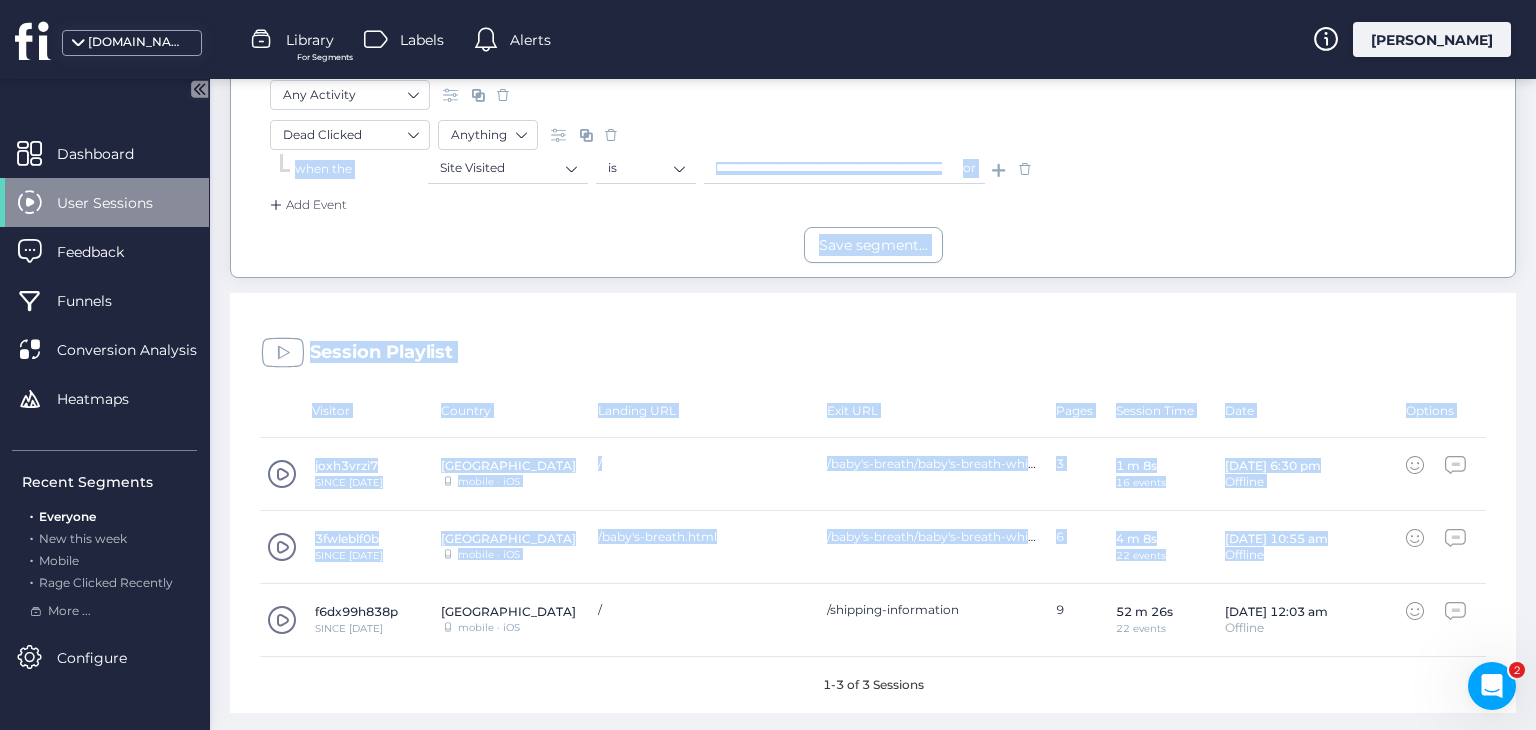 drag, startPoint x: 1535, startPoint y: 228, endPoint x: 1512, endPoint y: 529, distance: 301.87747 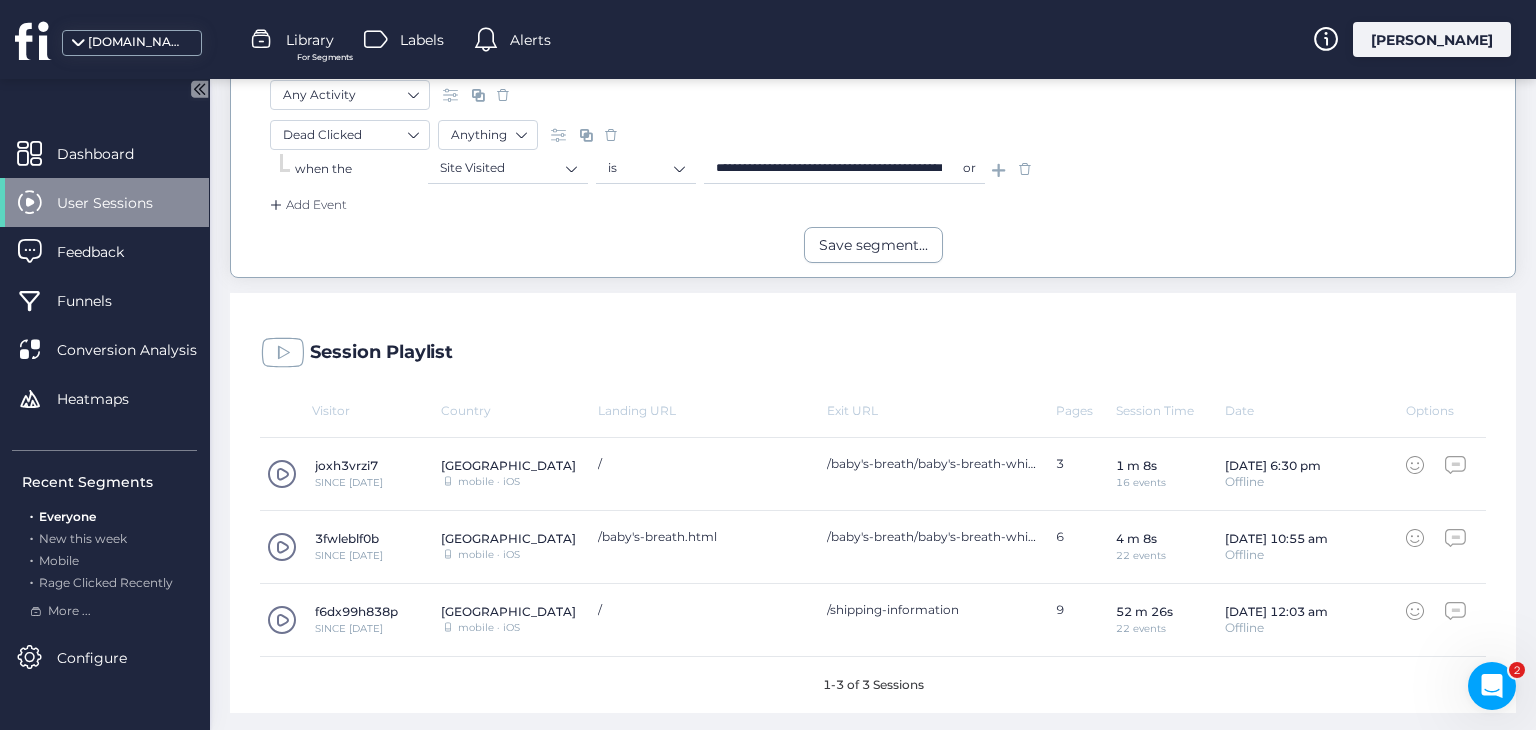 click 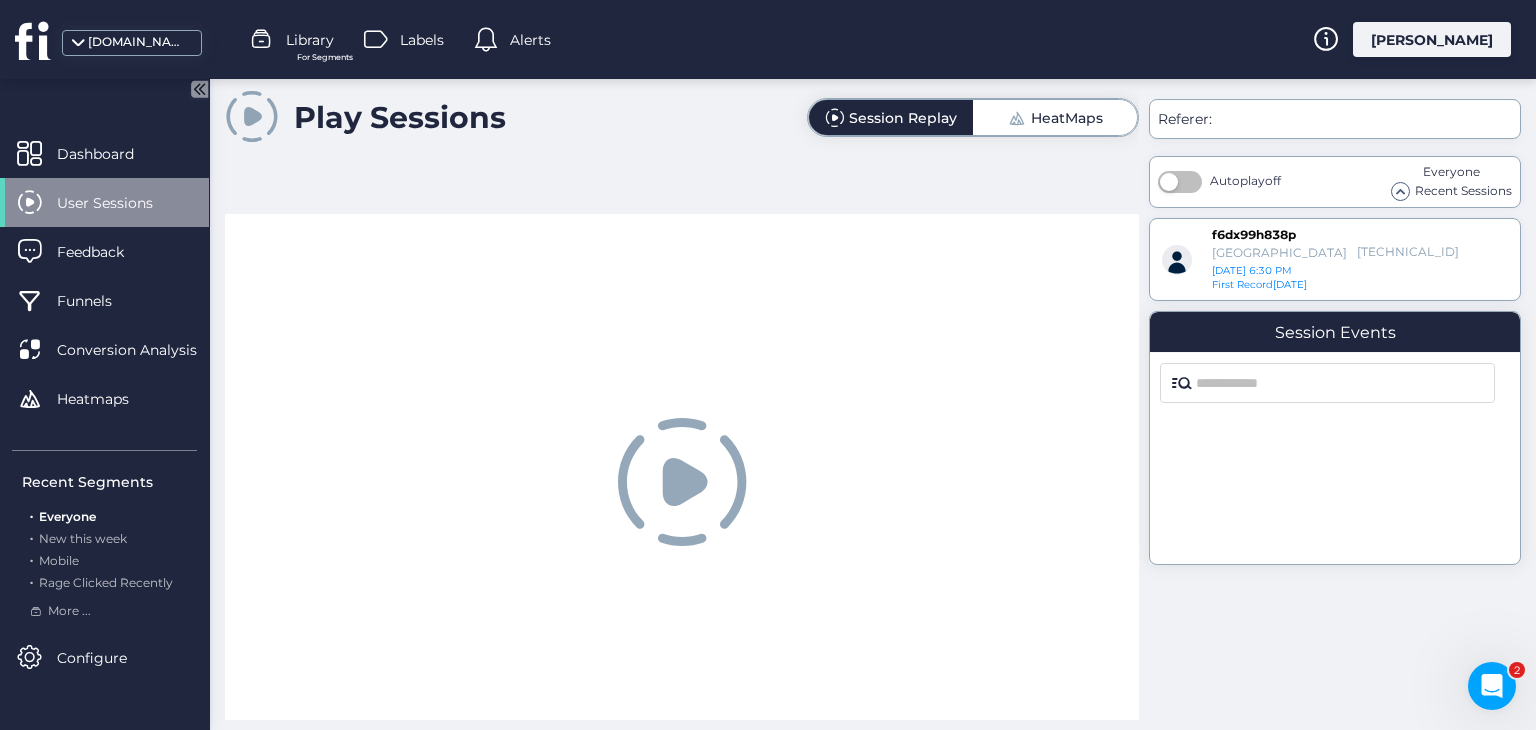scroll, scrollTop: 0, scrollLeft: 0, axis: both 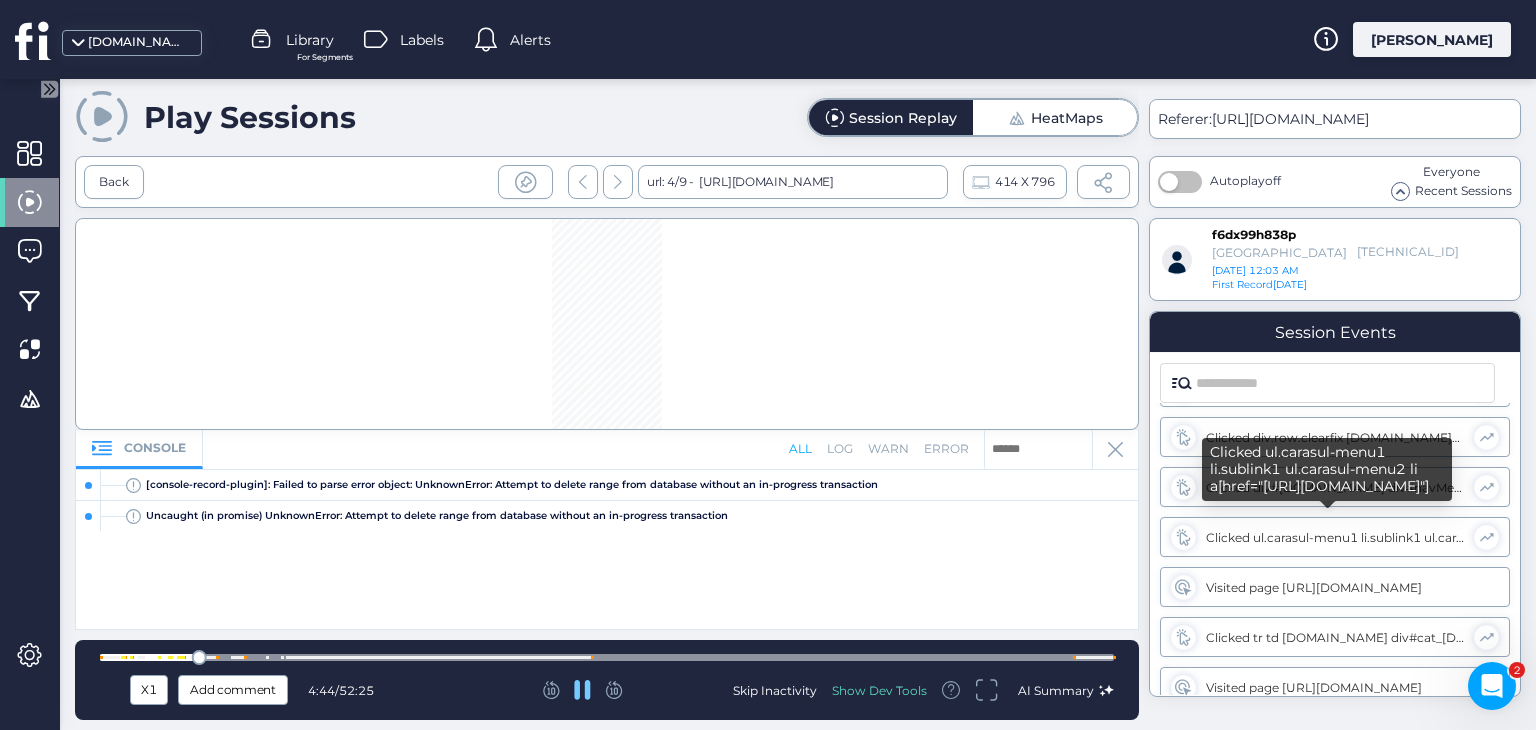 click on "Clicked ul.carasul-menu1 li.sublink1 ul.carasul-menu2 li a[href="[URL][DOMAIN_NAME]"]" at bounding box center (1335, 537) 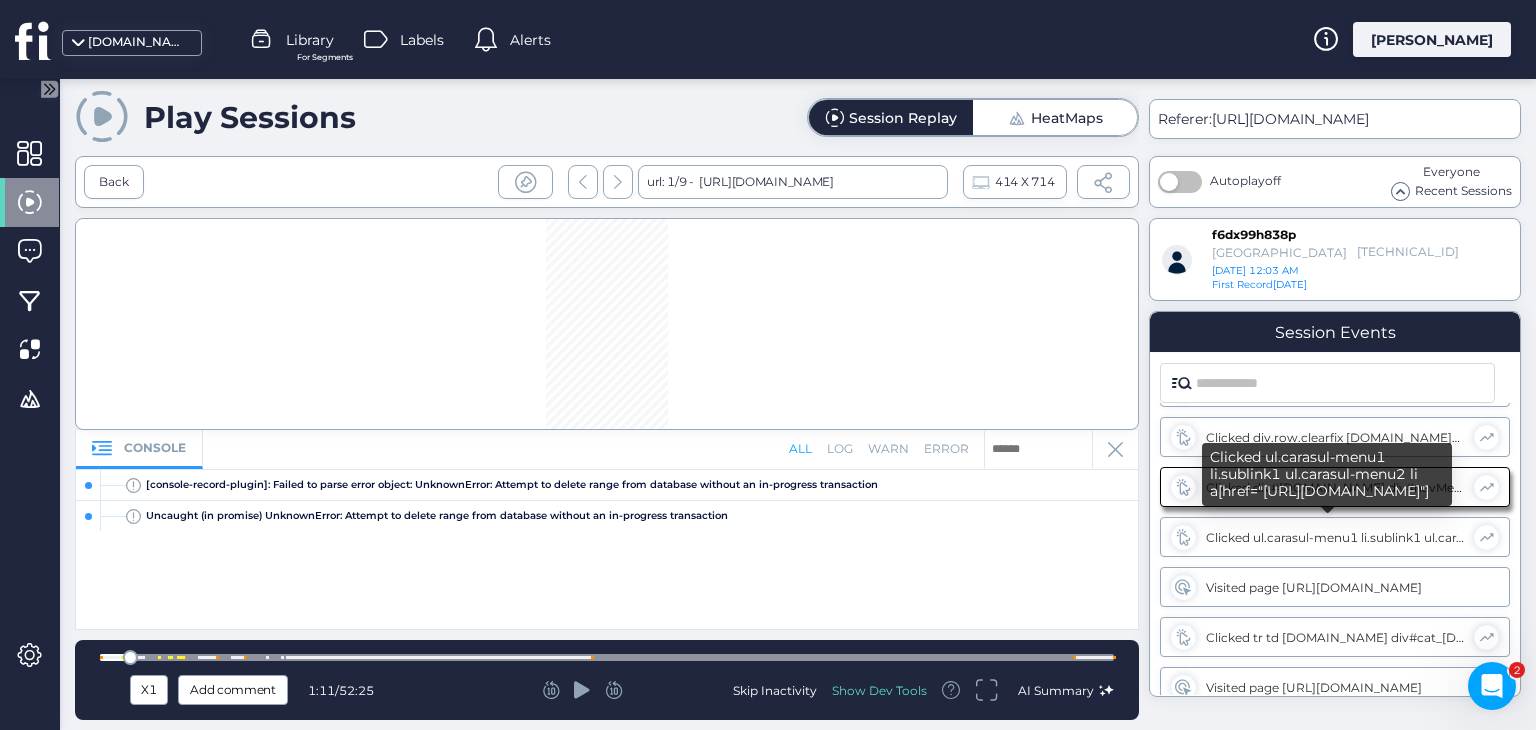 scroll, scrollTop: 32, scrollLeft: 0, axis: vertical 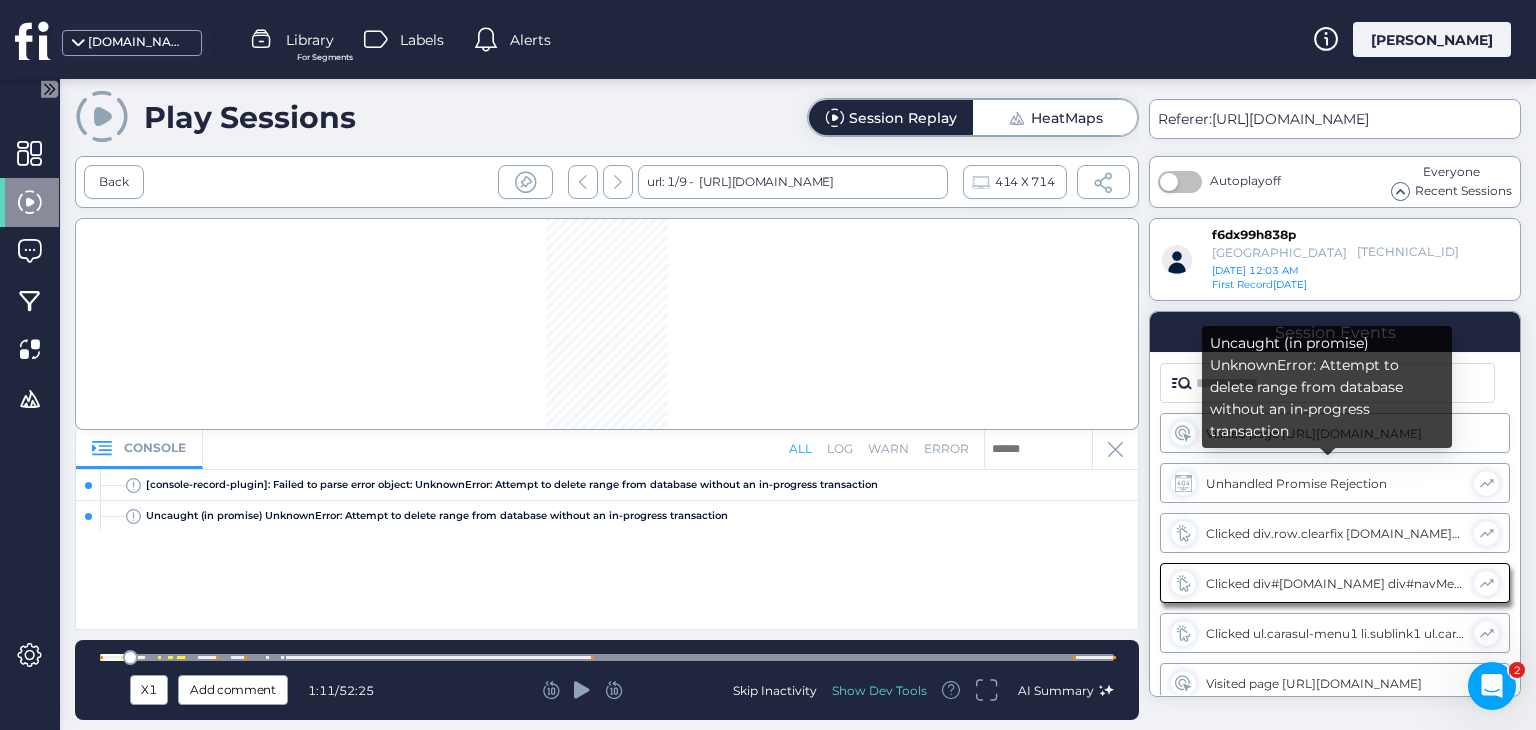 click on "Unhandled Promise Rejection" at bounding box center (1335, 483) 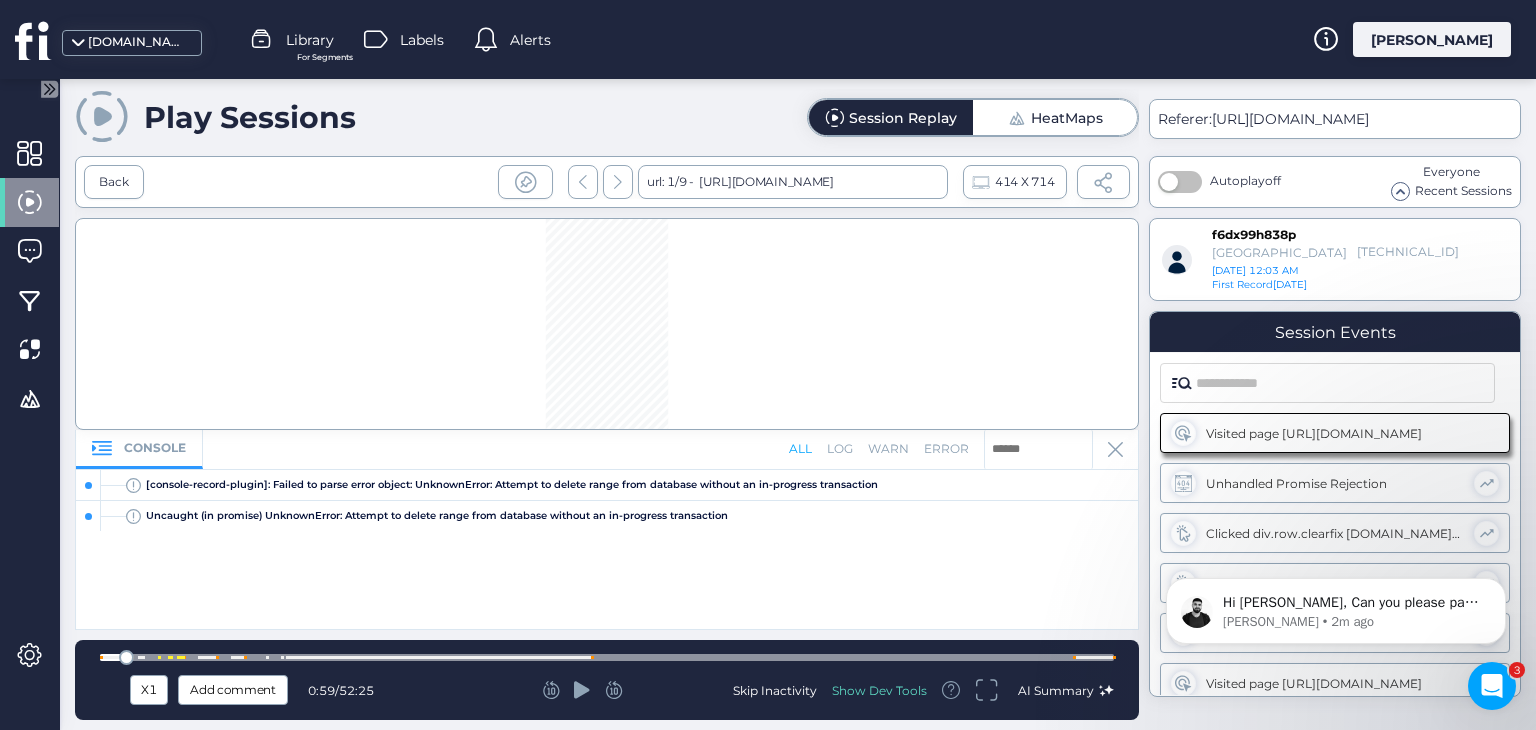 scroll, scrollTop: 0, scrollLeft: 0, axis: both 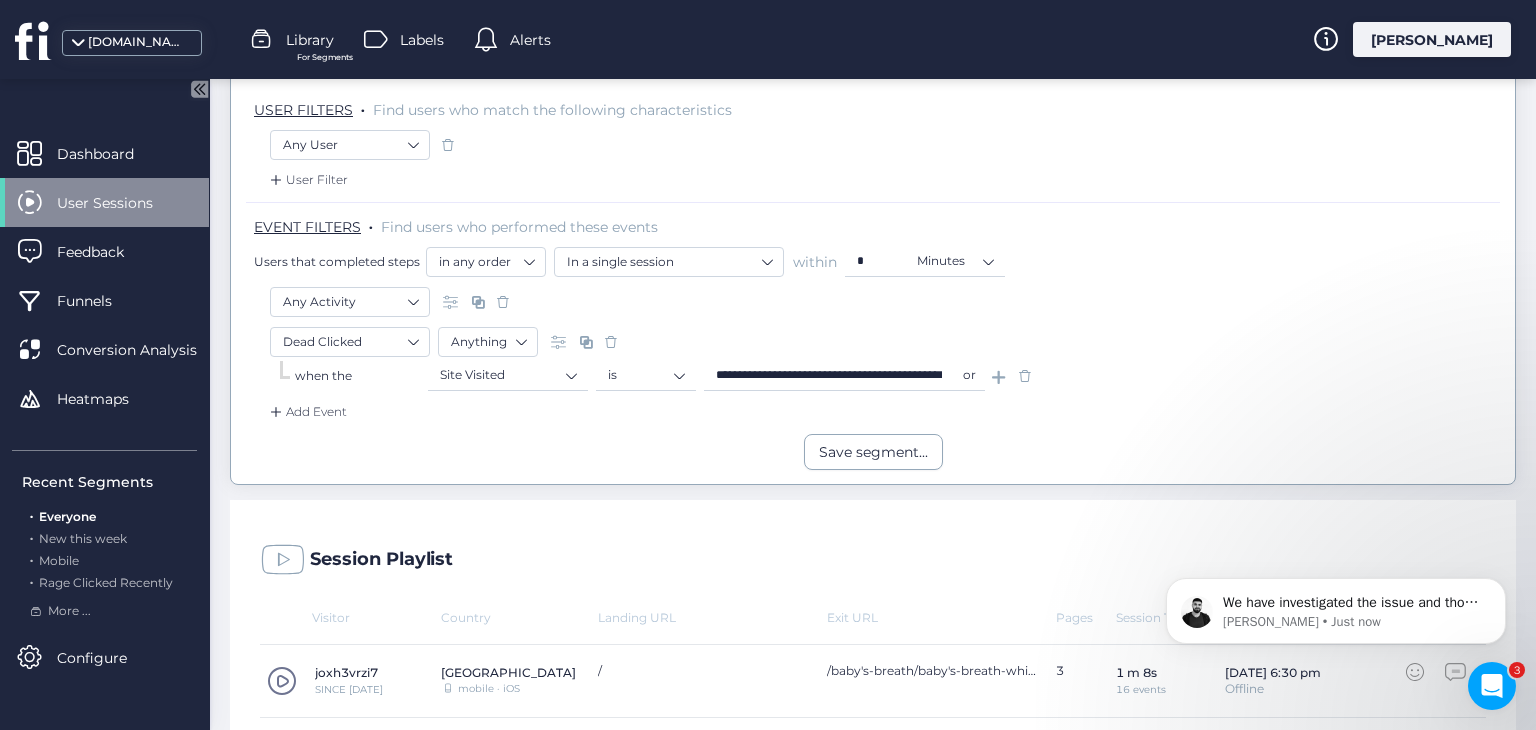 drag, startPoint x: 1535, startPoint y: 325, endPoint x: 1530, endPoint y: 457, distance: 132.09467 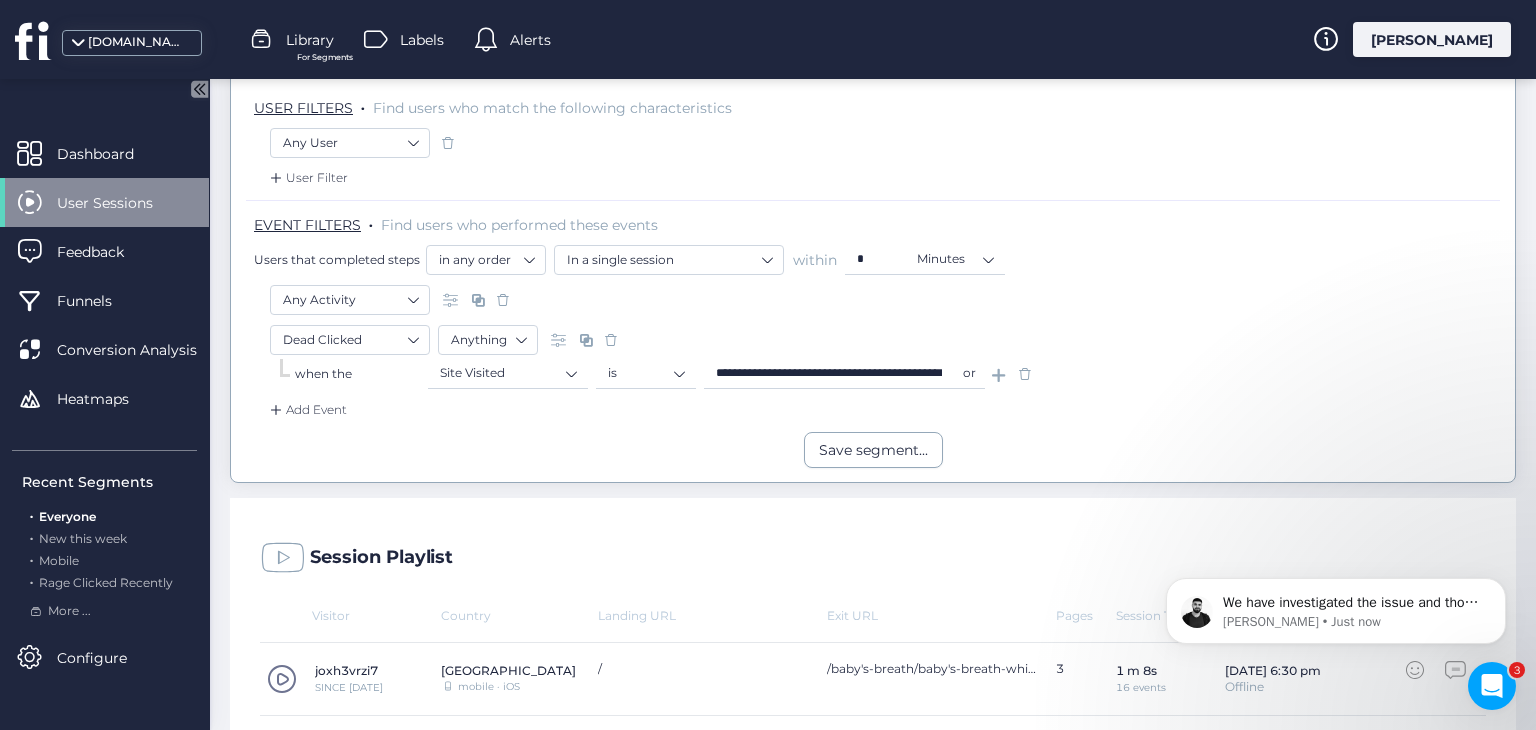 click 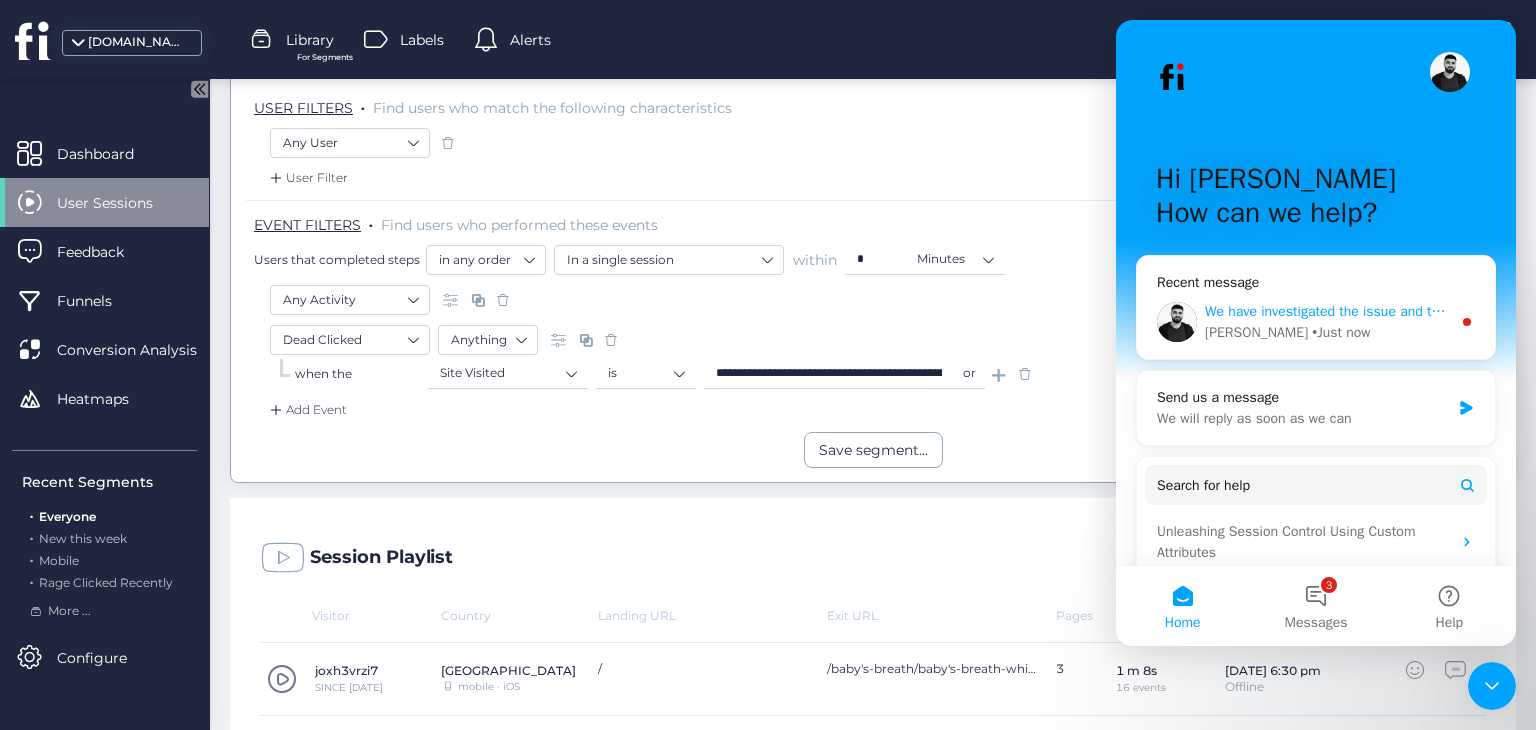 click on "[PERSON_NAME] •  Just now" at bounding box center (1328, 332) 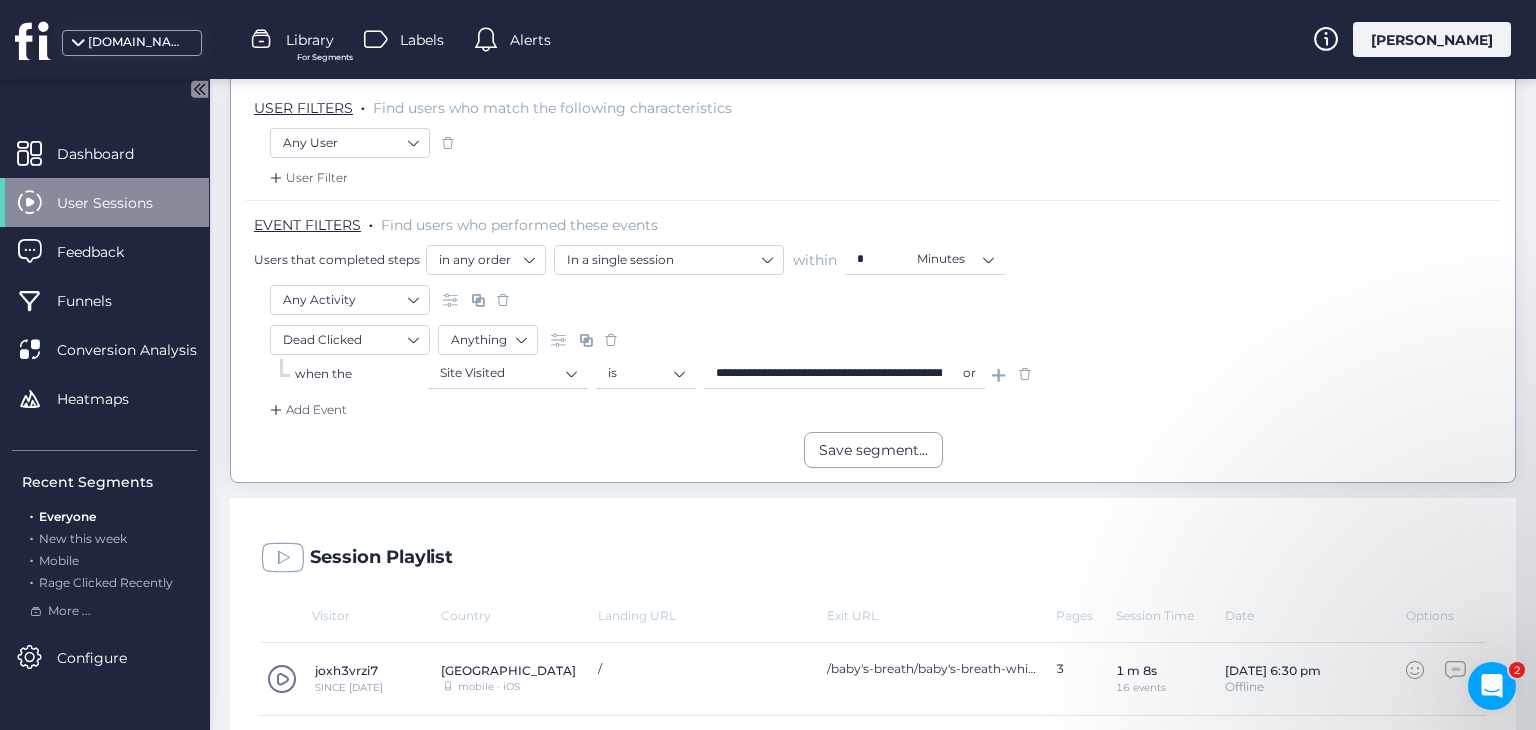 scroll, scrollTop: 3, scrollLeft: 0, axis: vertical 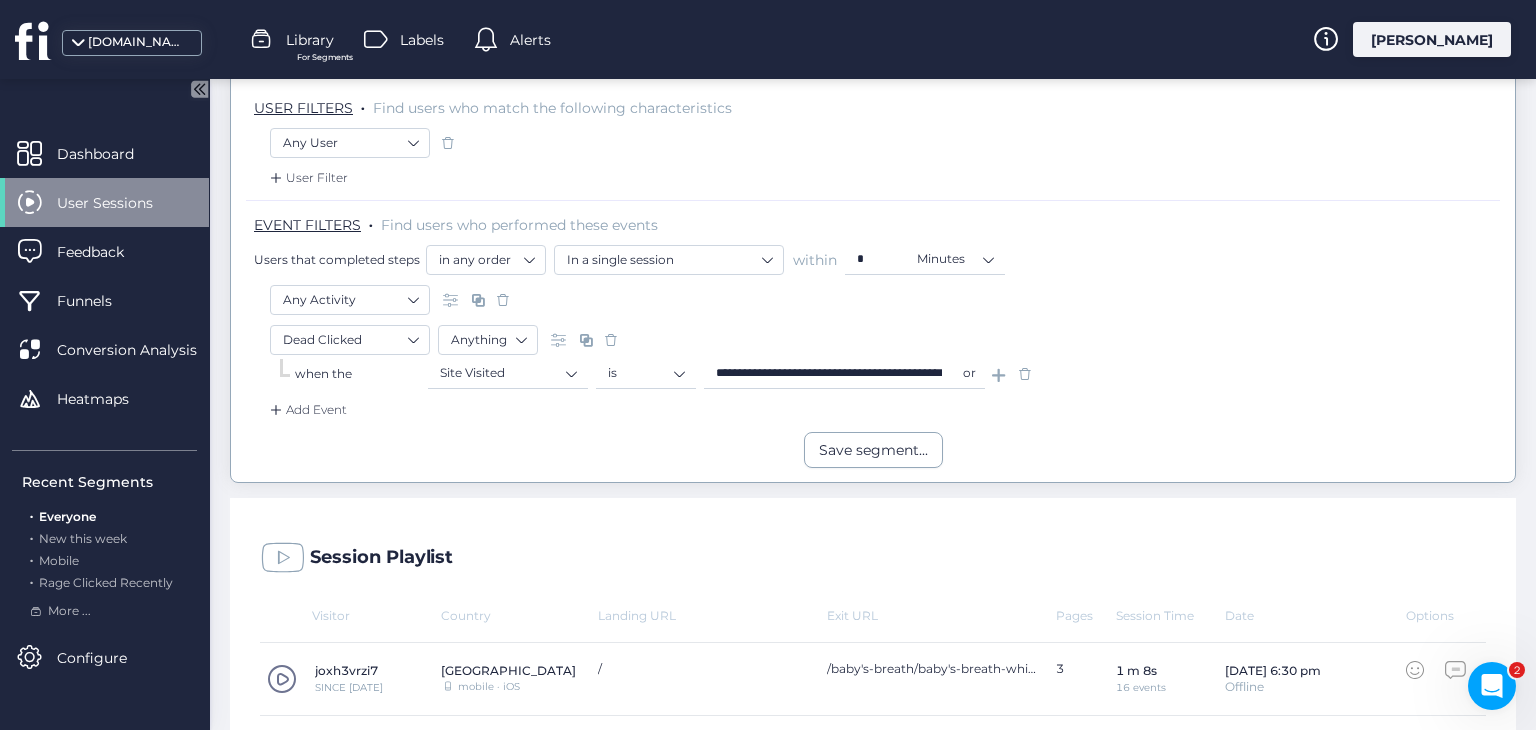 click 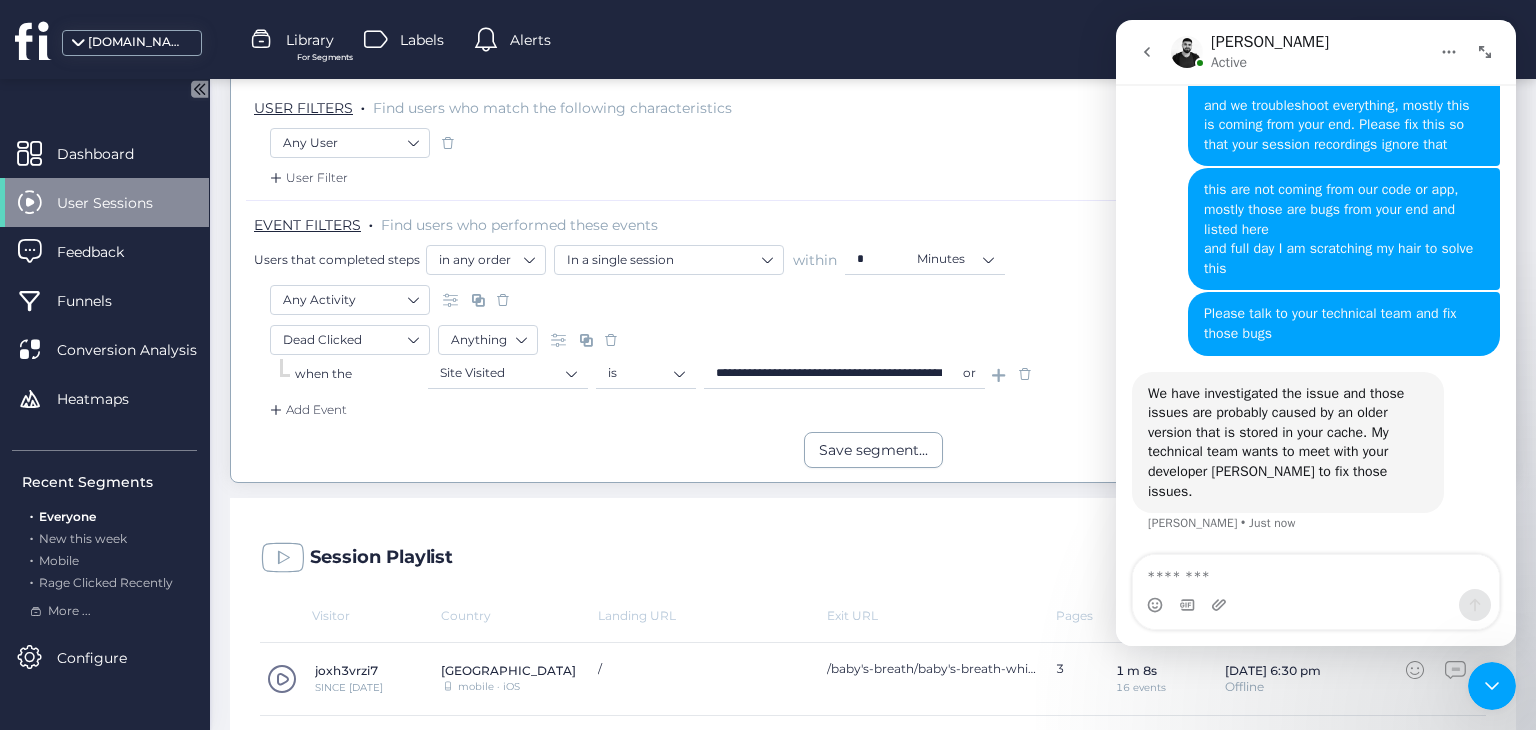 scroll, scrollTop: 4831, scrollLeft: 0, axis: vertical 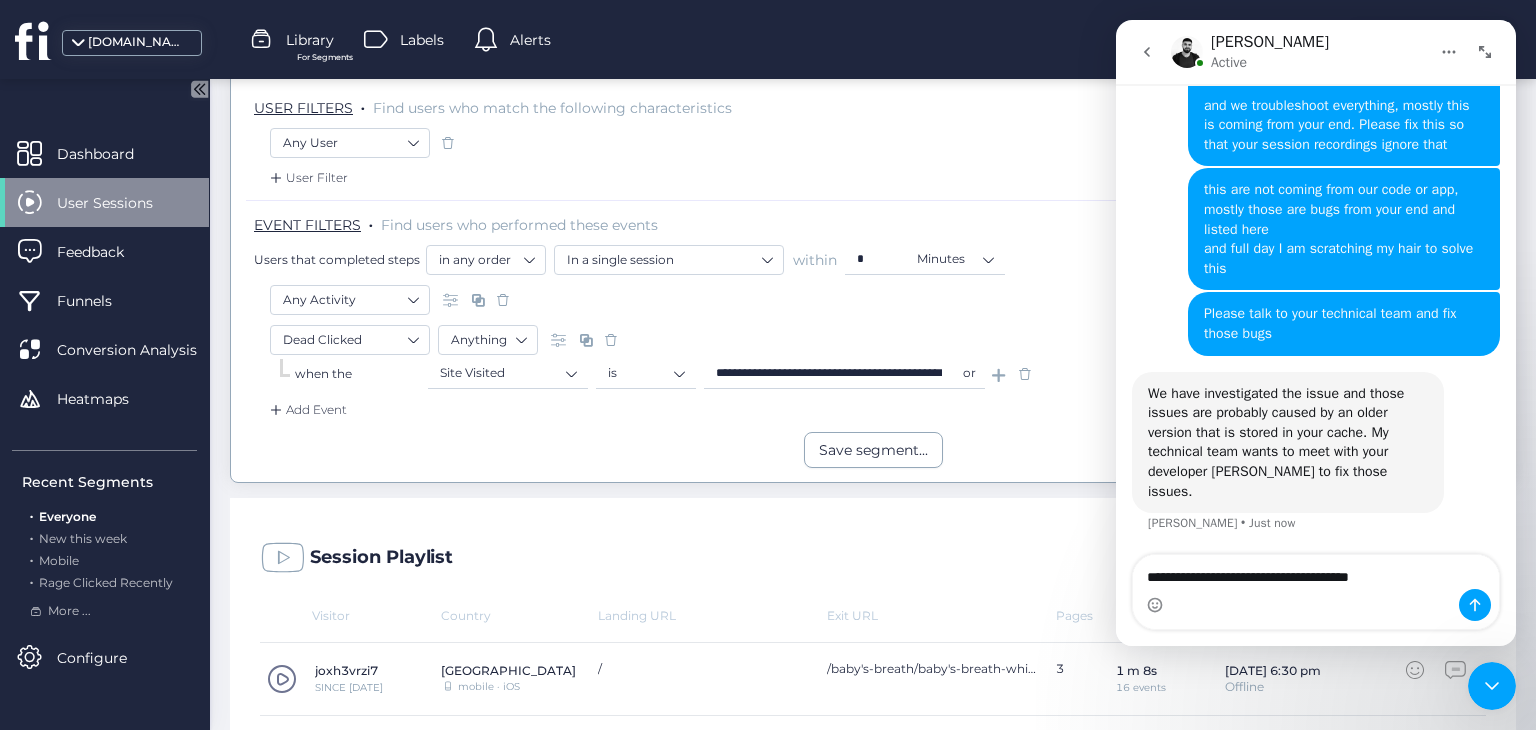 type on "**********" 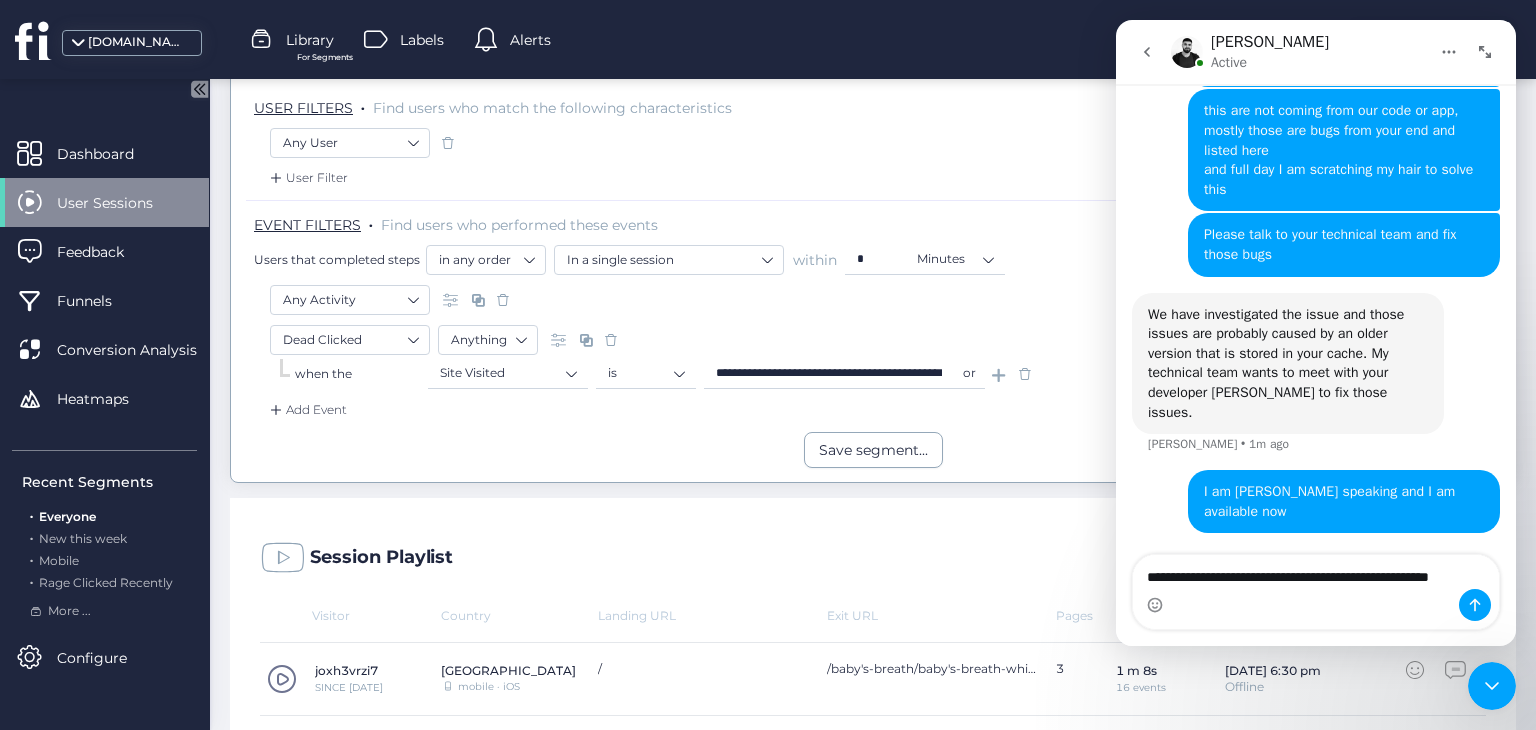 scroll, scrollTop: 4911, scrollLeft: 0, axis: vertical 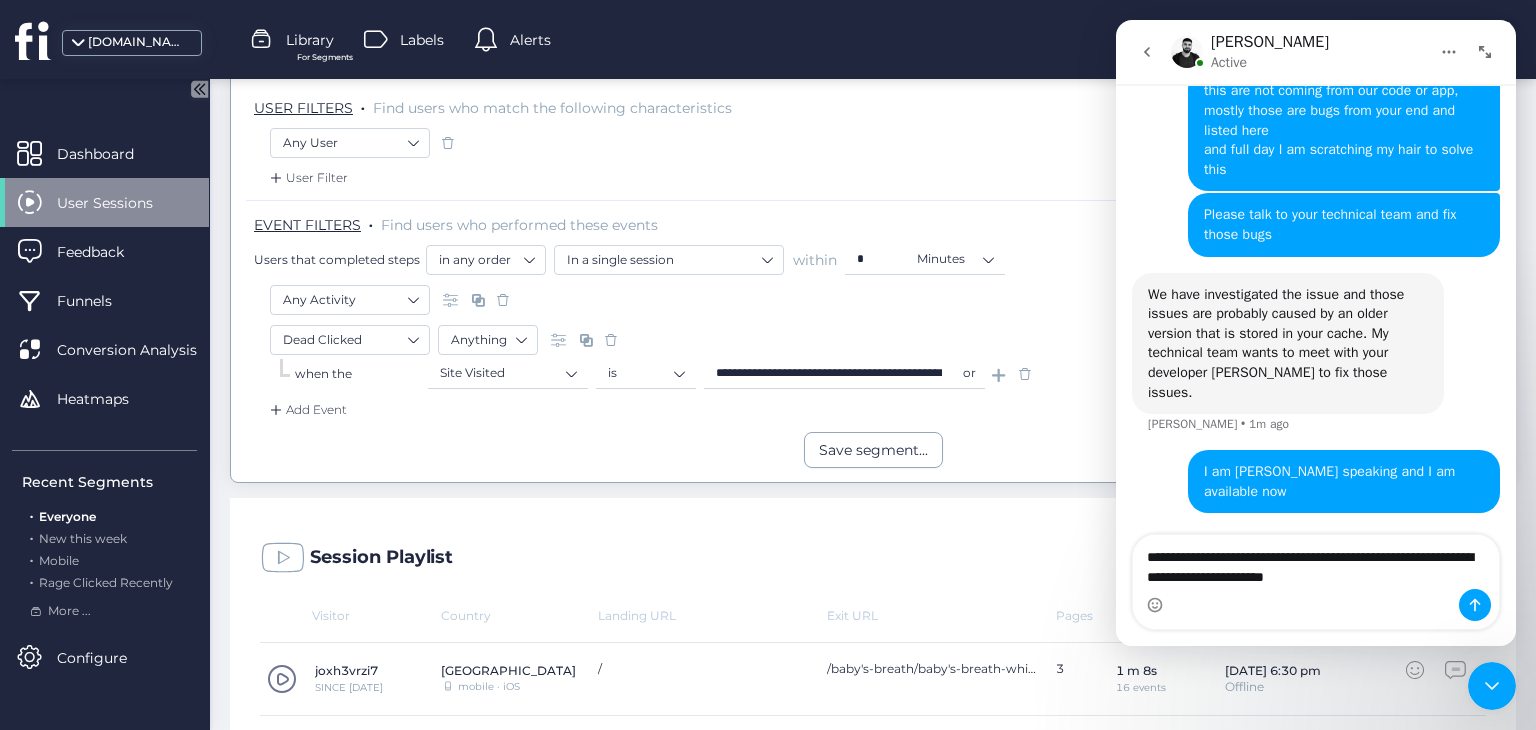 type on "**********" 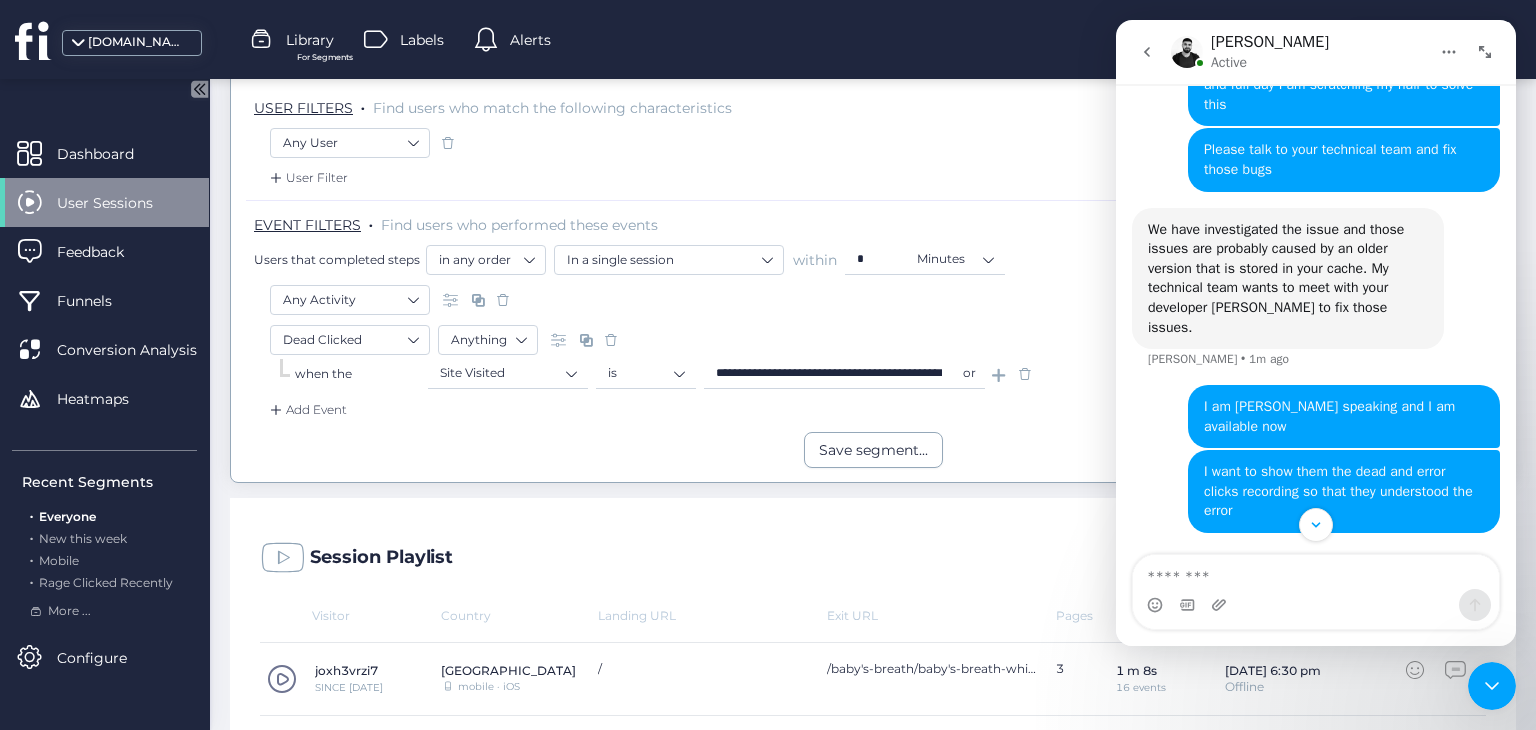 scroll, scrollTop: 4976, scrollLeft: 0, axis: vertical 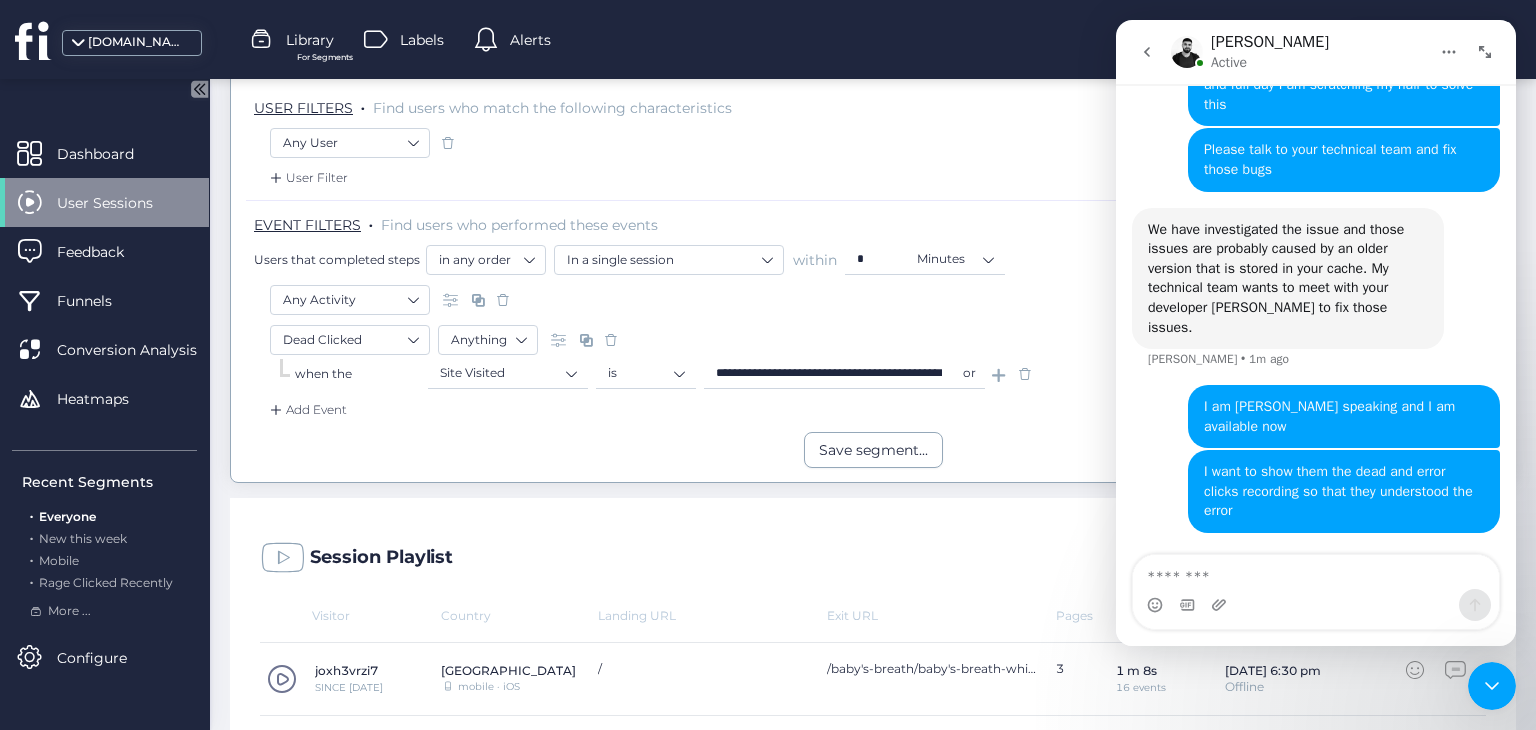 click at bounding box center [1316, 605] 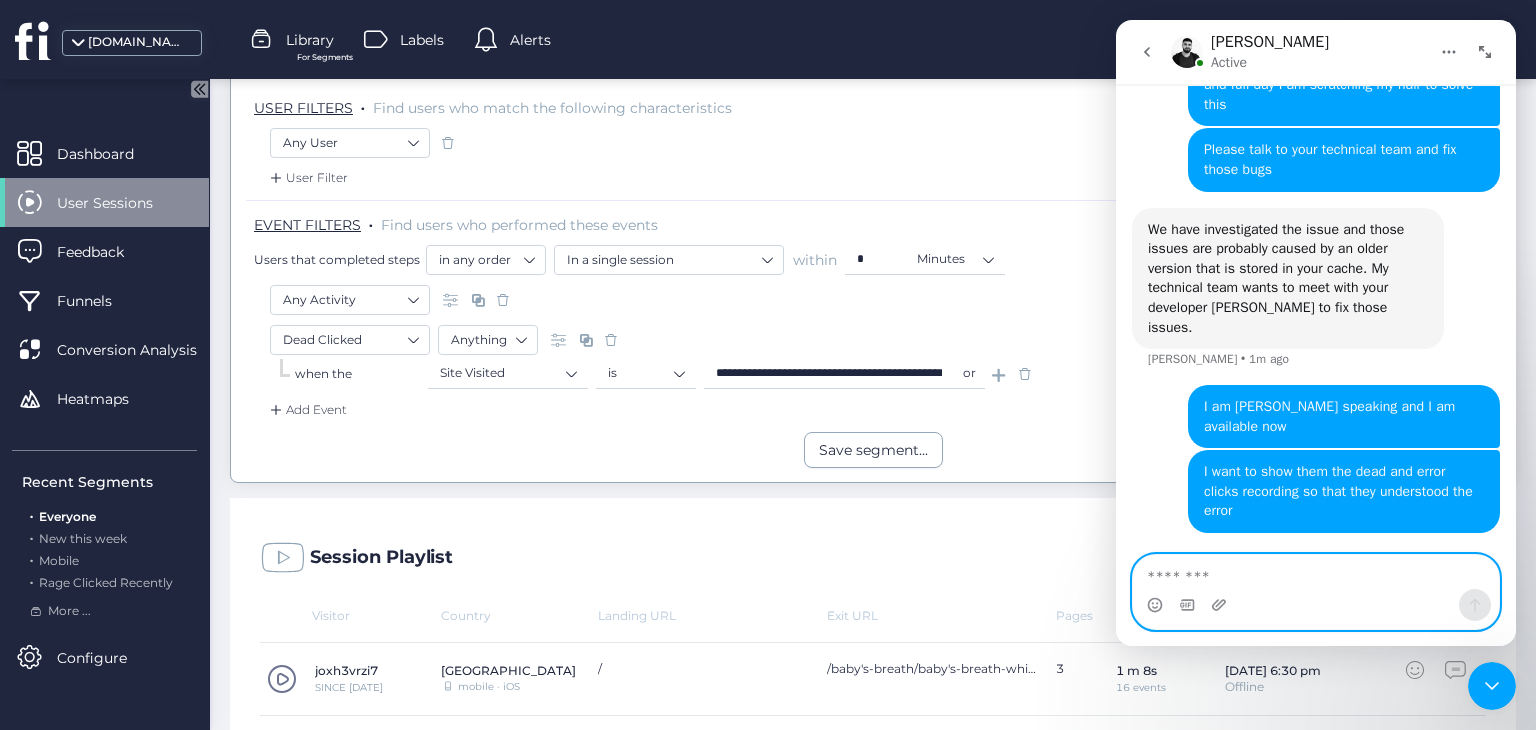 click at bounding box center (1316, 572) 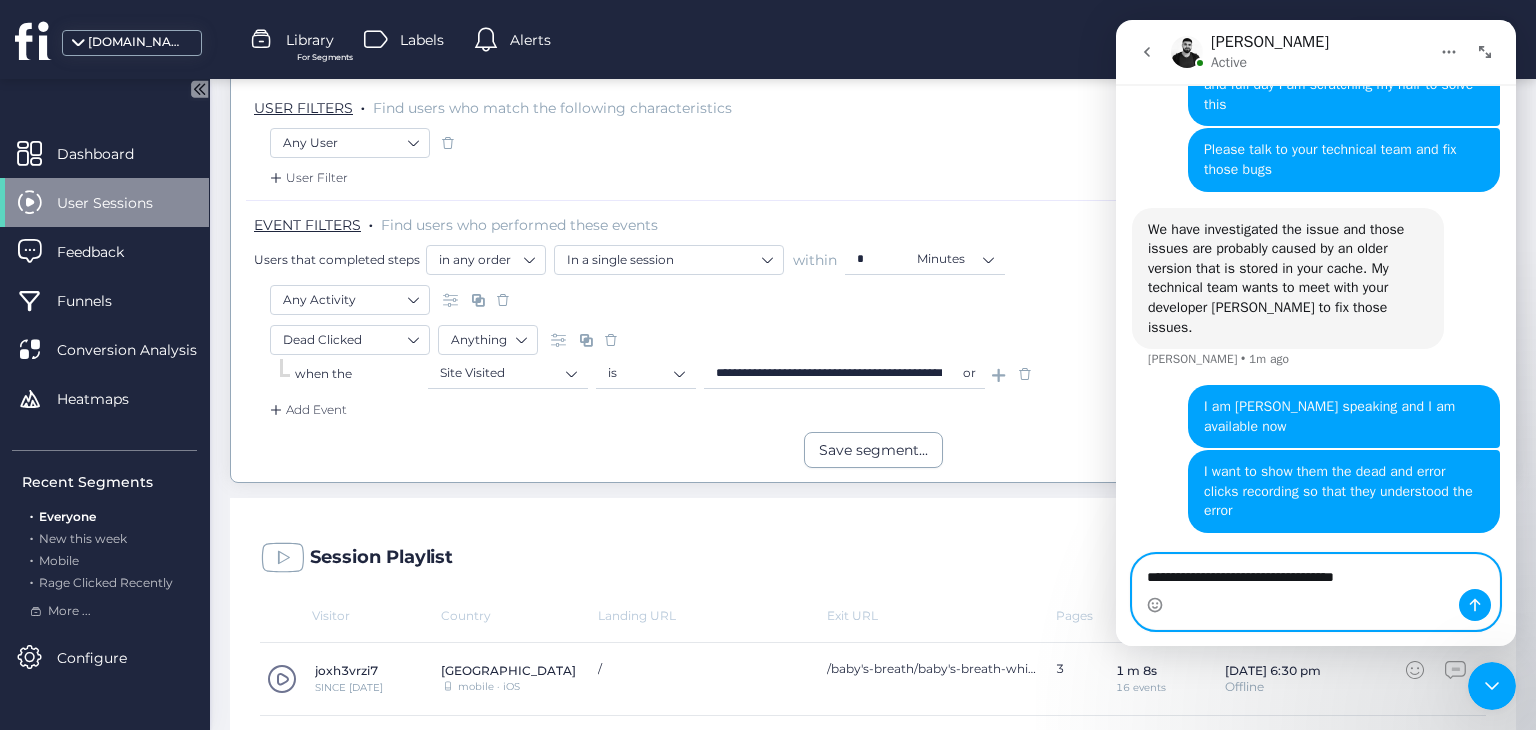 type on "**********" 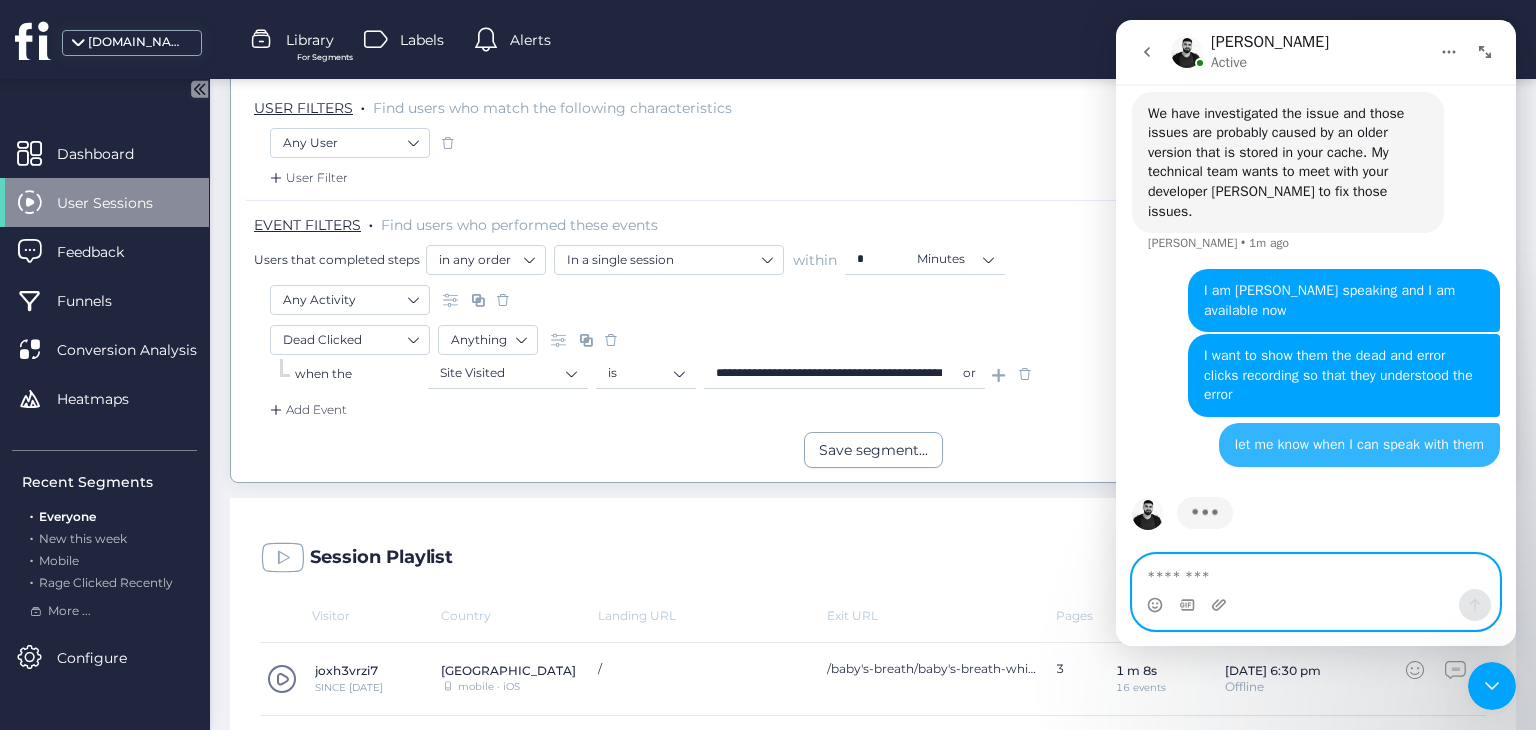 scroll, scrollTop: 5098, scrollLeft: 0, axis: vertical 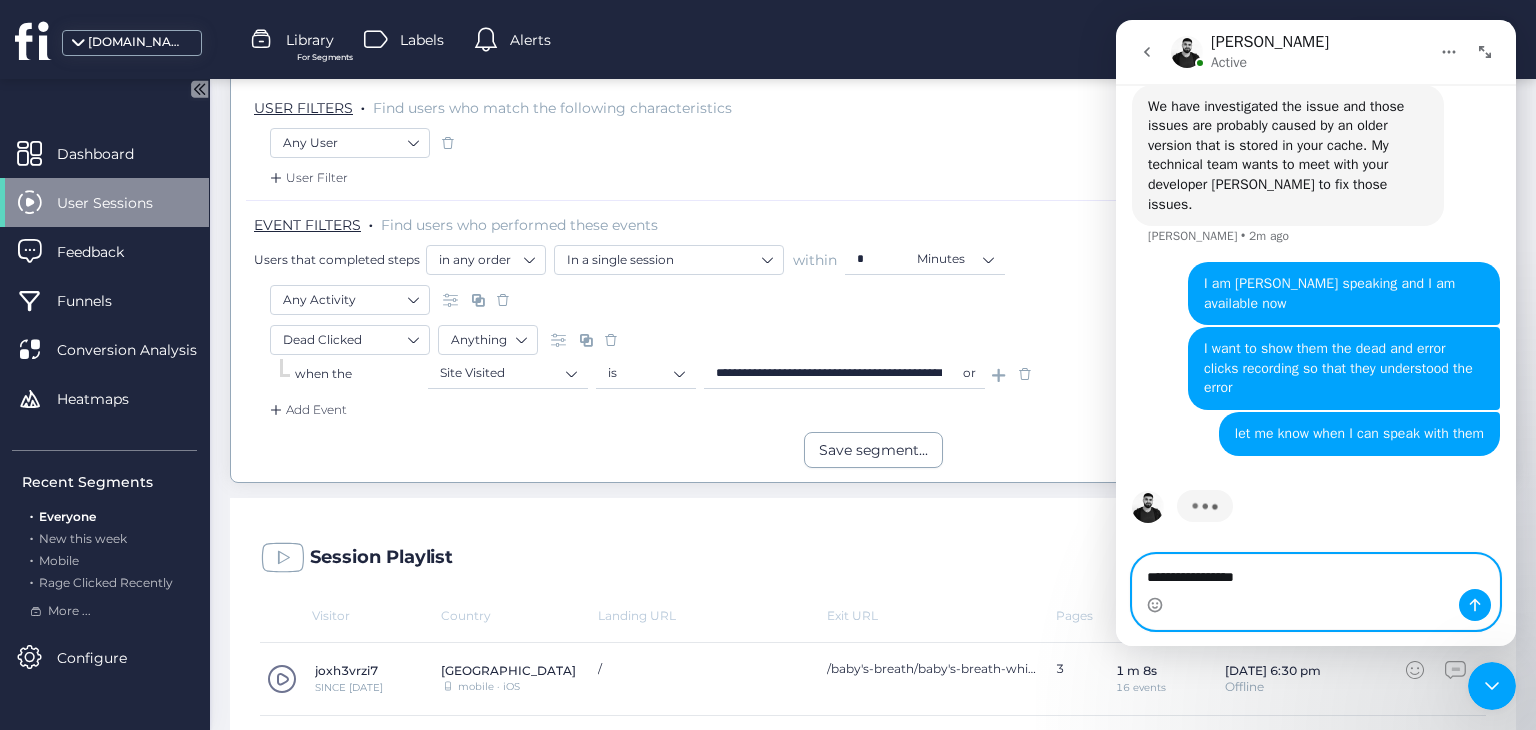 type on "**********" 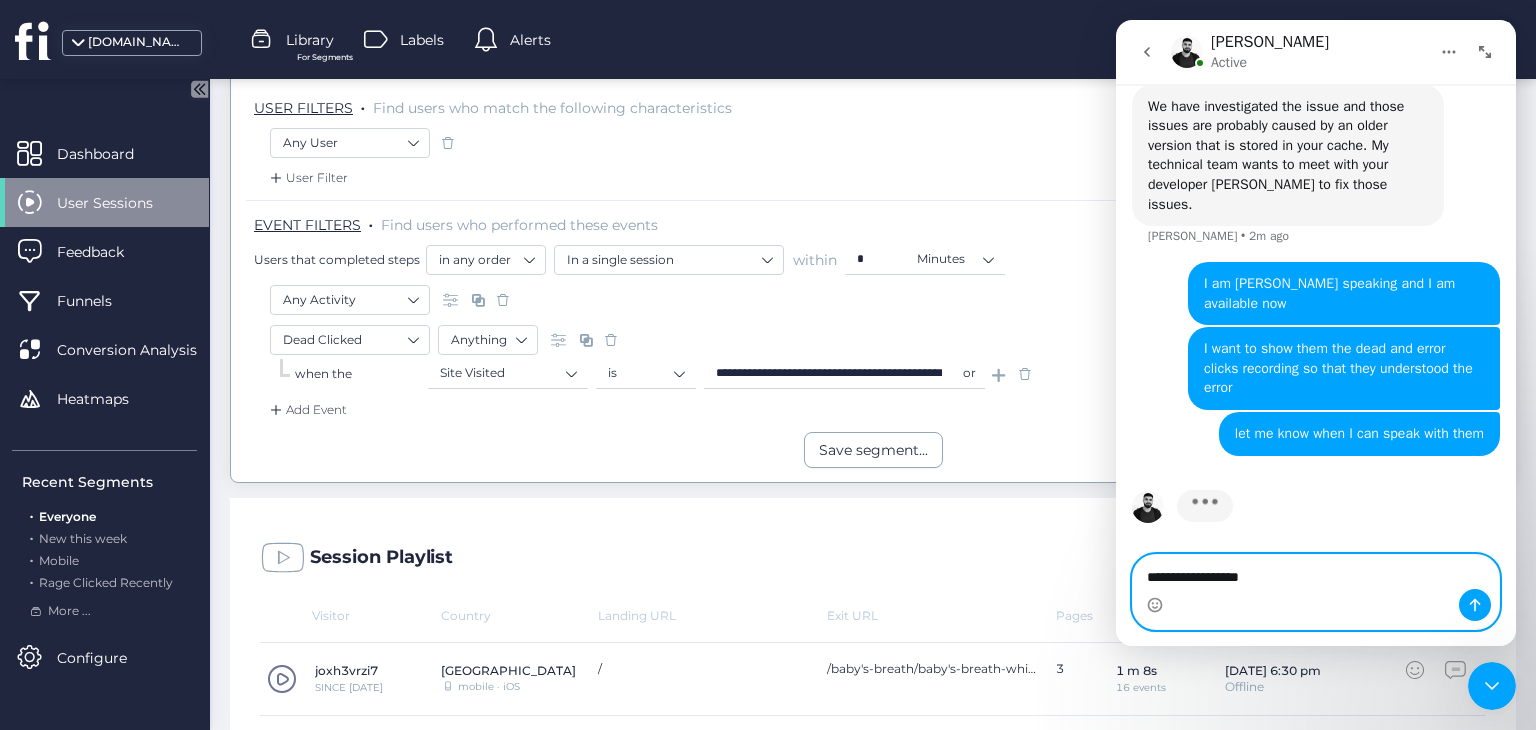 type 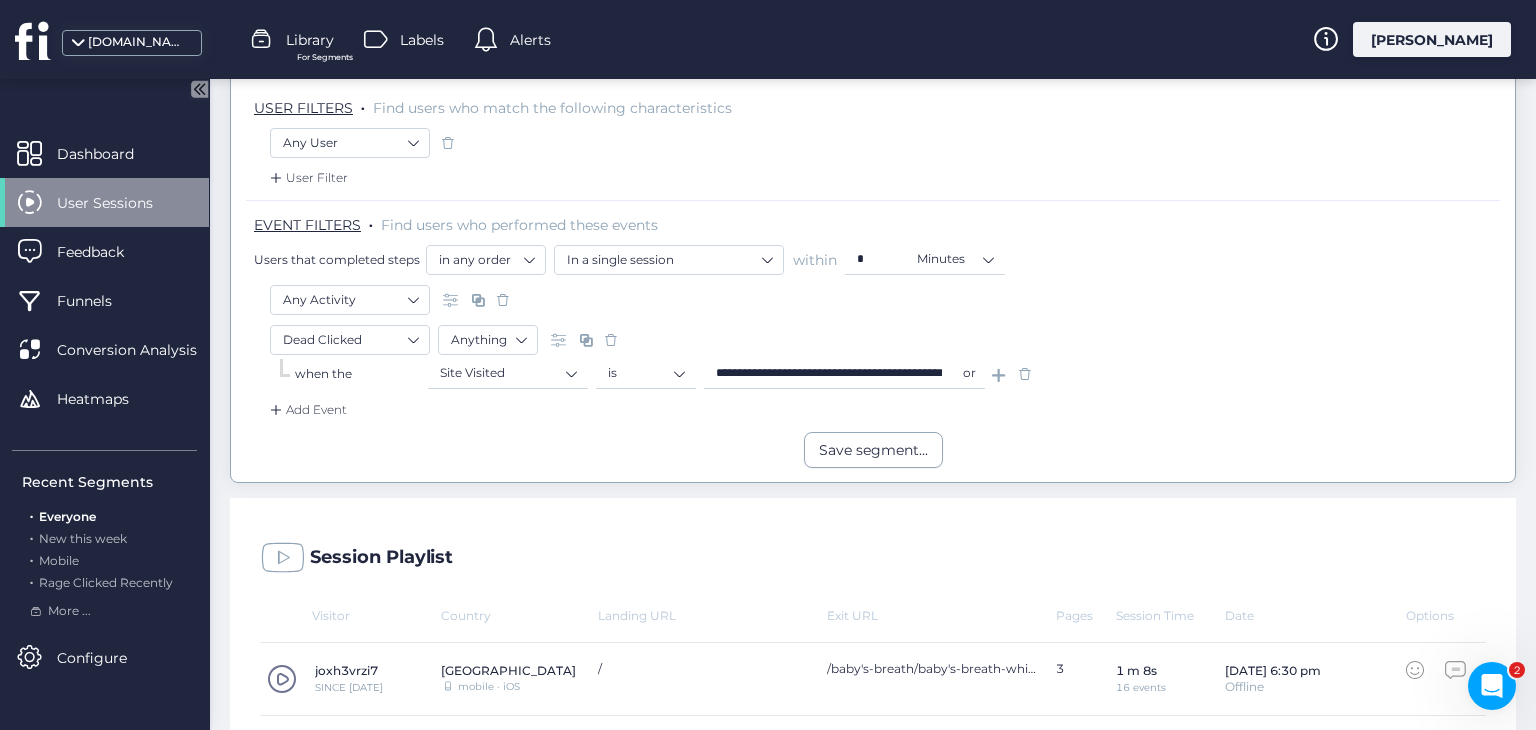 scroll, scrollTop: 0, scrollLeft: 0, axis: both 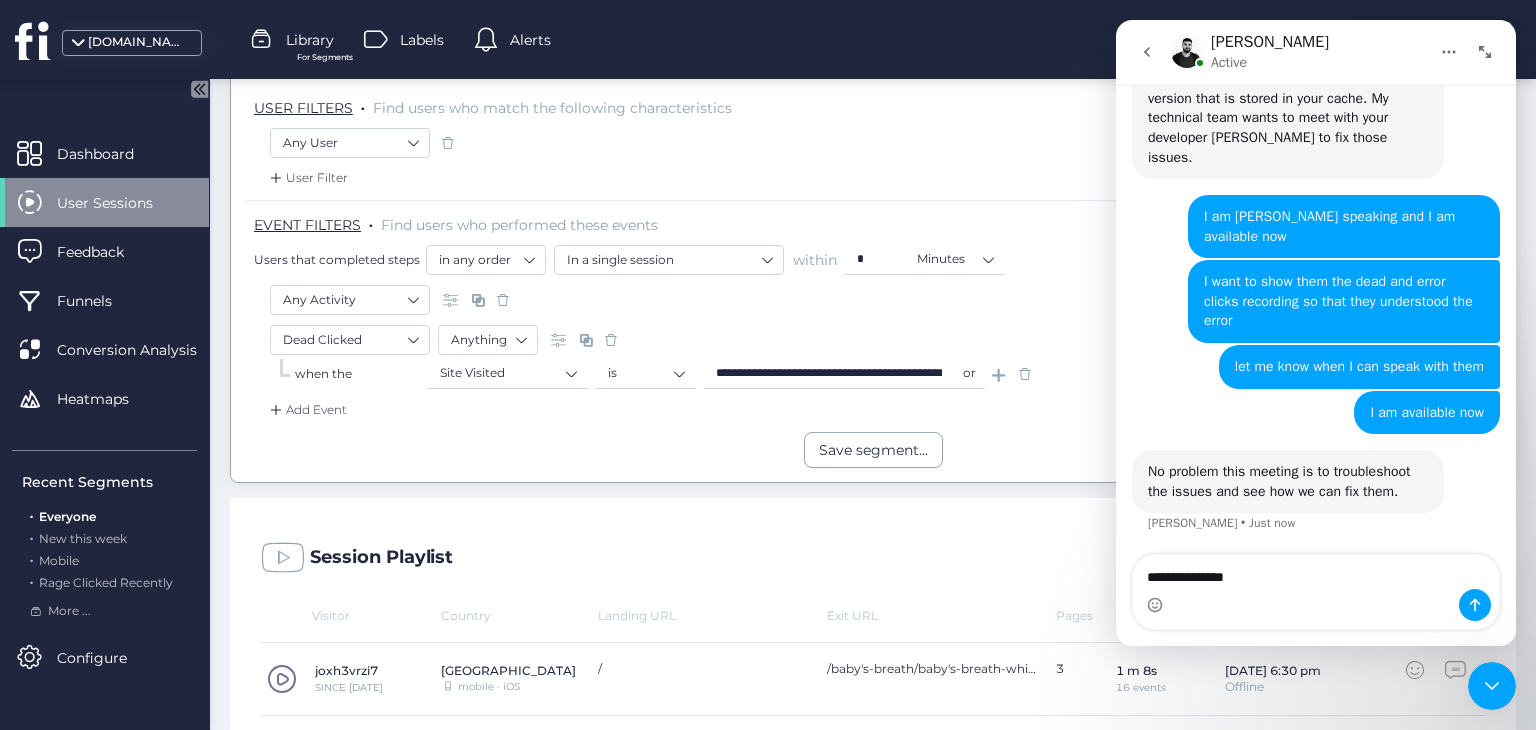type on "**********" 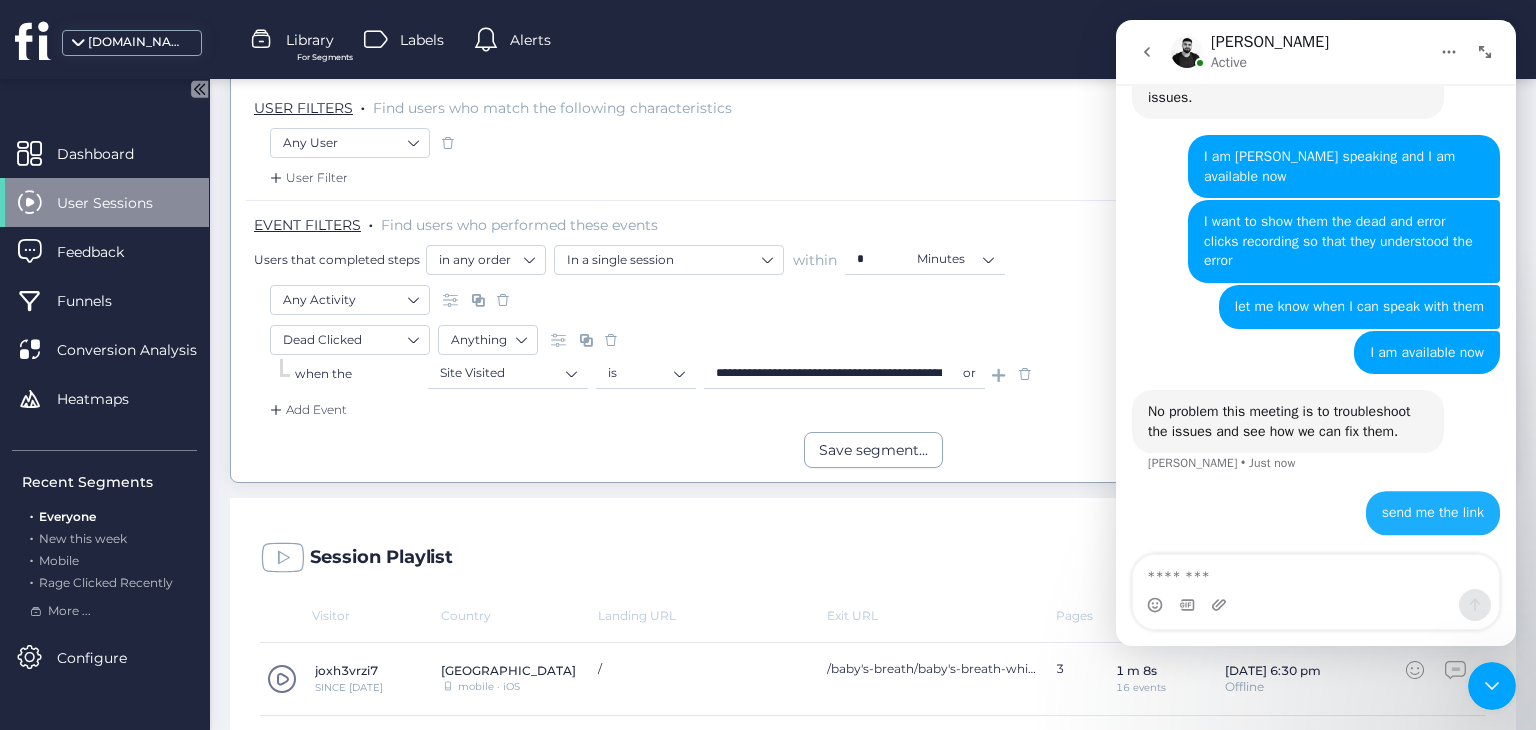 scroll, scrollTop: 5205, scrollLeft: 0, axis: vertical 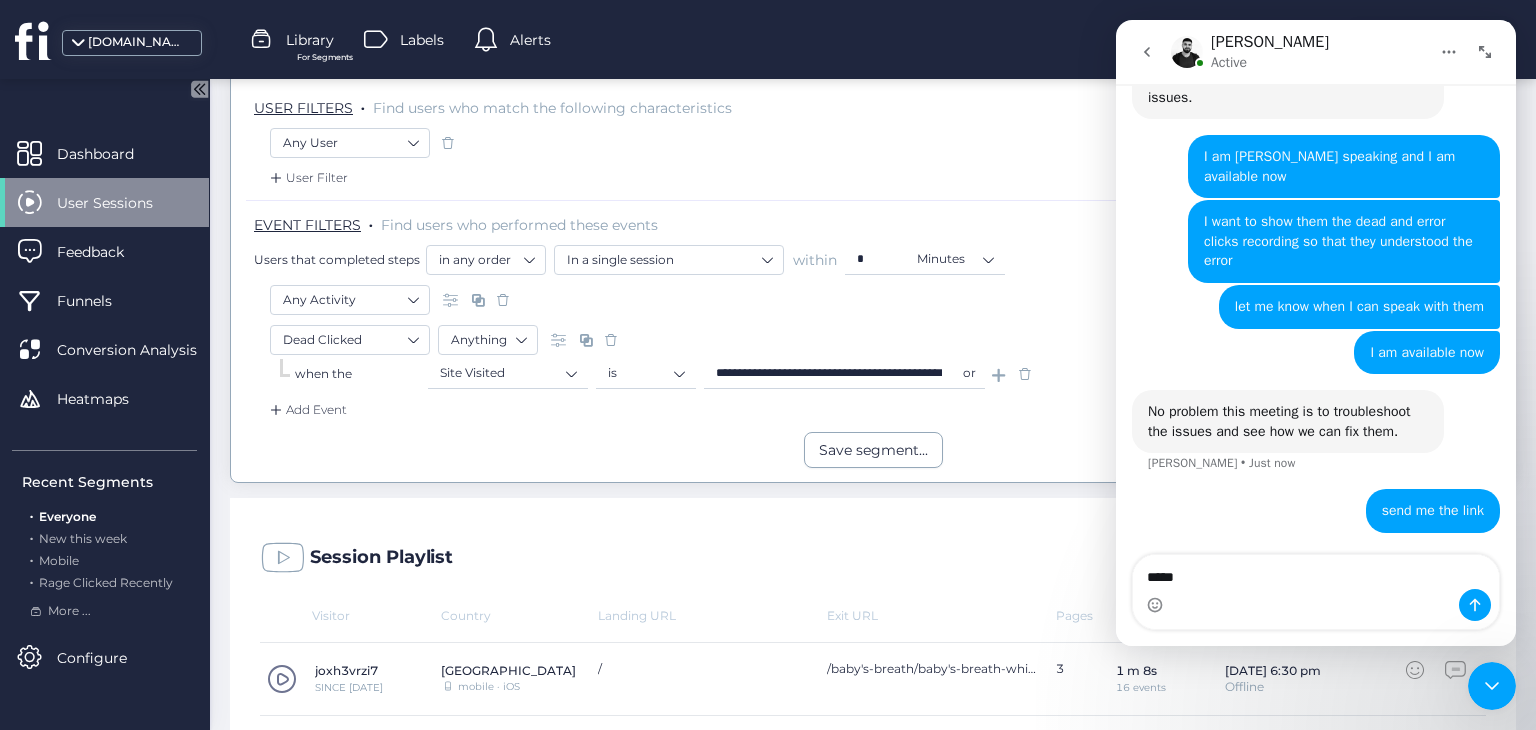 type on "******" 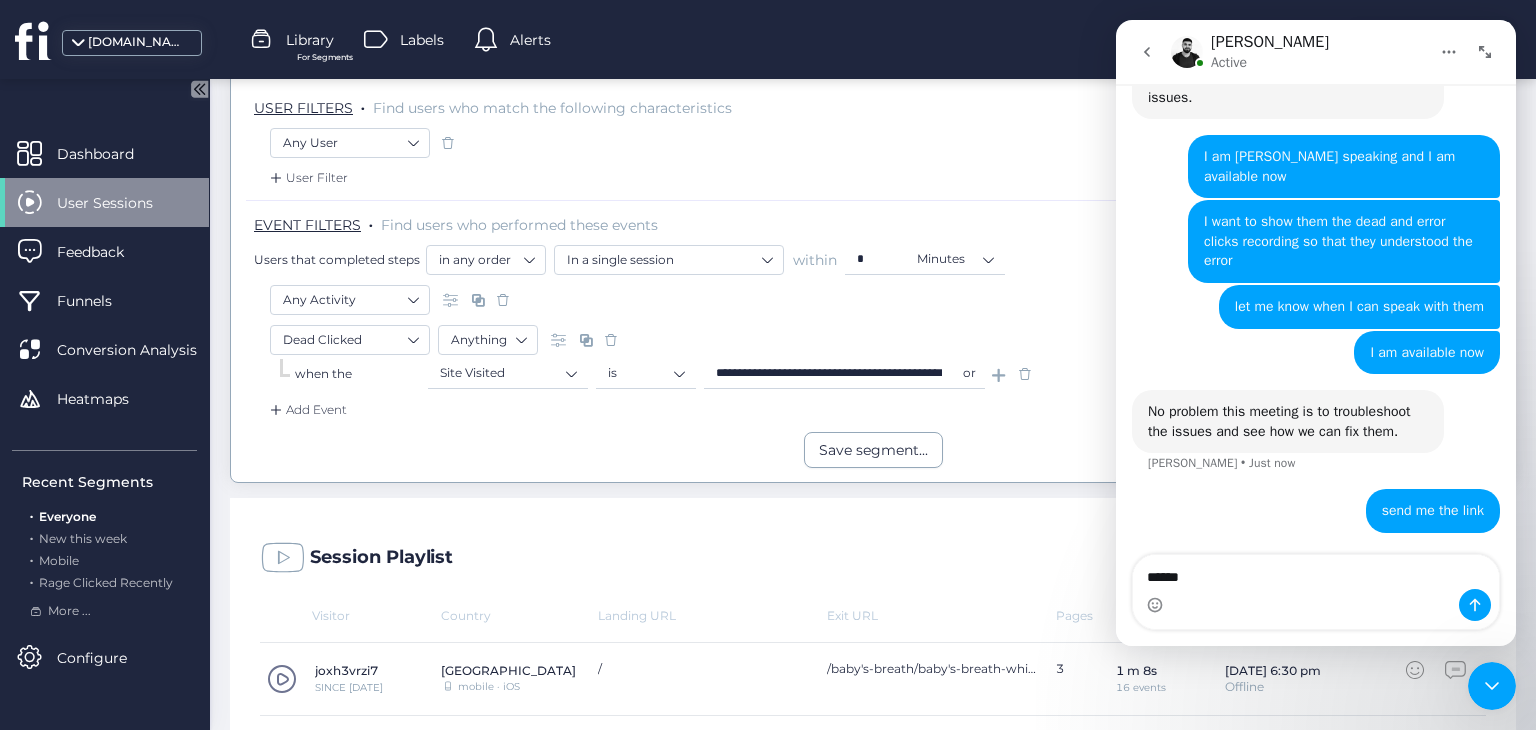 type 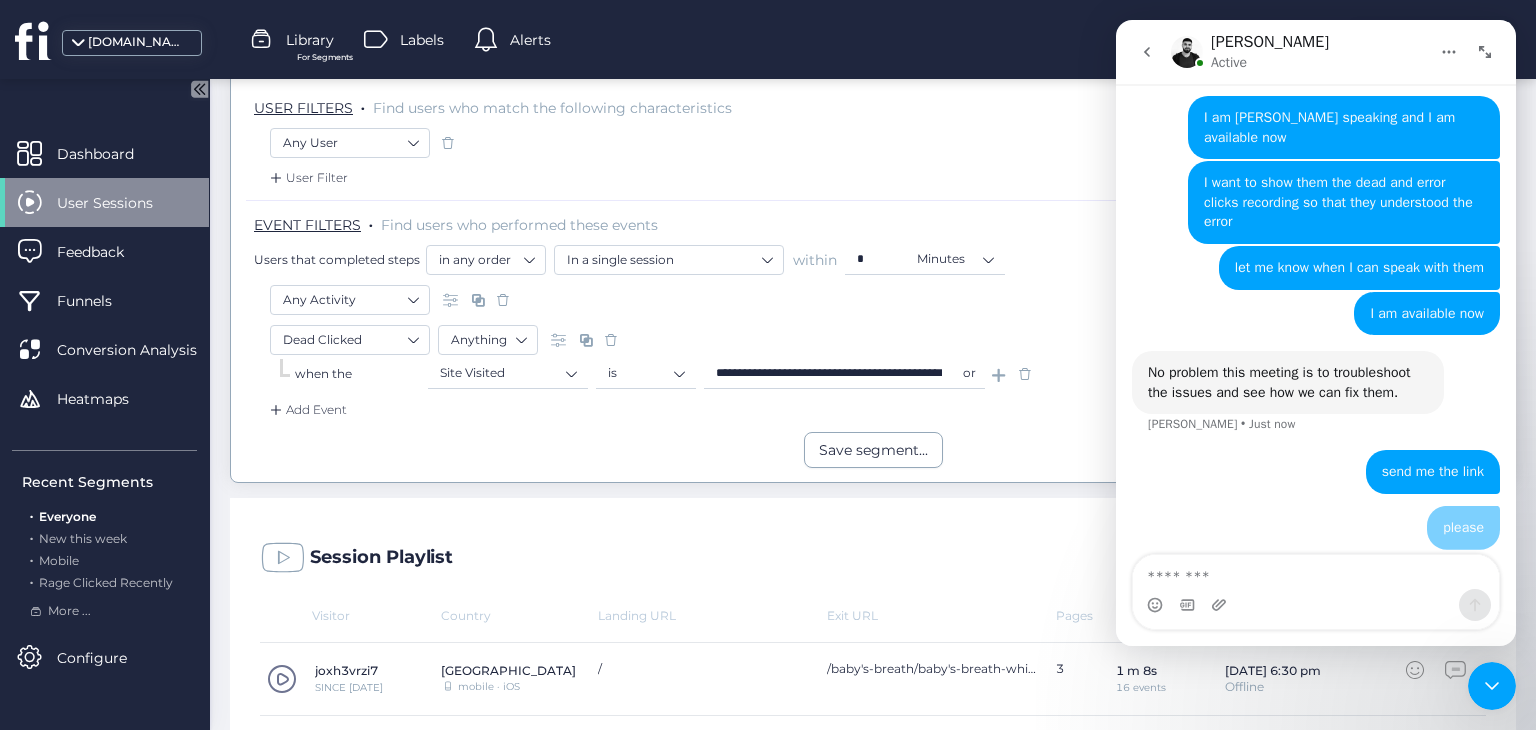 scroll, scrollTop: 5251, scrollLeft: 0, axis: vertical 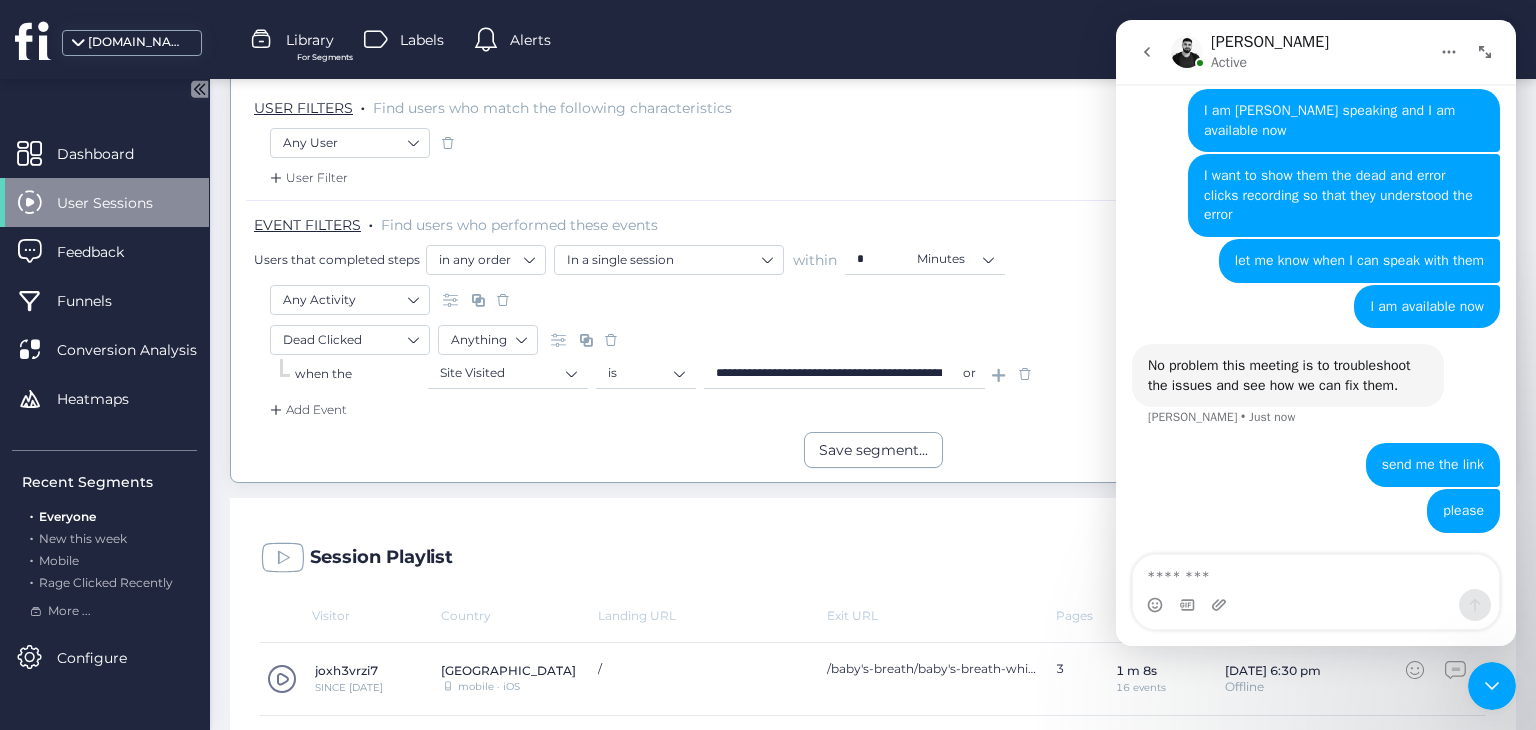 click 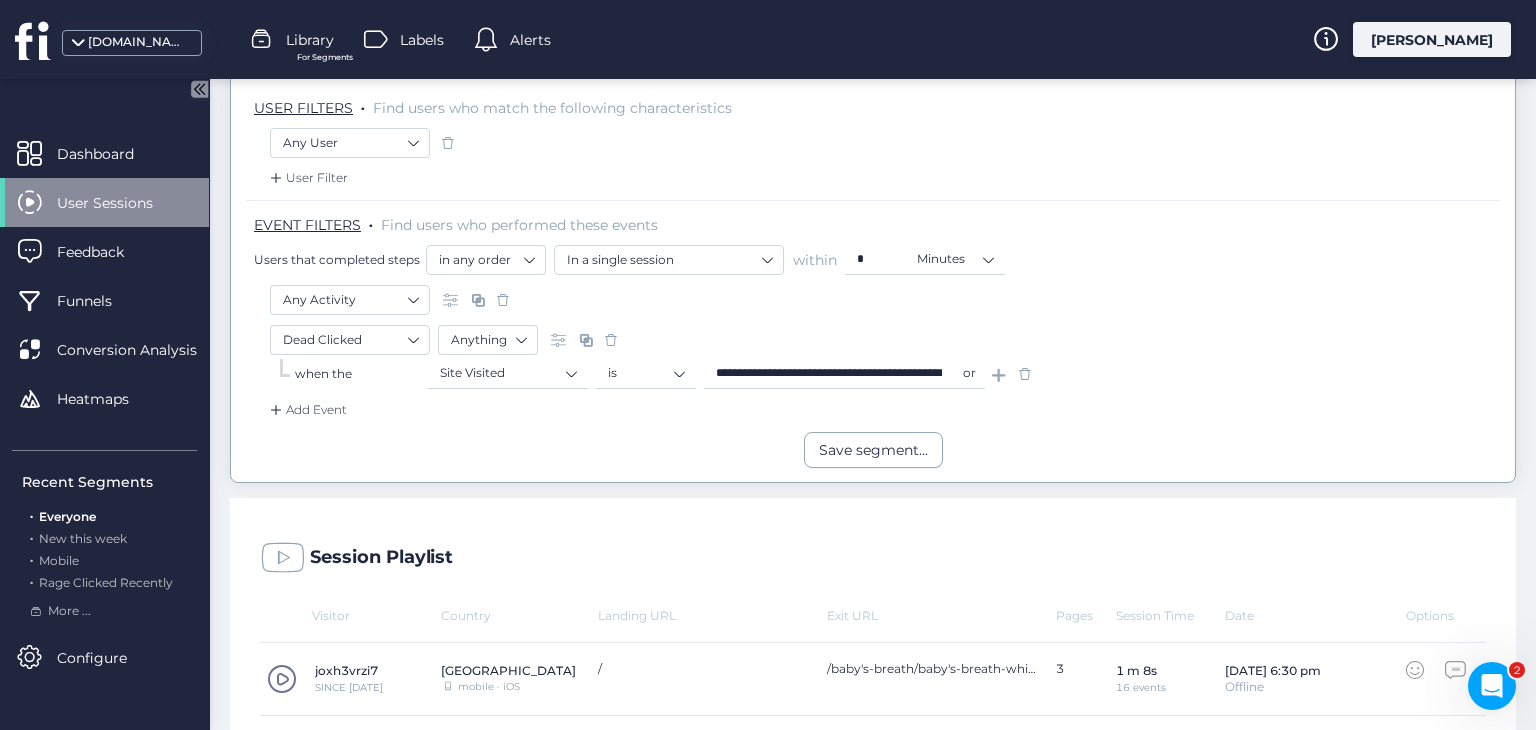 click 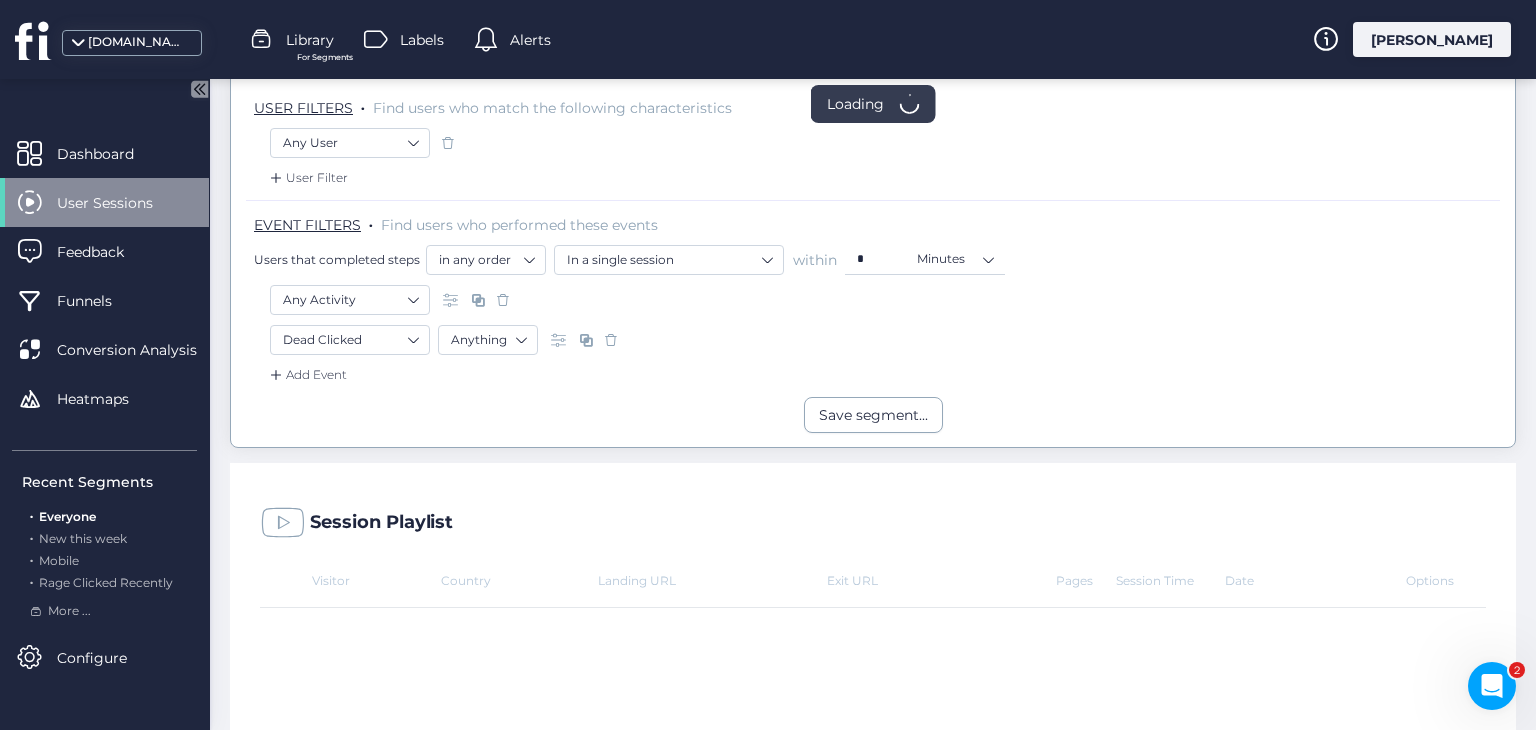 click 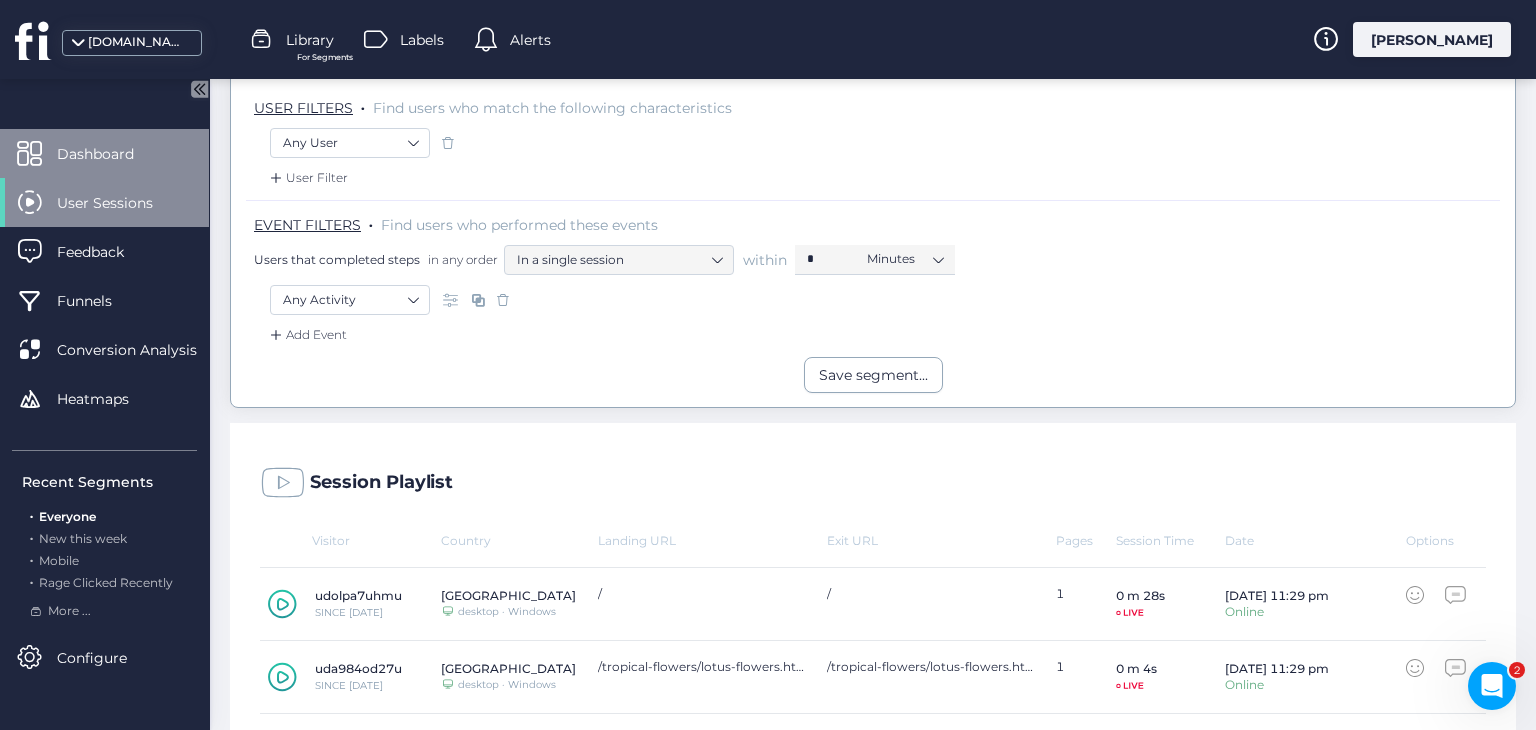 click on "Dashboard" 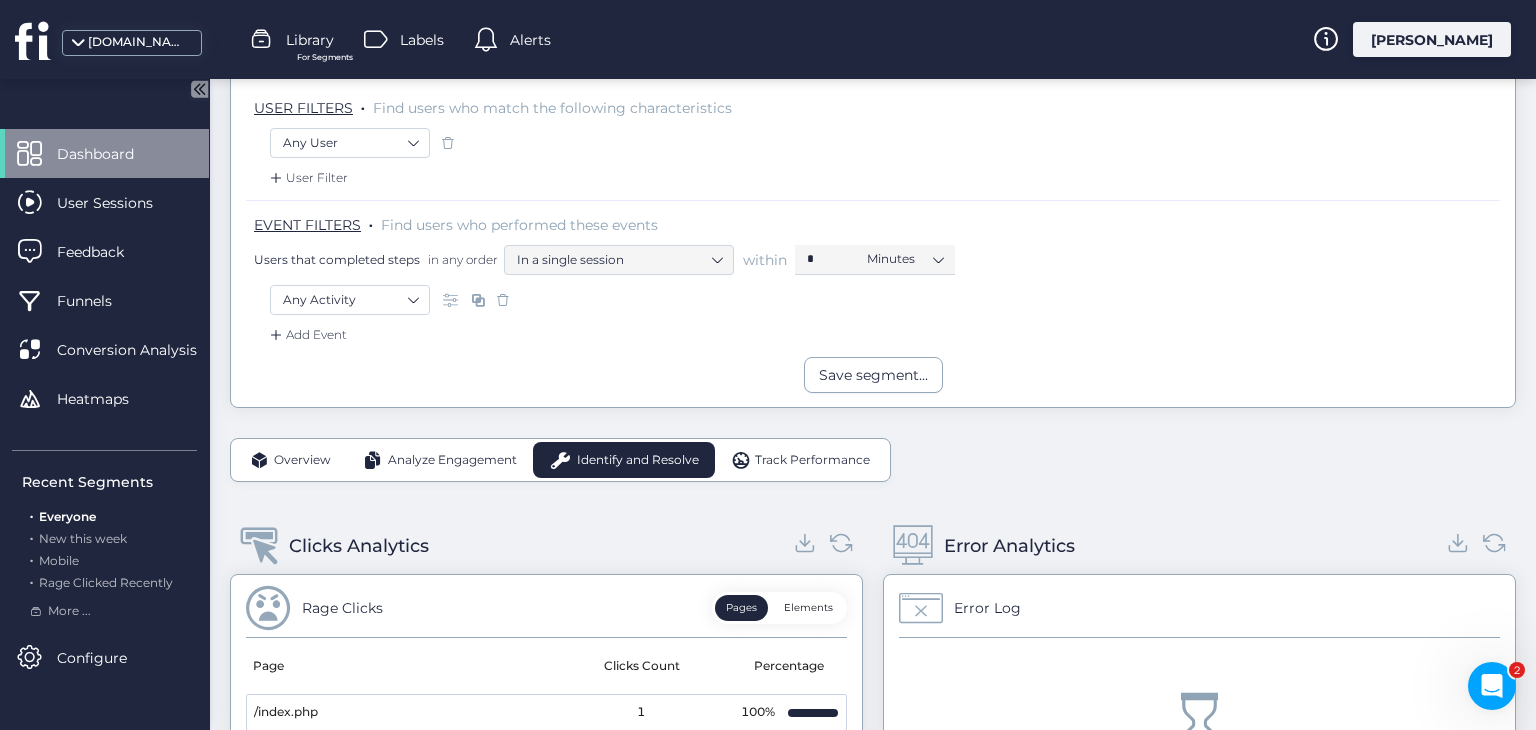 click 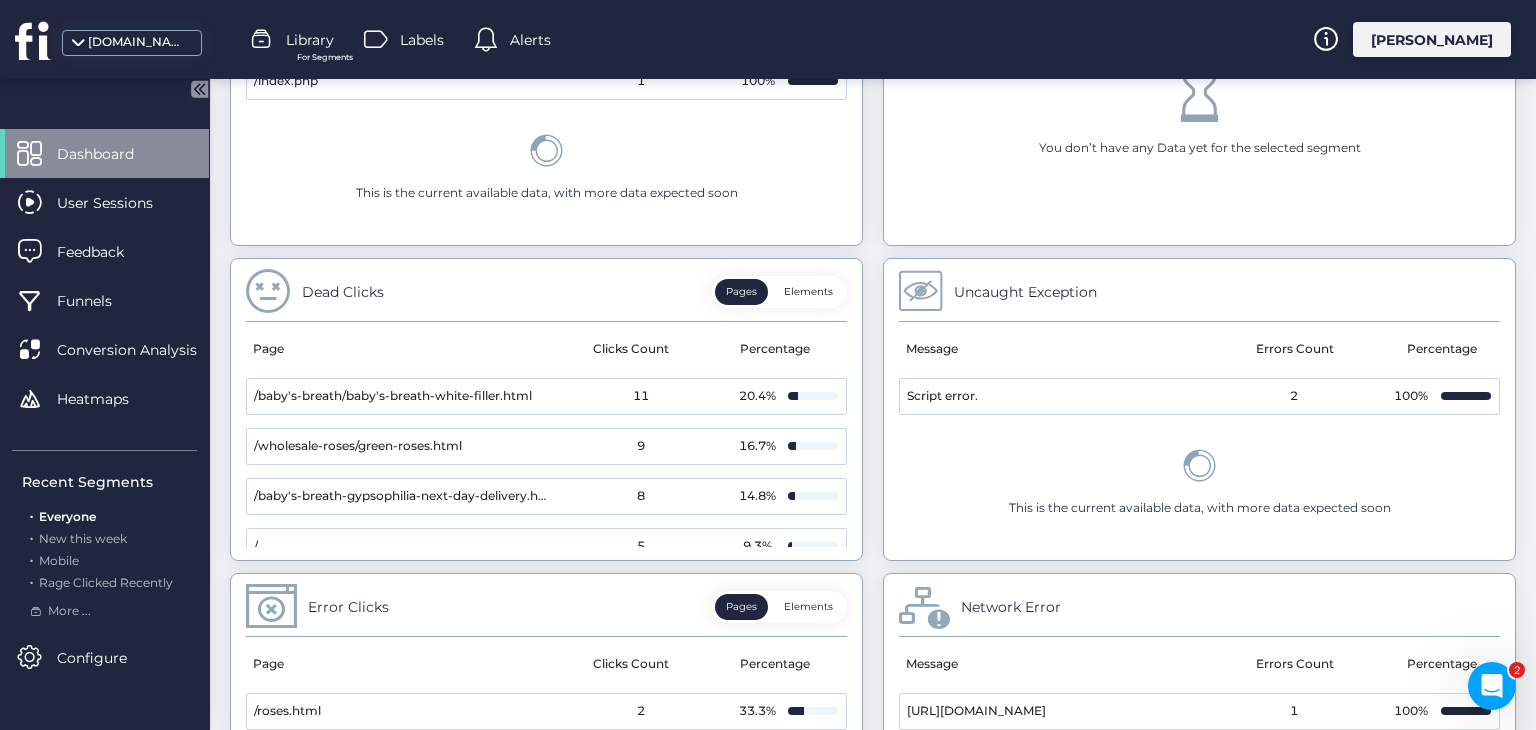 scroll, scrollTop: 1028, scrollLeft: 0, axis: vertical 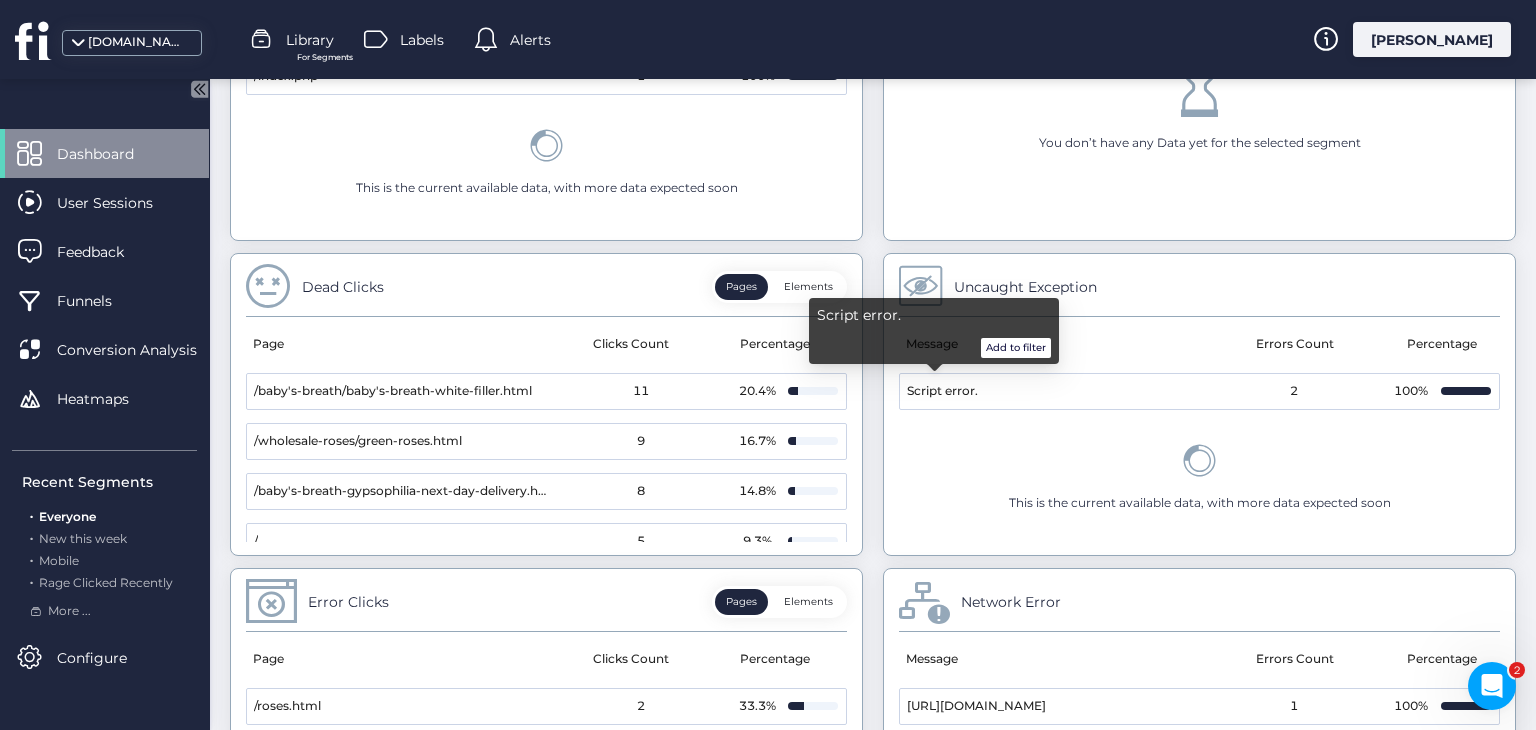 click on "Add to filter" at bounding box center [1016, 348] 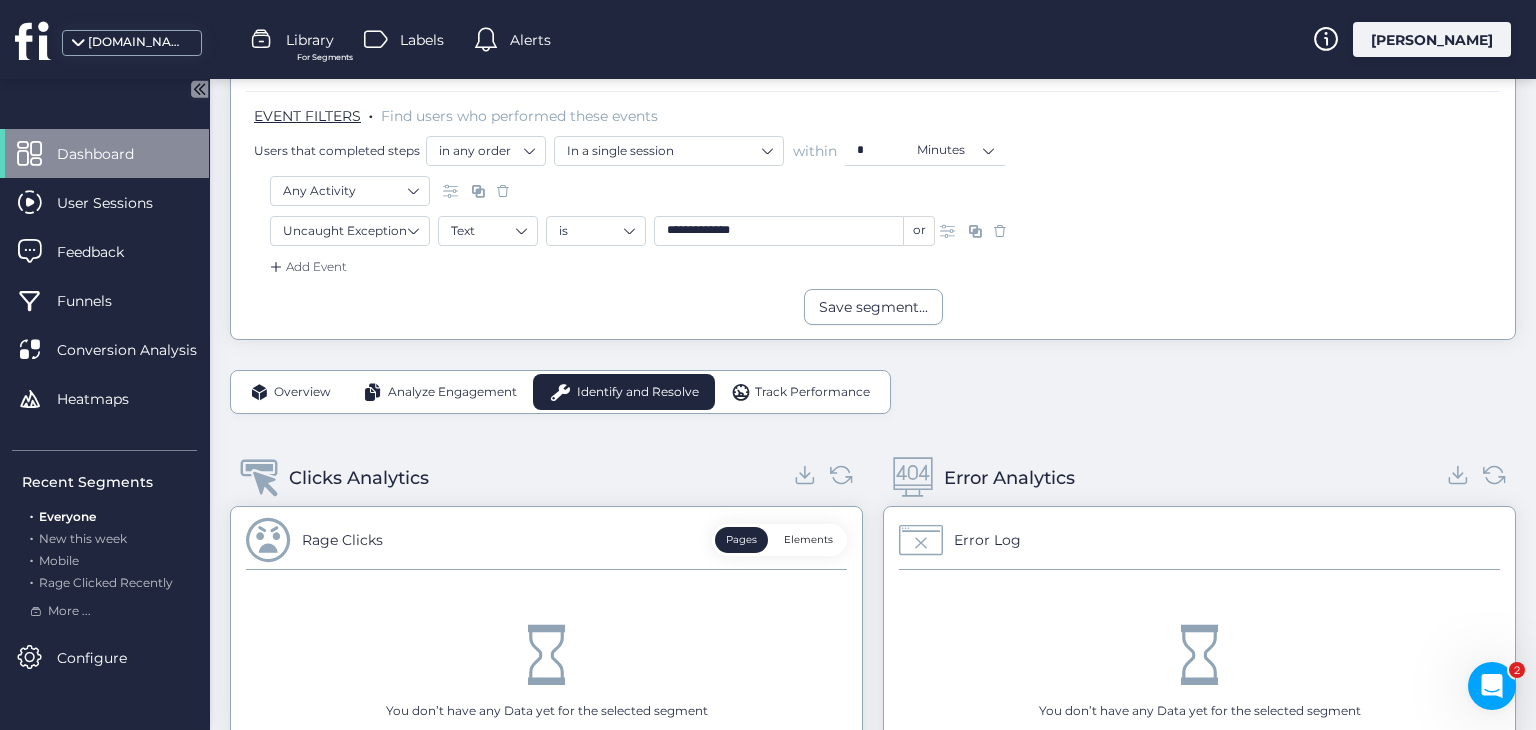scroll, scrollTop: 336, scrollLeft: 0, axis: vertical 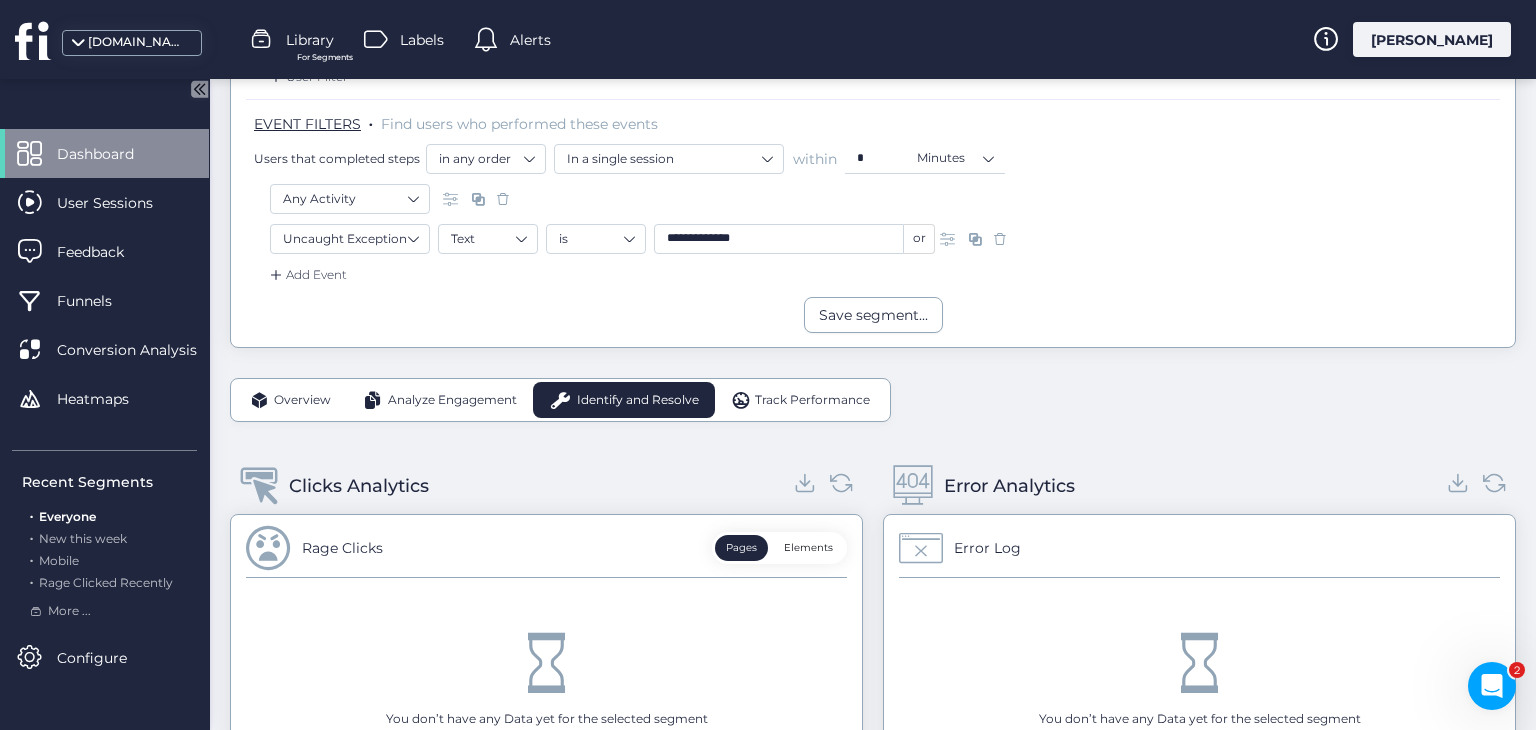 drag, startPoint x: 1535, startPoint y: 472, endPoint x: 1535, endPoint y: 273, distance: 199 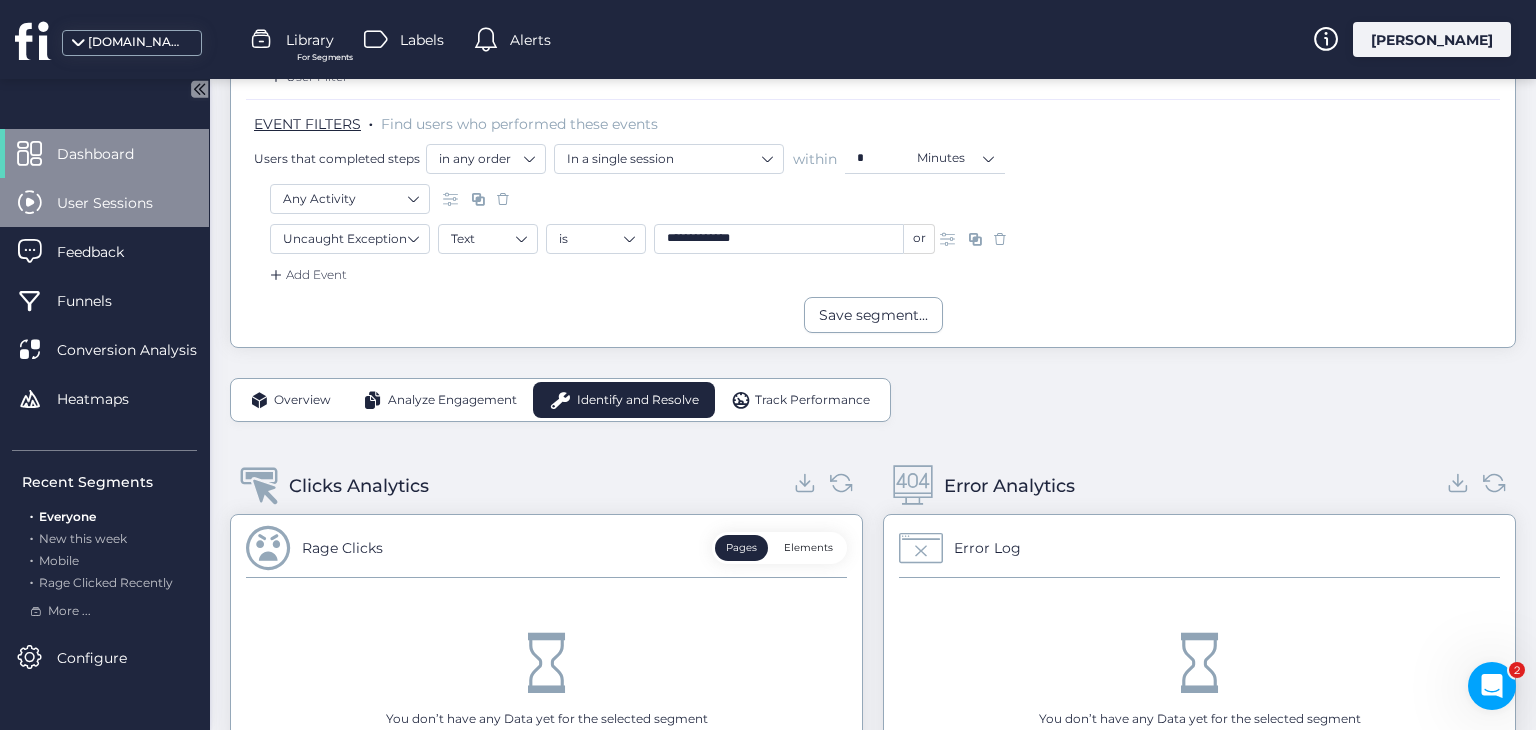 click on "User Sessions" 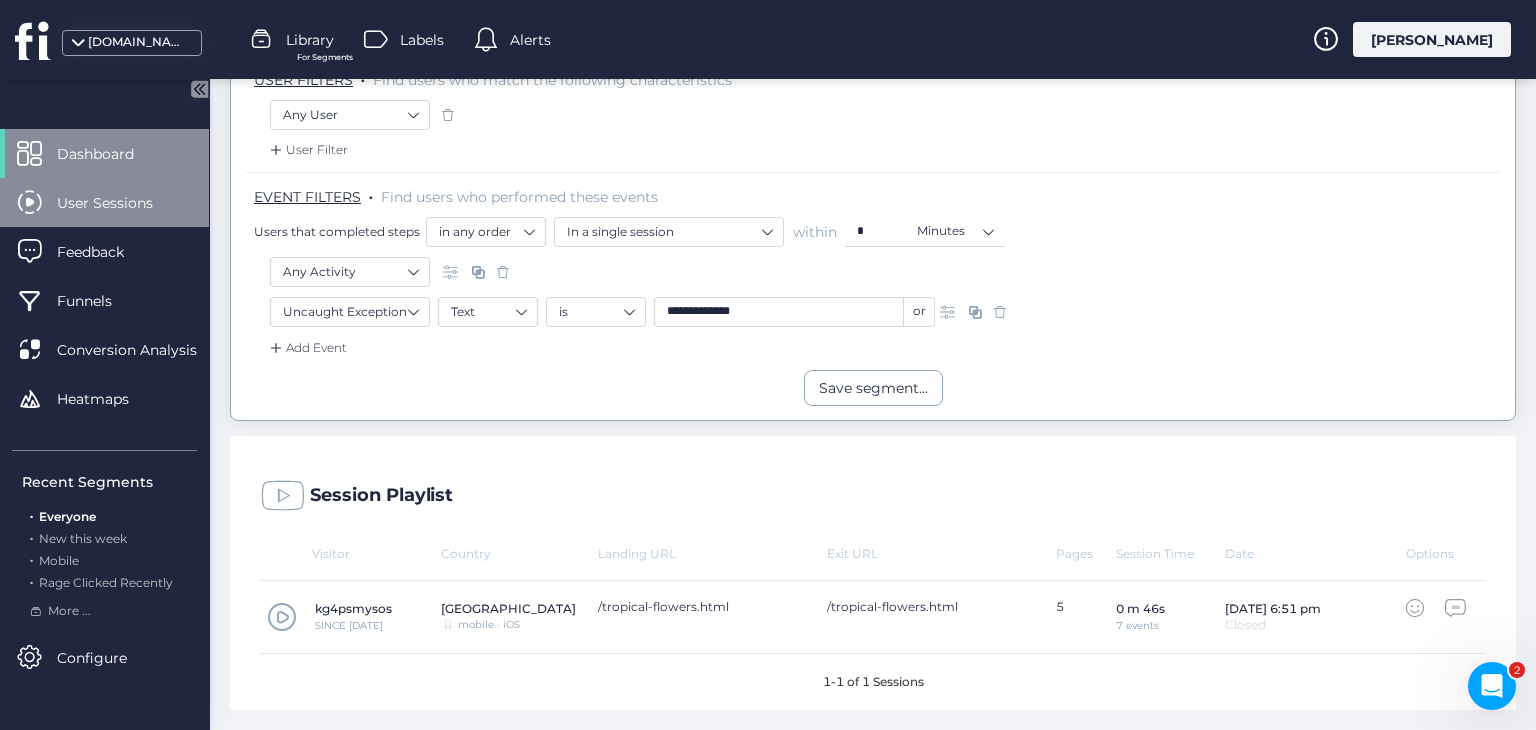scroll, scrollTop: 260, scrollLeft: 0, axis: vertical 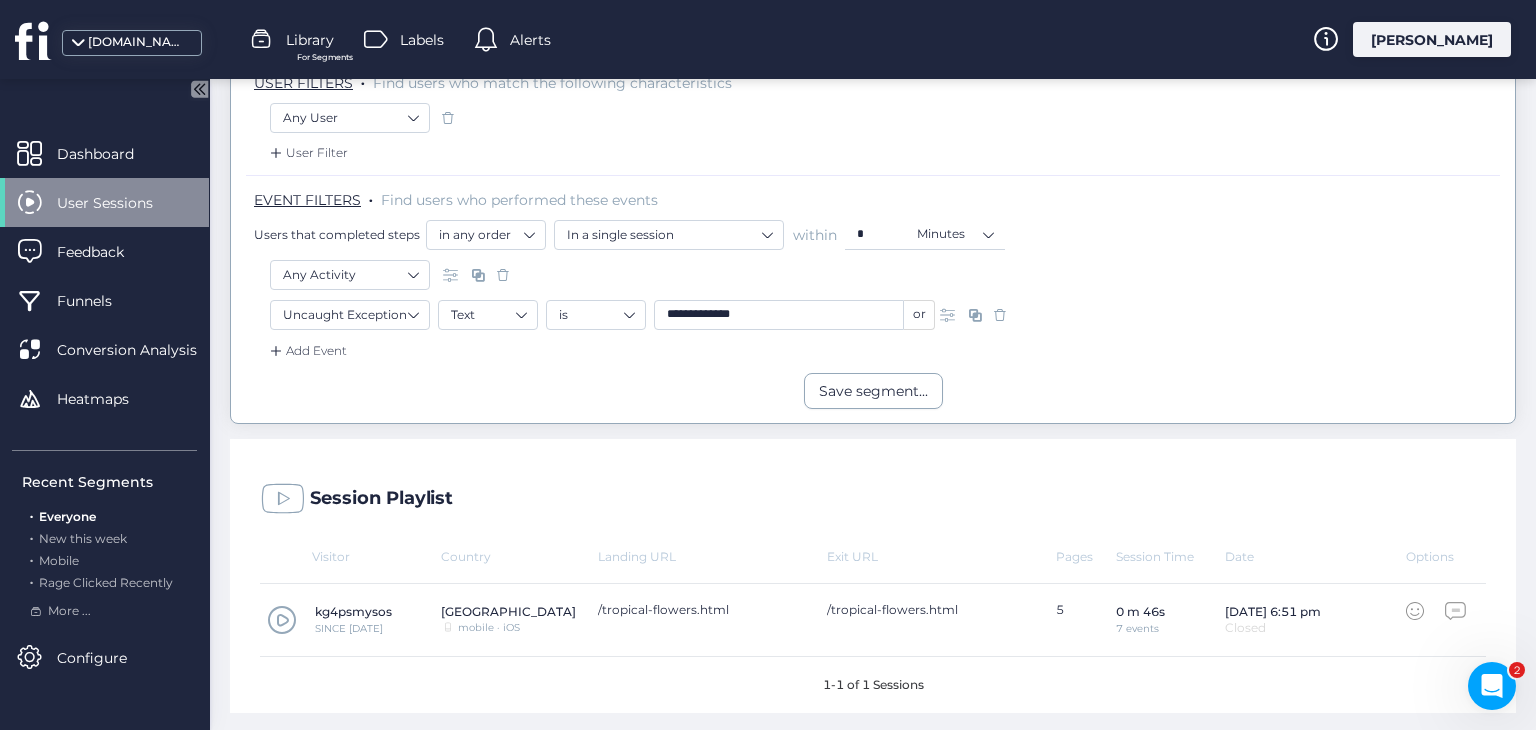 drag, startPoint x: 1535, startPoint y: 303, endPoint x: 1528, endPoint y: 388, distance: 85.28775 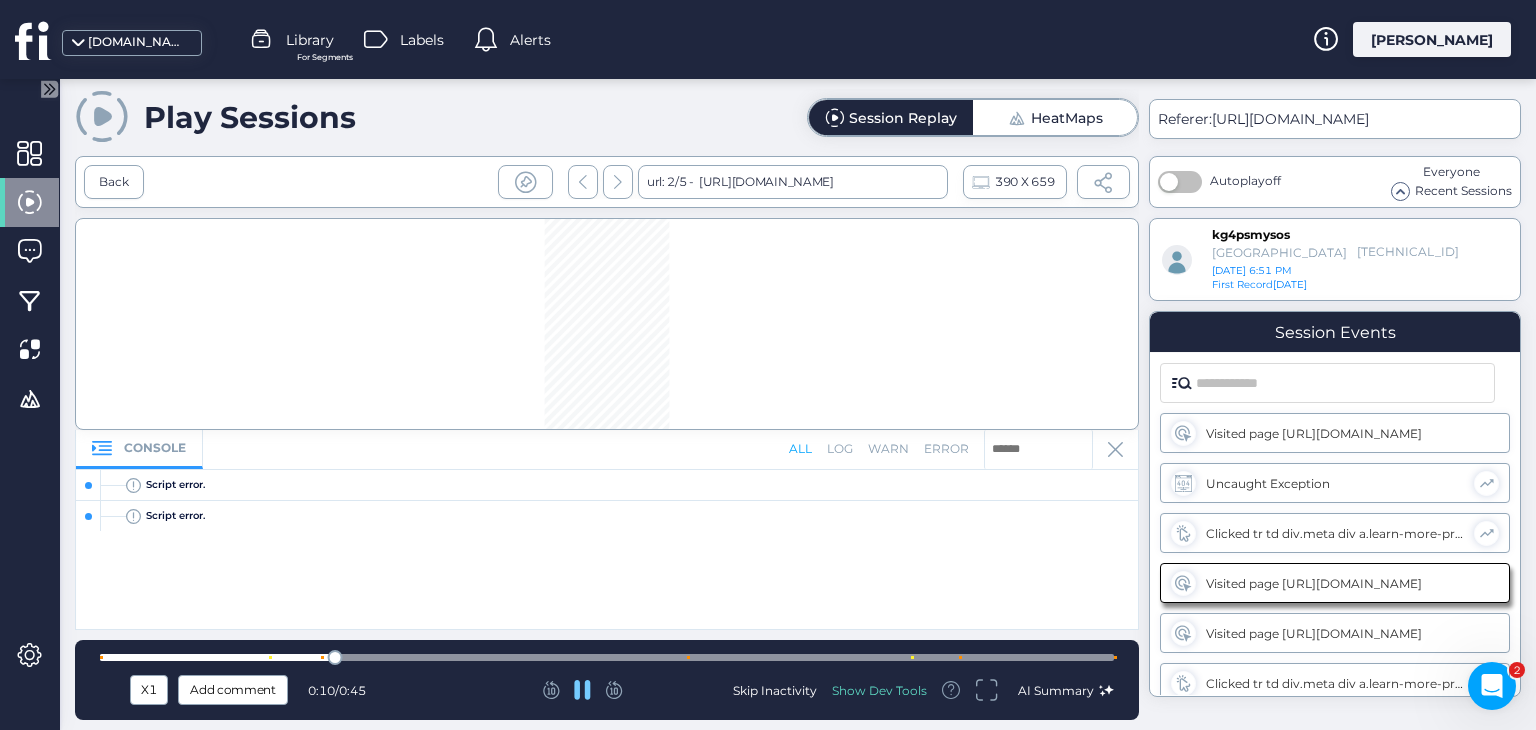 scroll, scrollTop: 32, scrollLeft: 0, axis: vertical 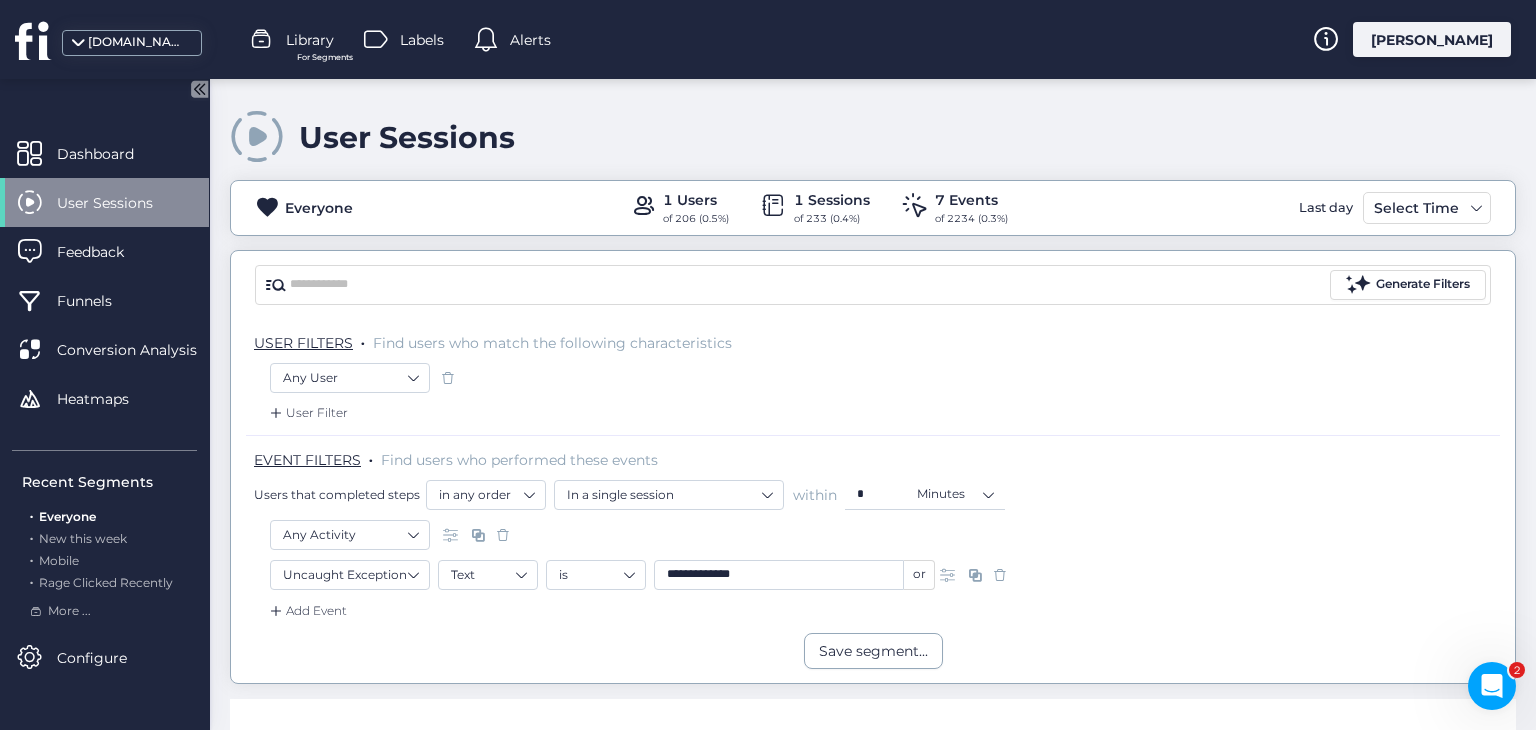 click 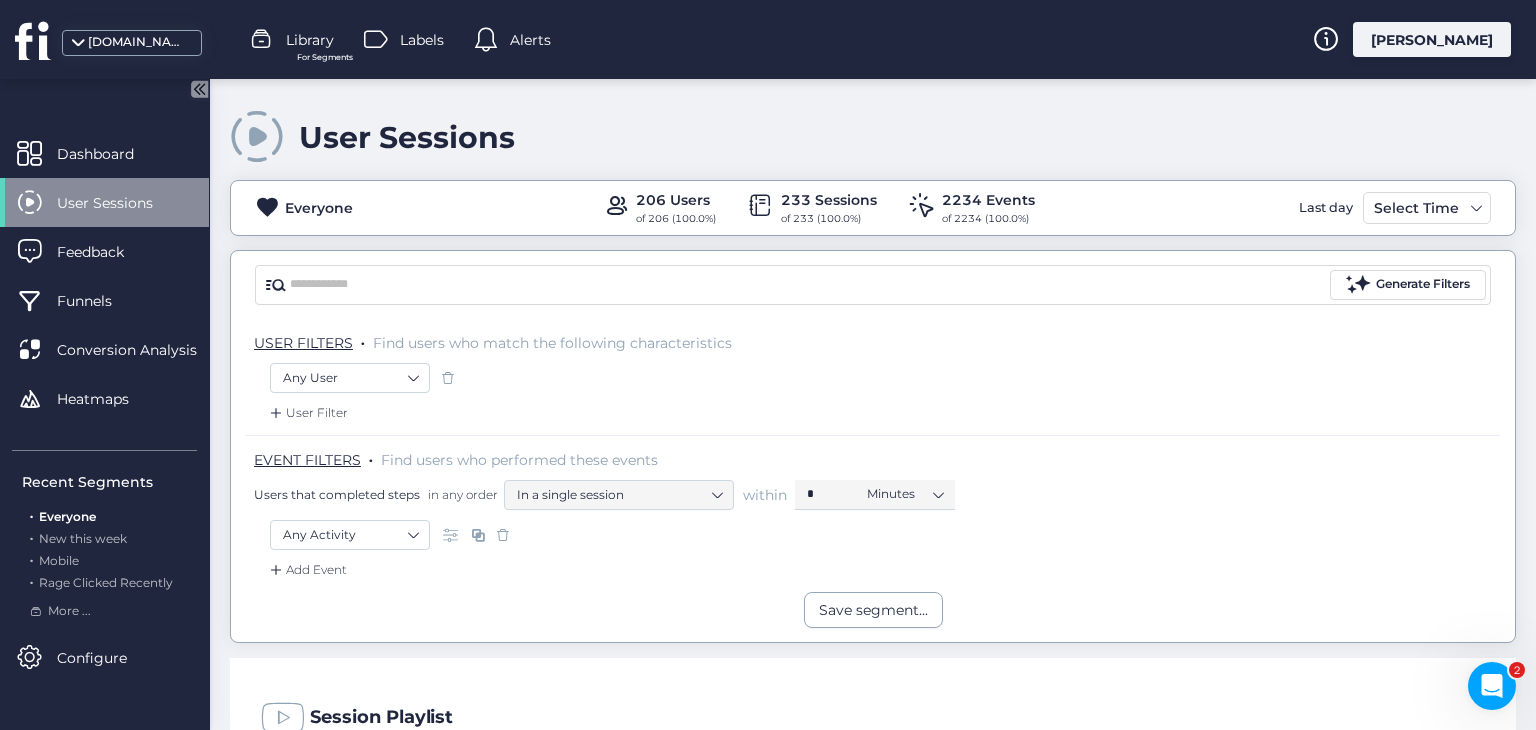 scroll, scrollTop: 2, scrollLeft: 0, axis: vertical 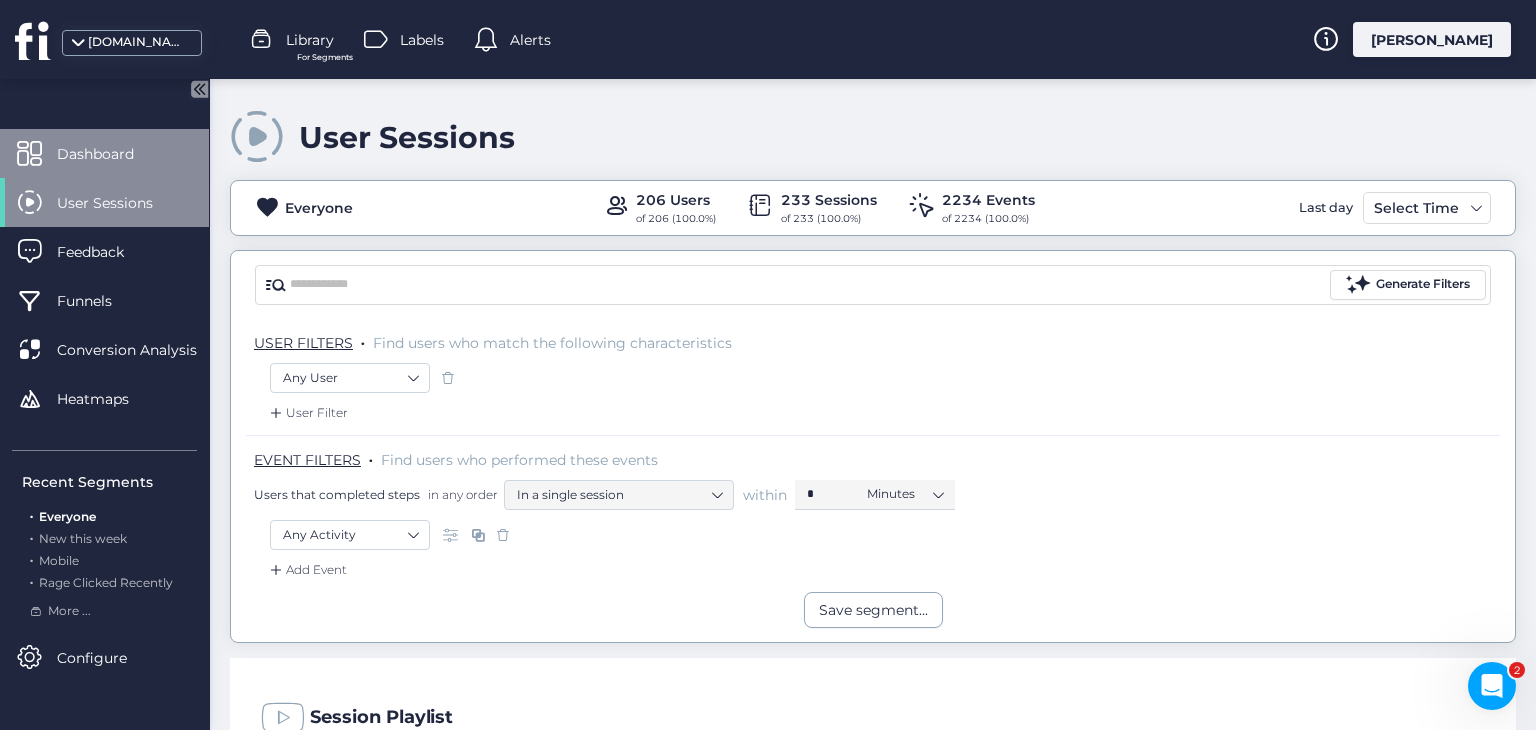 click on "Dashboard" 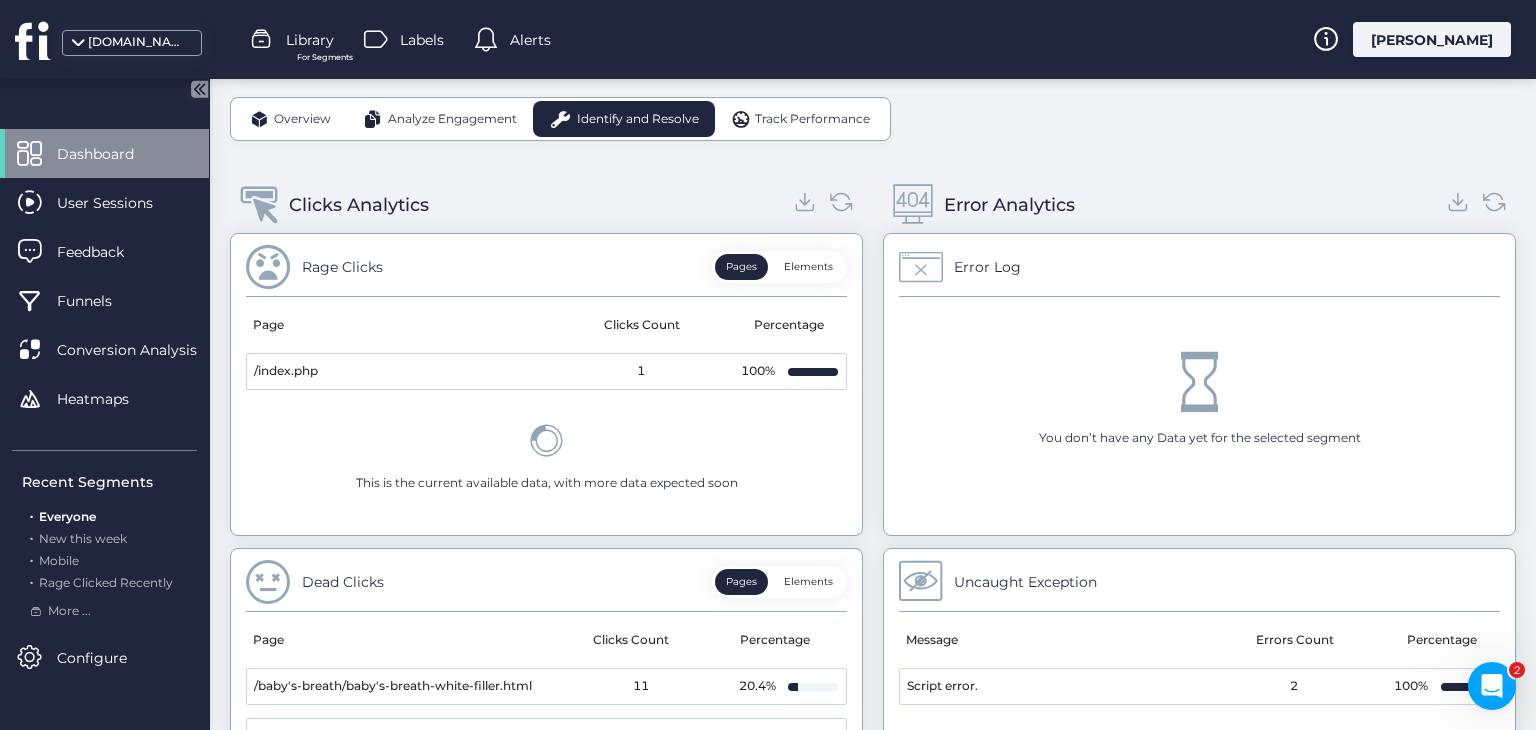 scroll, scrollTop: 574, scrollLeft: 0, axis: vertical 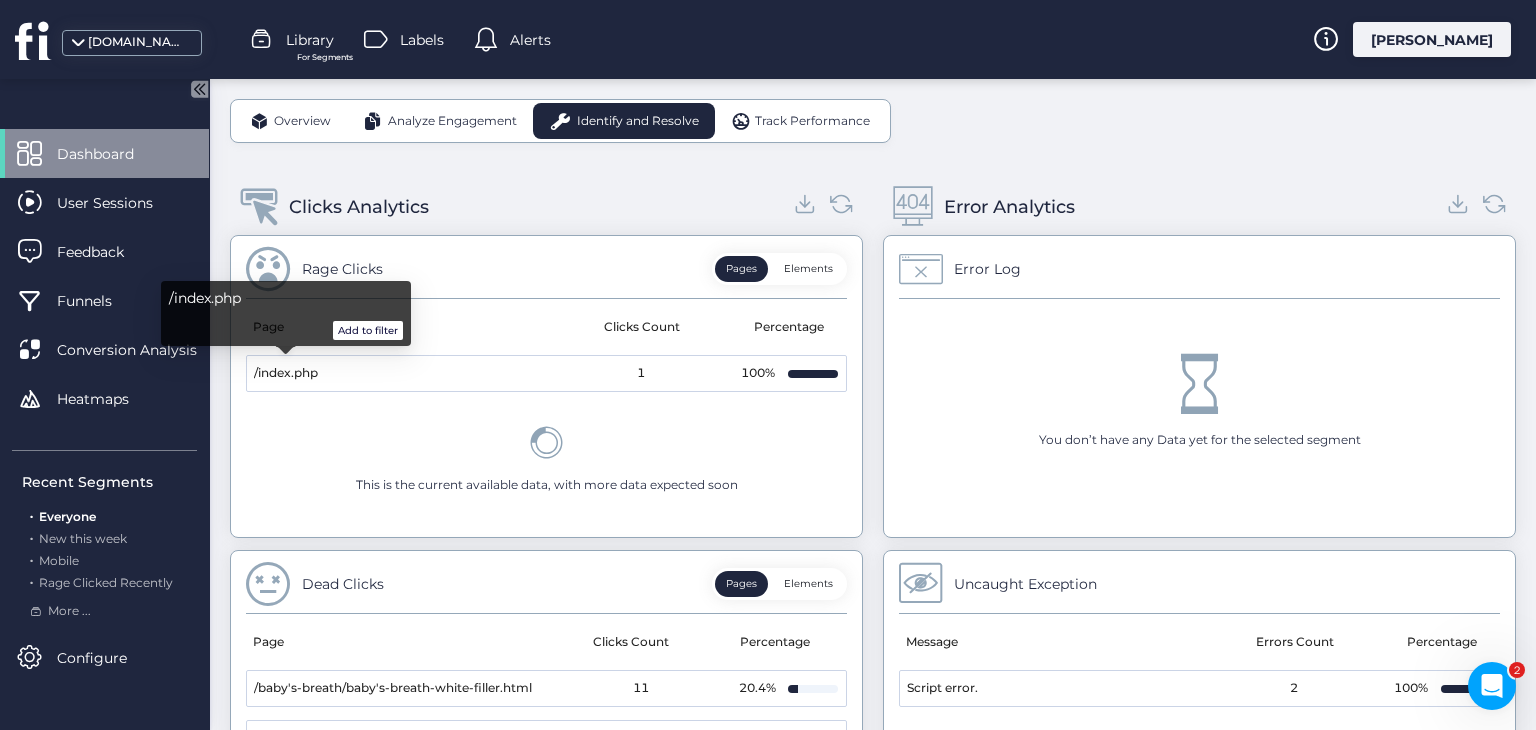 click on "Add to filter" at bounding box center (368, 331) 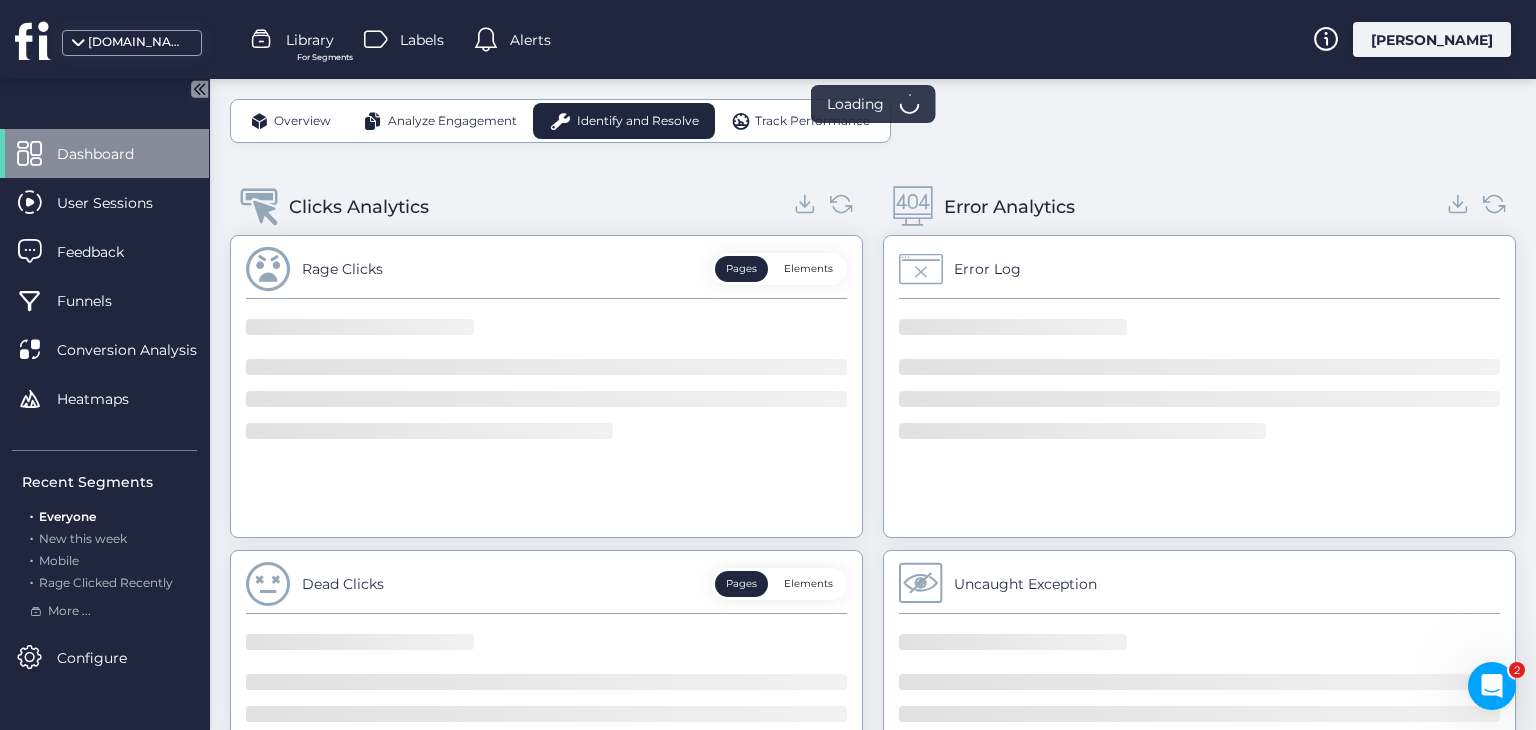 scroll, scrollTop: 153, scrollLeft: 0, axis: vertical 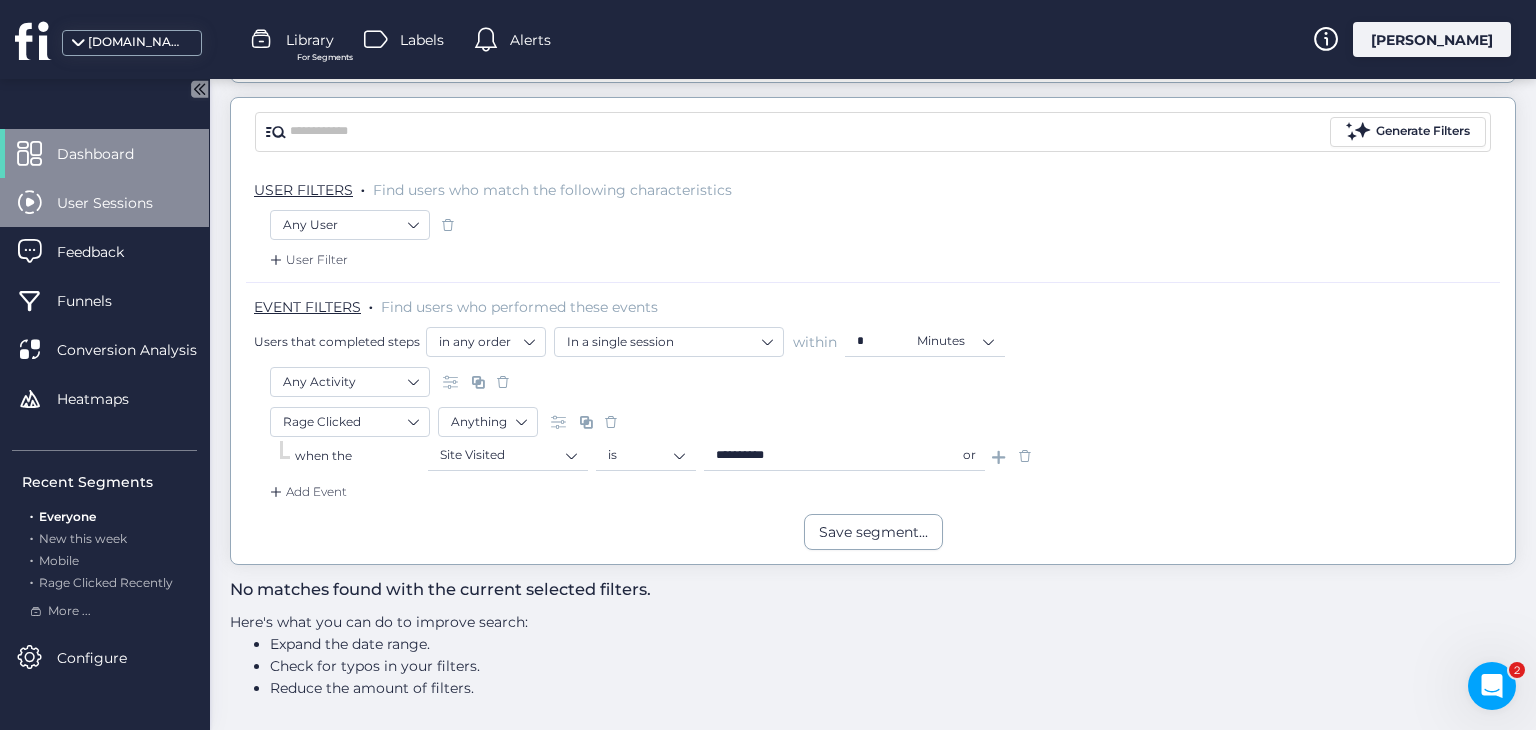 click on "User Sessions" 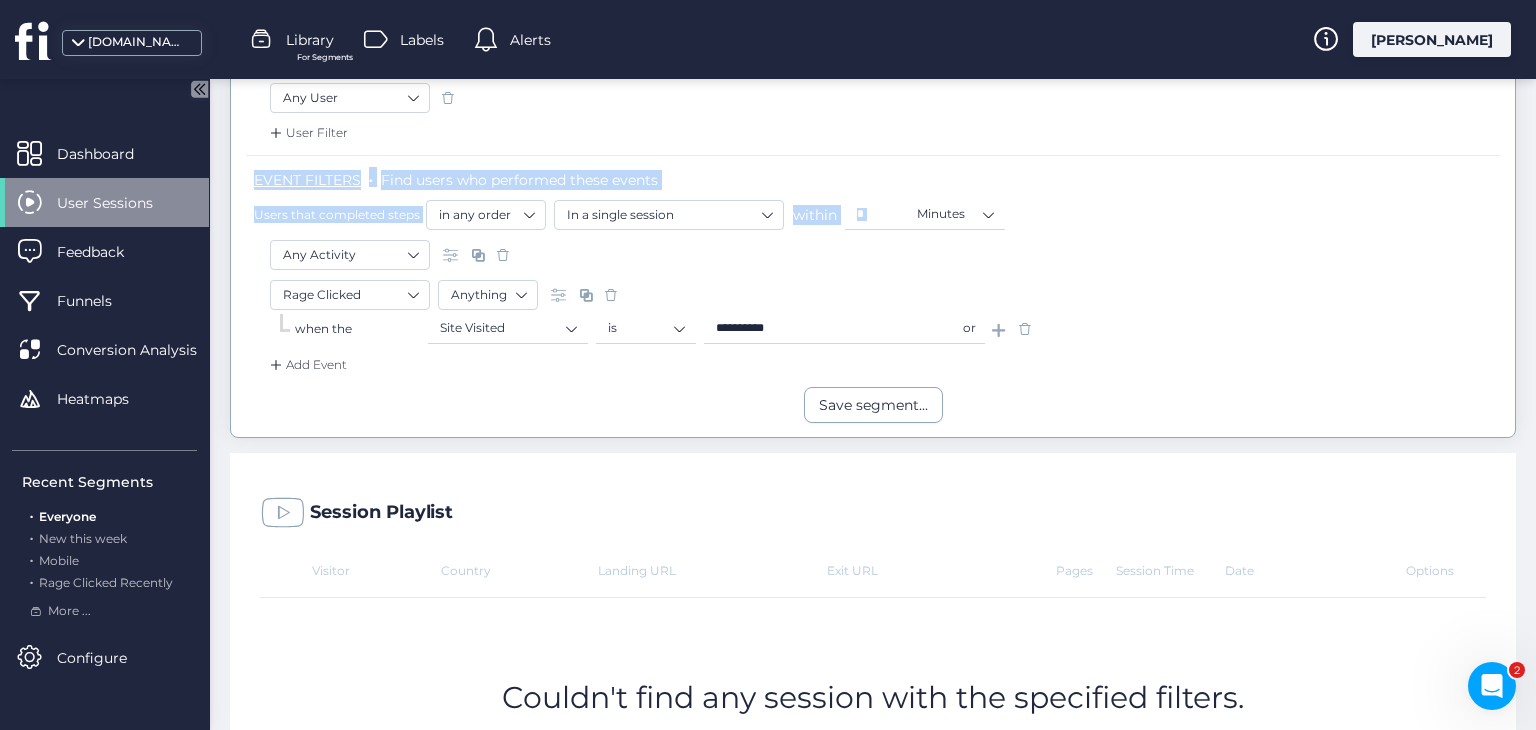 scroll, scrollTop: 208, scrollLeft: 0, axis: vertical 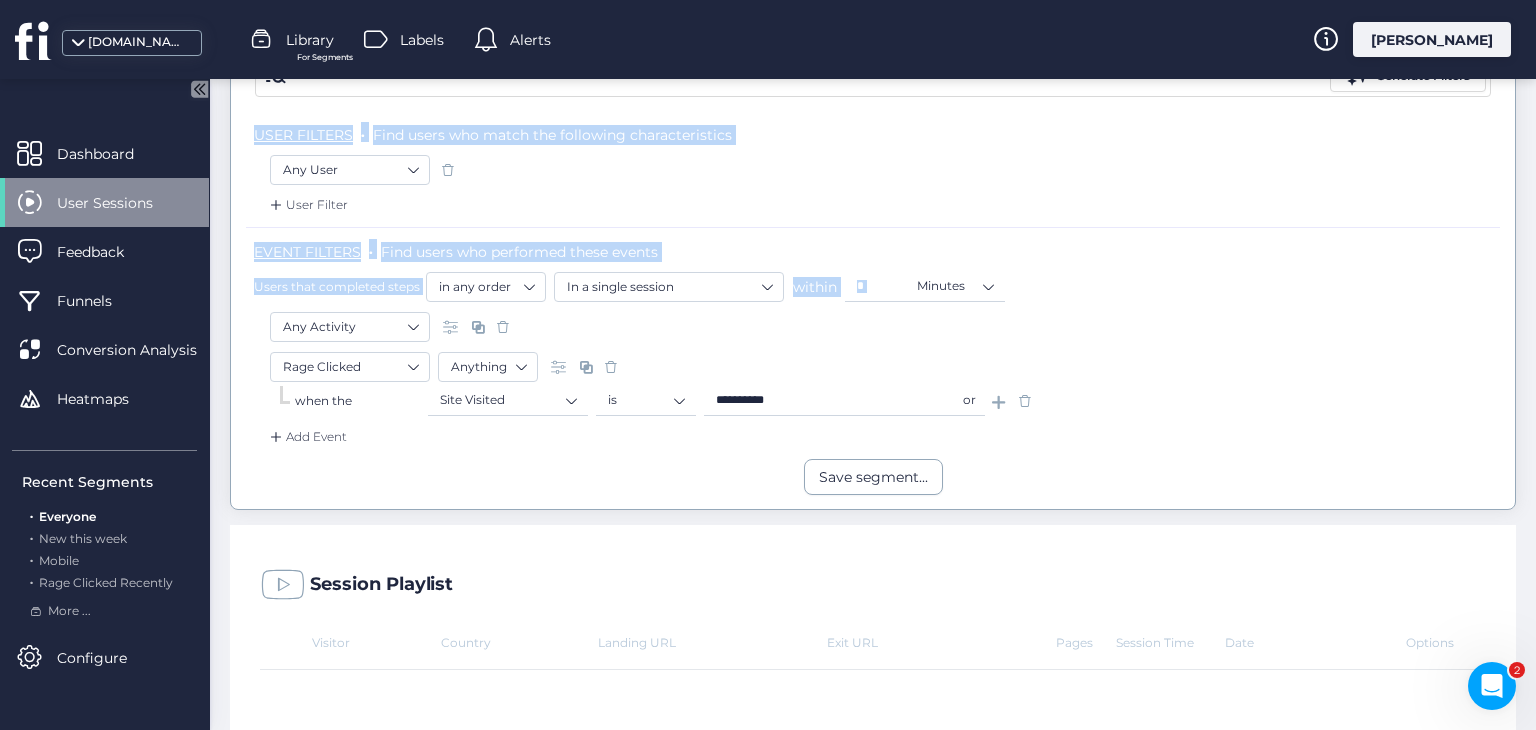 drag, startPoint x: 1535, startPoint y: 267, endPoint x: 1515, endPoint y: 299, distance: 37.735924 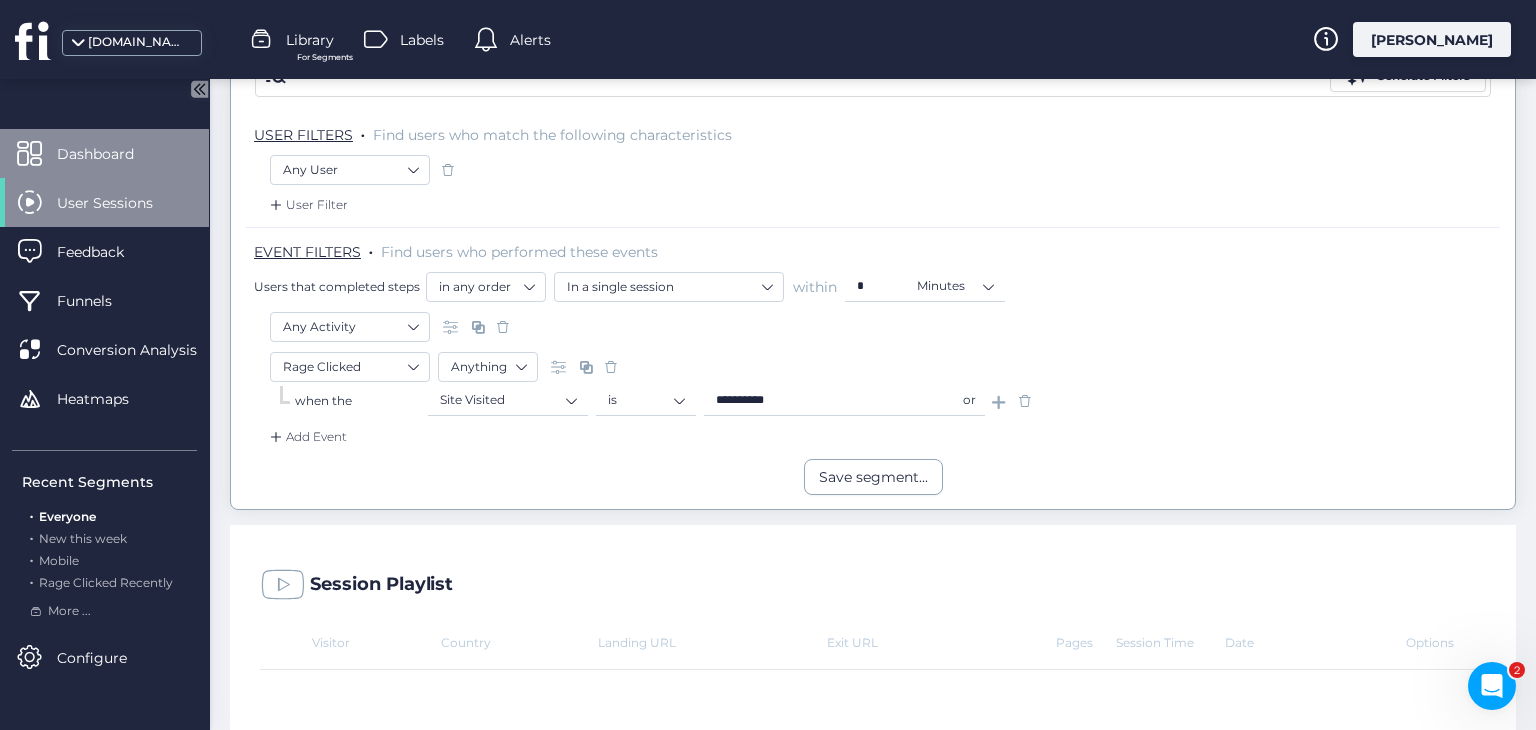 click on "Dashboard" 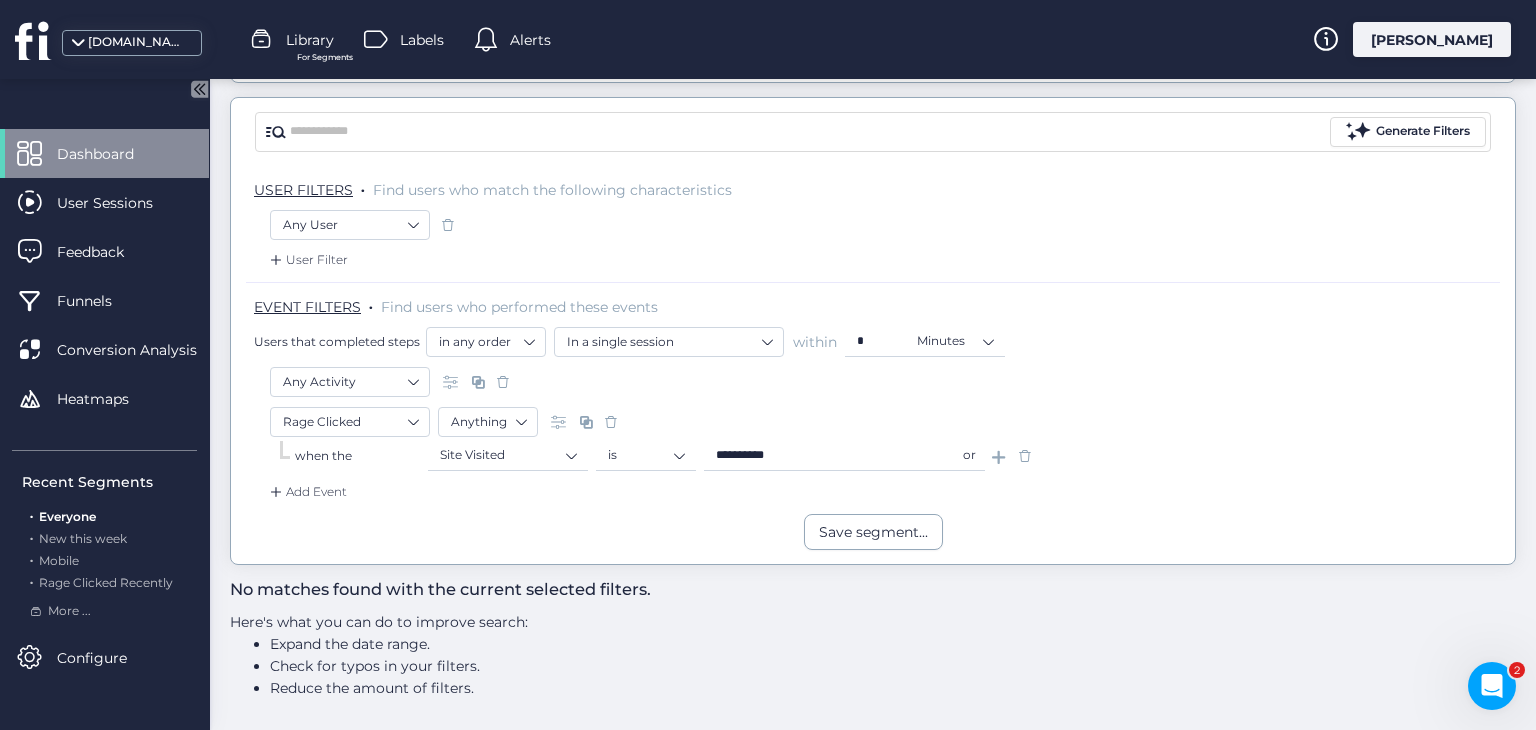 click 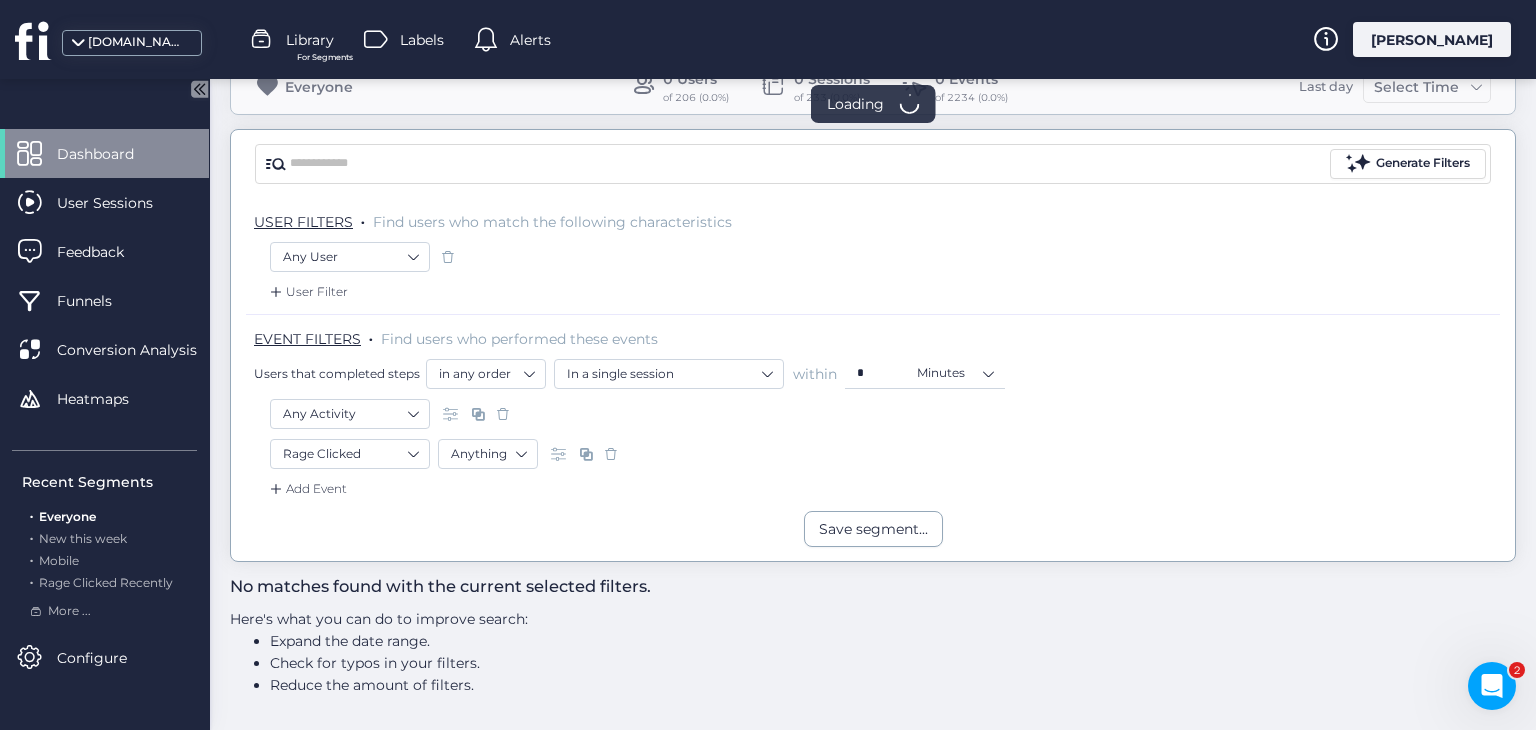 scroll, scrollTop: 119, scrollLeft: 0, axis: vertical 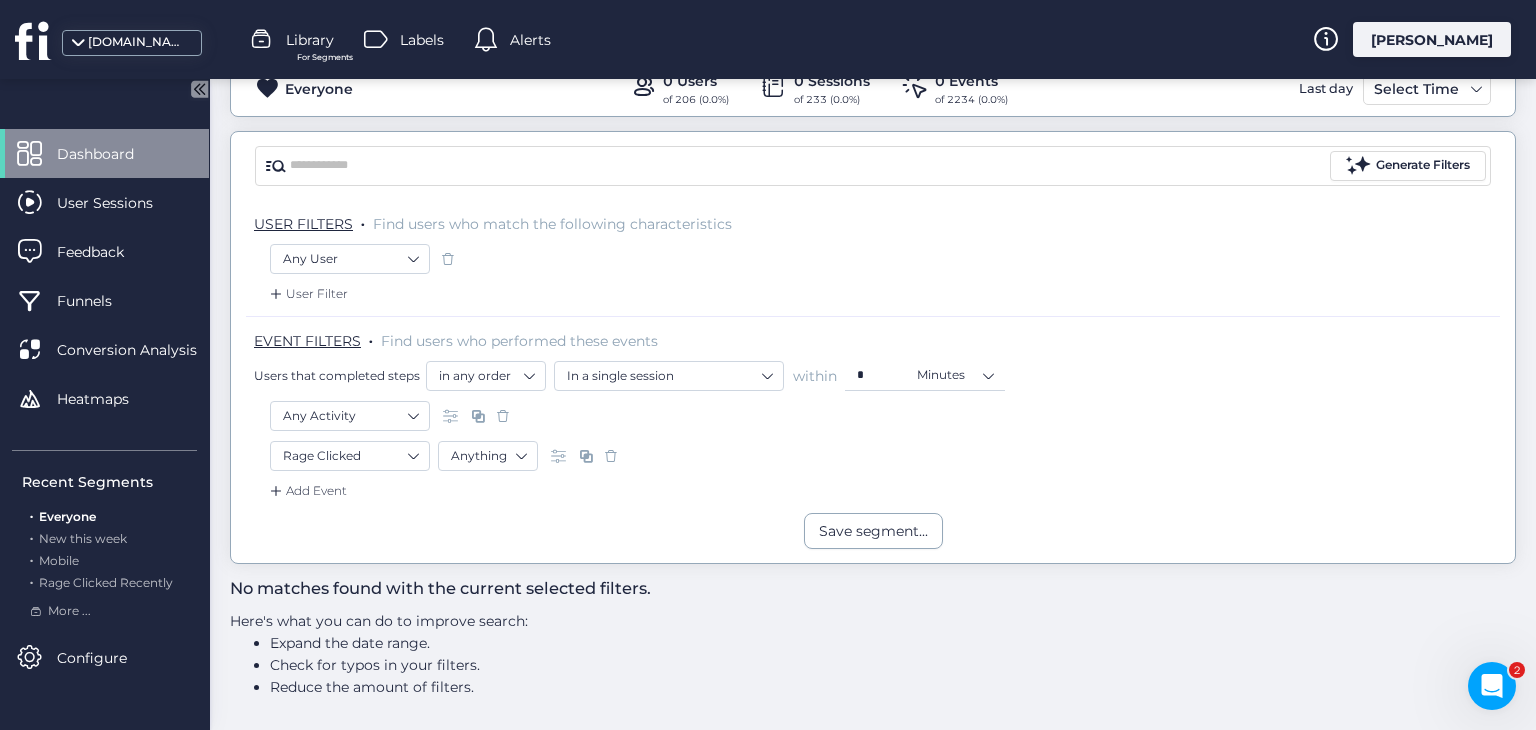 click 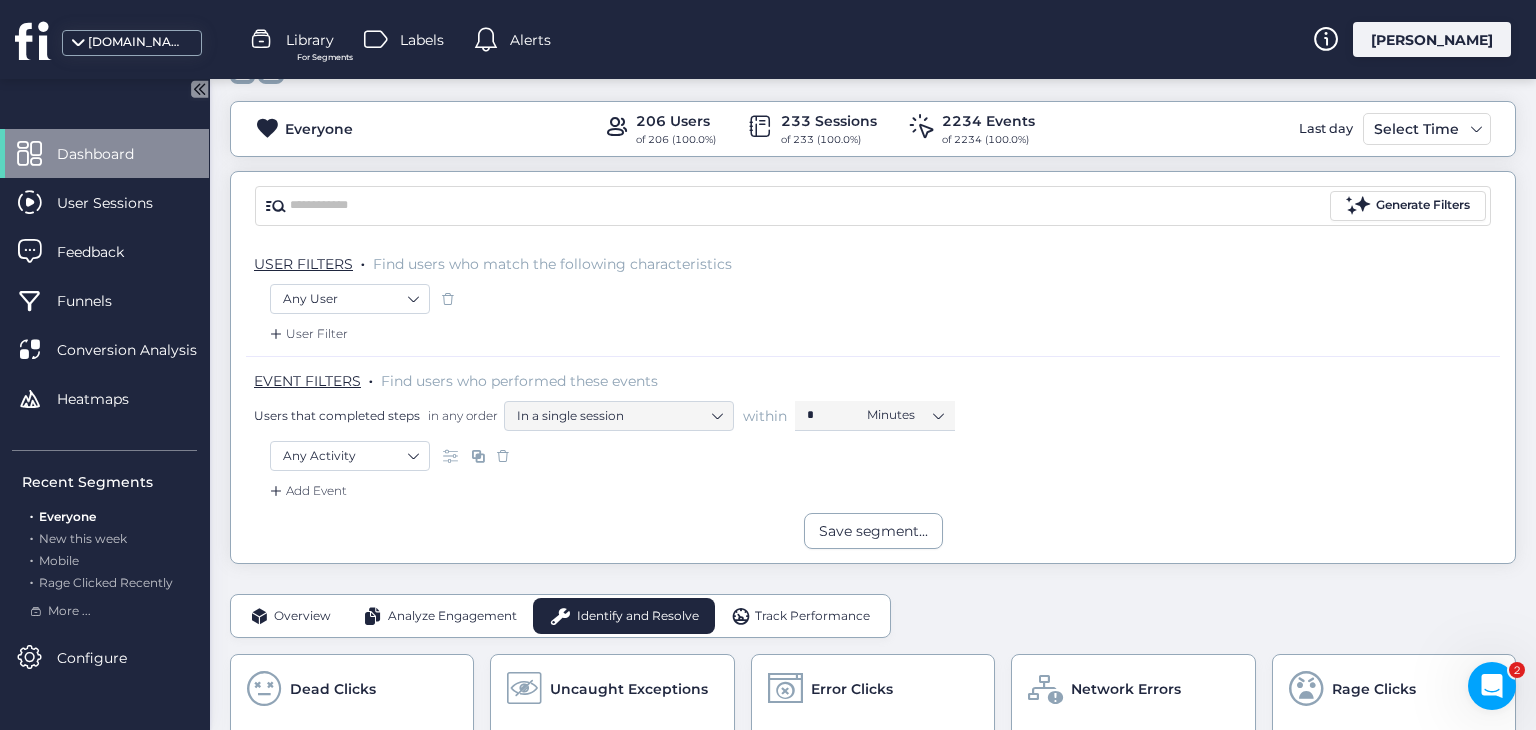 scroll, scrollTop: 208, scrollLeft: 0, axis: vertical 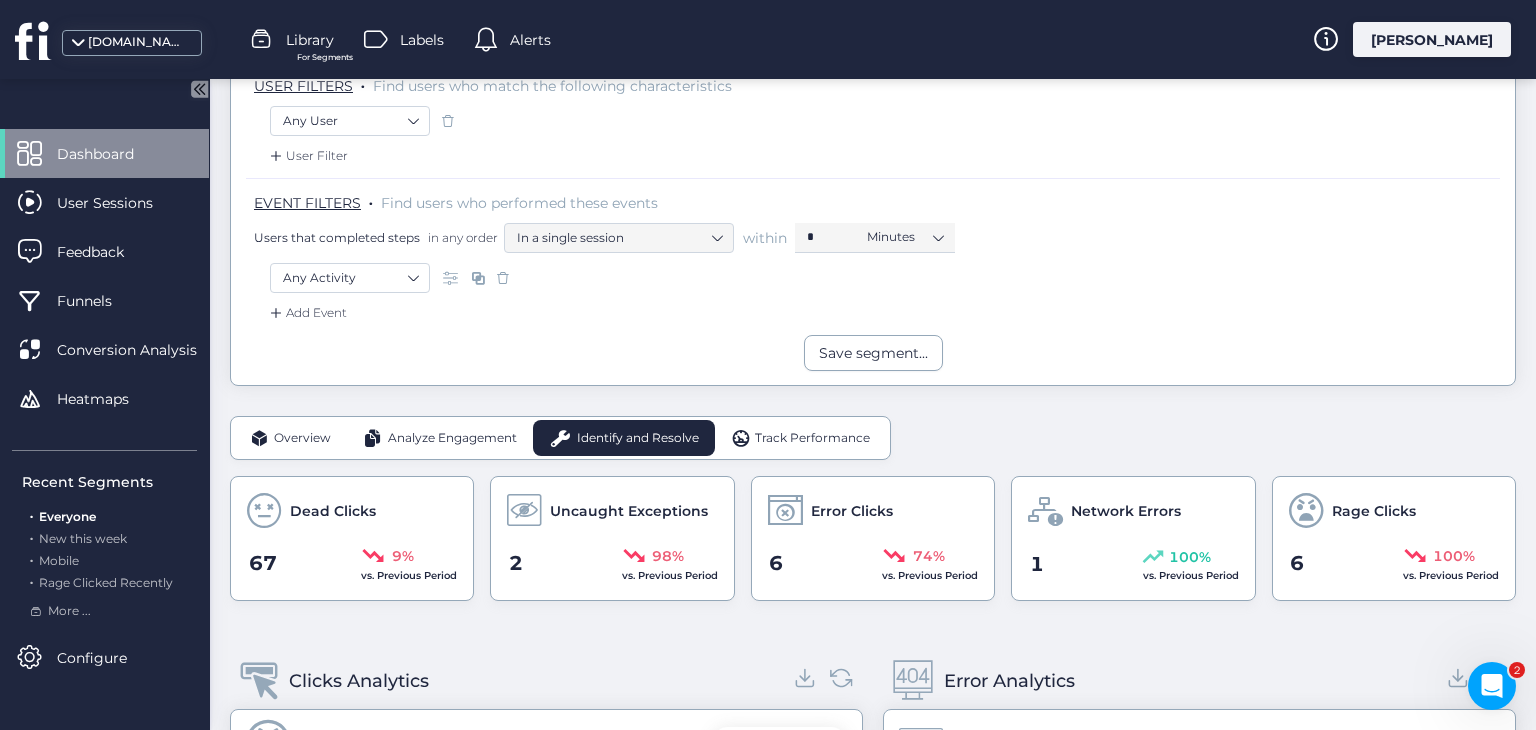 drag, startPoint x: 1535, startPoint y: 270, endPoint x: 1535, endPoint y: 286, distance: 16 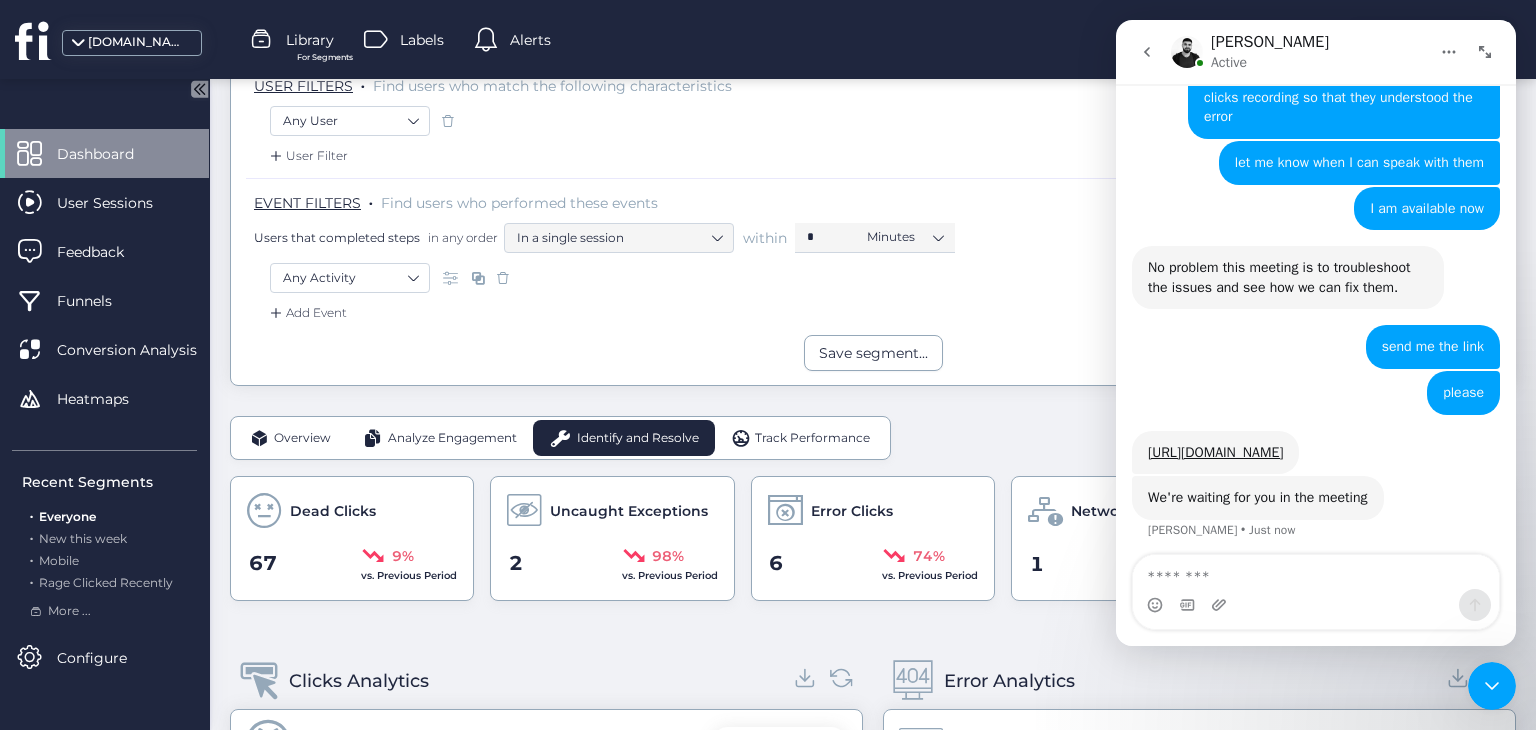 scroll, scrollTop: 5356, scrollLeft: 0, axis: vertical 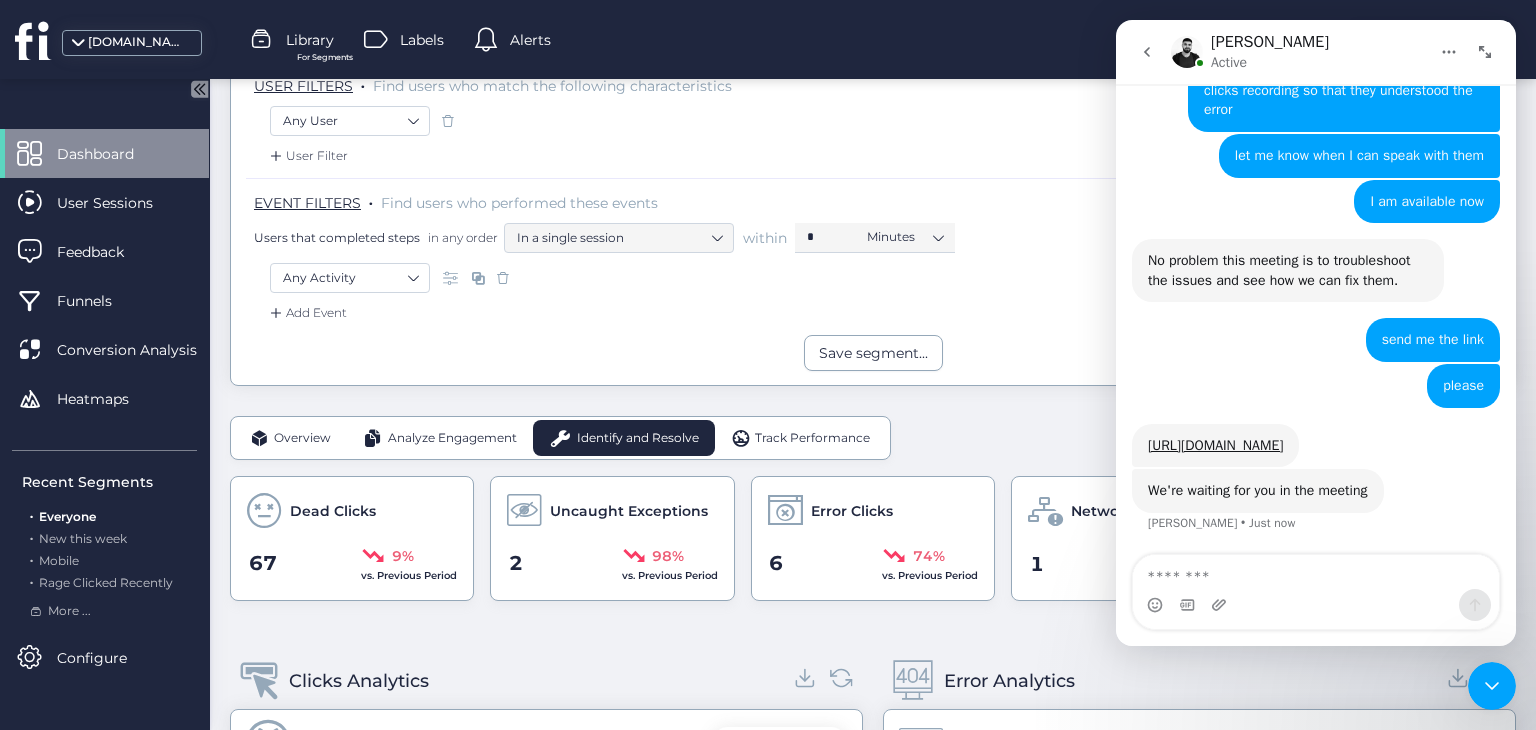 click at bounding box center [1316, 572] 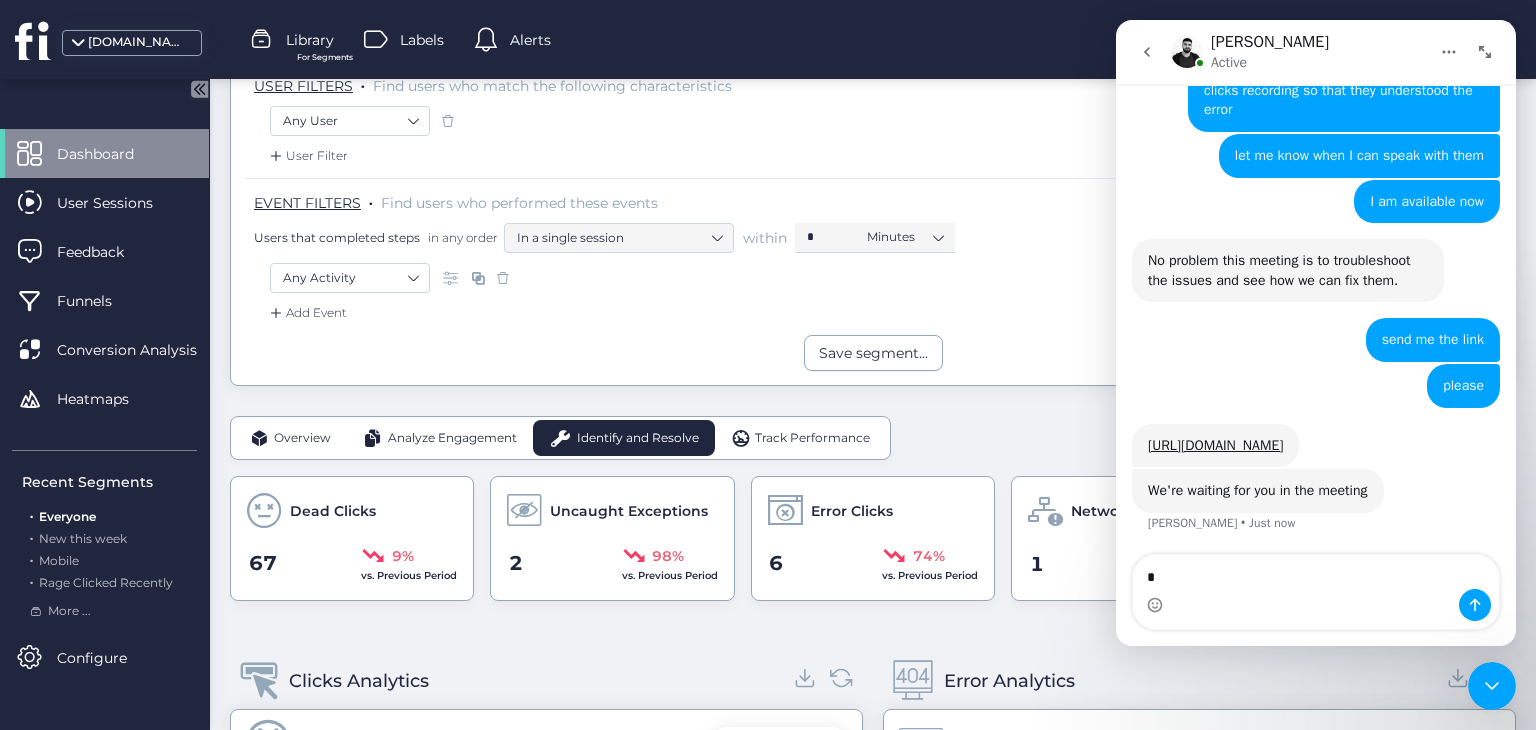 type on "**" 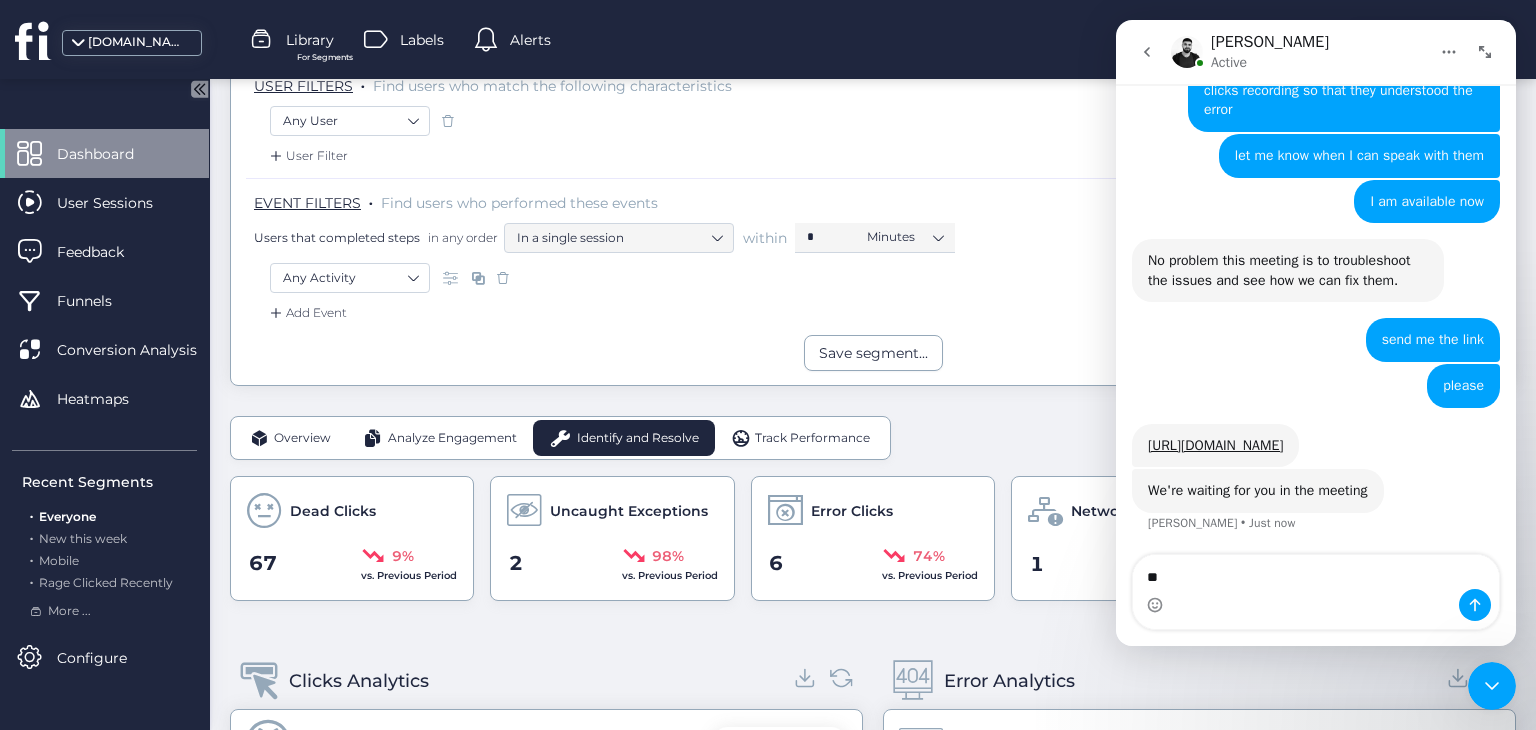 type 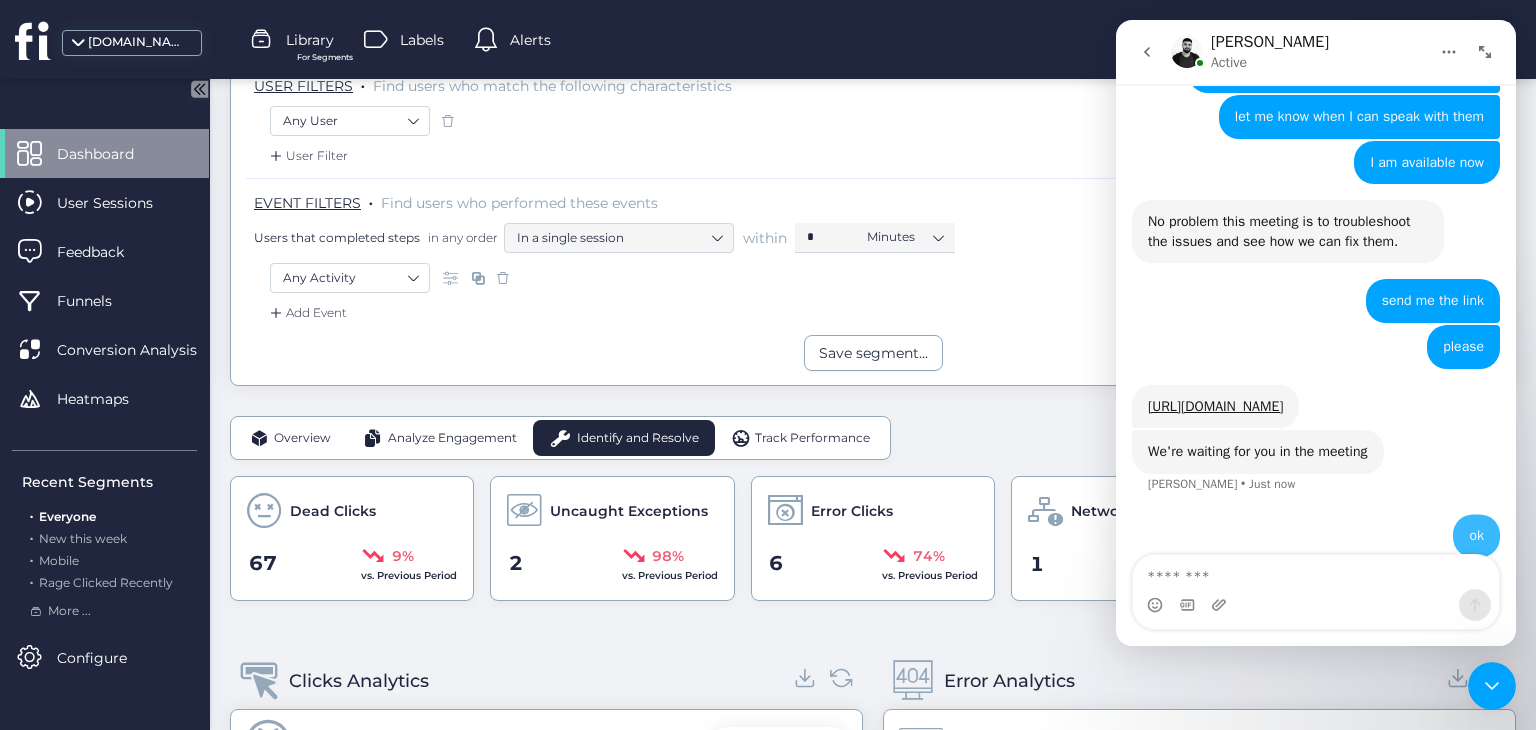 scroll, scrollTop: 5416, scrollLeft: 0, axis: vertical 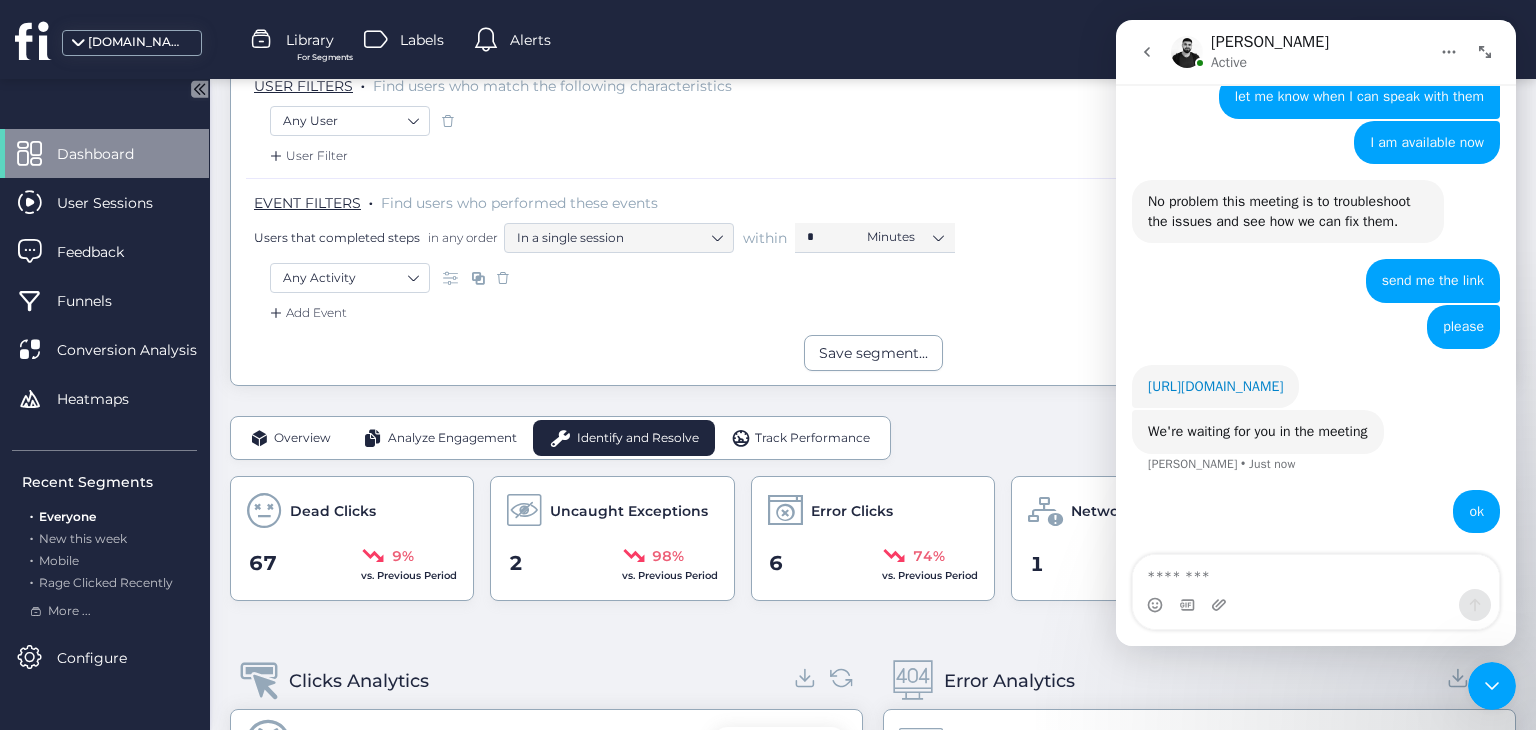 click on "[URL][DOMAIN_NAME]" at bounding box center [1215, 386] 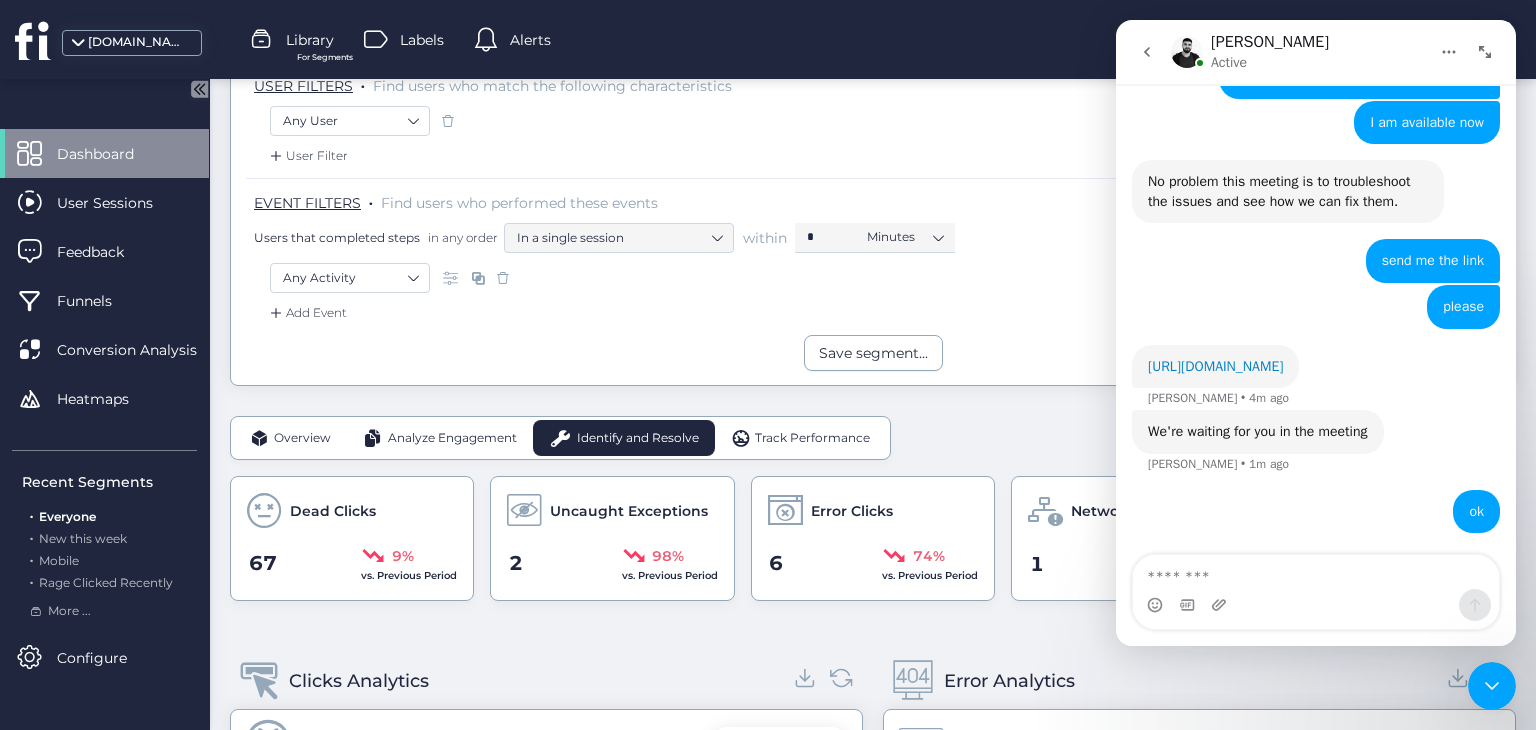 scroll, scrollTop: 5436, scrollLeft: 0, axis: vertical 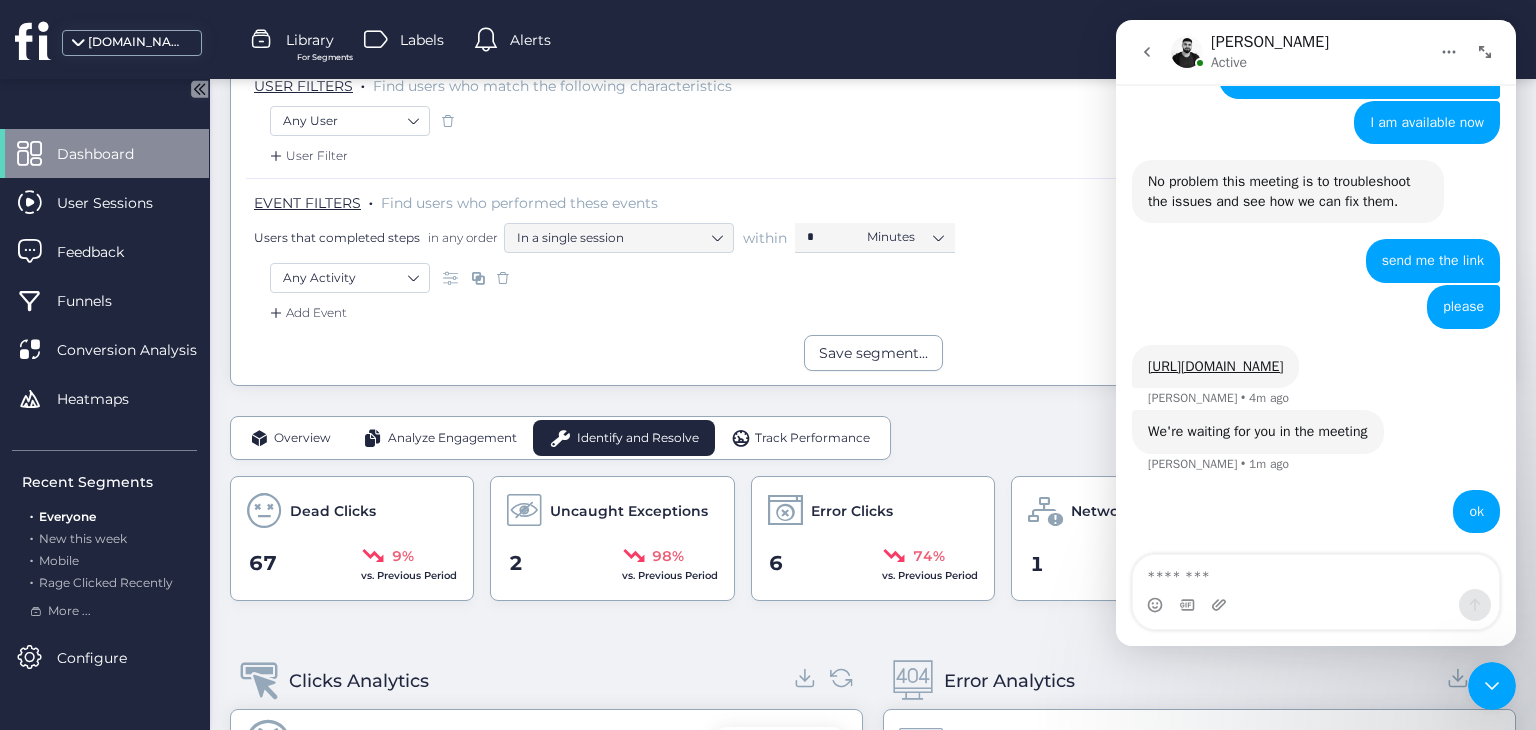 click 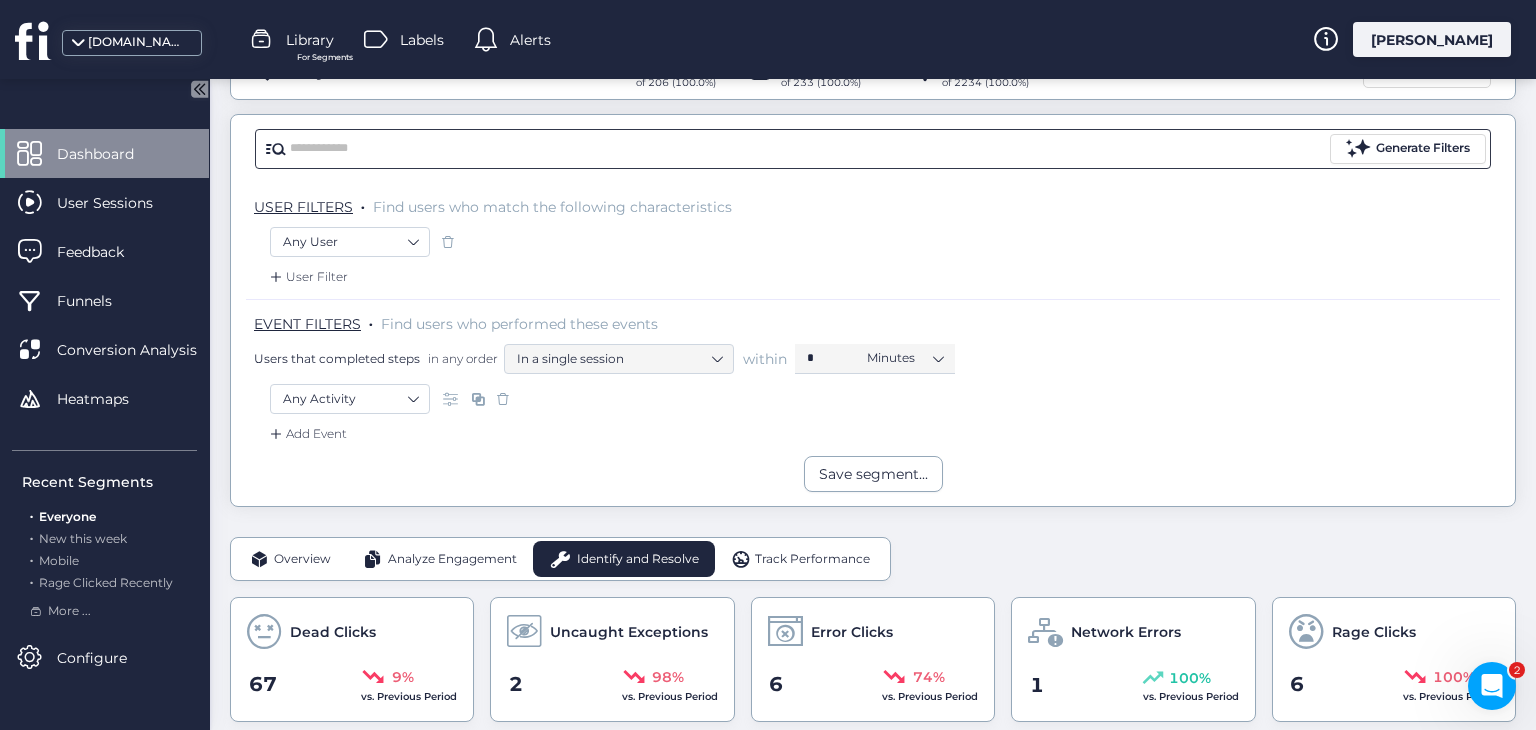 scroll, scrollTop: 0, scrollLeft: 0, axis: both 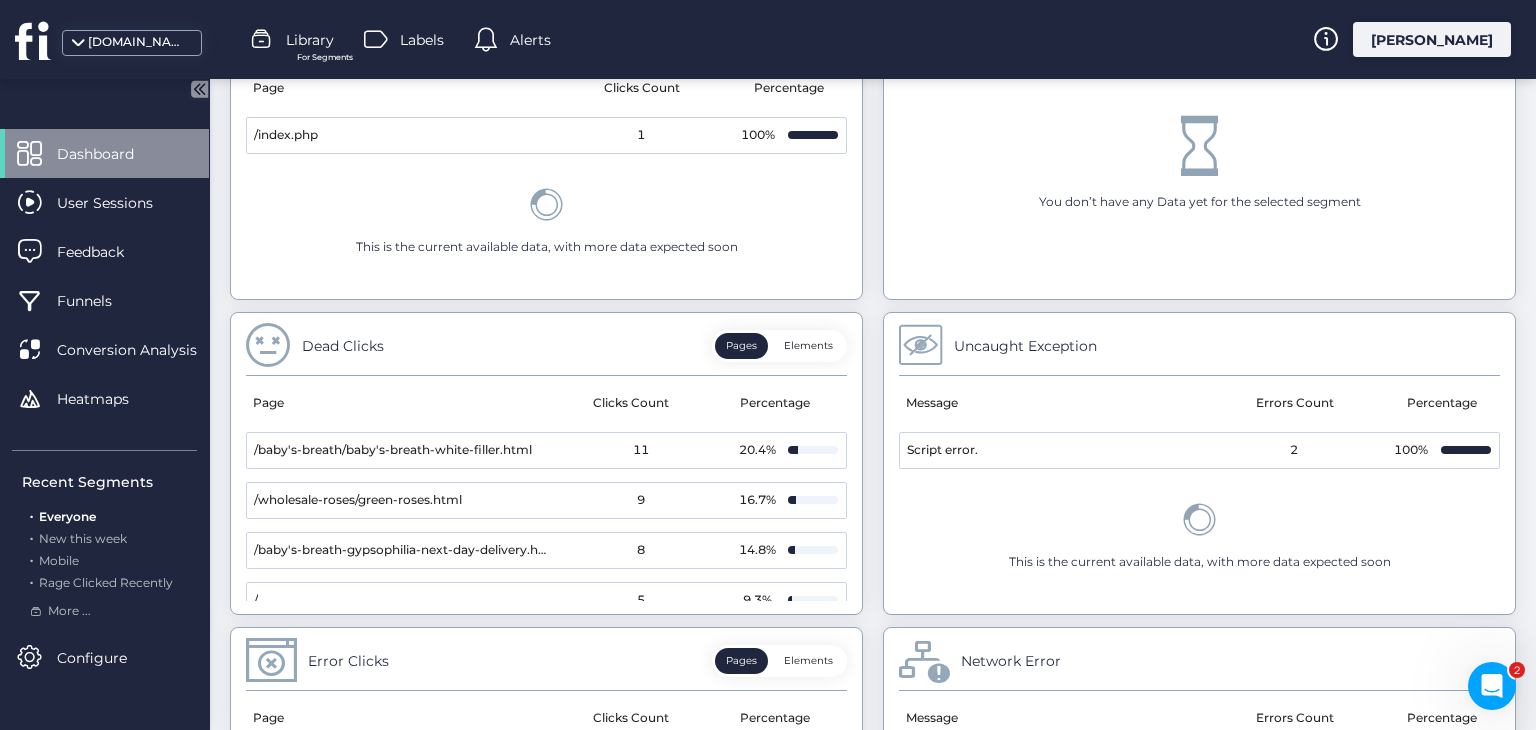 drag, startPoint x: 1535, startPoint y: 321, endPoint x: 1518, endPoint y: 499, distance: 178.80995 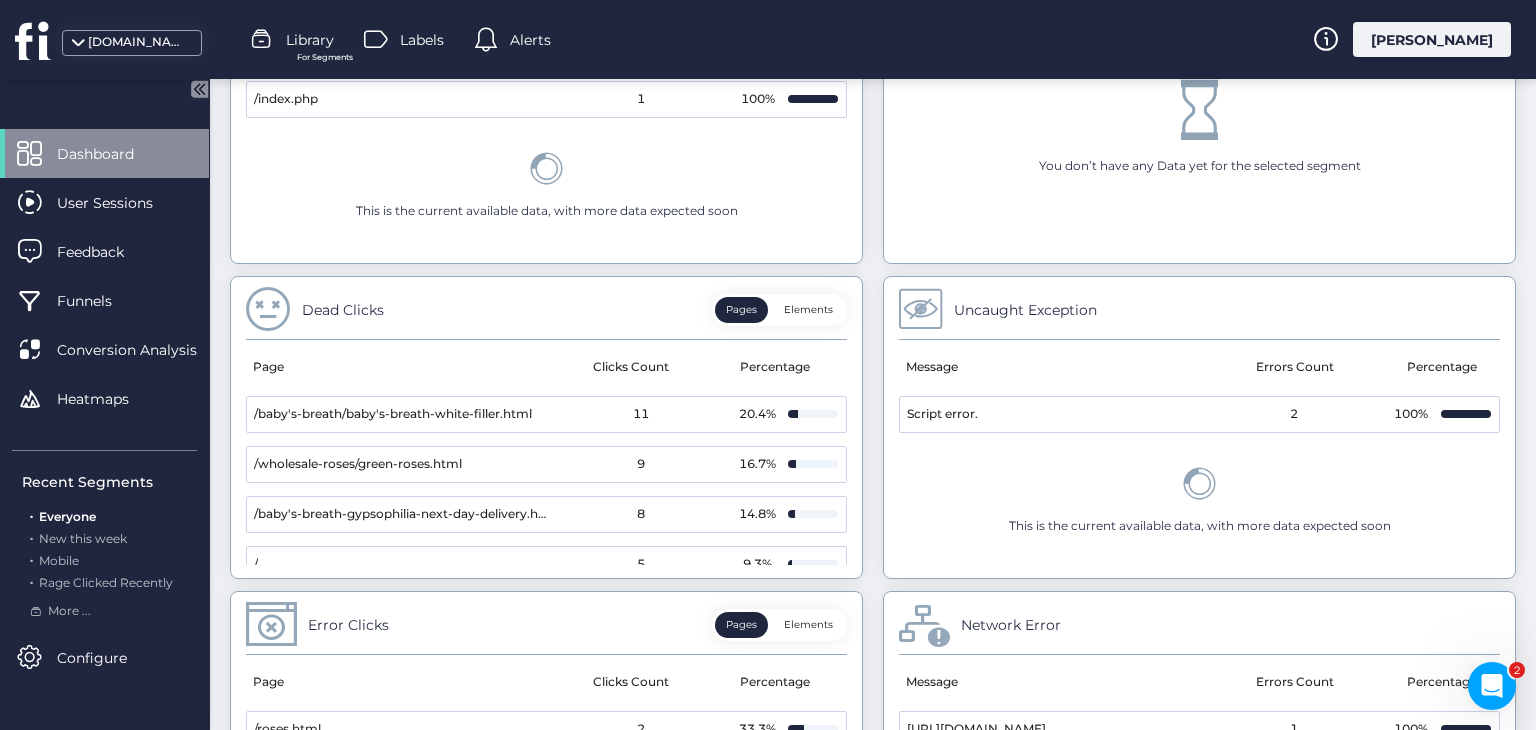 scroll, scrollTop: 1072, scrollLeft: 0, axis: vertical 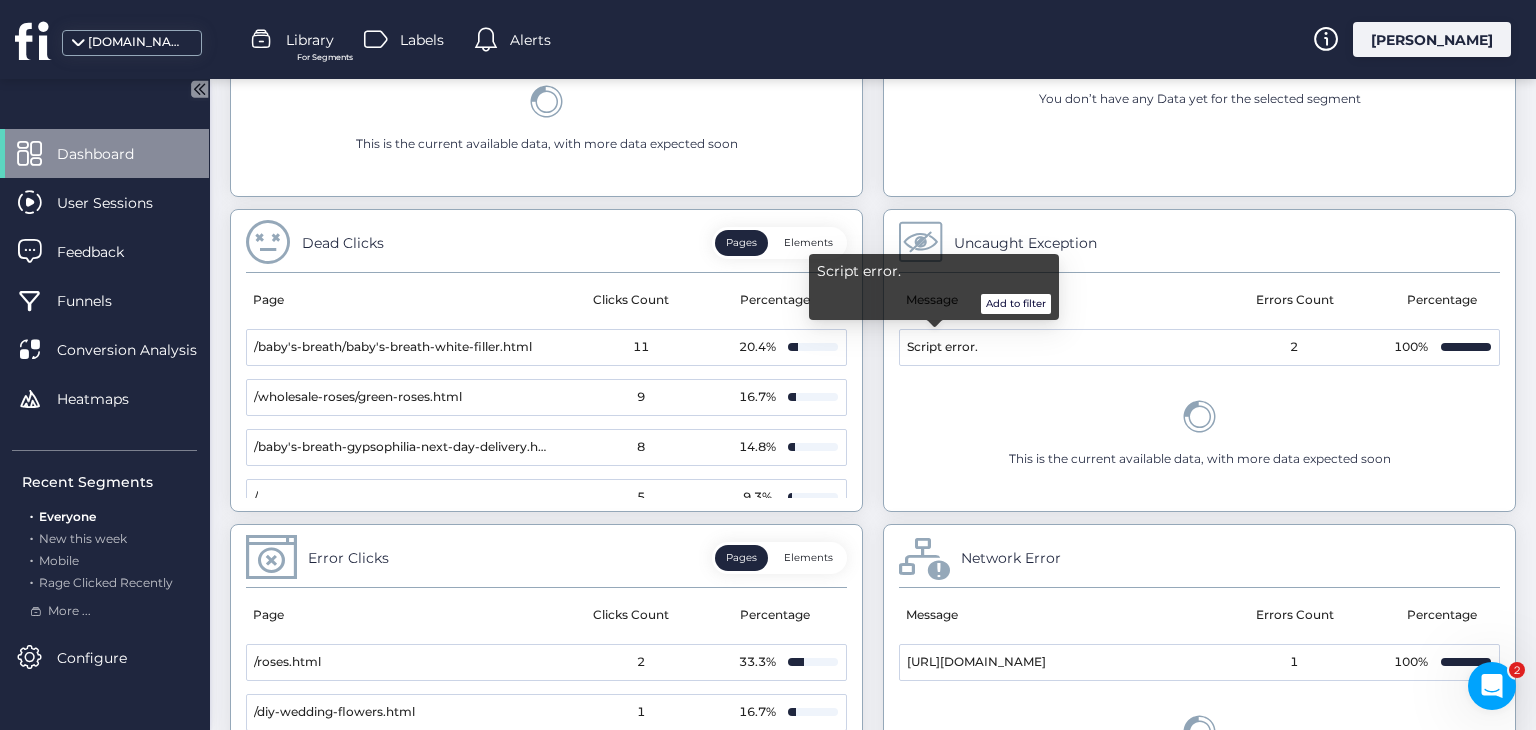 drag, startPoint x: 1034, startPoint y: 307, endPoint x: 1087, endPoint y: 355, distance: 71.50524 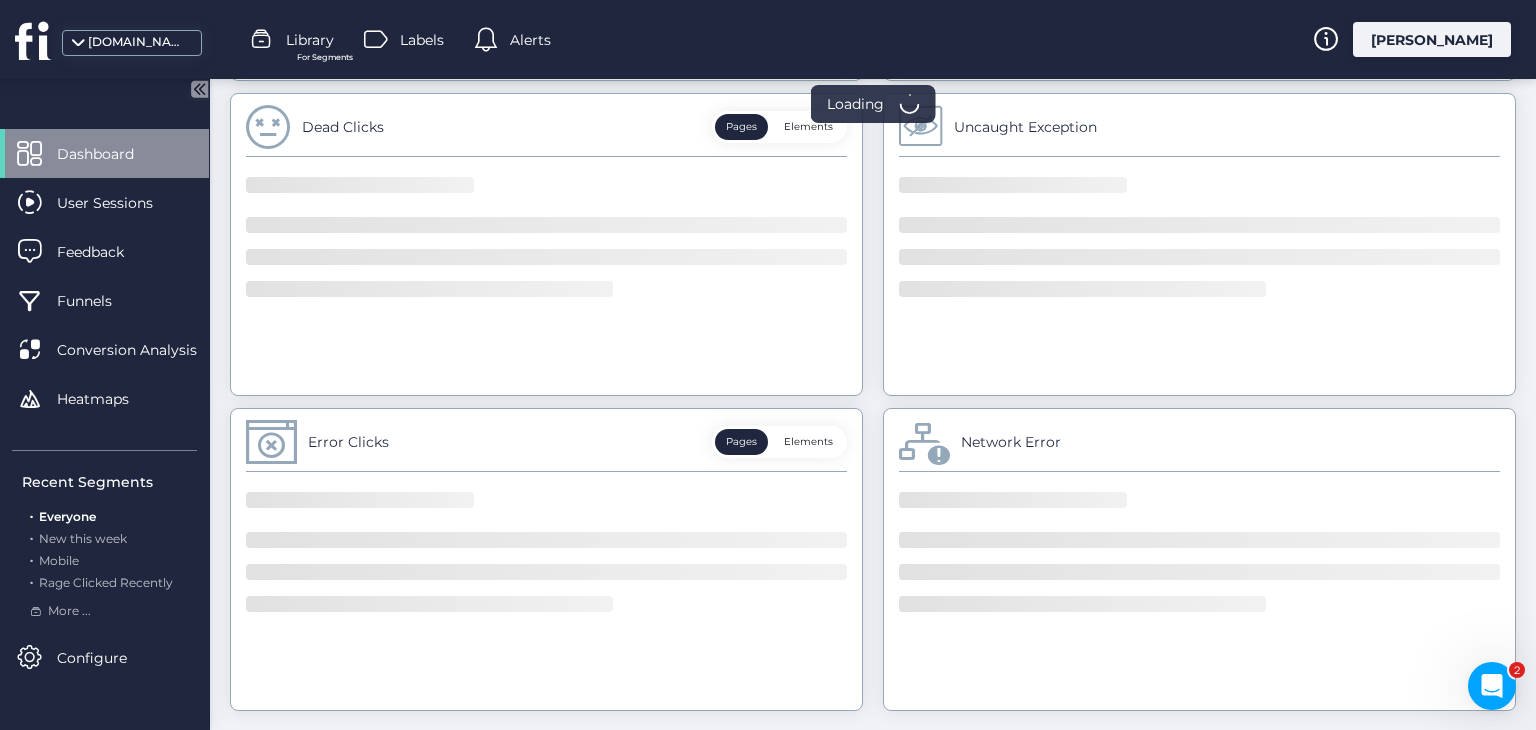 scroll, scrollTop: 956, scrollLeft: 0, axis: vertical 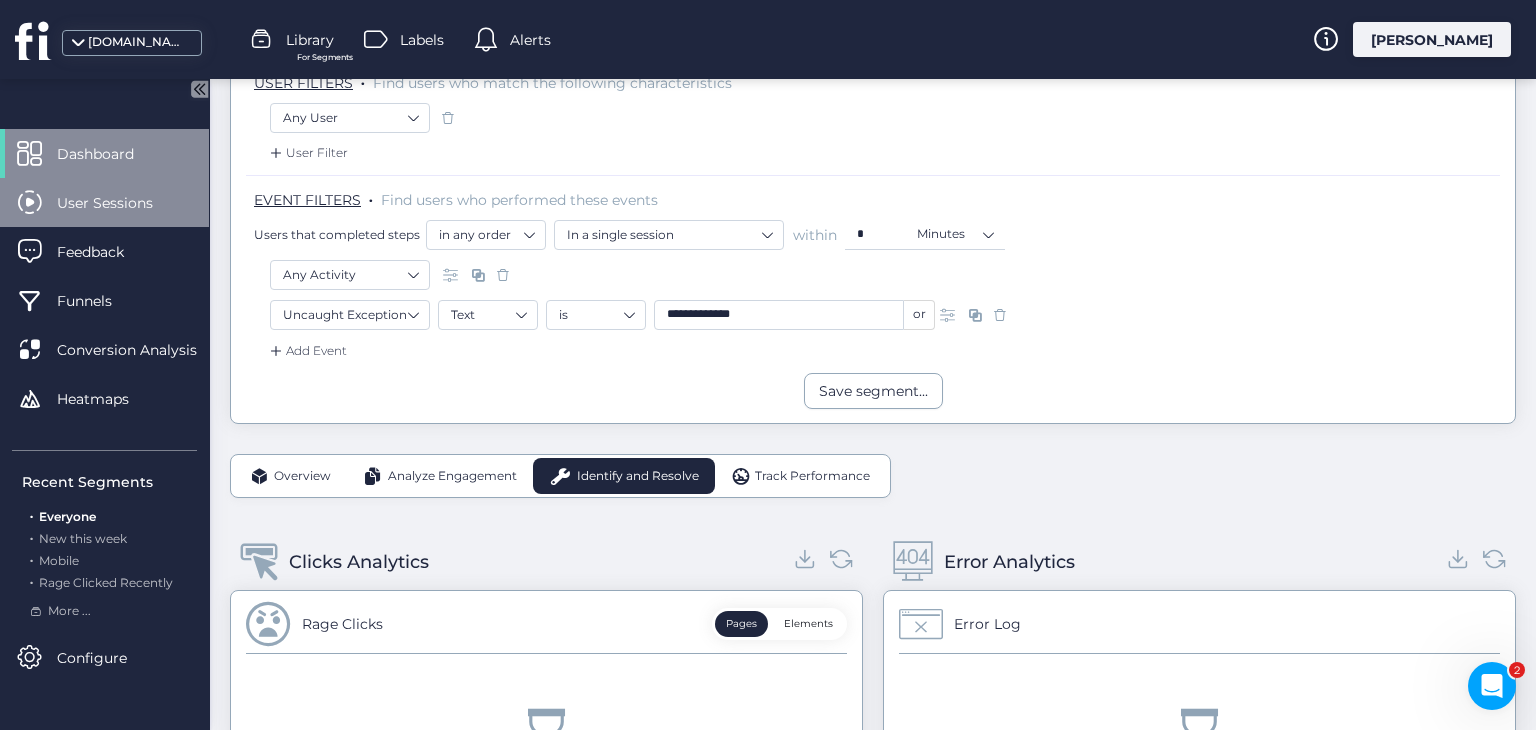 click 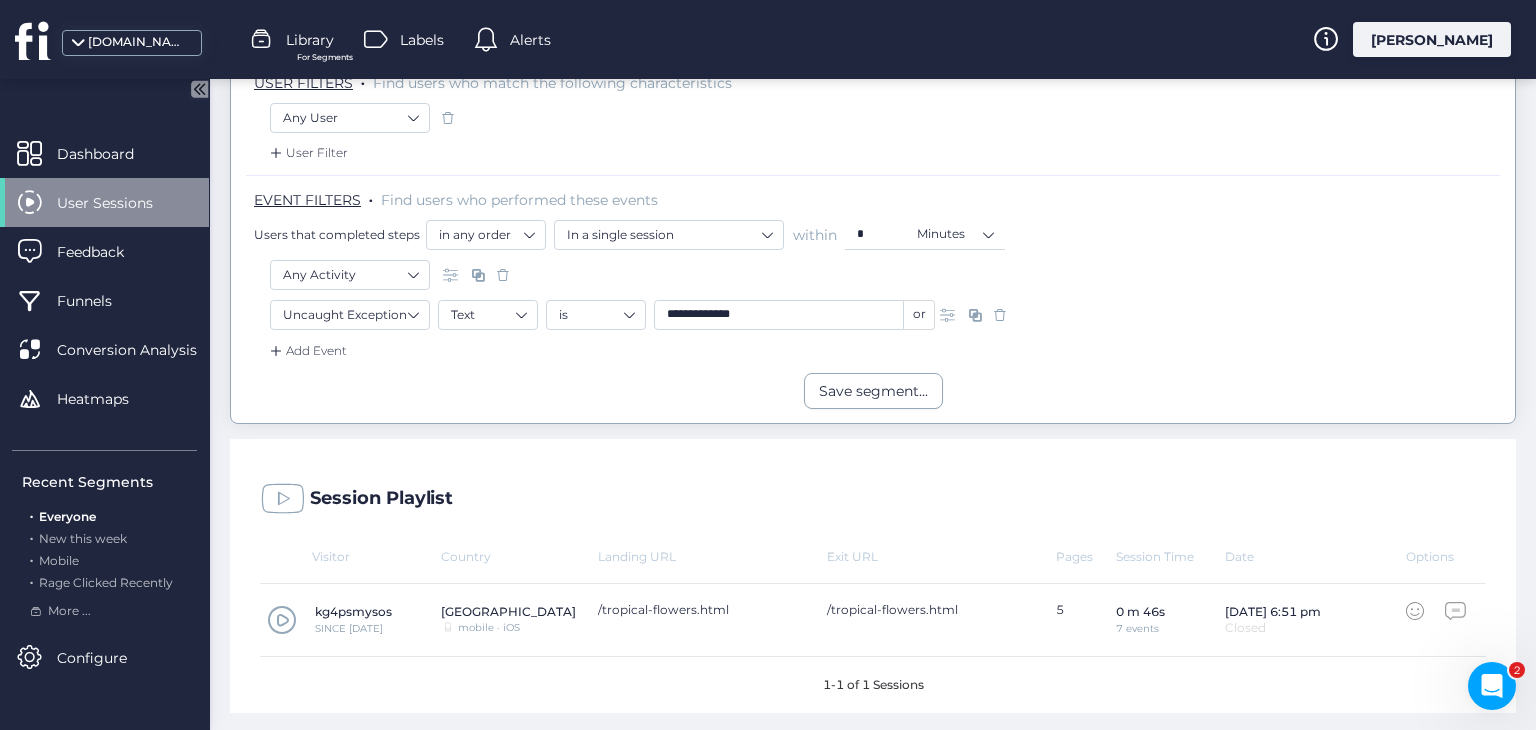 click 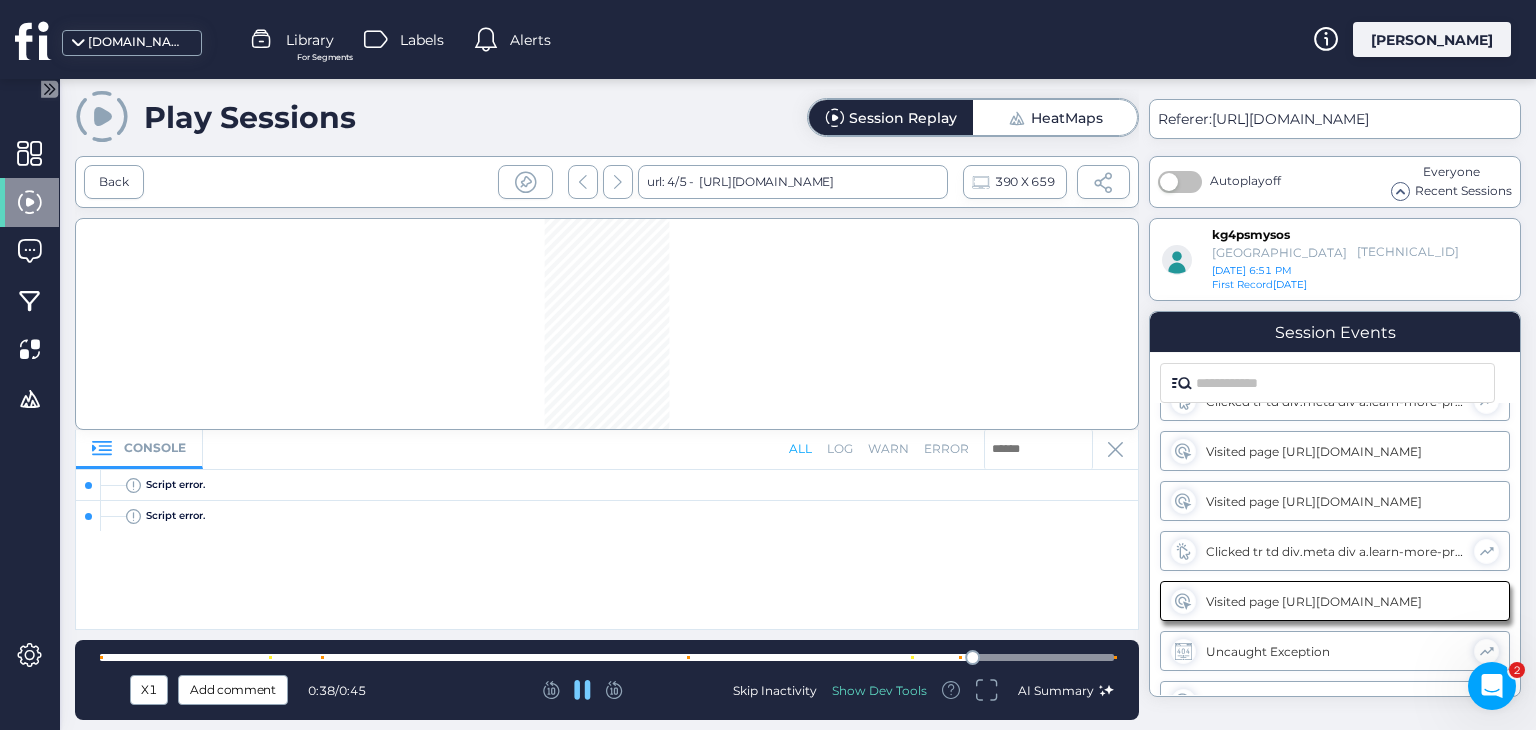 scroll, scrollTop: 158, scrollLeft: 0, axis: vertical 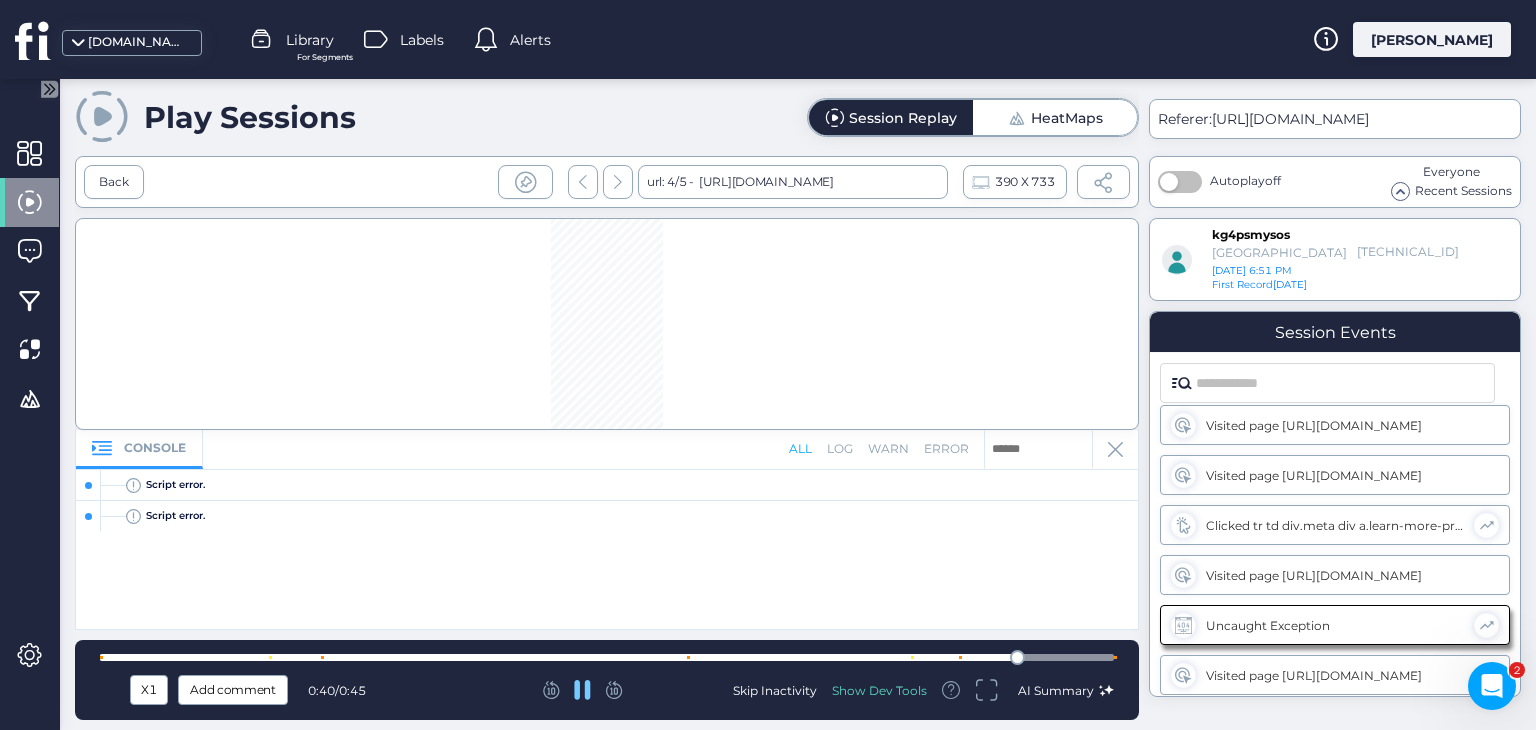 click at bounding box center [607, 657] 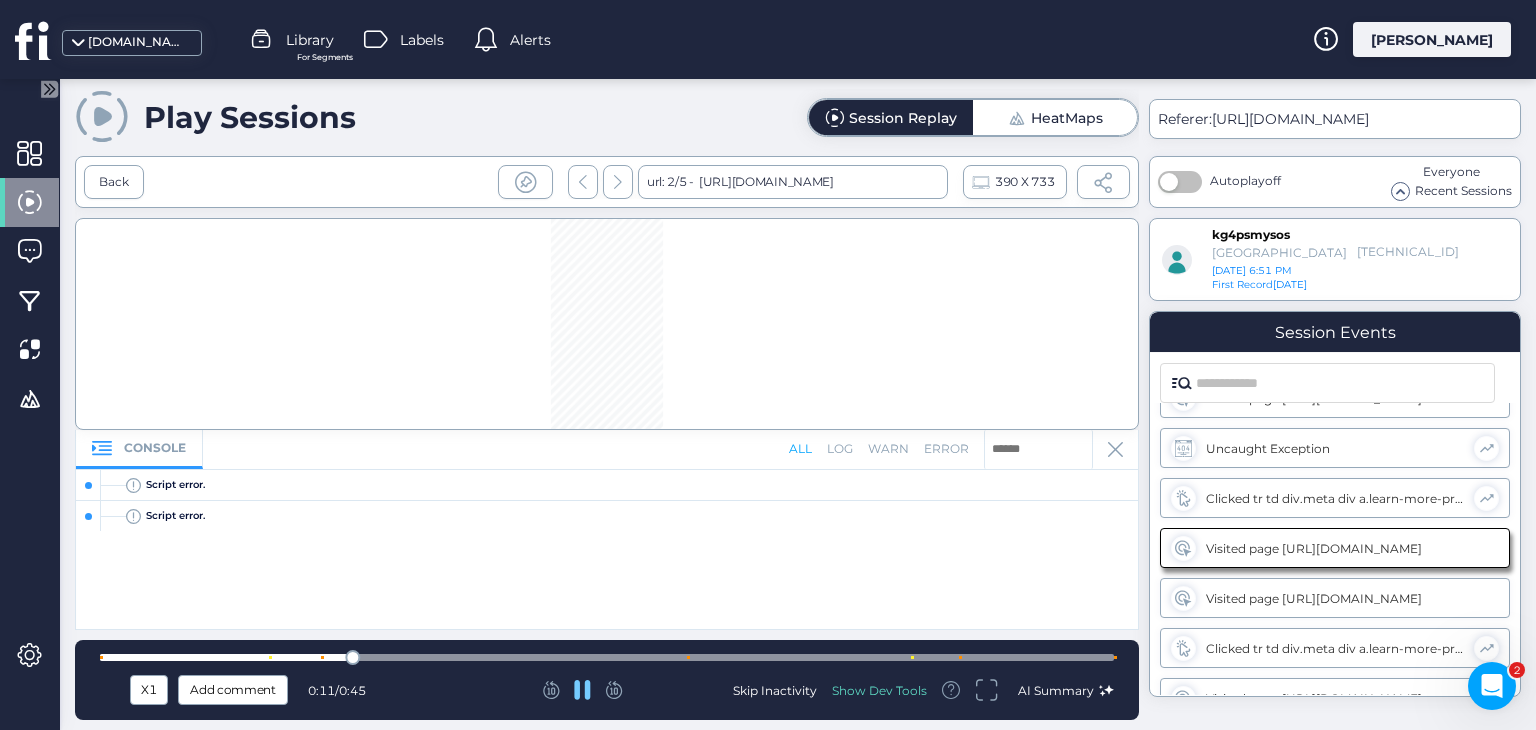 scroll, scrollTop: 32, scrollLeft: 0, axis: vertical 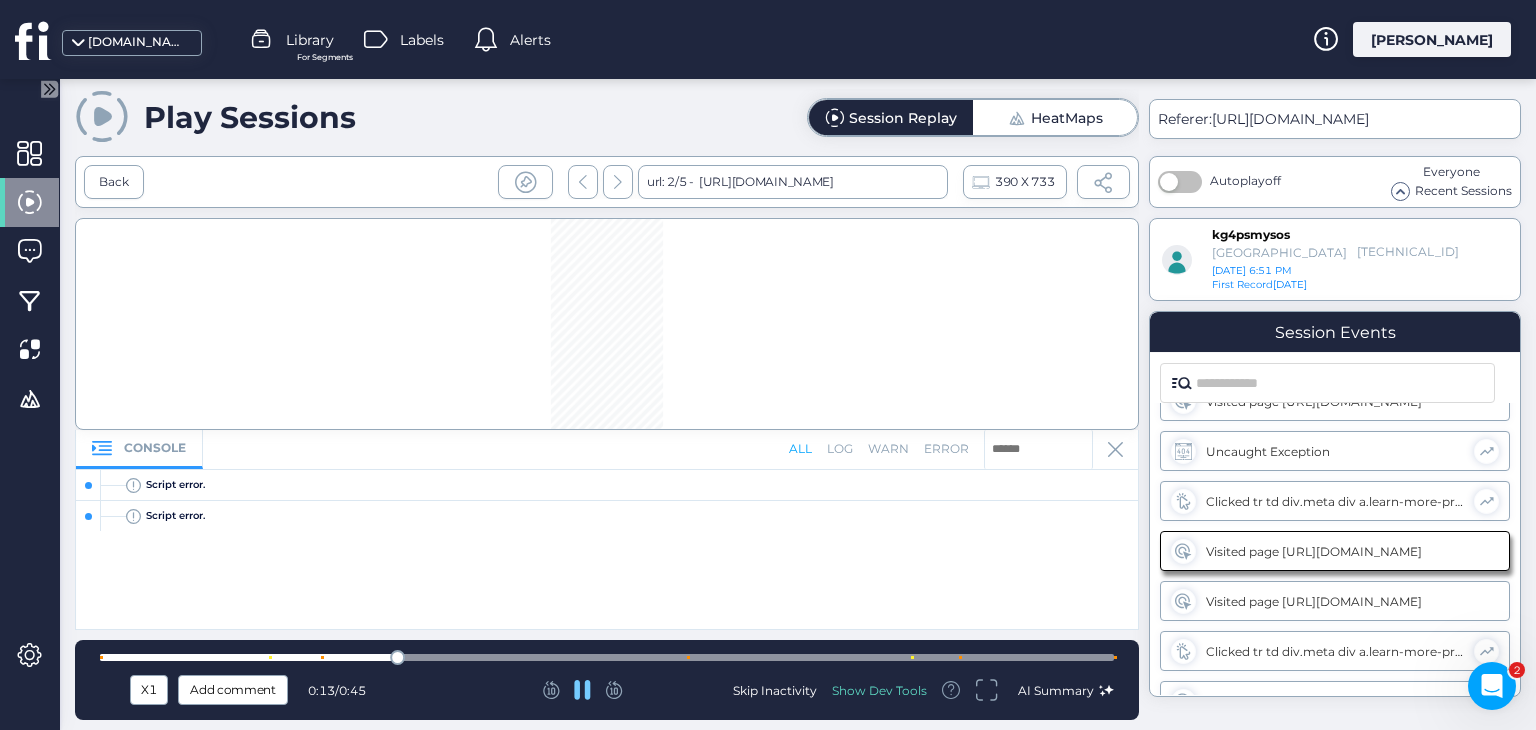click 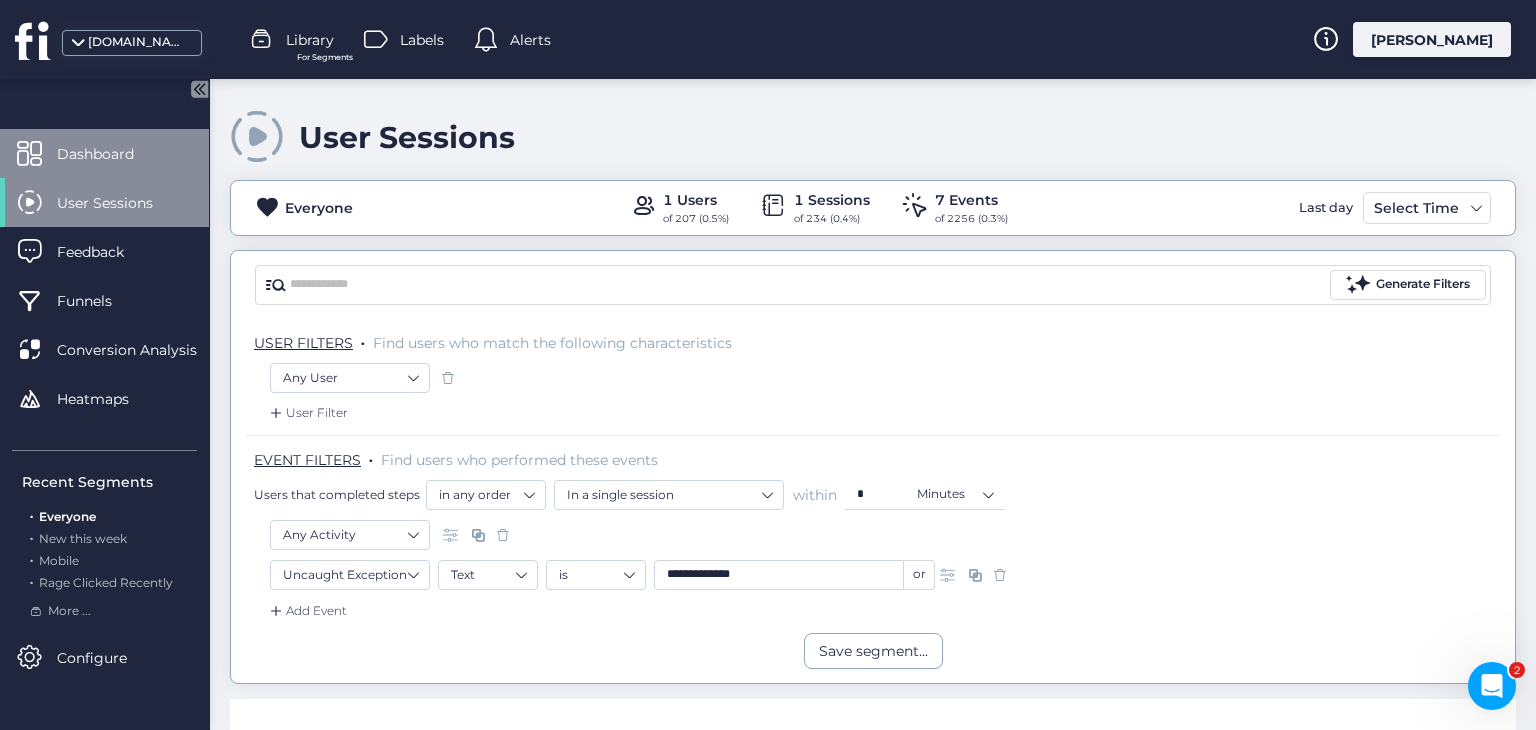 click 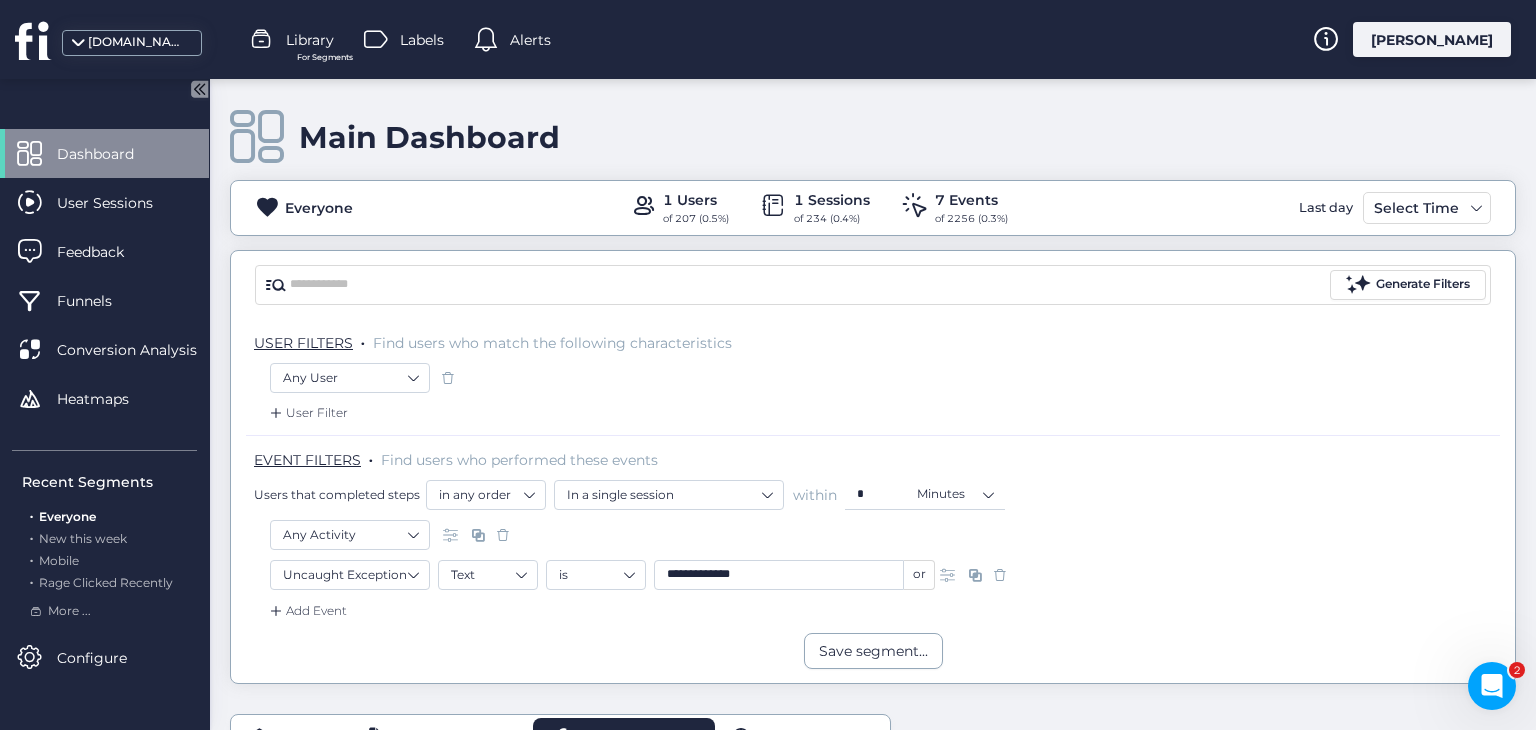 click 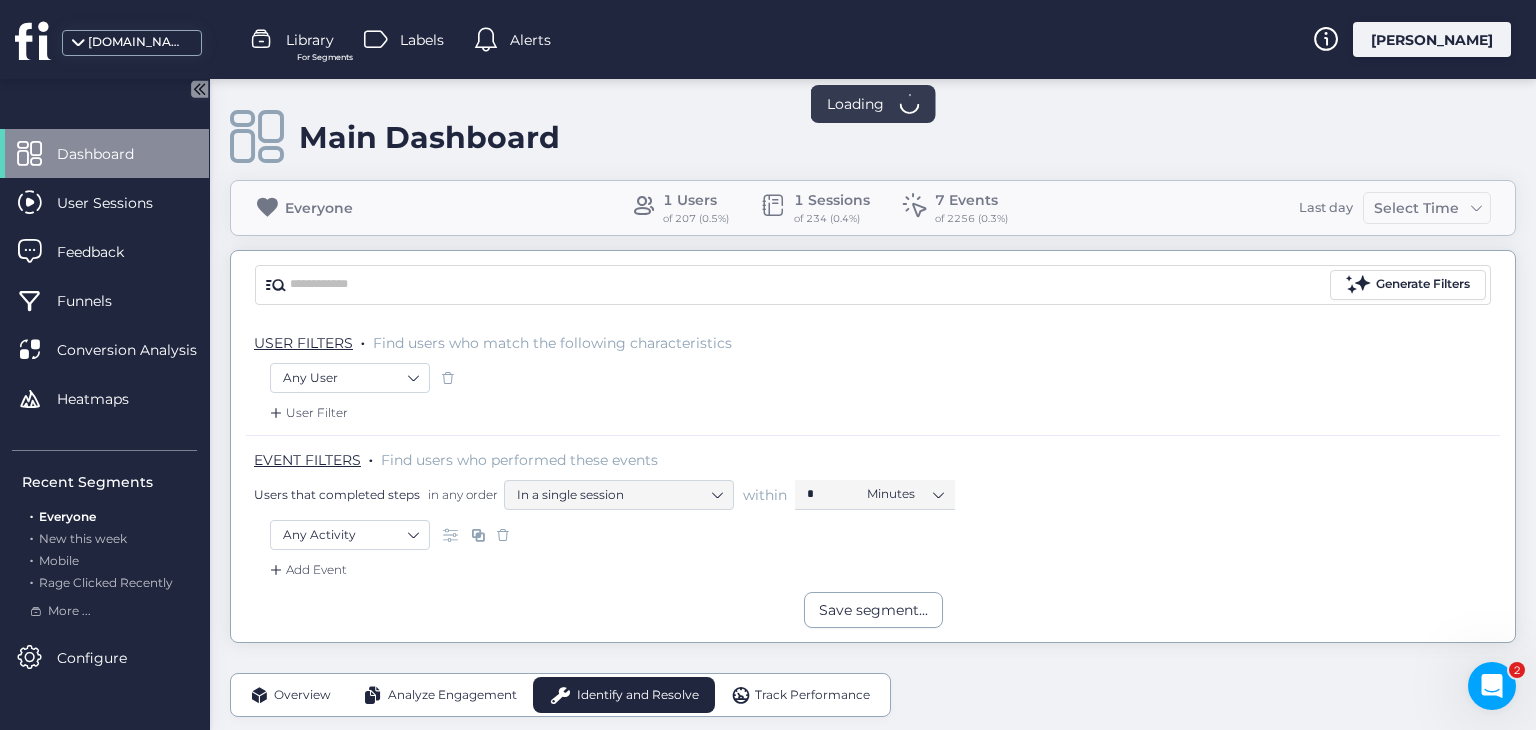 click 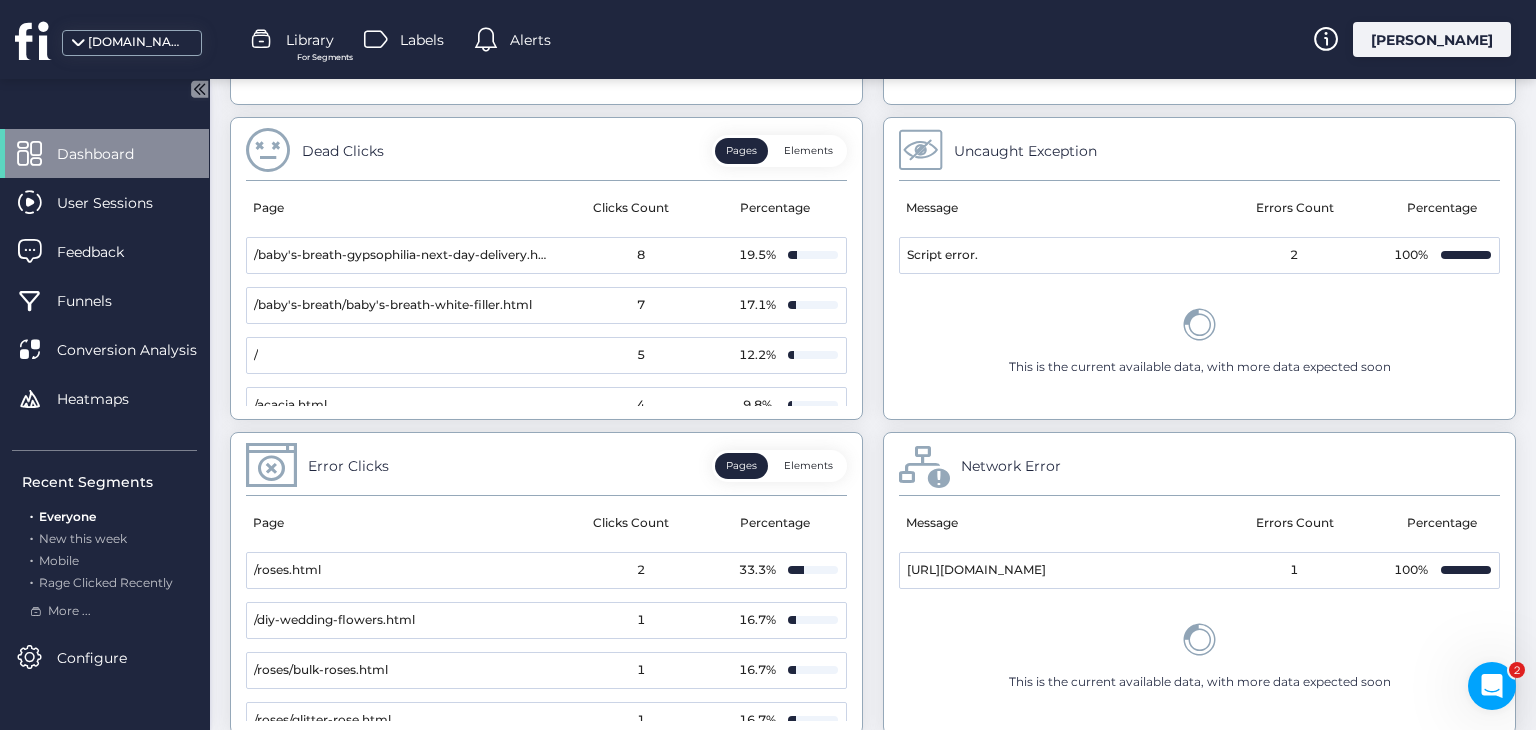 scroll, scrollTop: 1236, scrollLeft: 0, axis: vertical 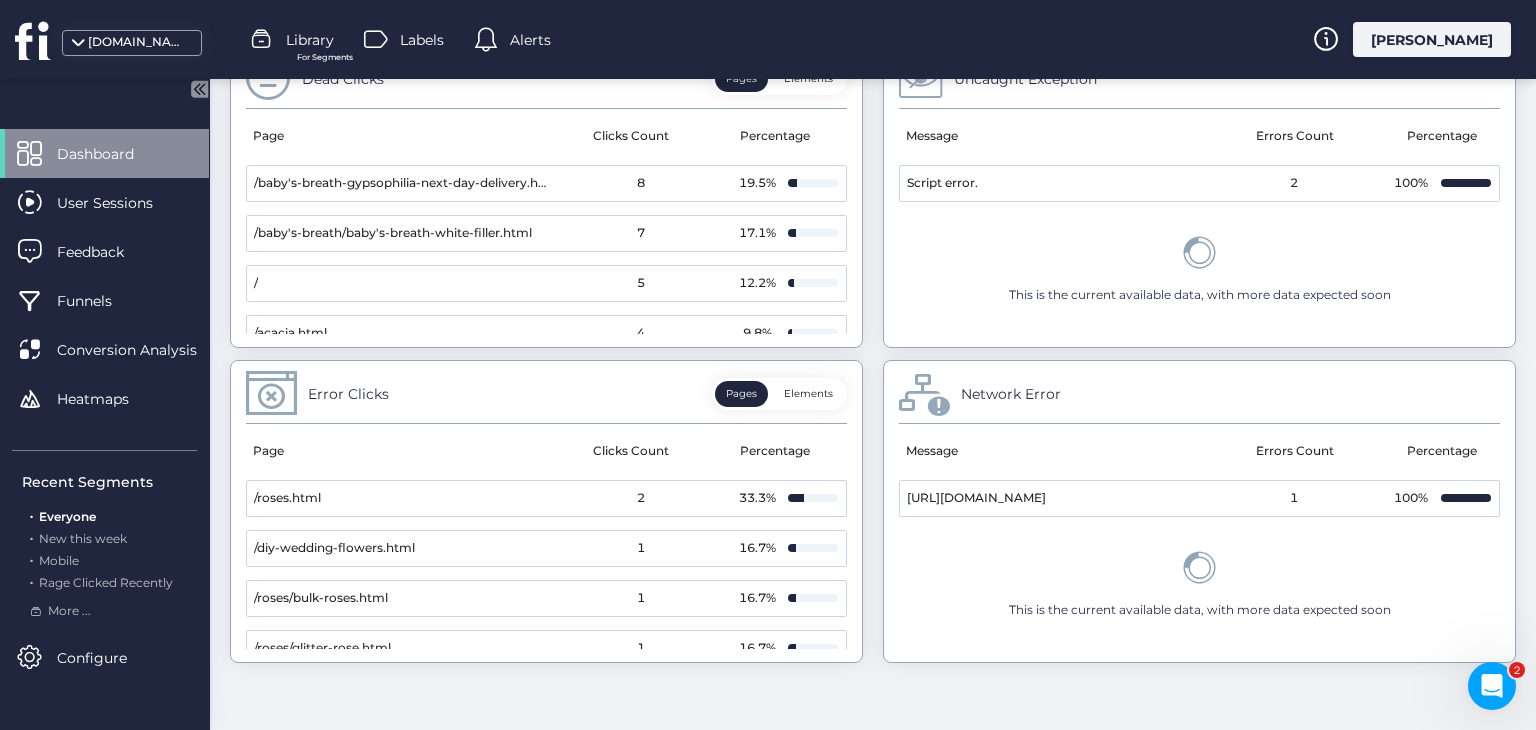 drag, startPoint x: 1535, startPoint y: 249, endPoint x: 1535, endPoint y: 687, distance: 438 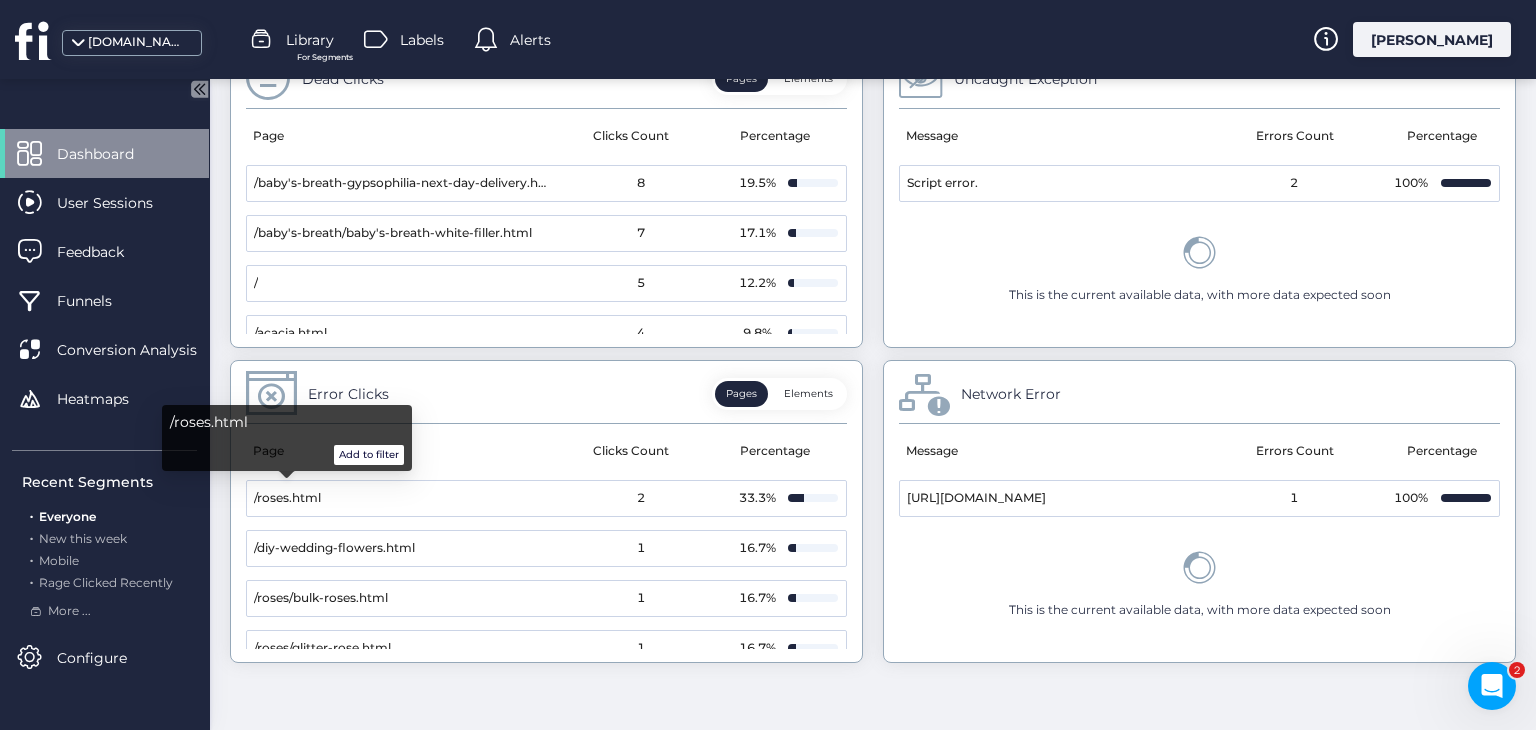 click on "Add to filter" at bounding box center [369, 455] 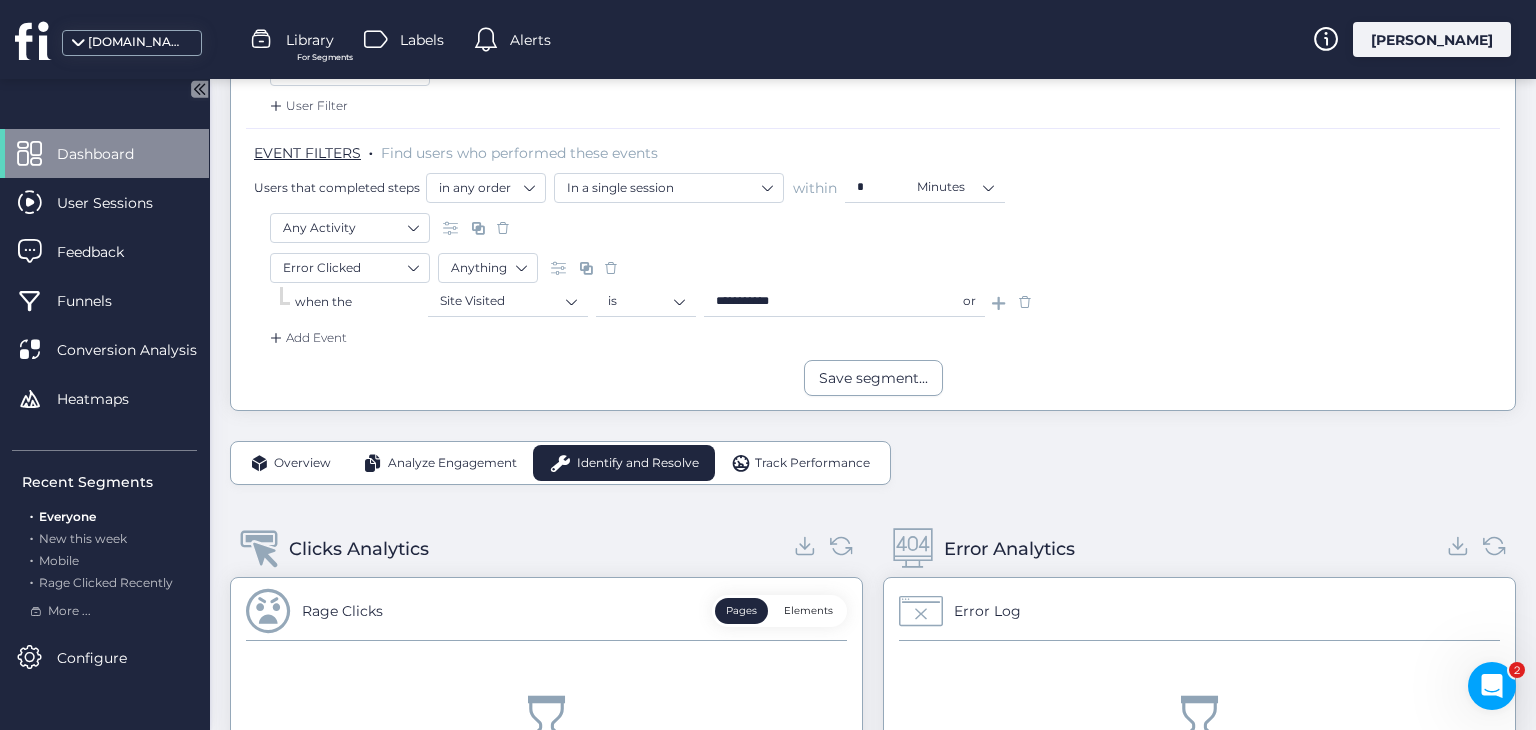 scroll, scrollTop: 260, scrollLeft: 0, axis: vertical 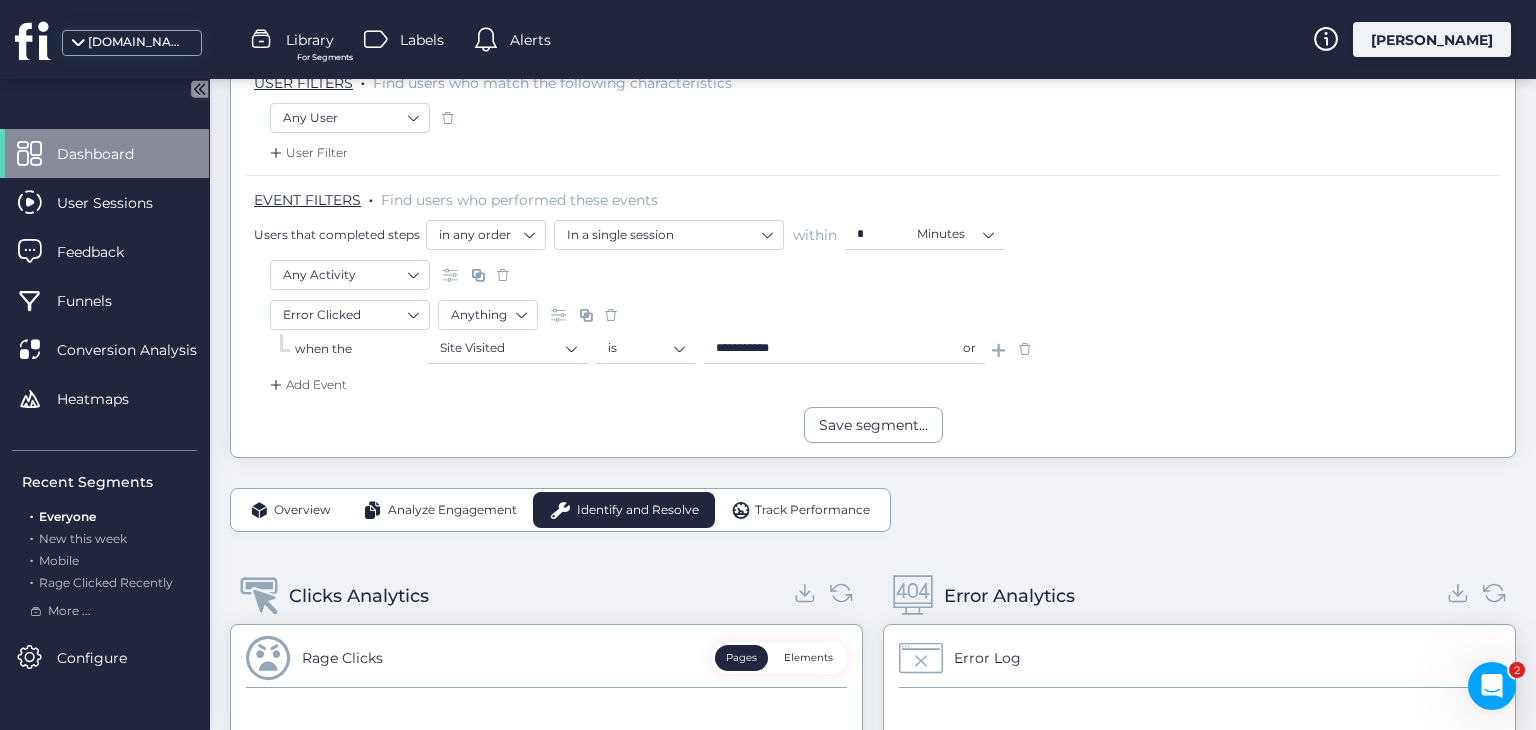 drag, startPoint x: 1535, startPoint y: 541, endPoint x: 1535, endPoint y: 237, distance: 304 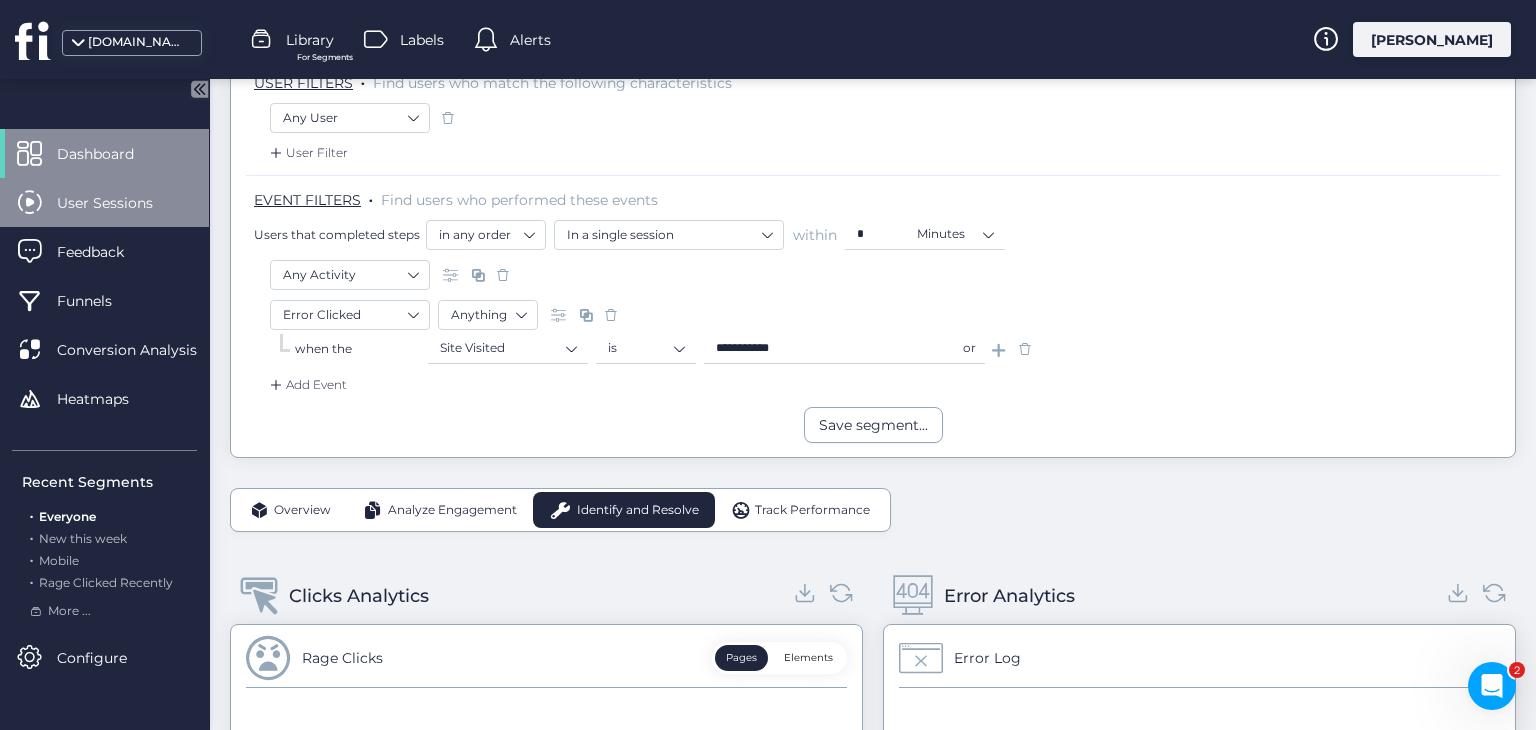 click on "User Sessions" 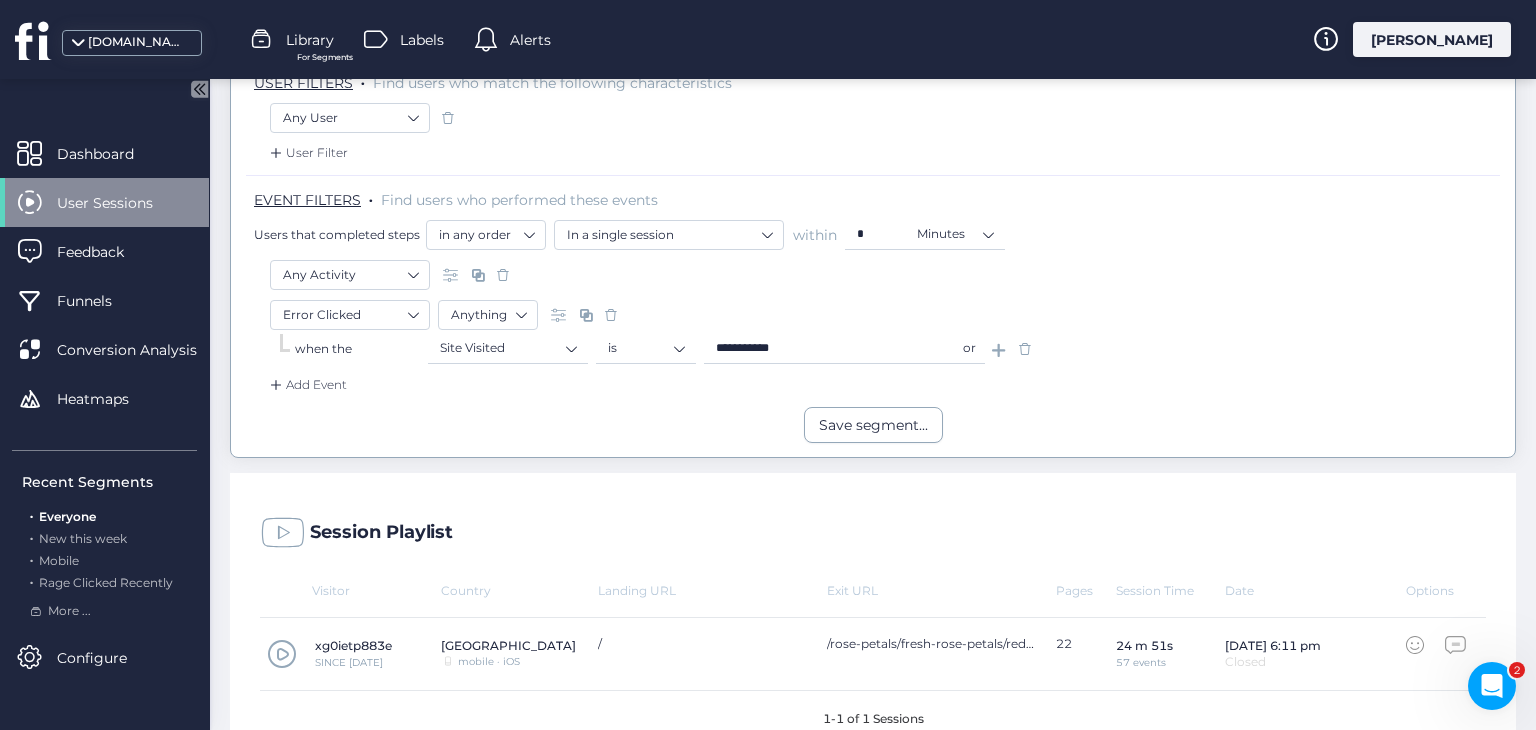 scroll, scrollTop: 293, scrollLeft: 0, axis: vertical 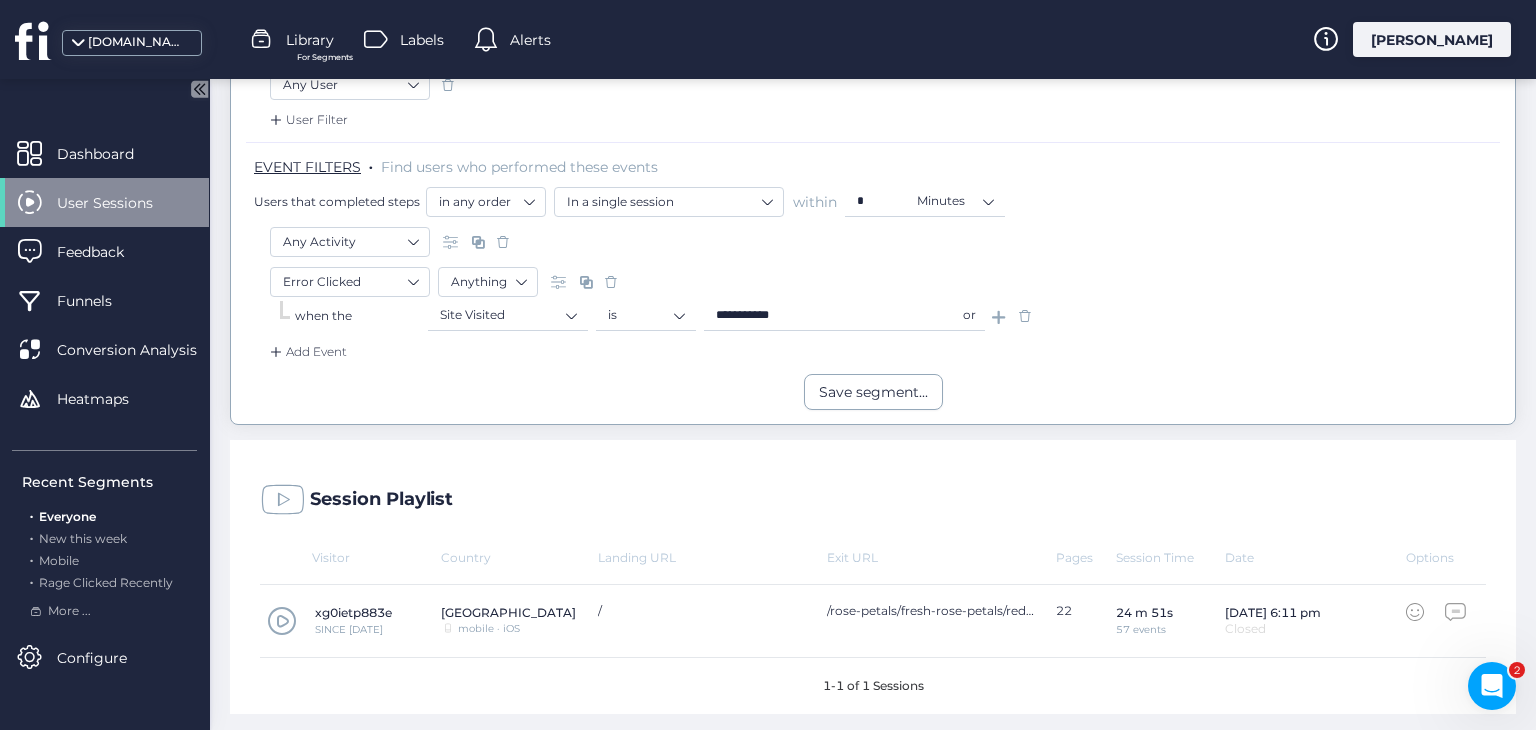 drag, startPoint x: 1532, startPoint y: 438, endPoint x: 1528, endPoint y: 459, distance: 21.377558 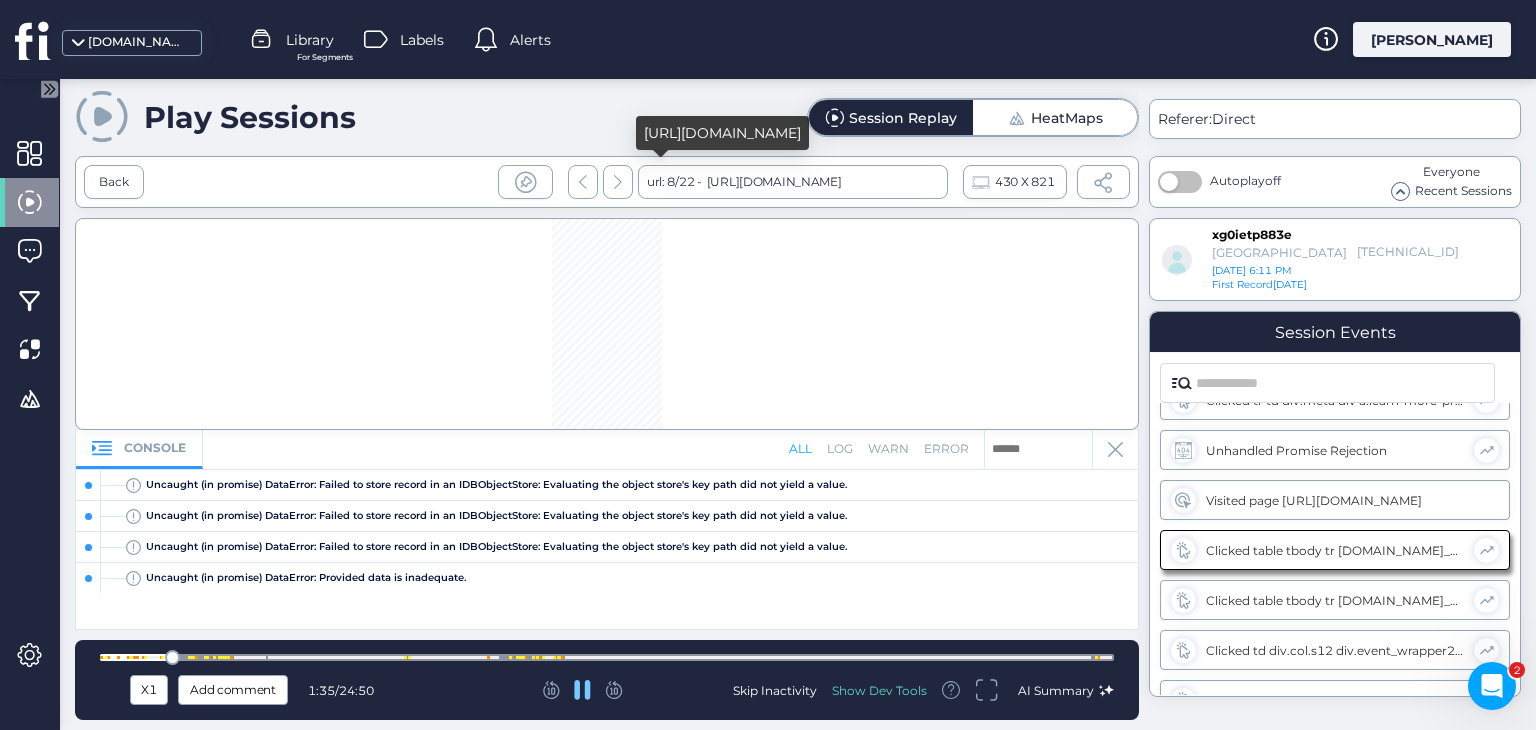 scroll, scrollTop: 832, scrollLeft: 0, axis: vertical 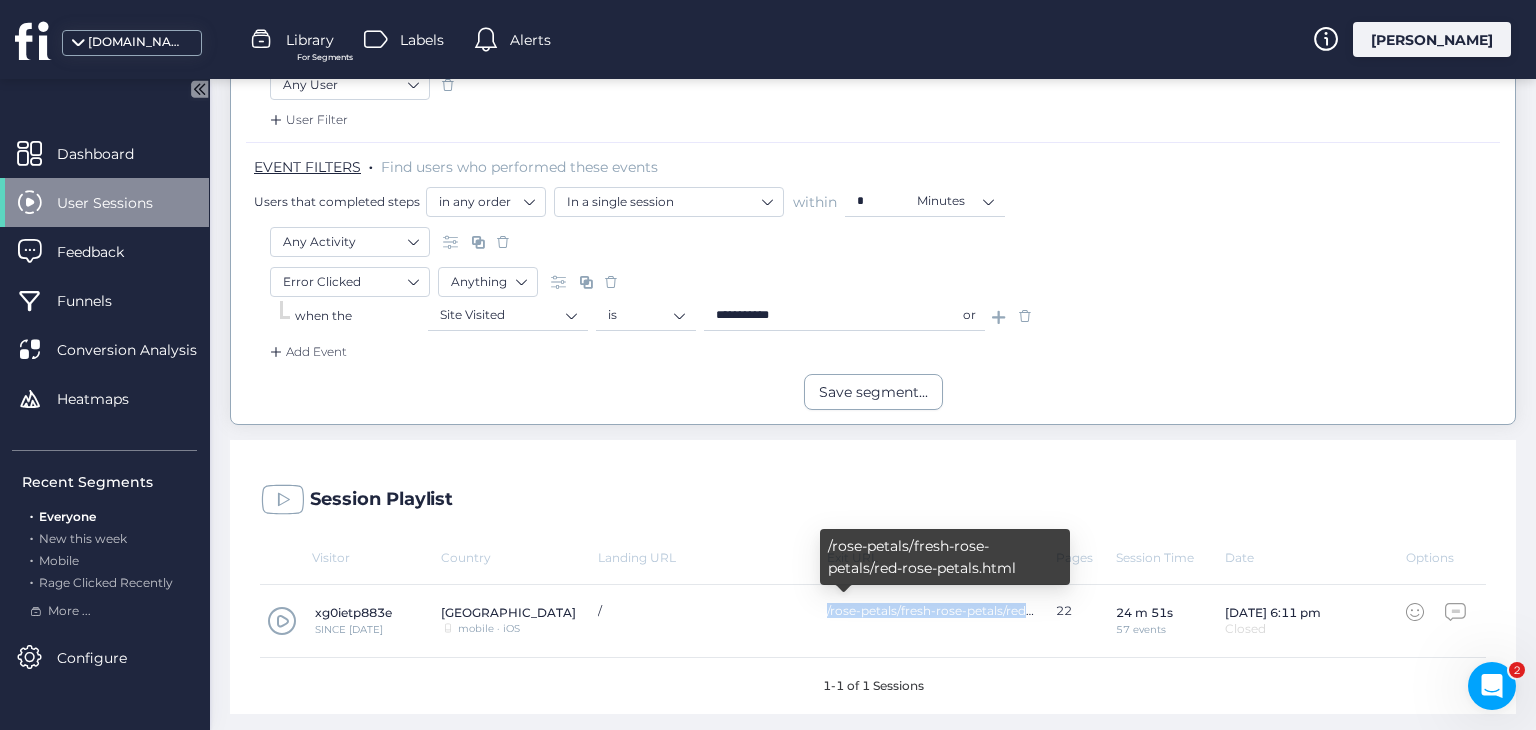 drag, startPoint x: 820, startPoint y: 610, endPoint x: 1025, endPoint y: 607, distance: 205.02196 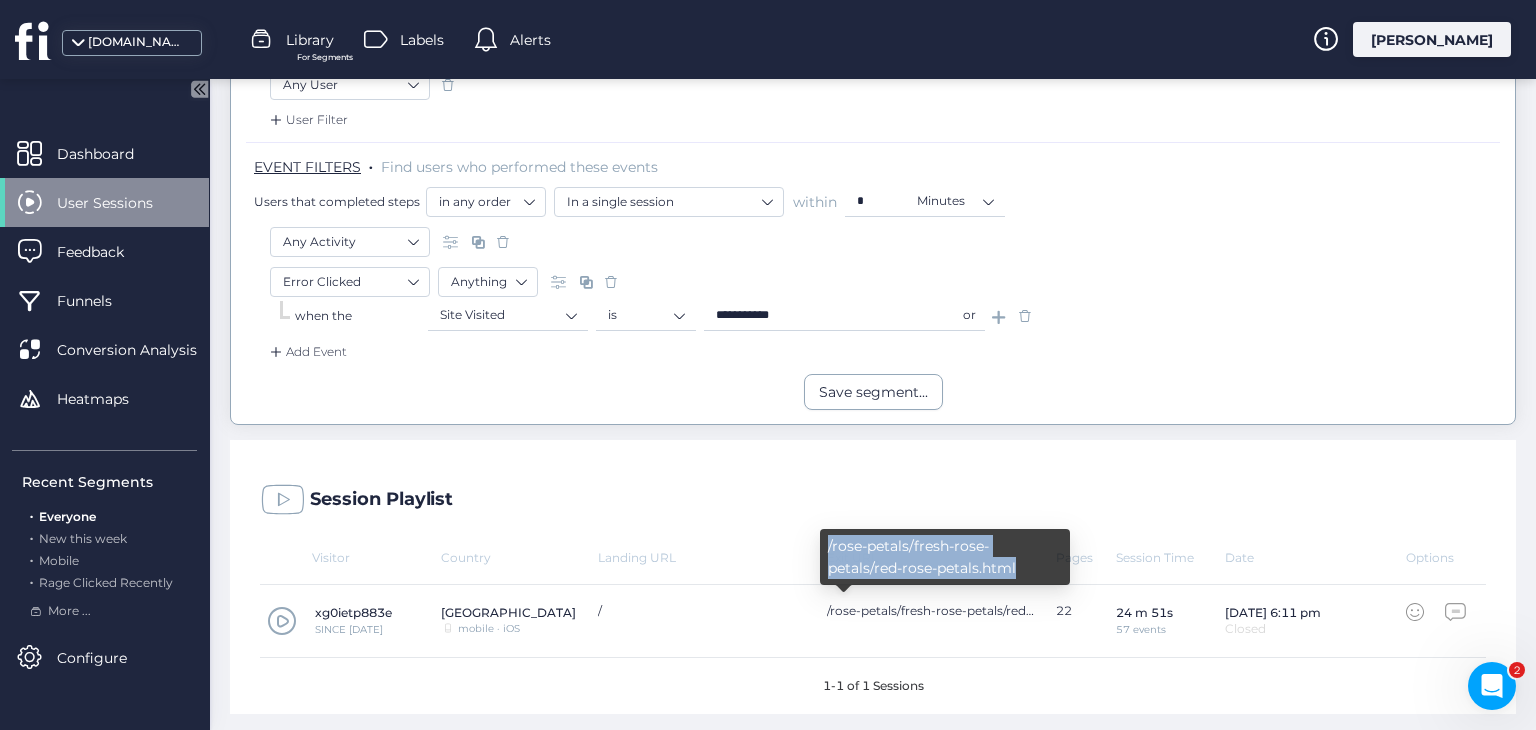 drag, startPoint x: 1018, startPoint y: 565, endPoint x: 823, endPoint y: 543, distance: 196.2371 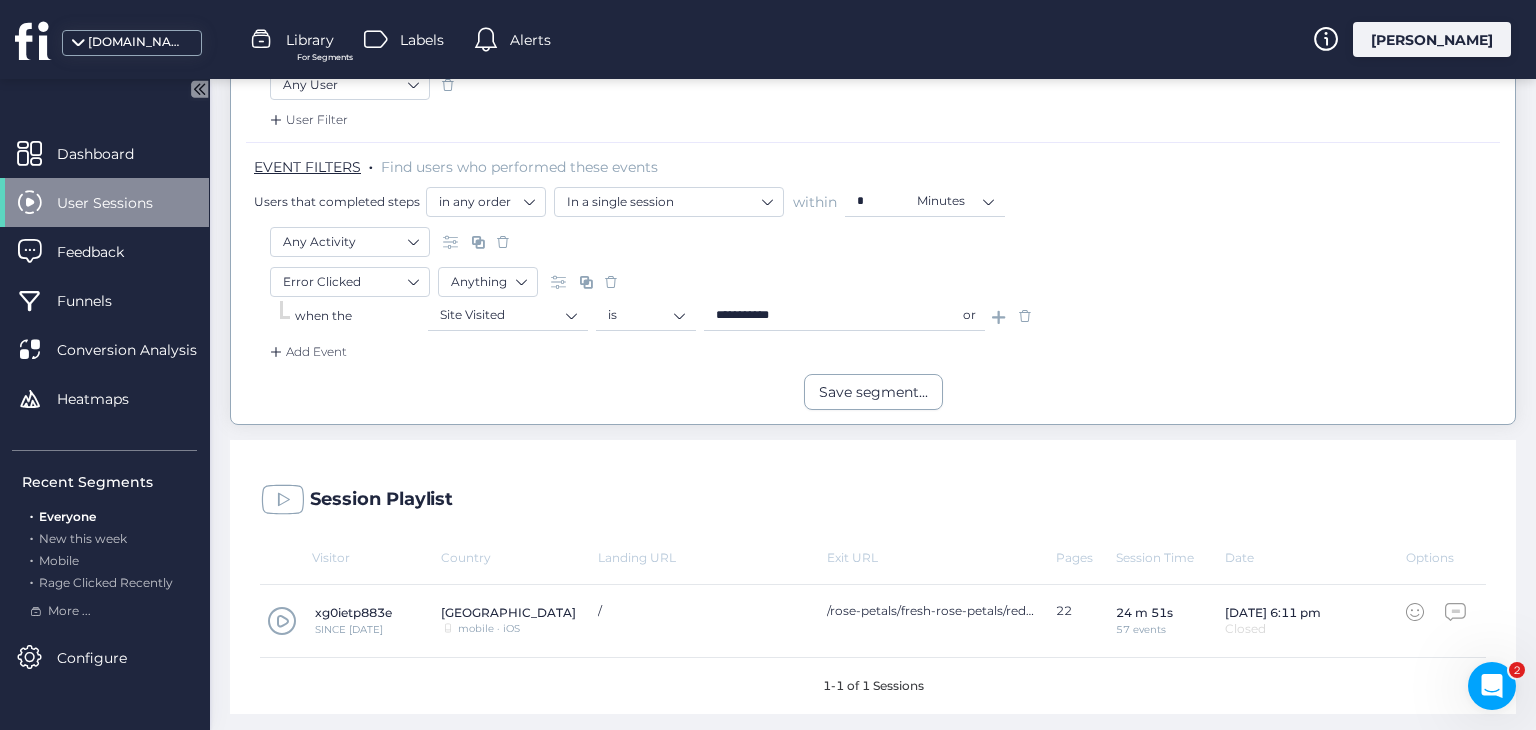 click 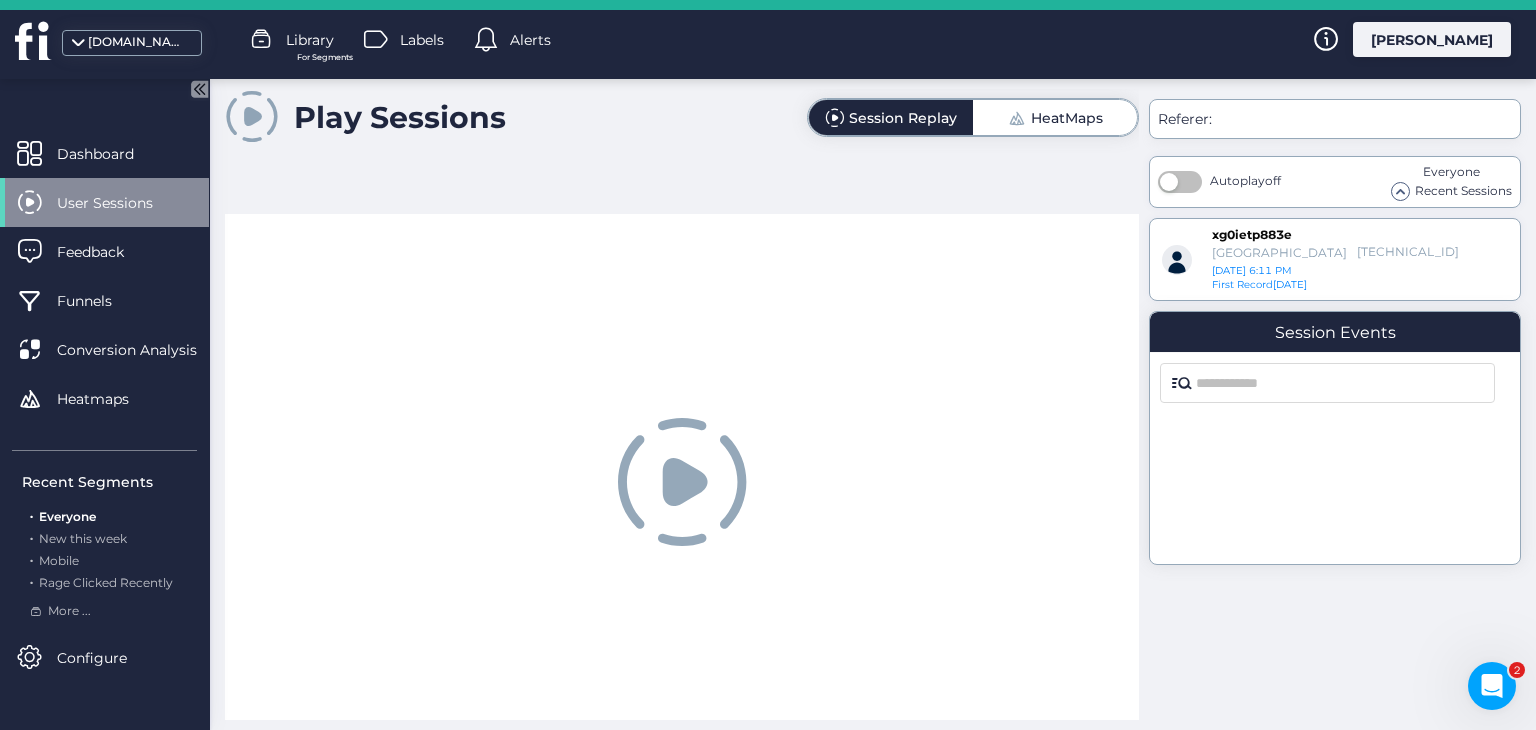 scroll, scrollTop: 0, scrollLeft: 0, axis: both 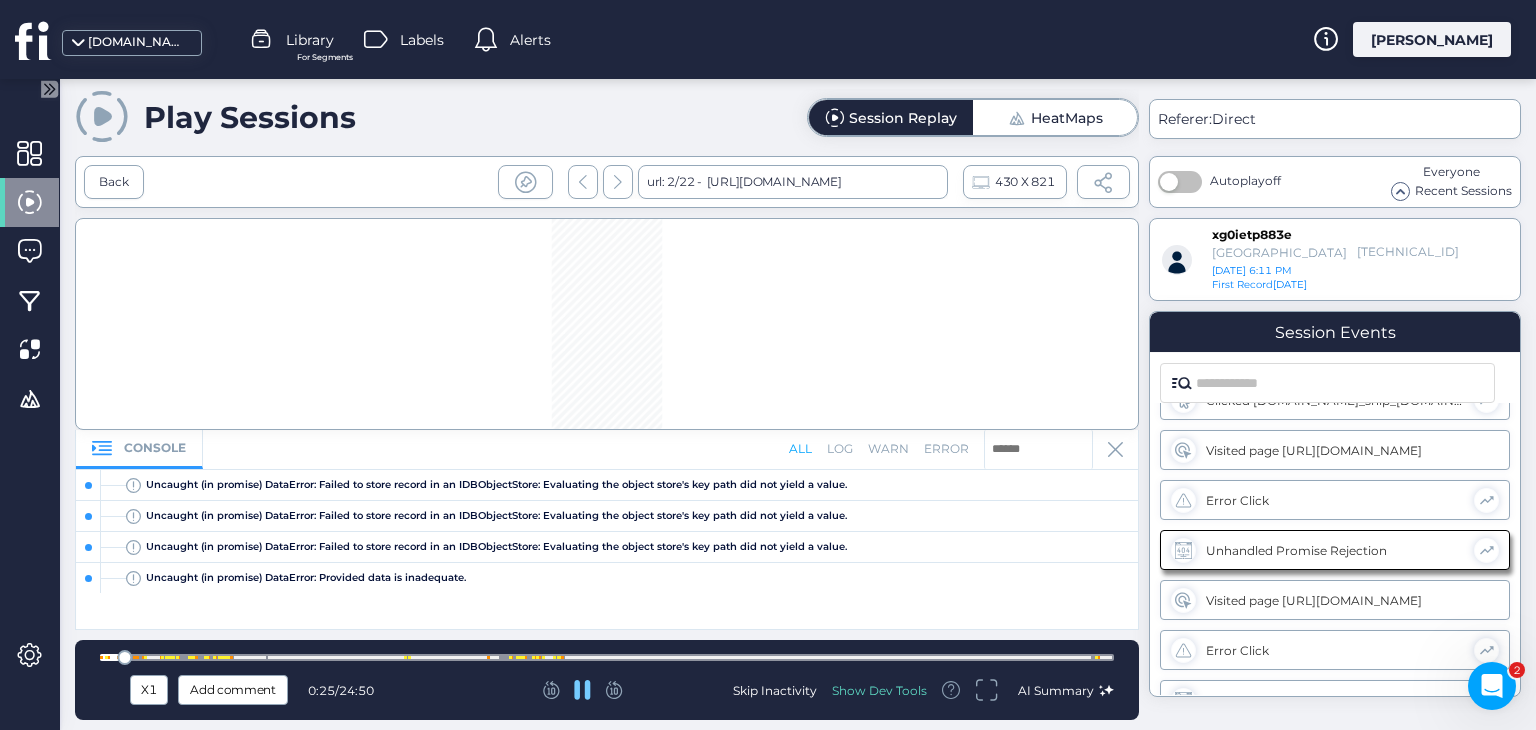 drag, startPoint x: 708, startPoint y: 181, endPoint x: 926, endPoint y: 183, distance: 218.00917 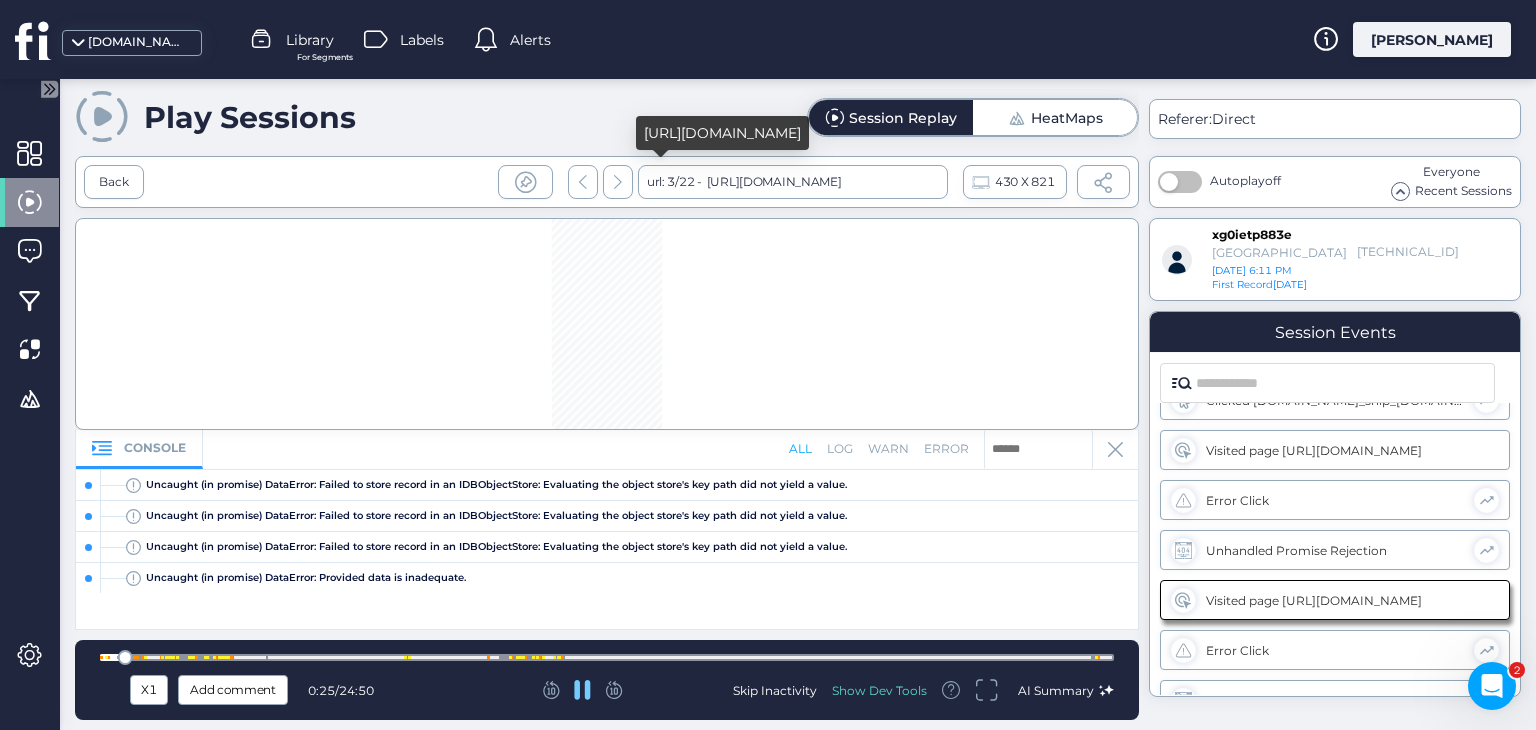 scroll, scrollTop: 132, scrollLeft: 0, axis: vertical 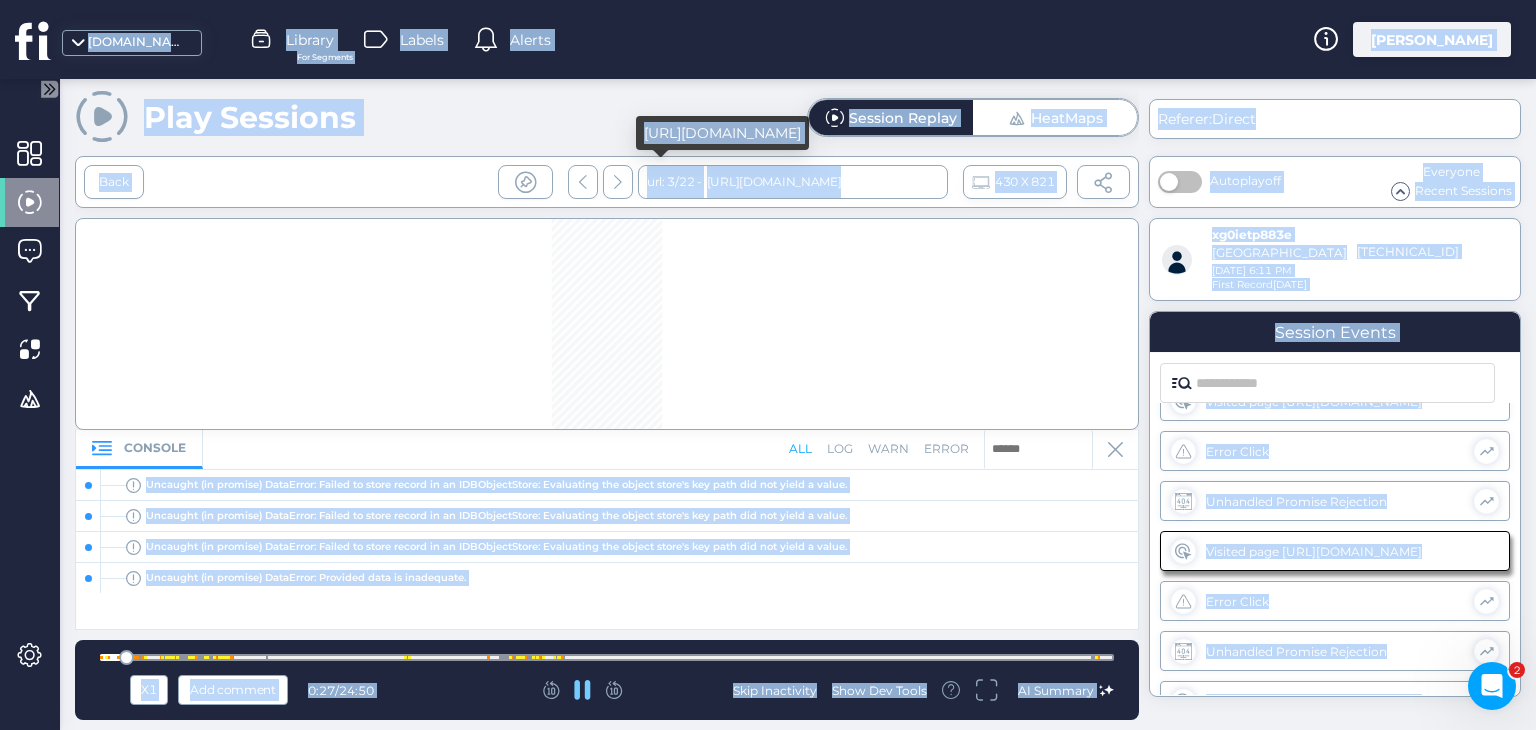 click on "[URL][DOMAIN_NAME]" at bounding box center [772, 182] 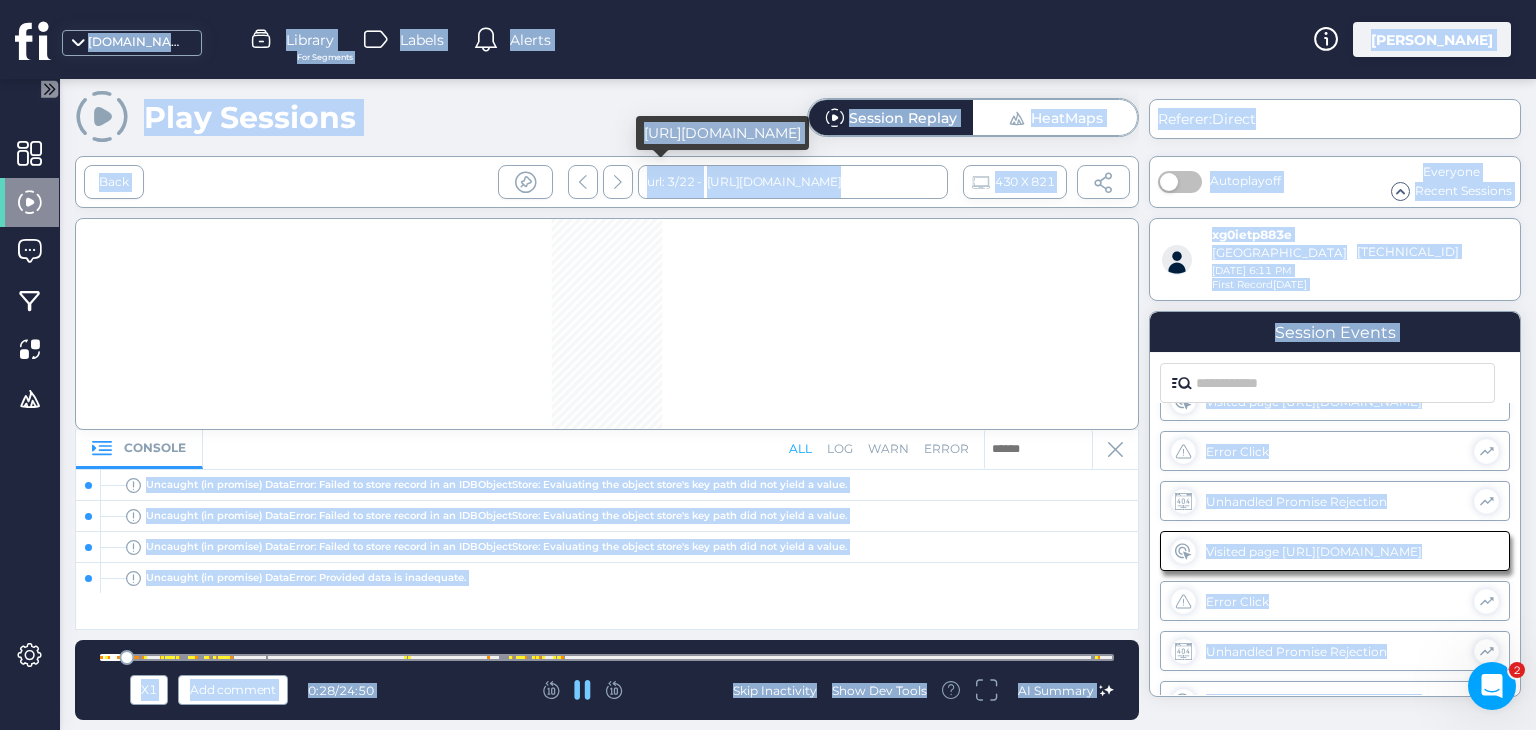 click on "[URL][DOMAIN_NAME]" at bounding box center (772, 182) 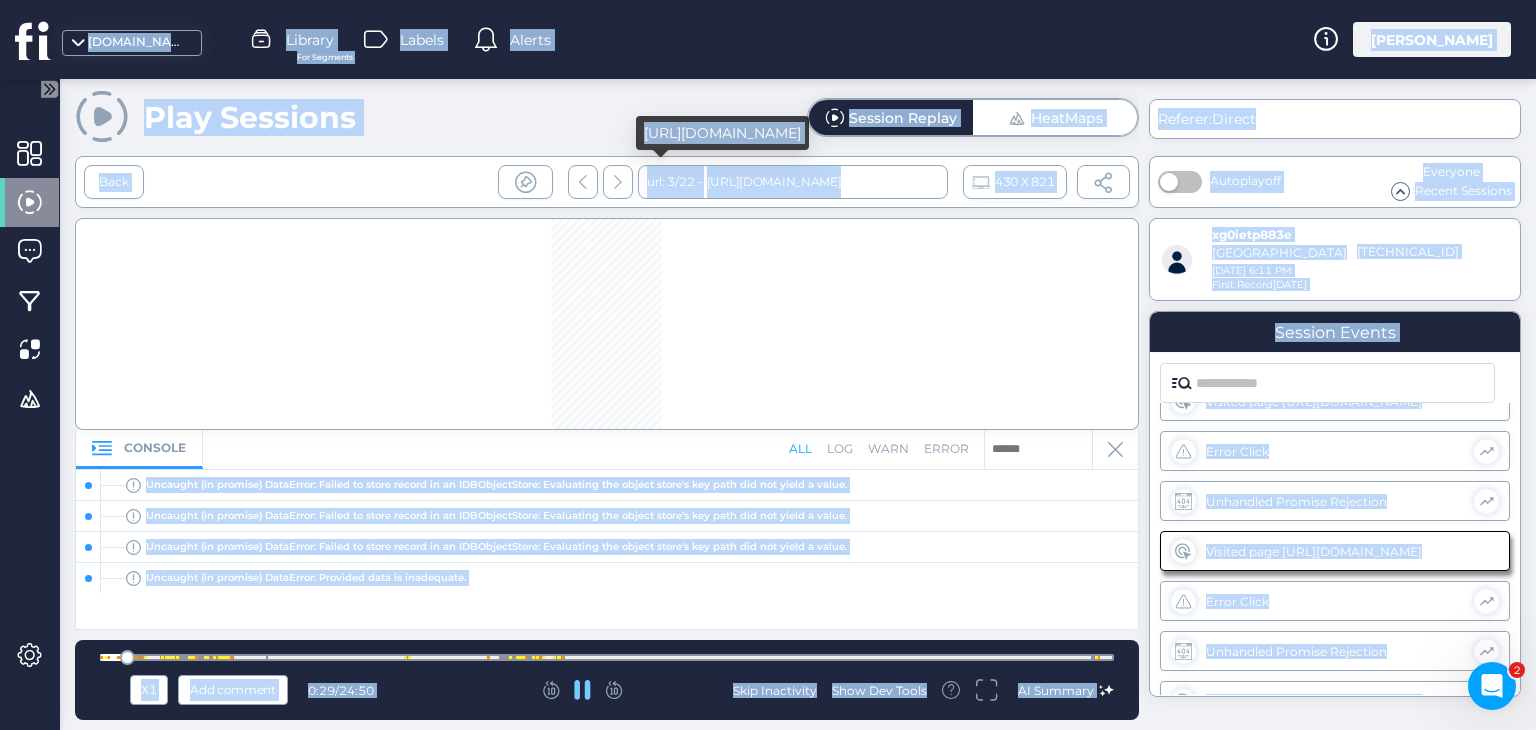 click on "[URL][DOMAIN_NAME]" at bounding box center [772, 182] 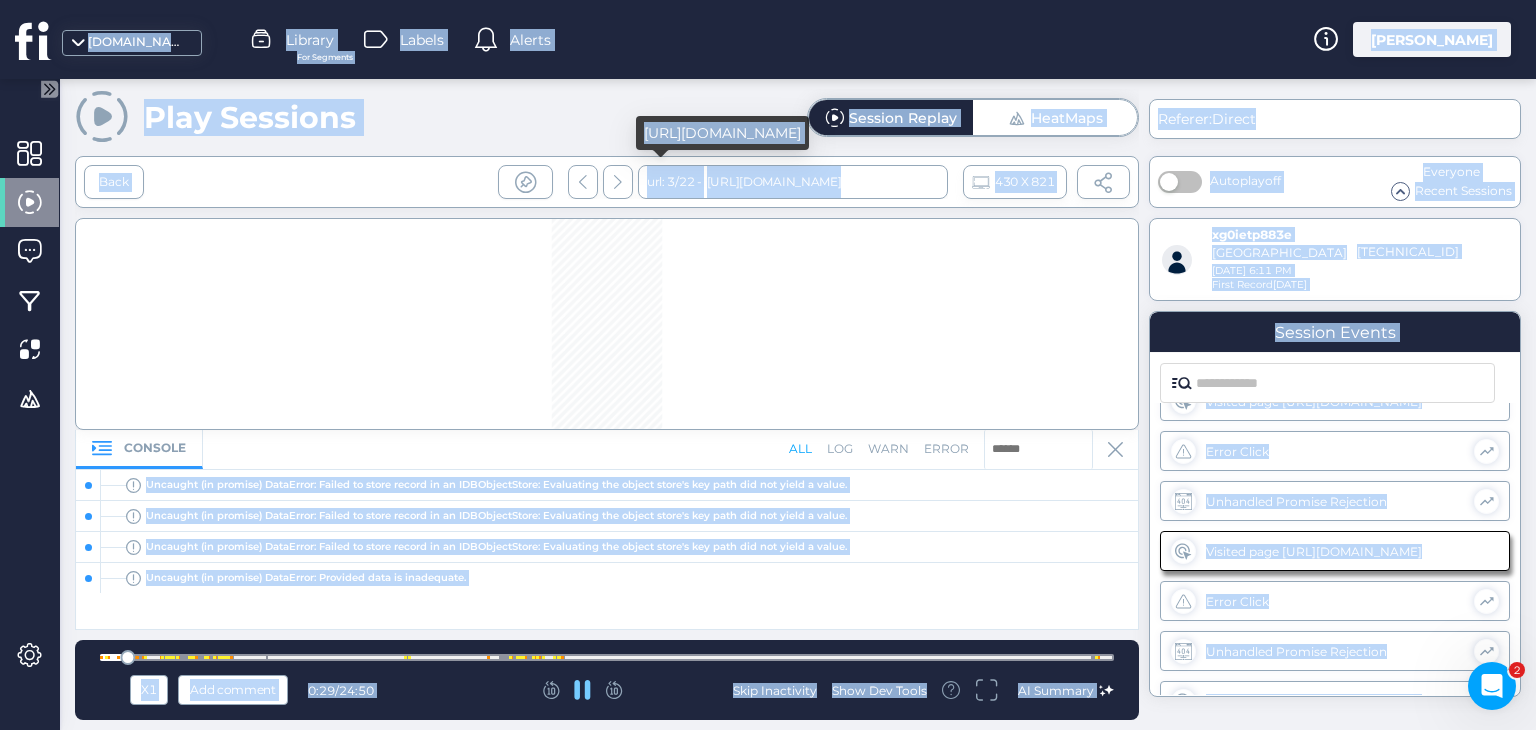 click on "[URL][DOMAIN_NAME]" at bounding box center [722, 133] 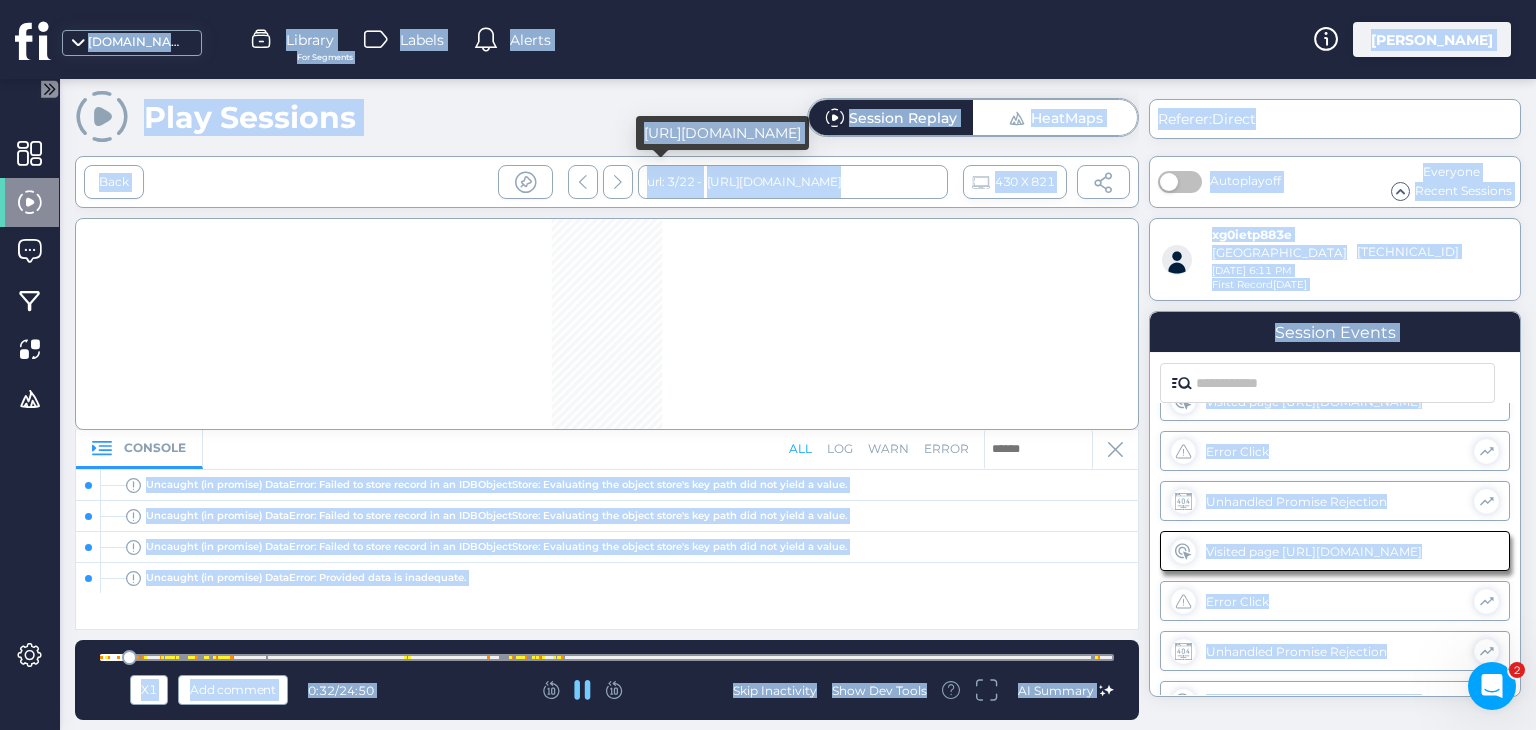 click on "Play Sessions  Session Replay HeatMaps" at bounding box center [607, 117] 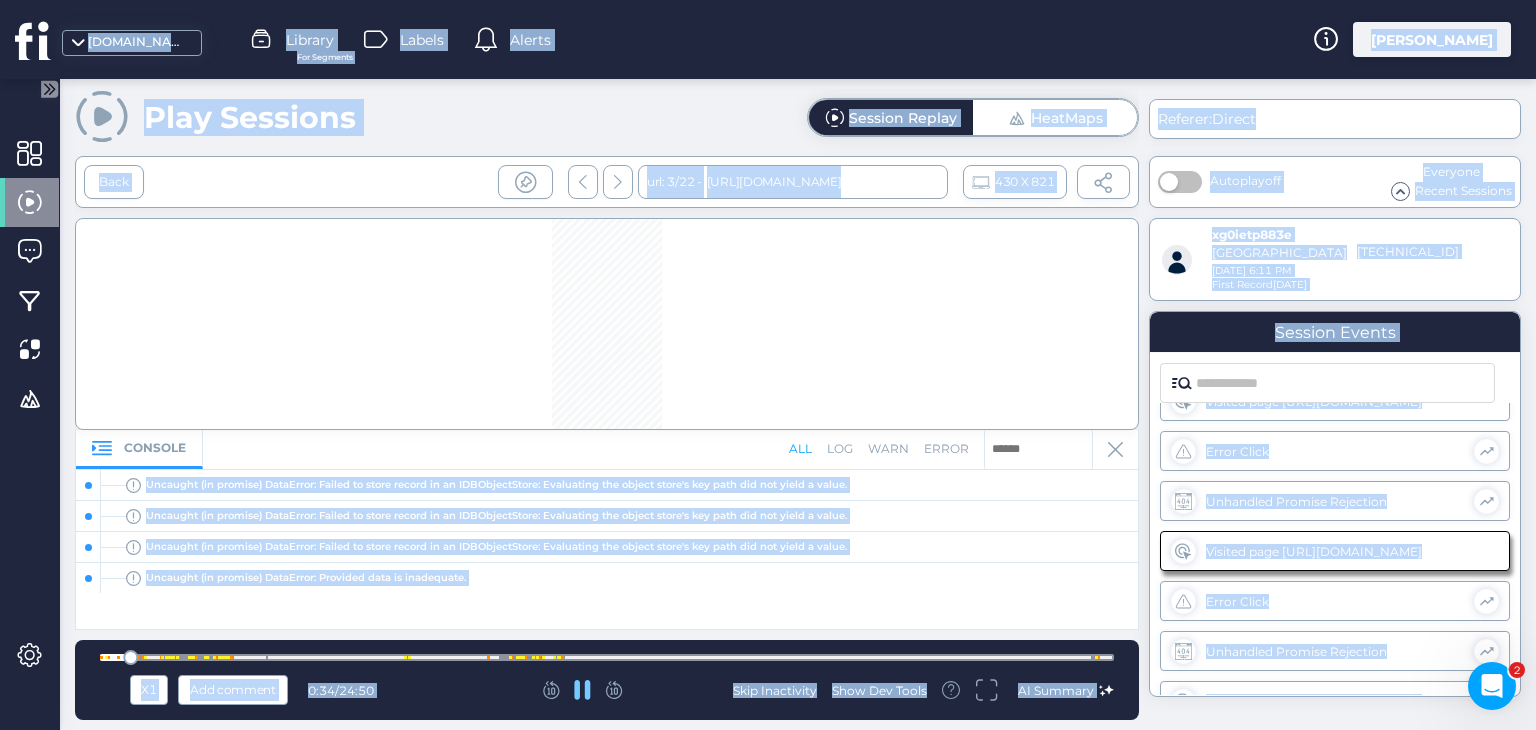 click on "Play Sessions  Session Replay HeatMaps" at bounding box center (607, 117) 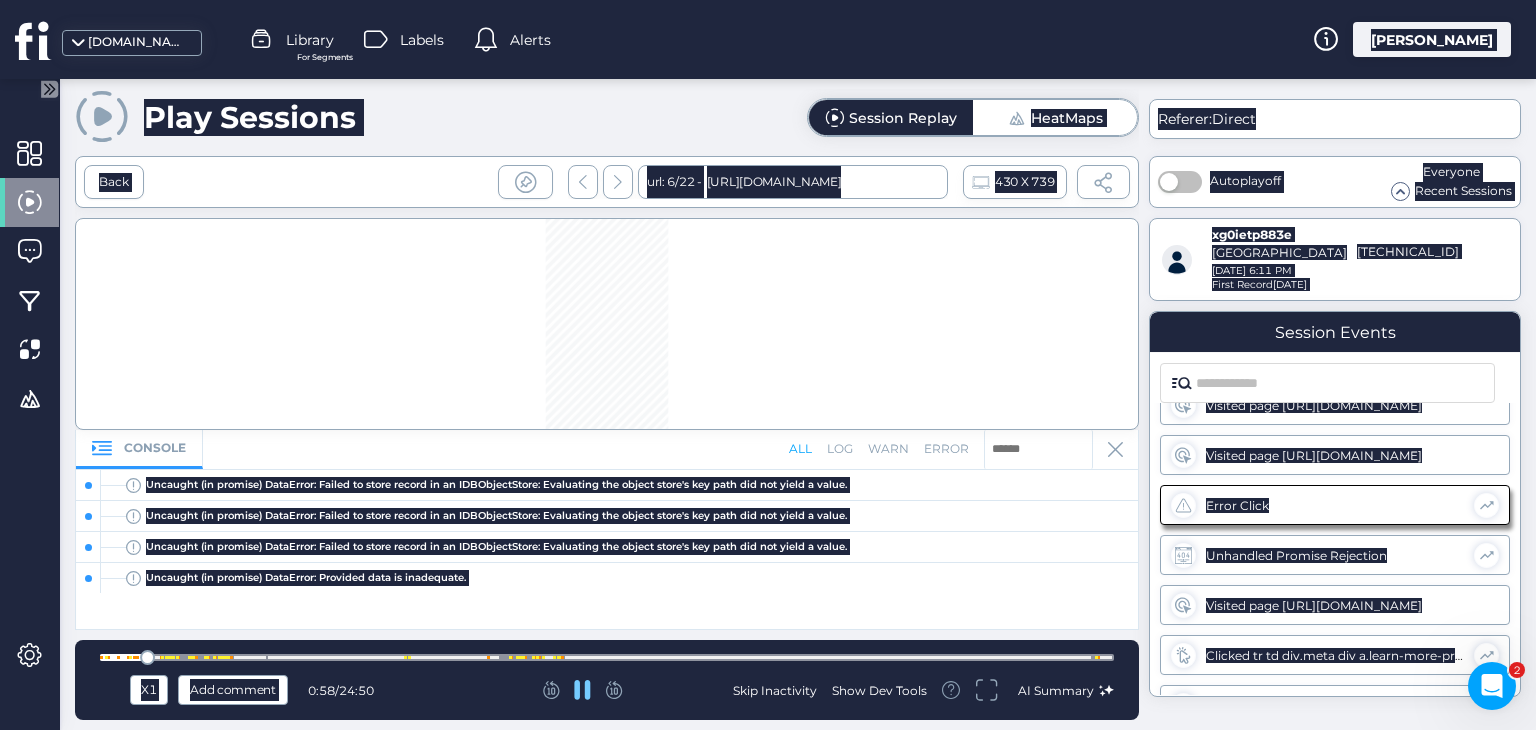 scroll, scrollTop: 532, scrollLeft: 0, axis: vertical 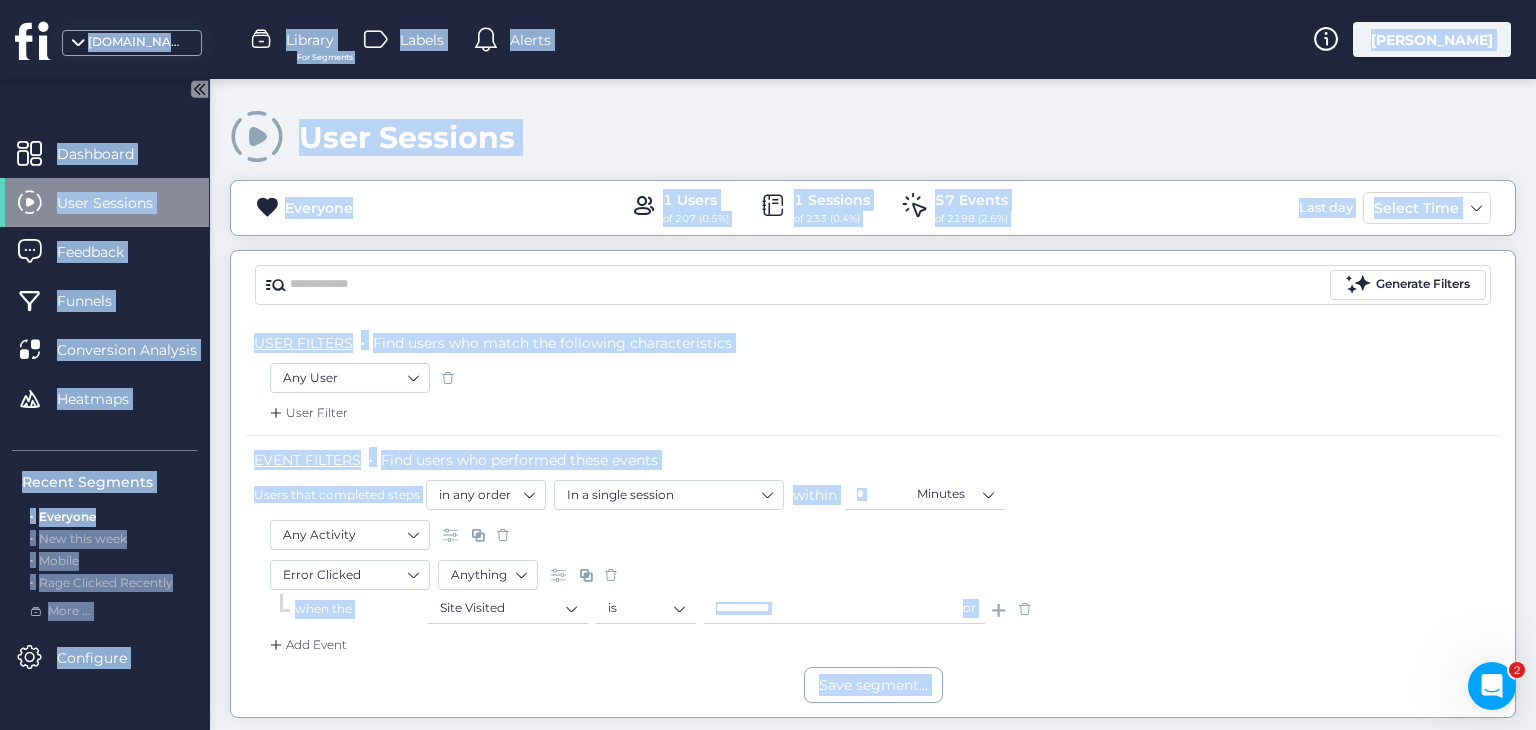 click on "User Filter" 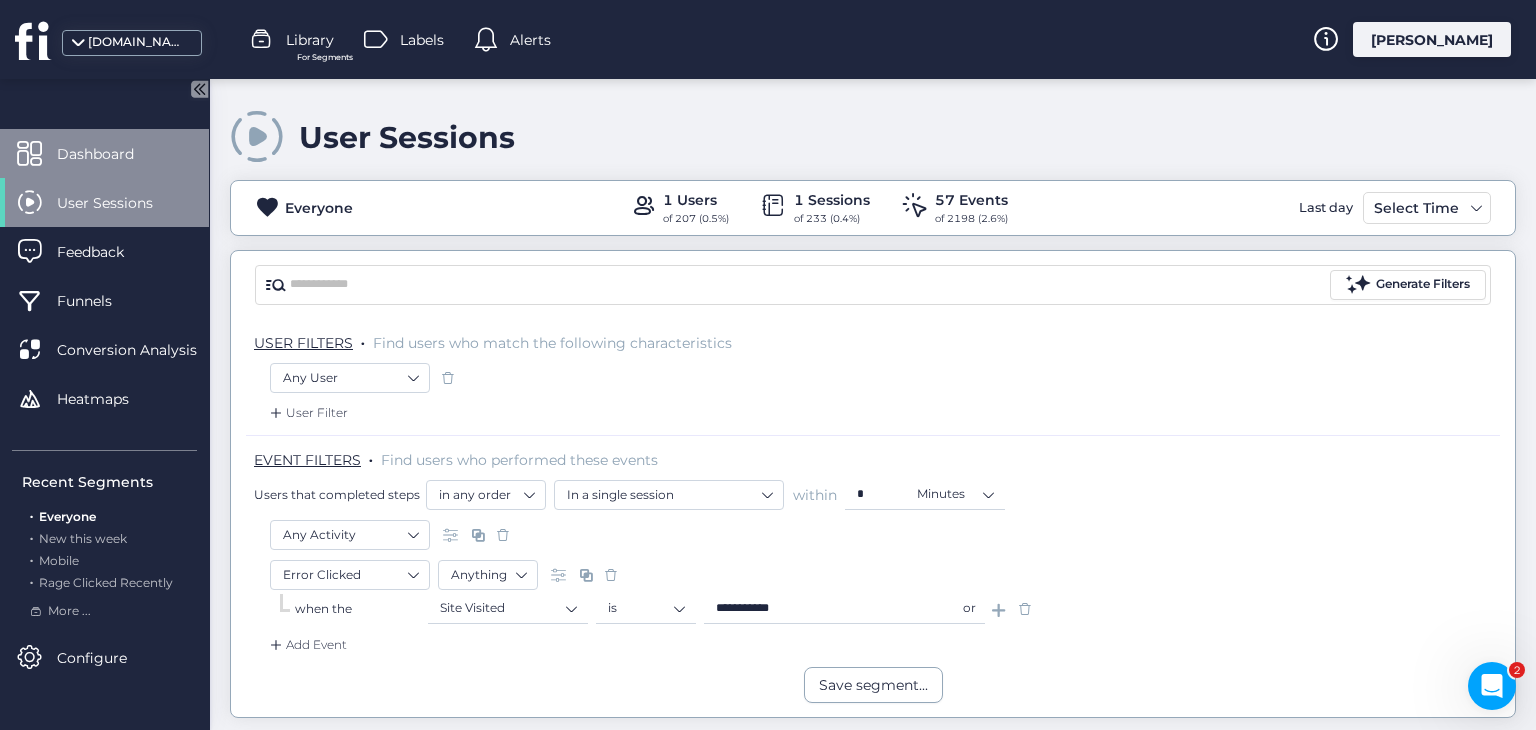 click 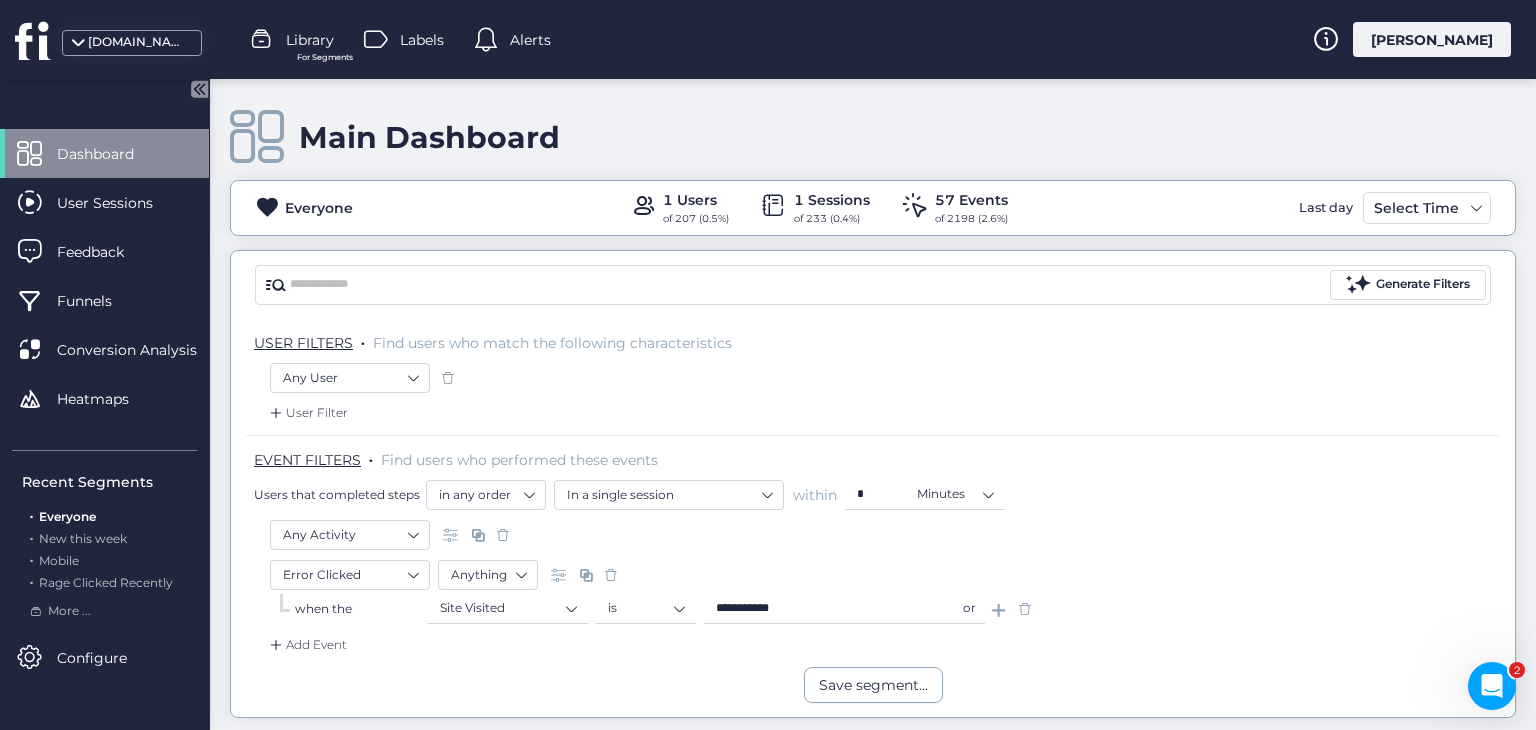 click 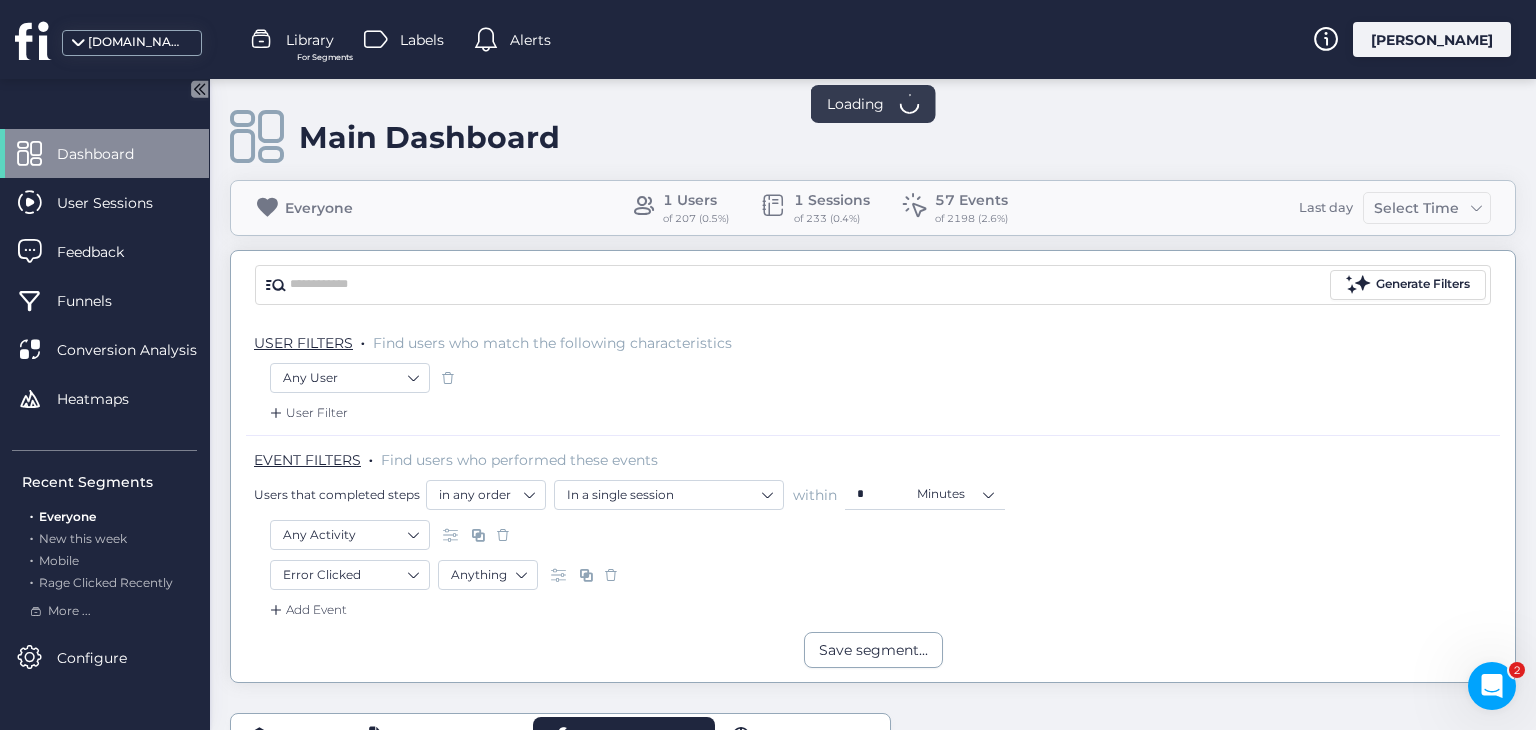 click 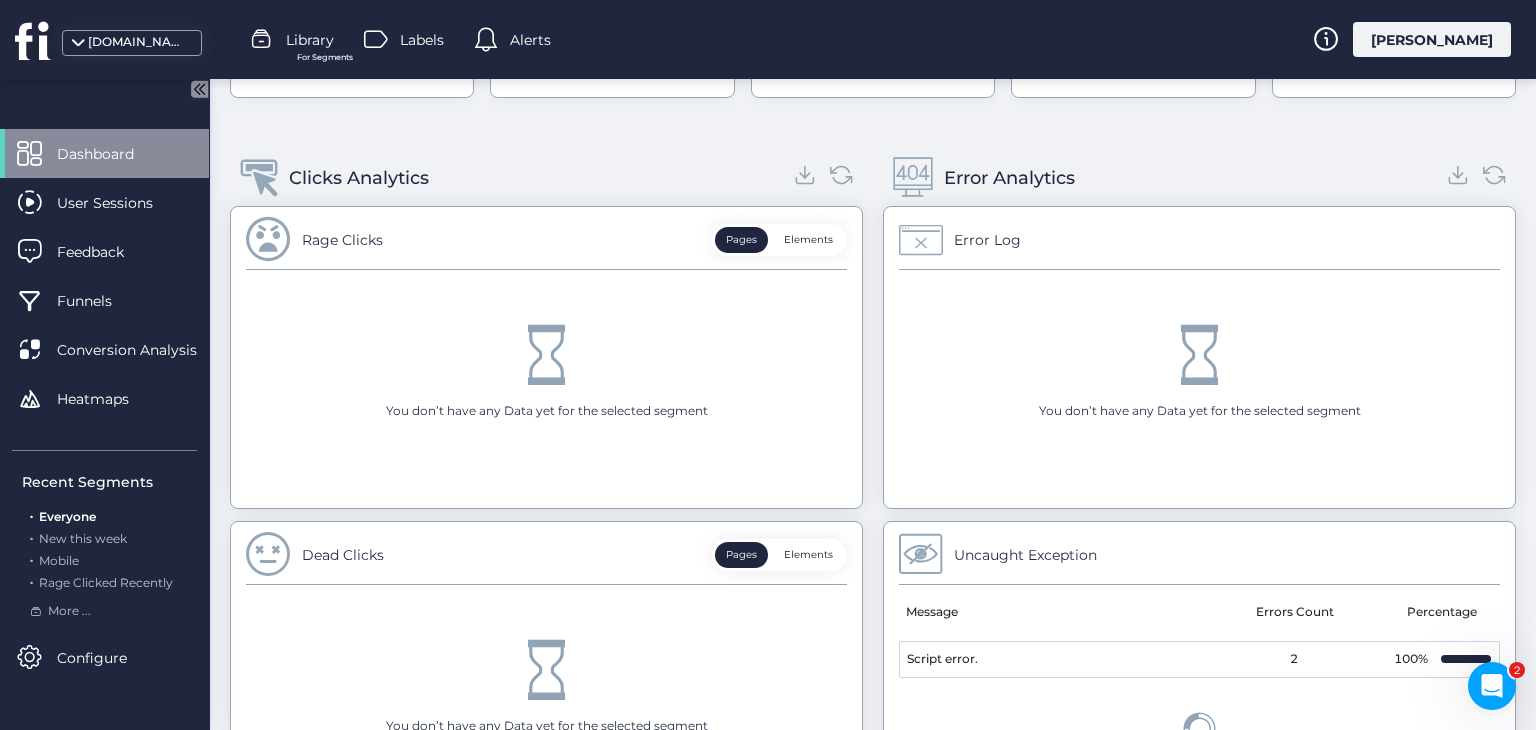 scroll, scrollTop: 1000, scrollLeft: 0, axis: vertical 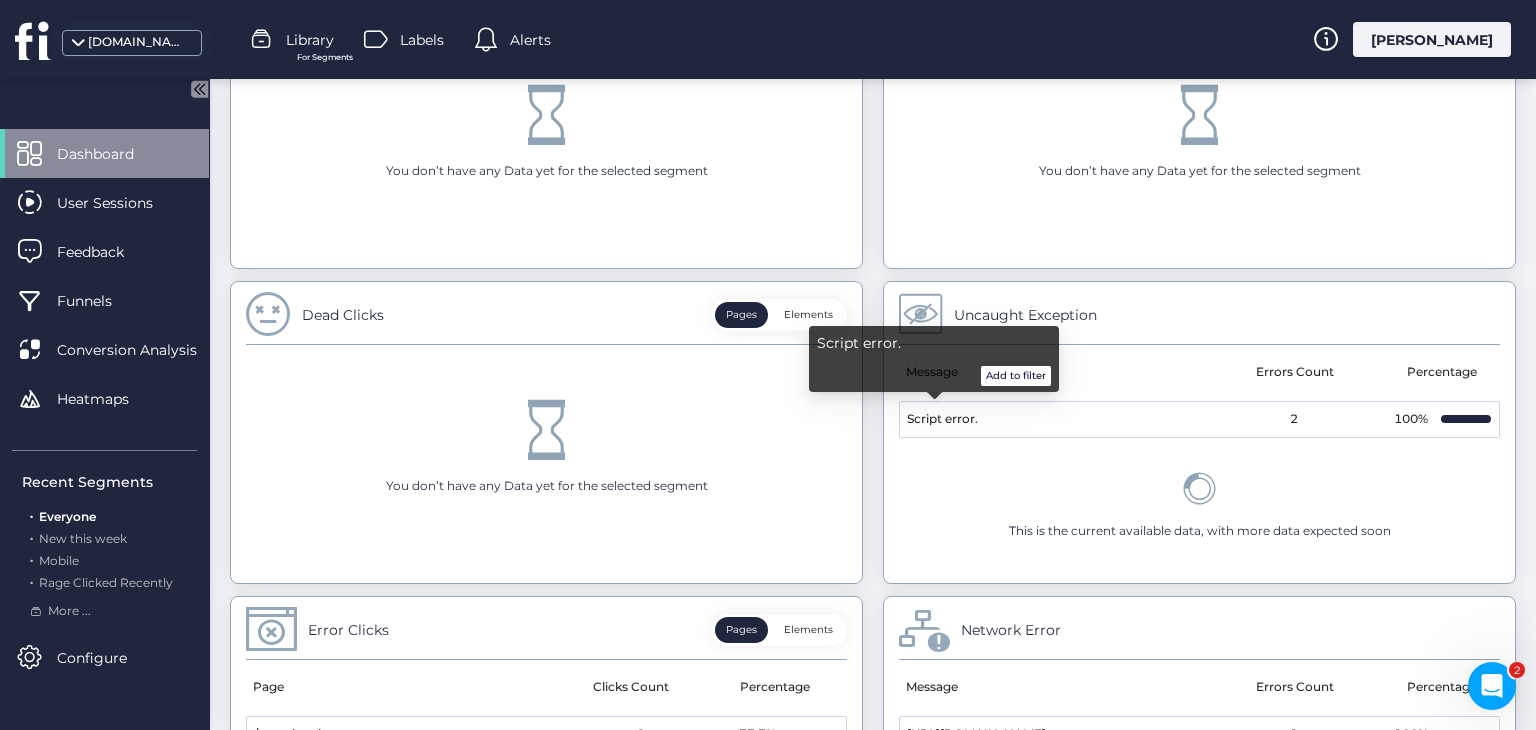 click on "Add to filter" at bounding box center (1016, 376) 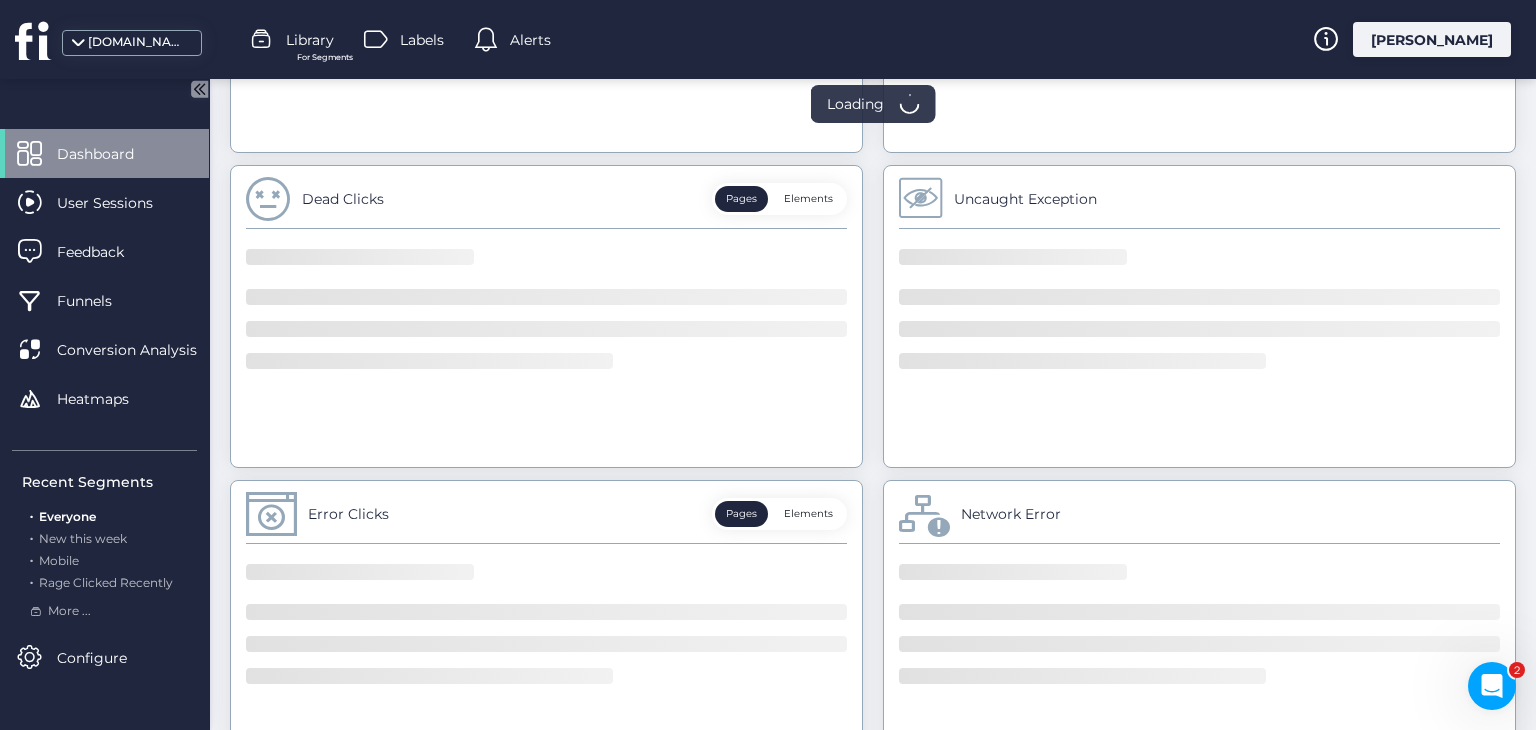 scroll, scrollTop: 884, scrollLeft: 0, axis: vertical 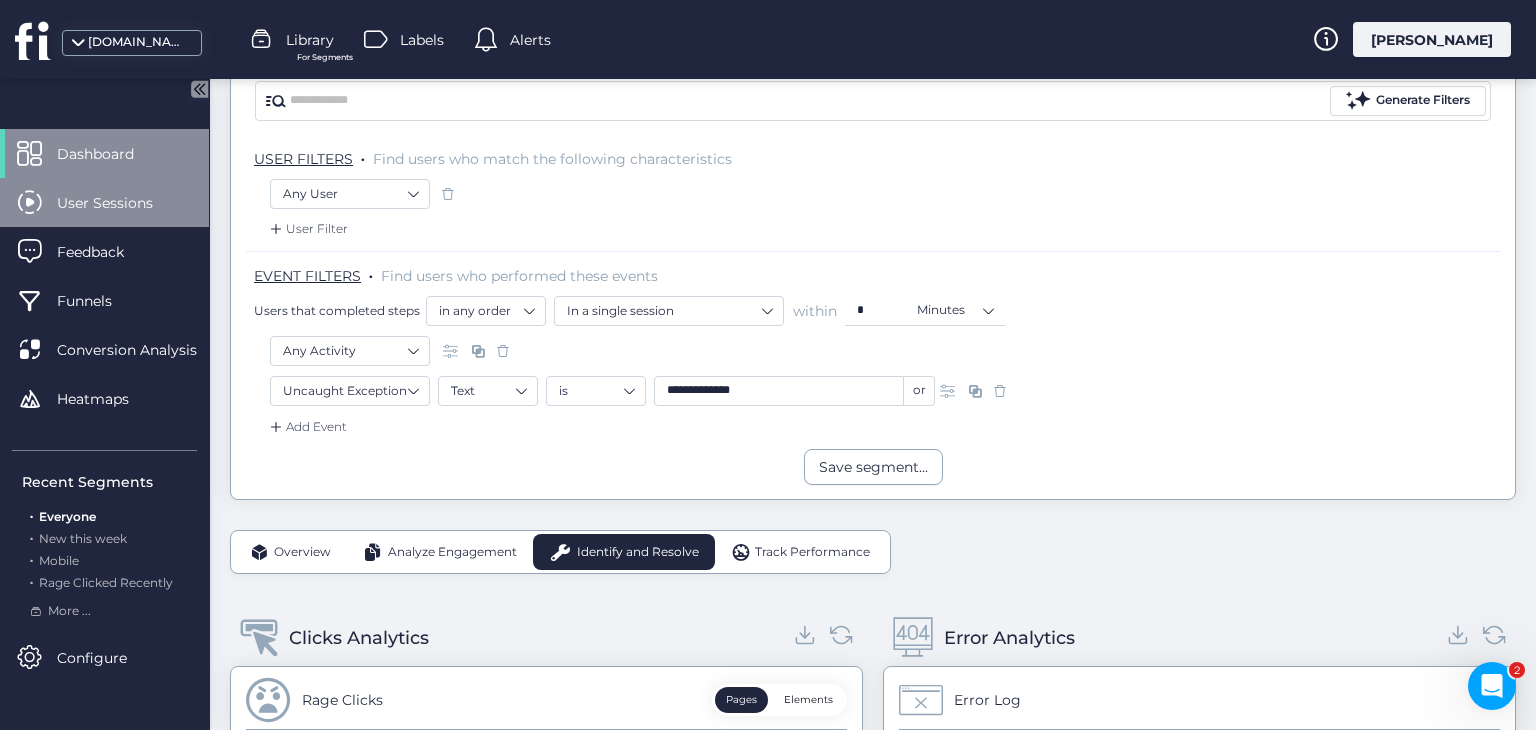 click on "User Sessions" 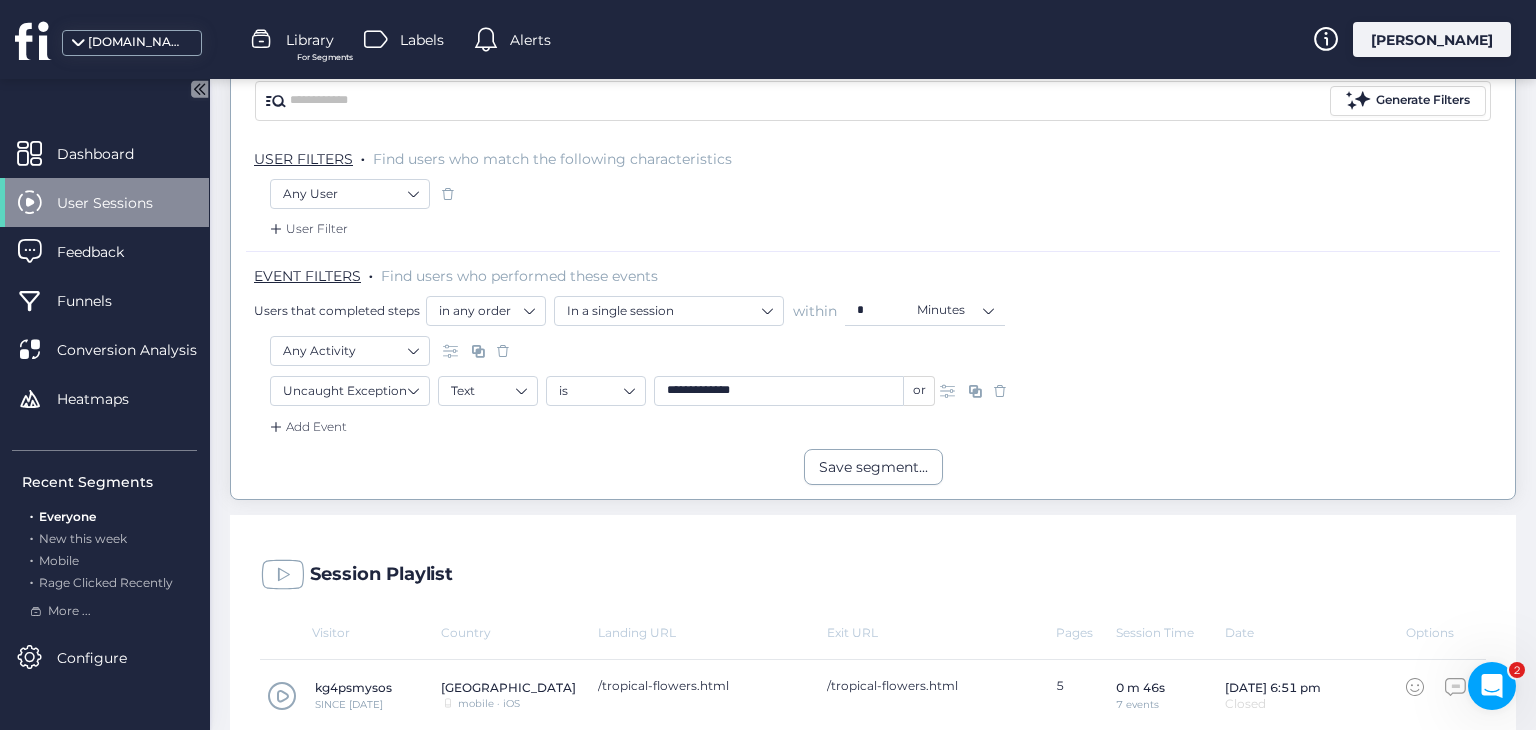 scroll, scrollTop: 260, scrollLeft: 0, axis: vertical 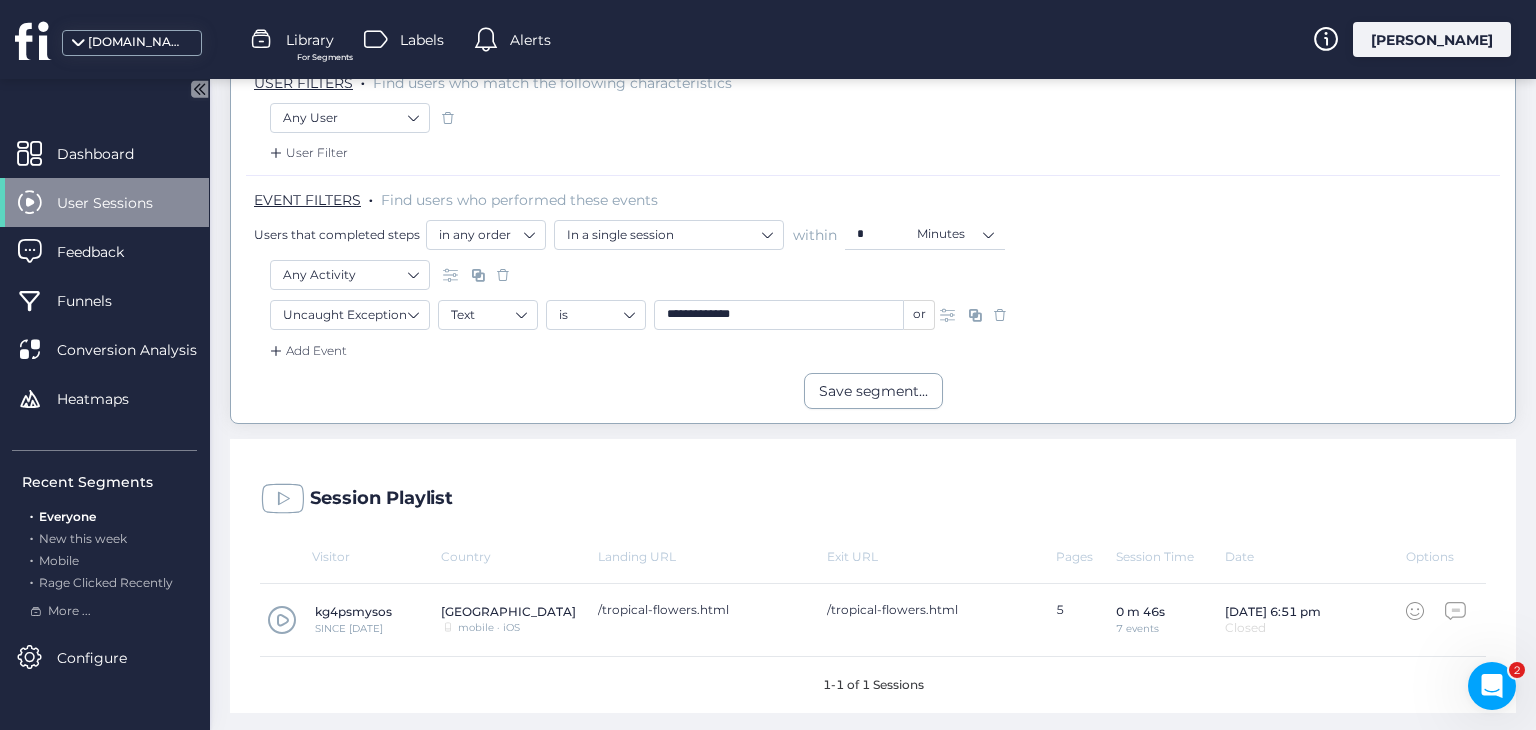 click 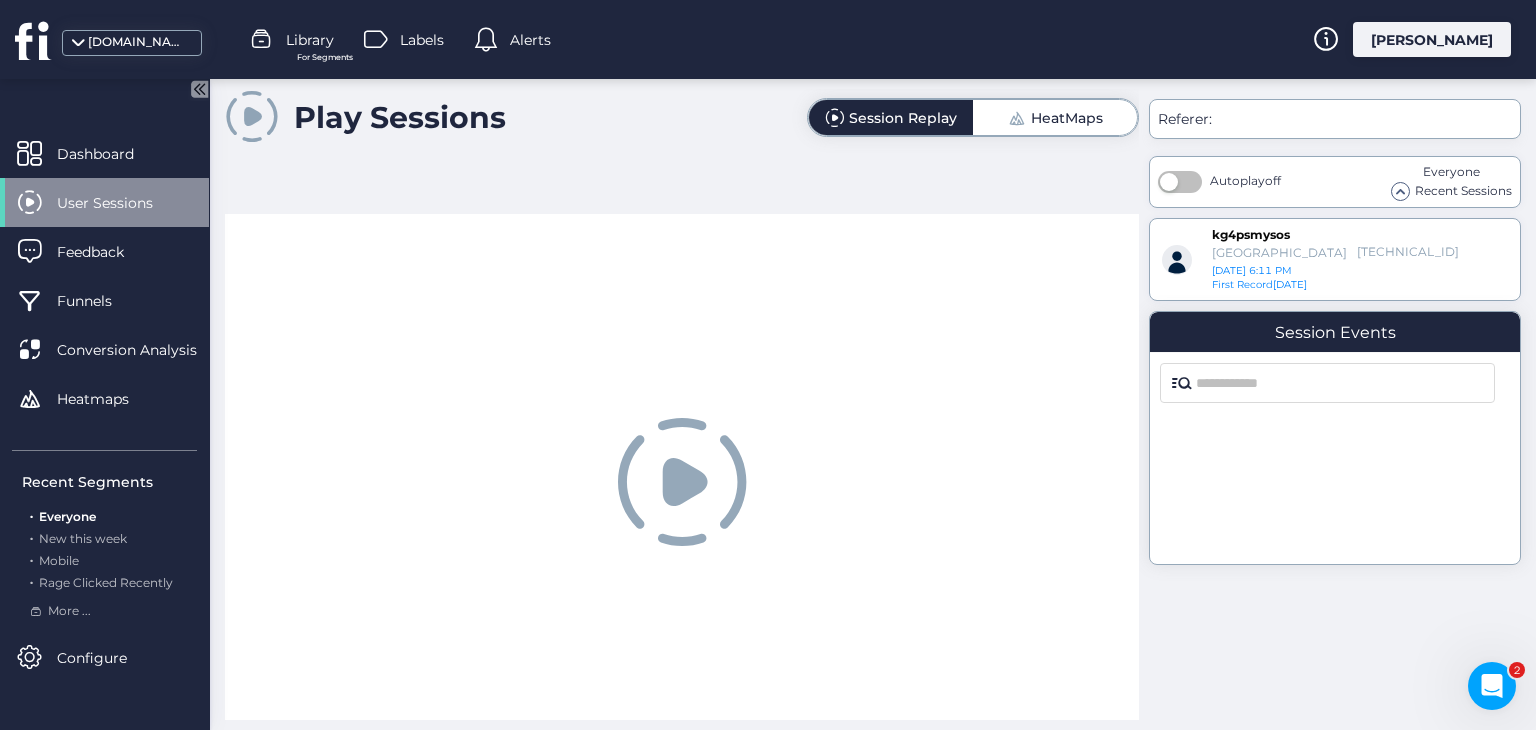 scroll, scrollTop: 0, scrollLeft: 0, axis: both 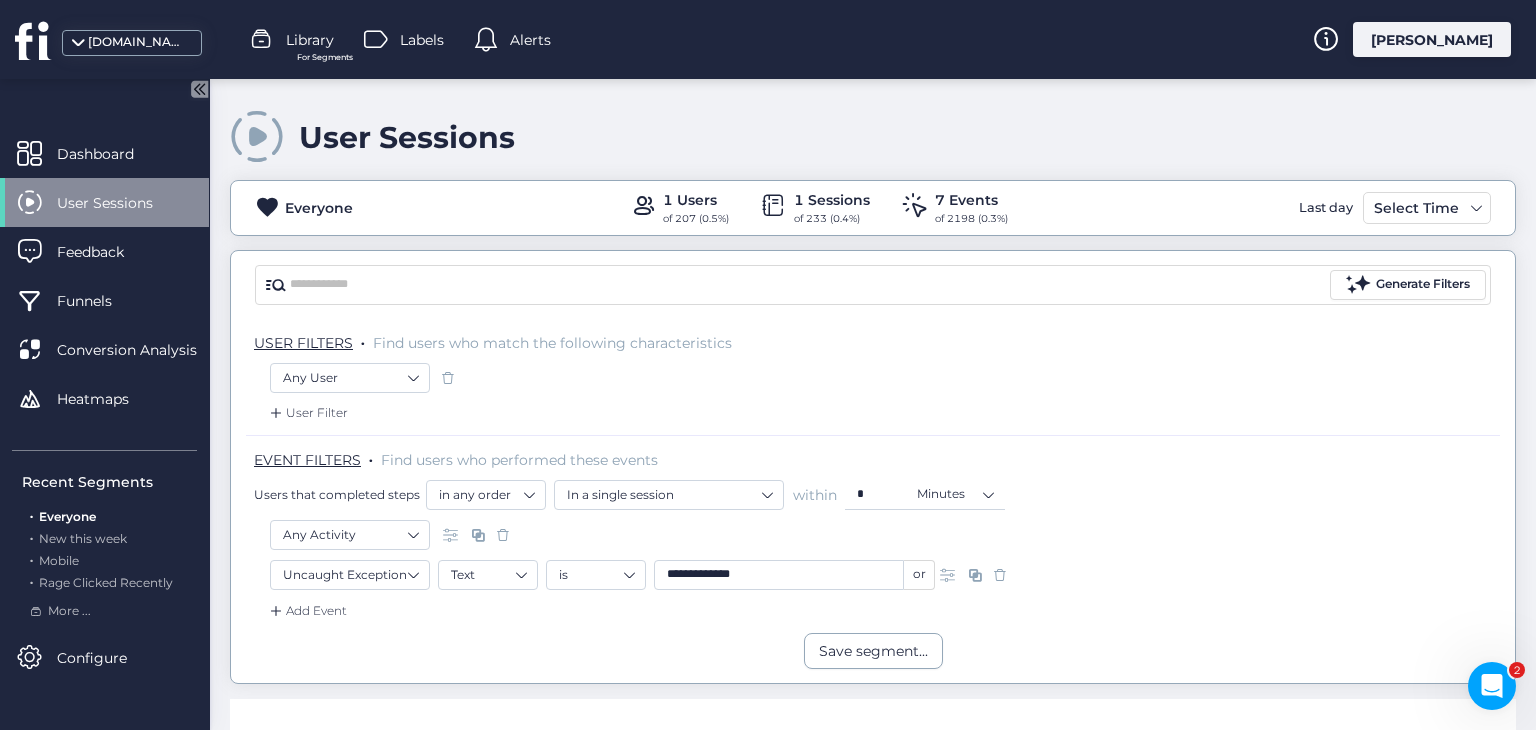 click on "EVENT FILTERS  .   Find users who performed these events  Users that completed steps   in any order   In a single session   within  *  Minutes" at bounding box center (877, 480) 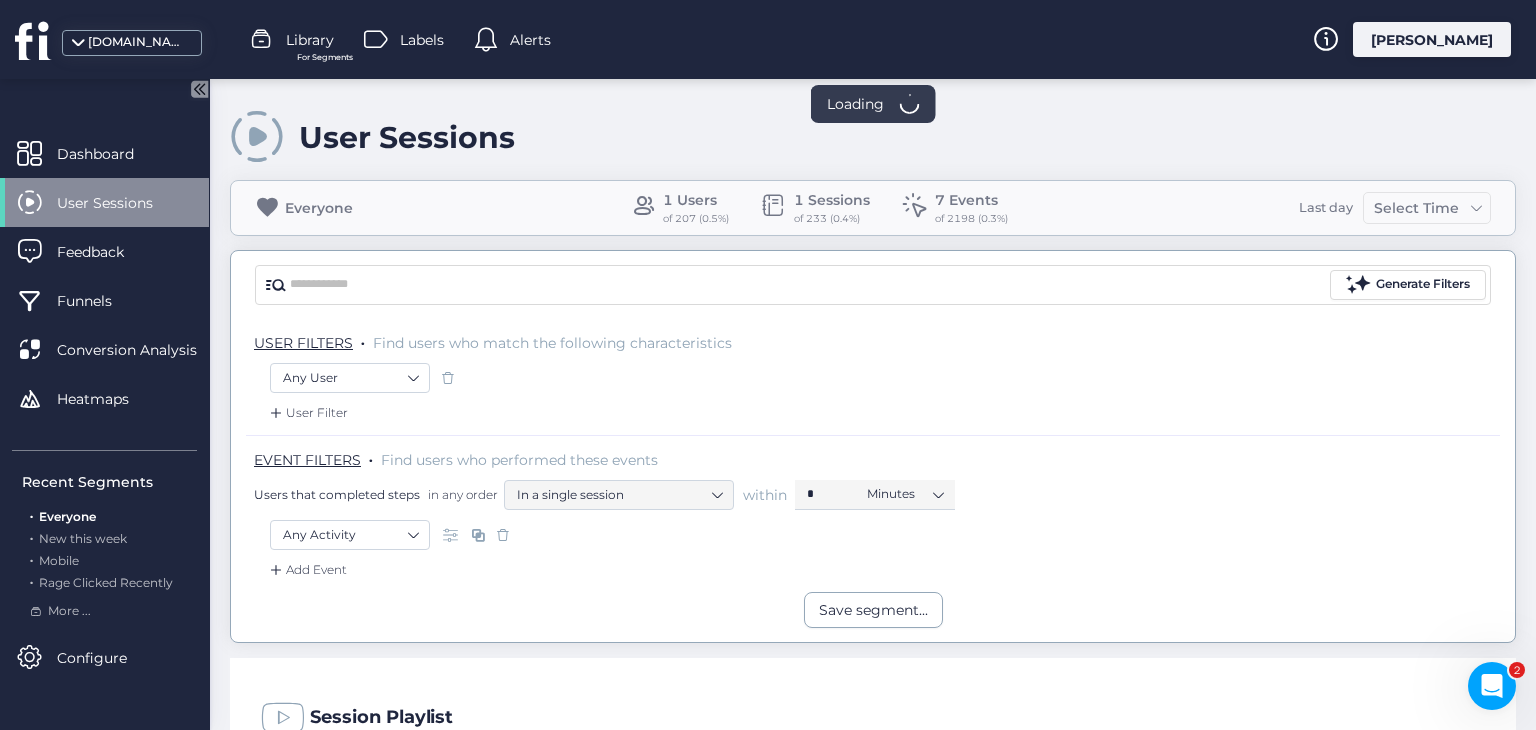 drag, startPoint x: 500, startPoint y: 531, endPoint x: 516, endPoint y: 566, distance: 38.483765 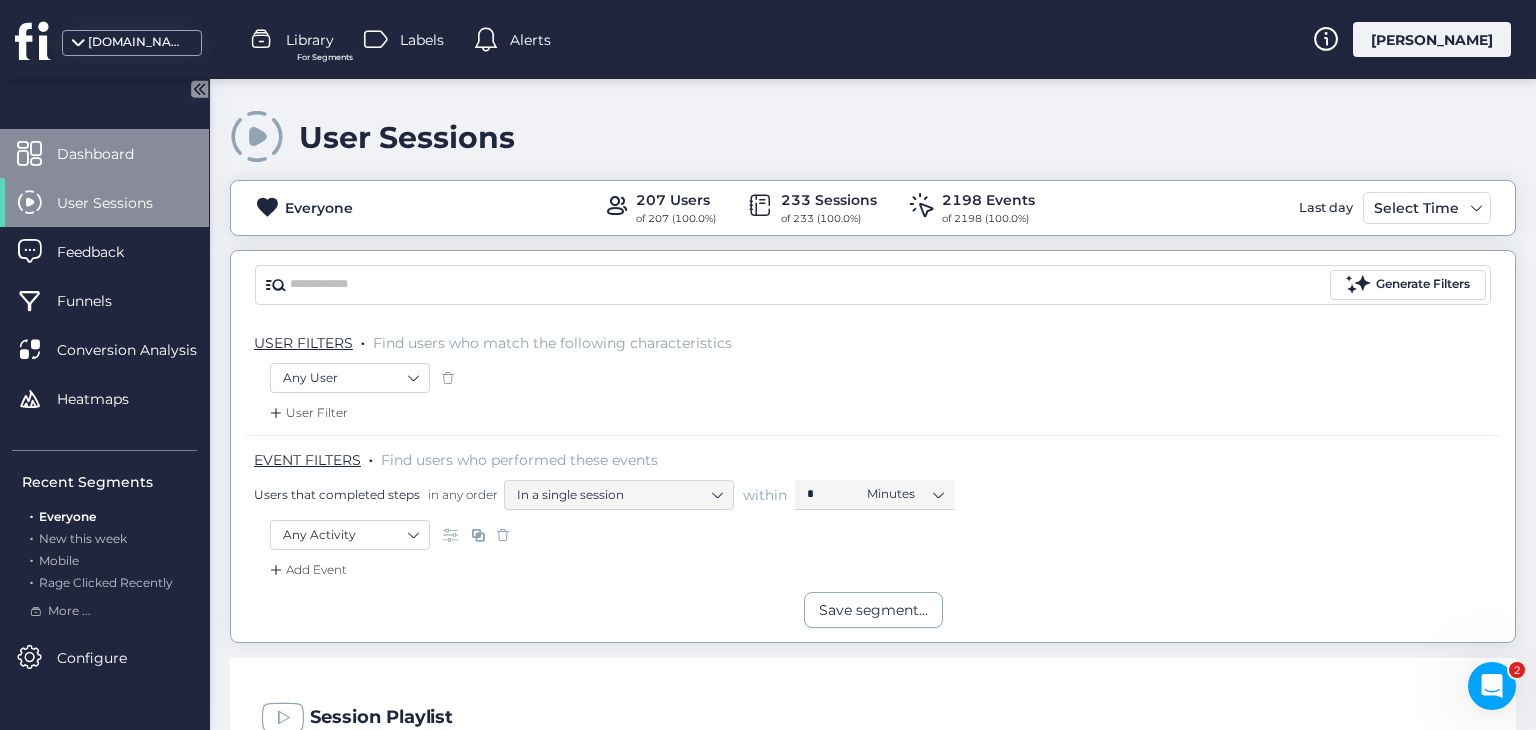 click 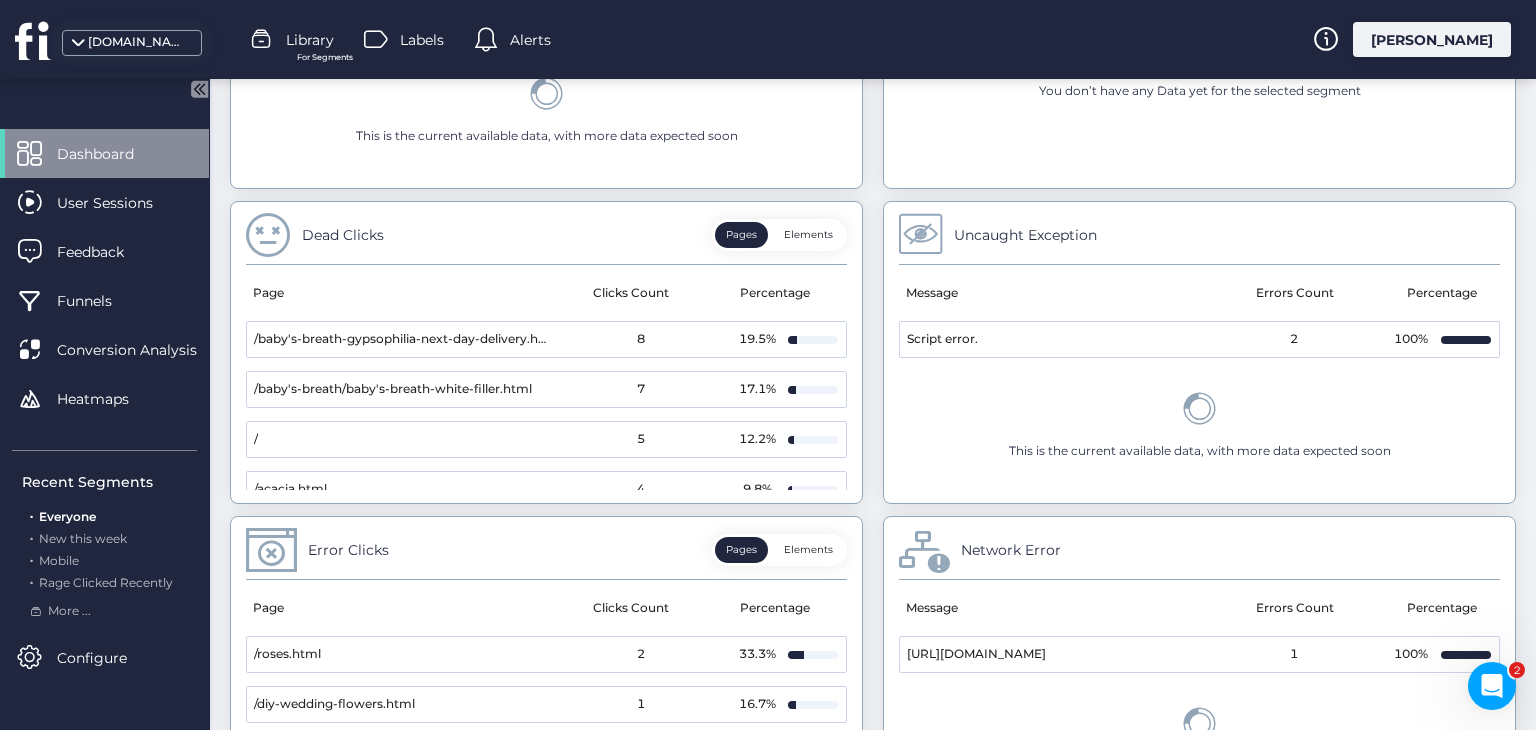 scroll, scrollTop: 880, scrollLeft: 0, axis: vertical 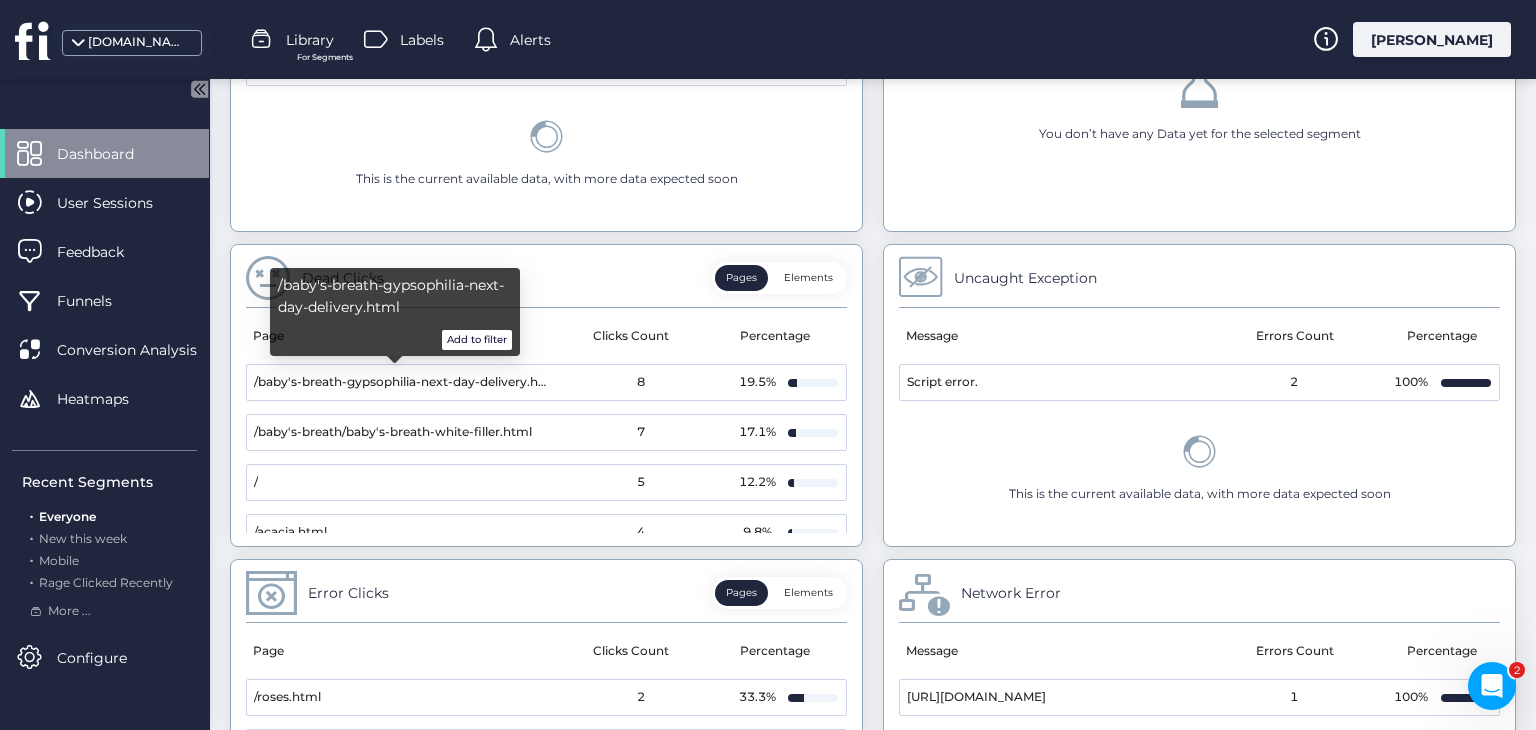 click on "Add to filter" at bounding box center (477, 340) 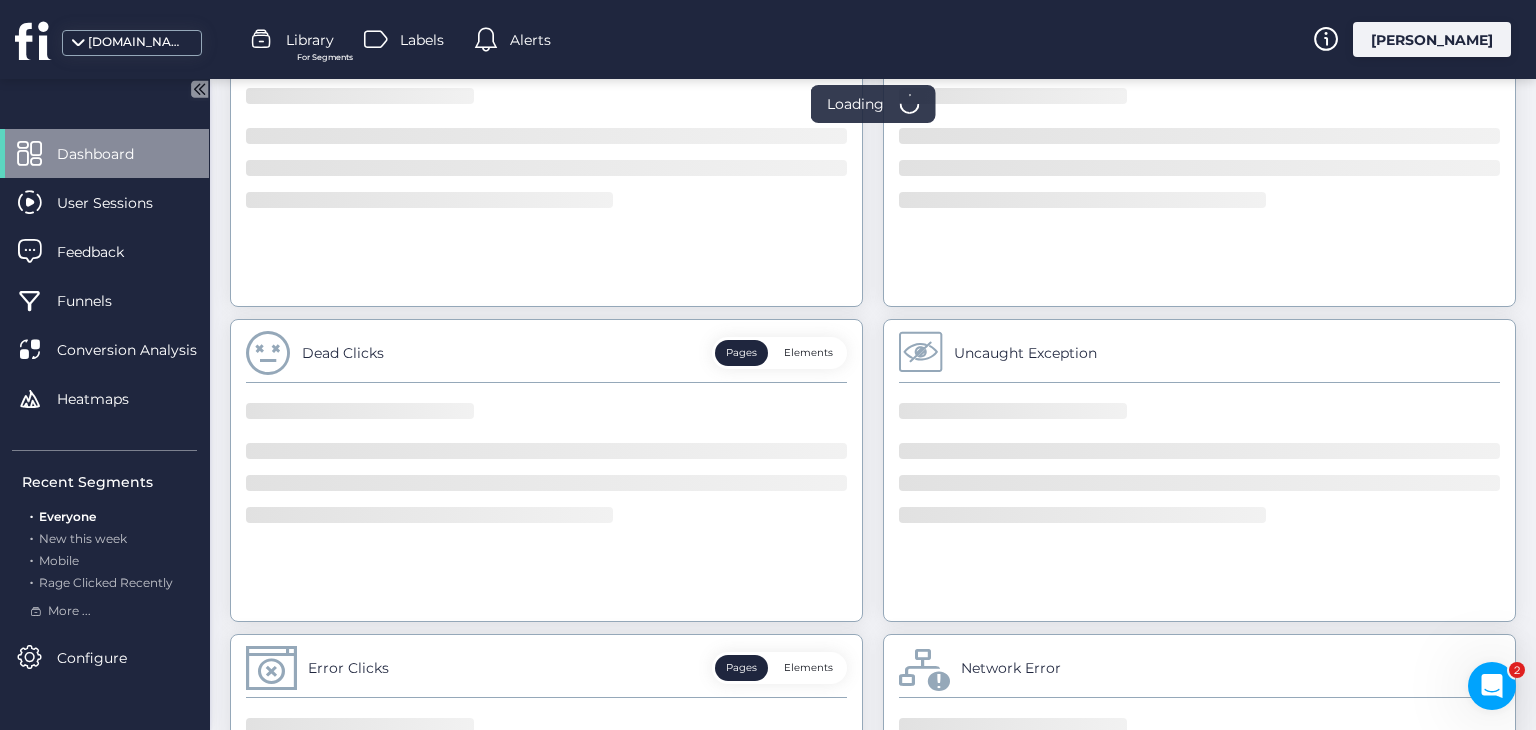 scroll, scrollTop: 955, scrollLeft: 0, axis: vertical 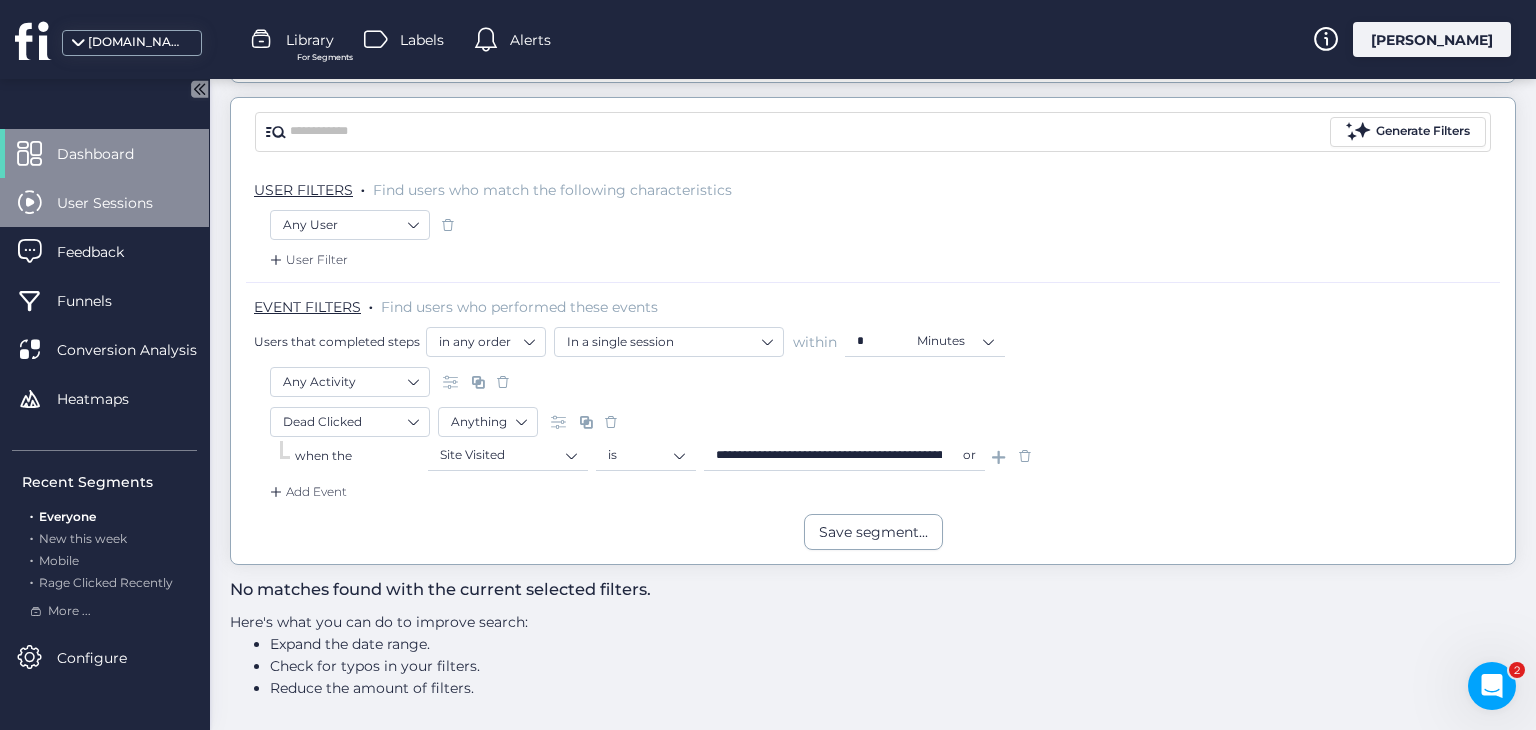 click 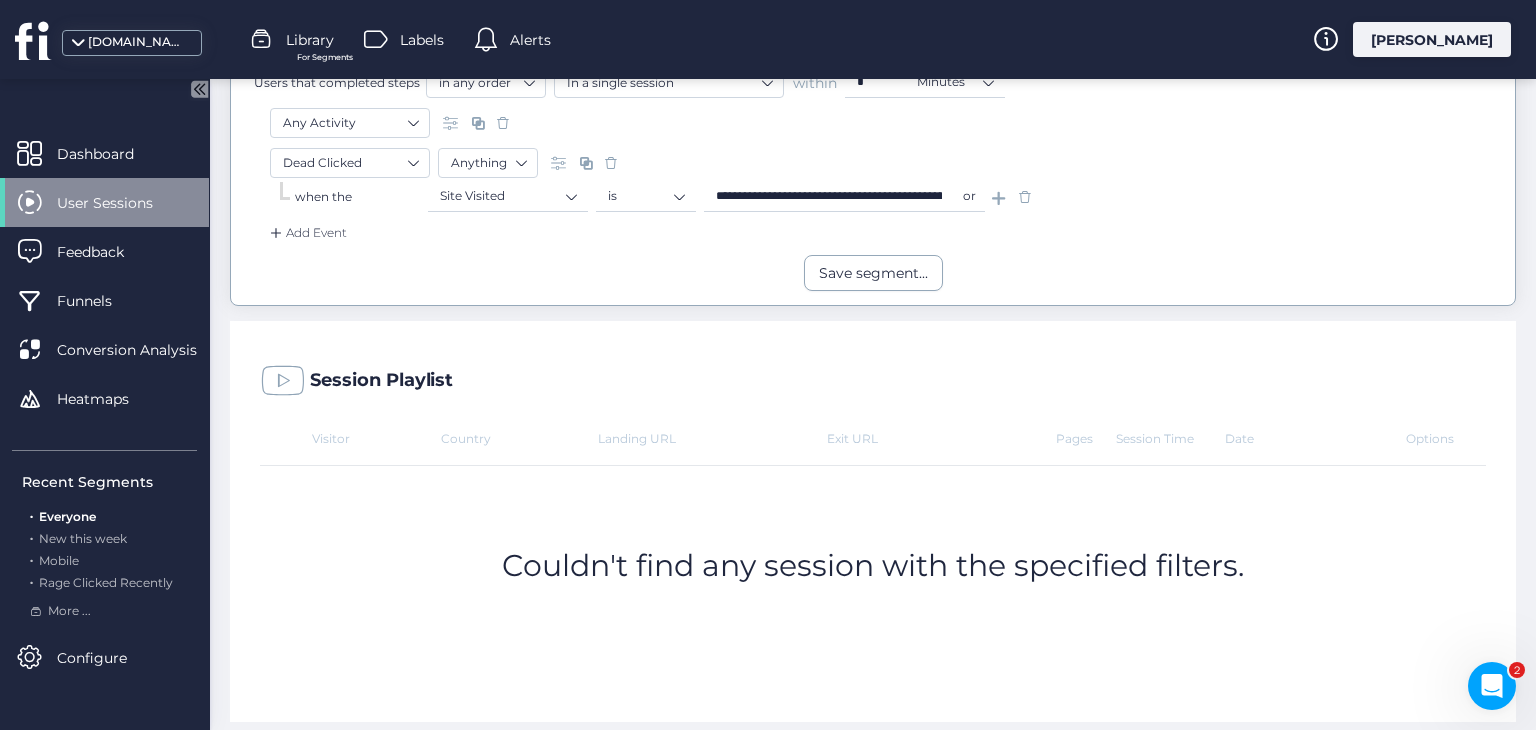 scroll, scrollTop: 420, scrollLeft: 0, axis: vertical 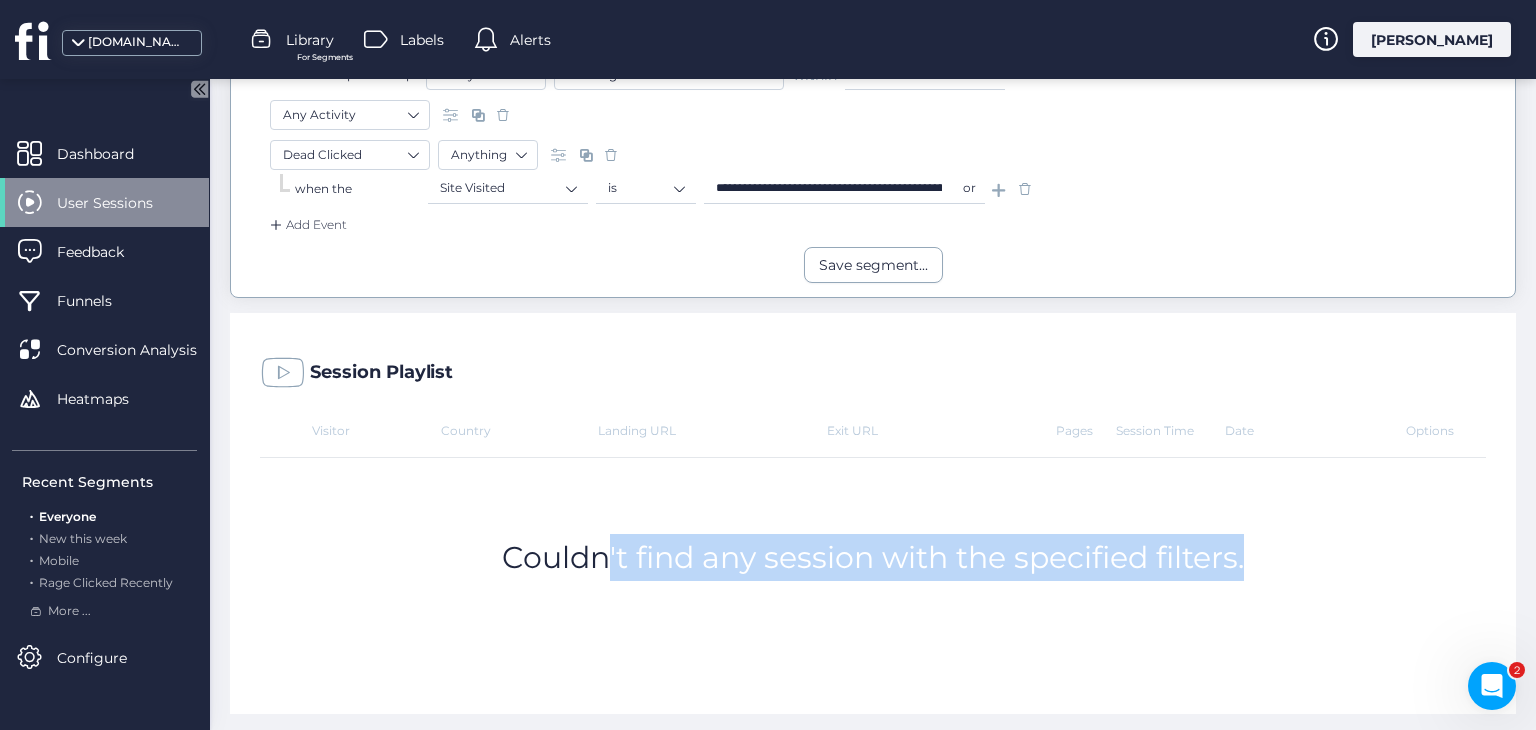 drag, startPoint x: 602, startPoint y: 553, endPoint x: 1143, endPoint y: 598, distance: 542.8683 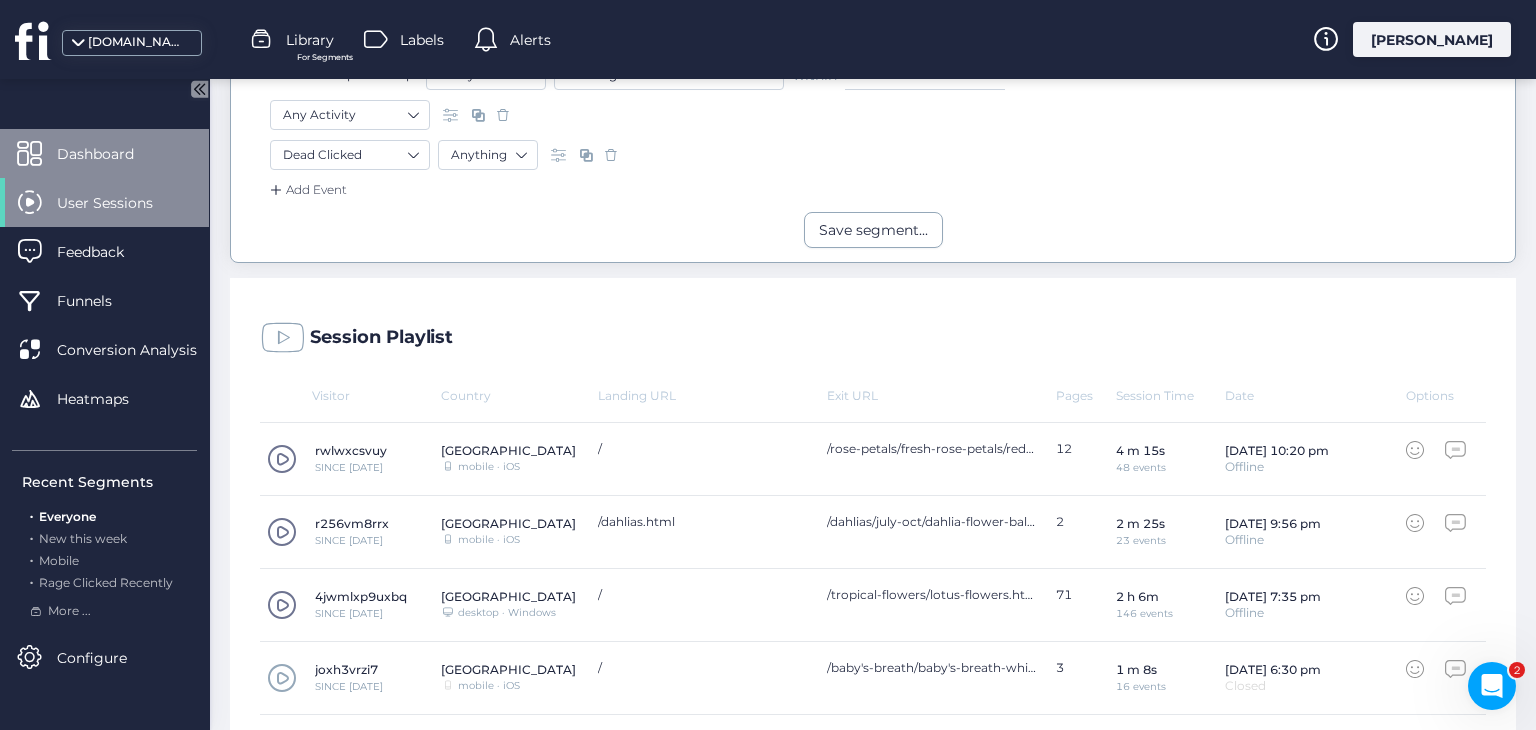 click 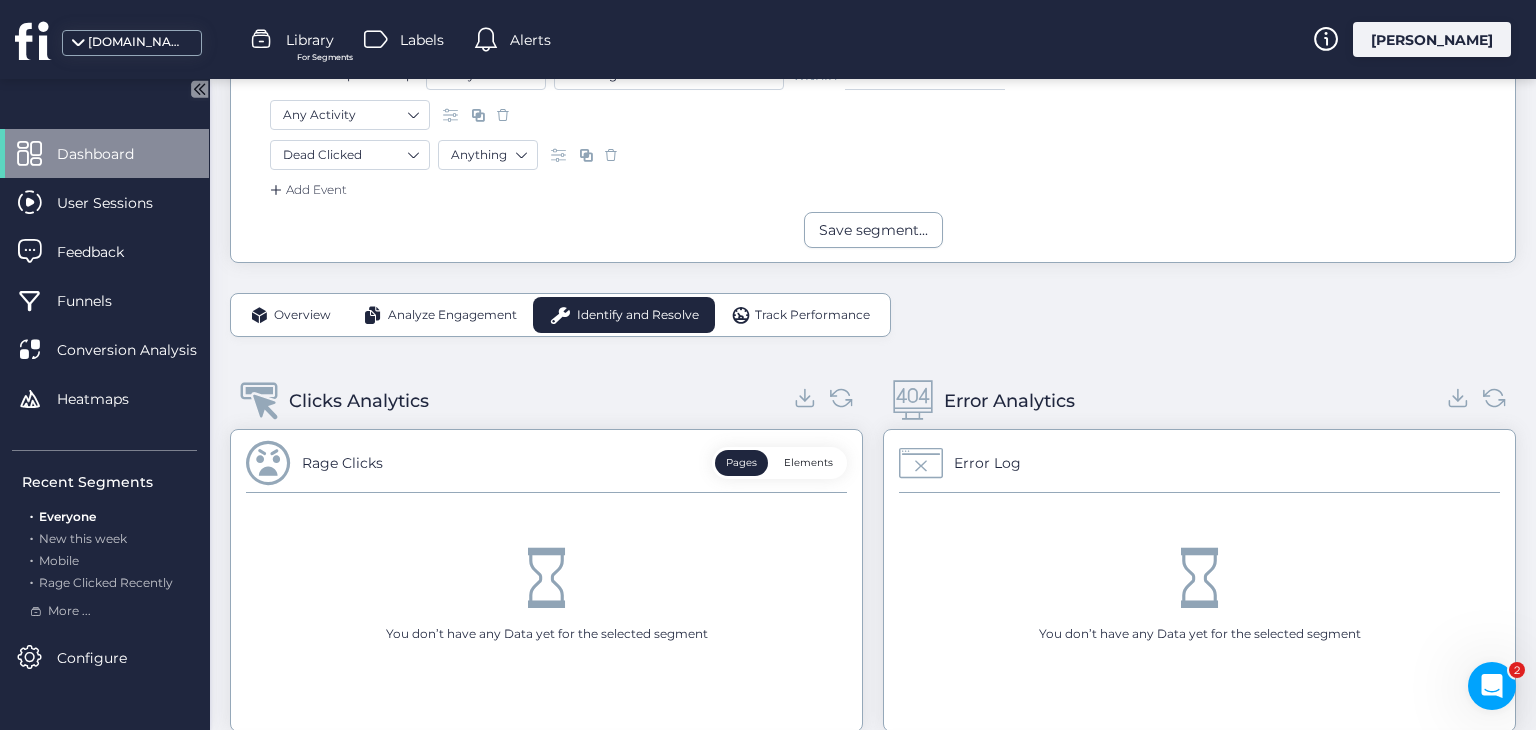 click 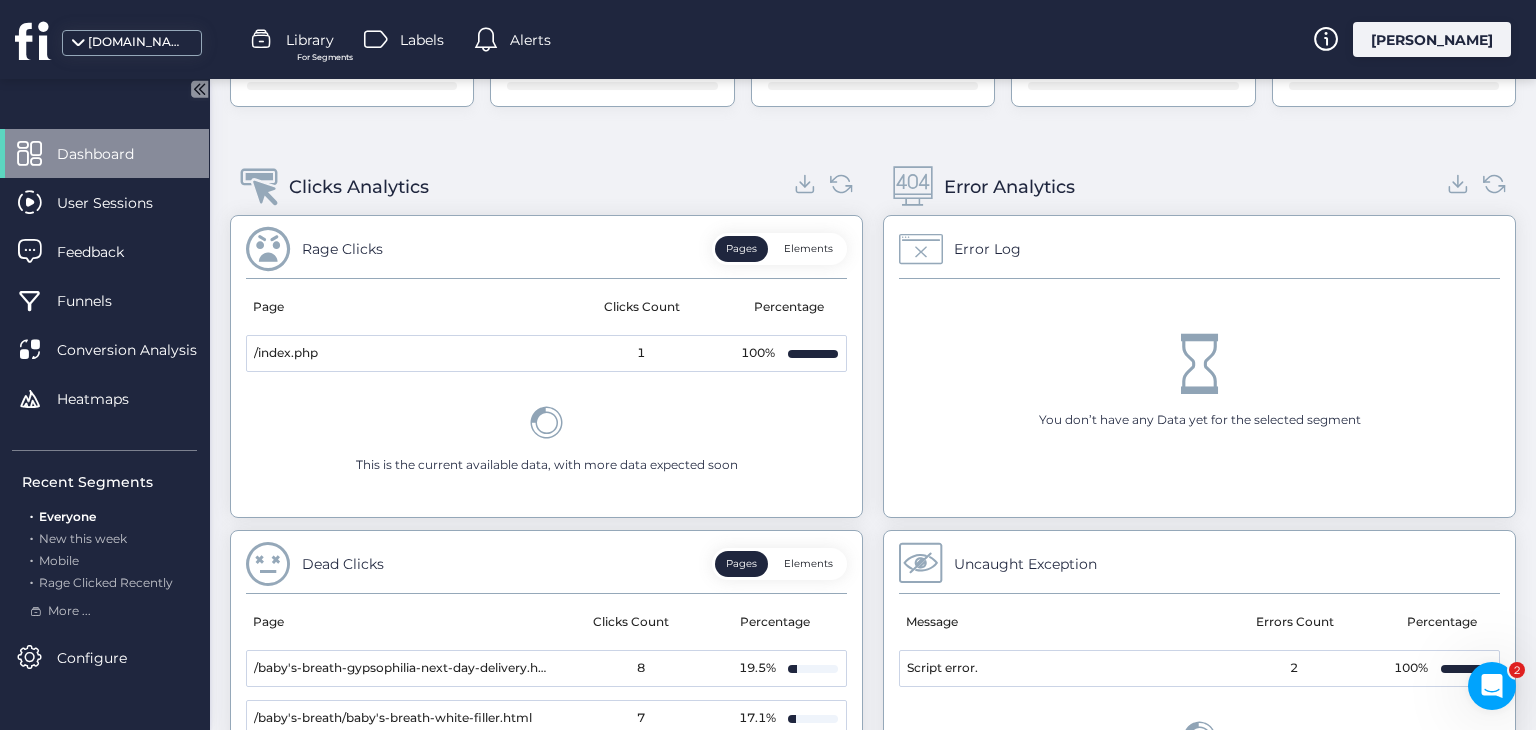 scroll, scrollTop: 920, scrollLeft: 0, axis: vertical 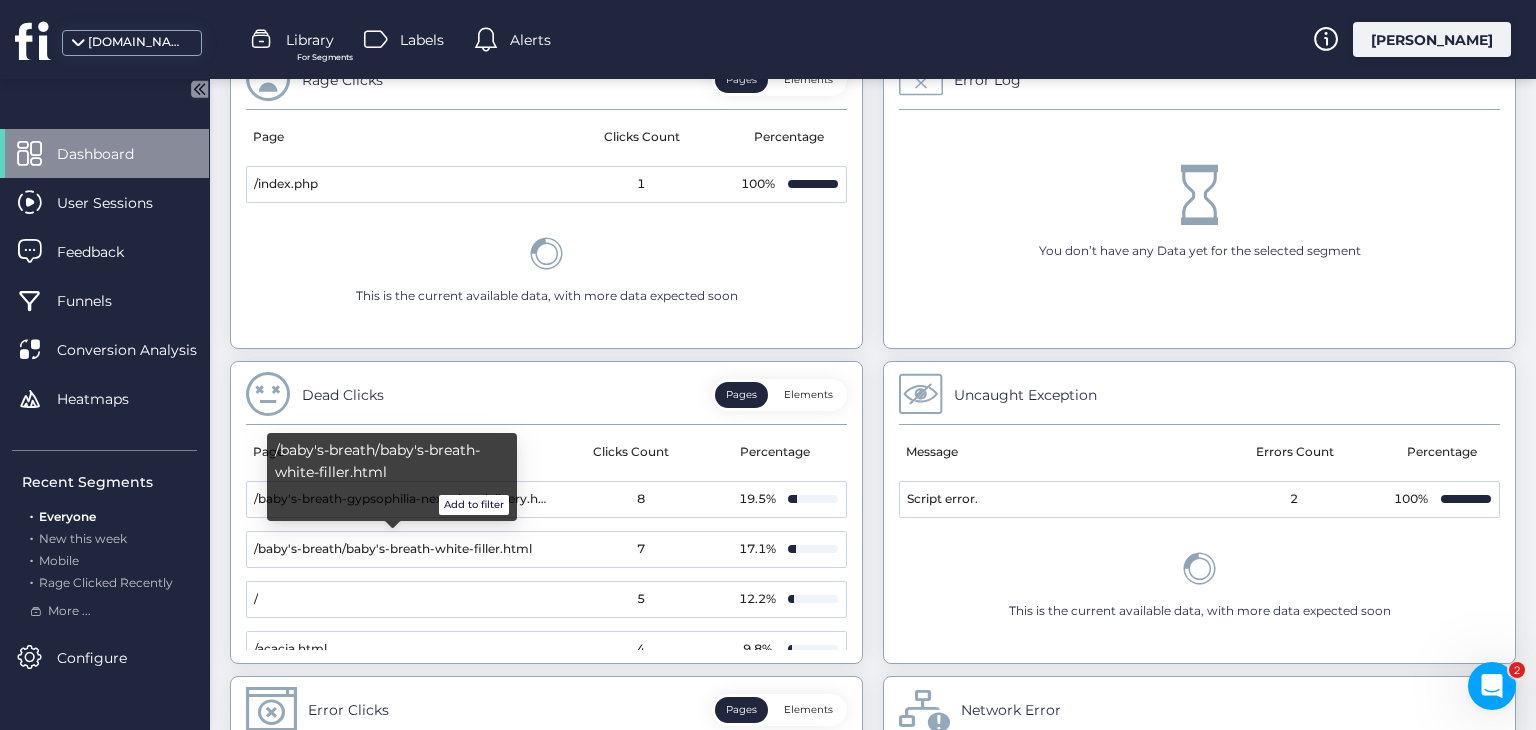 click on "Add to filter" at bounding box center [474, 505] 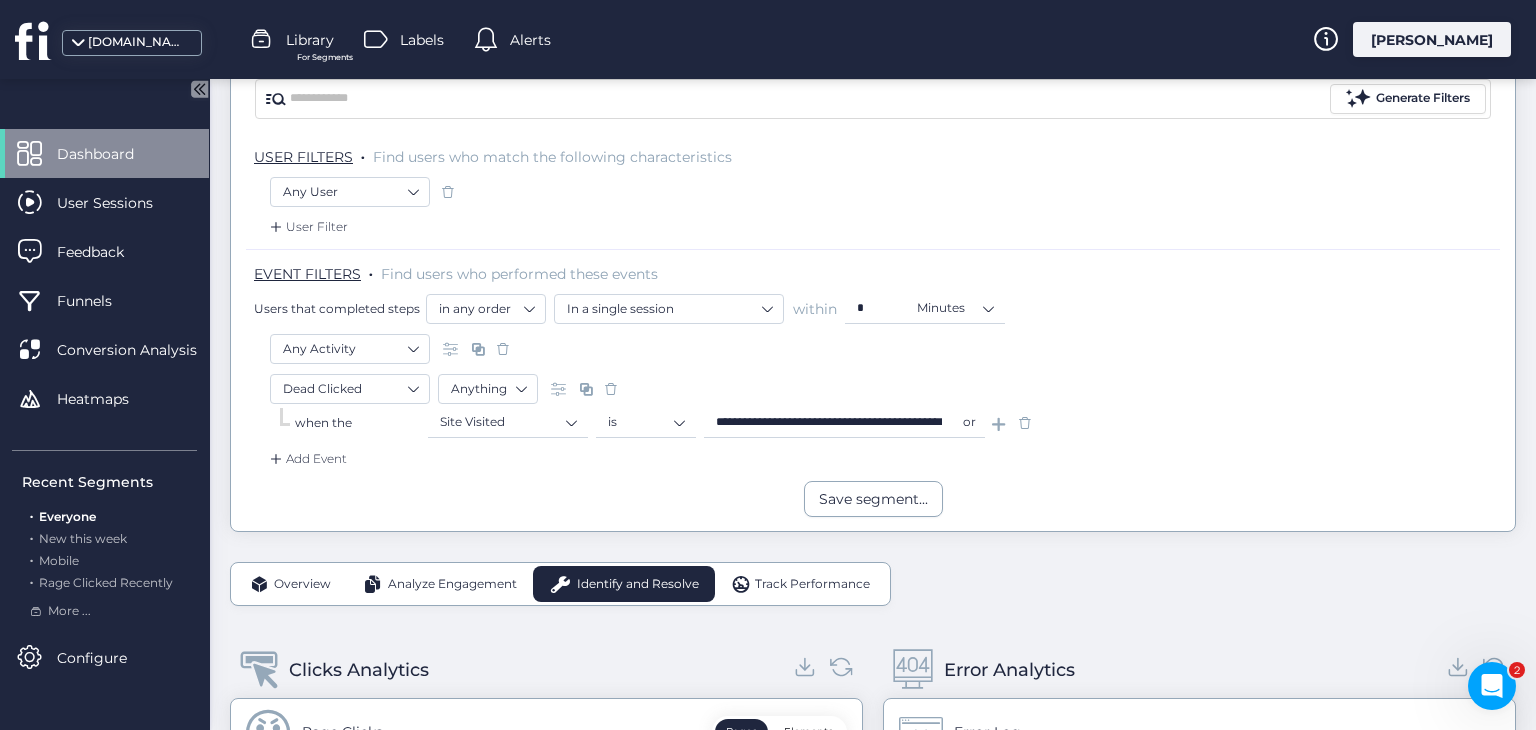 scroll, scrollTop: 0, scrollLeft: 0, axis: both 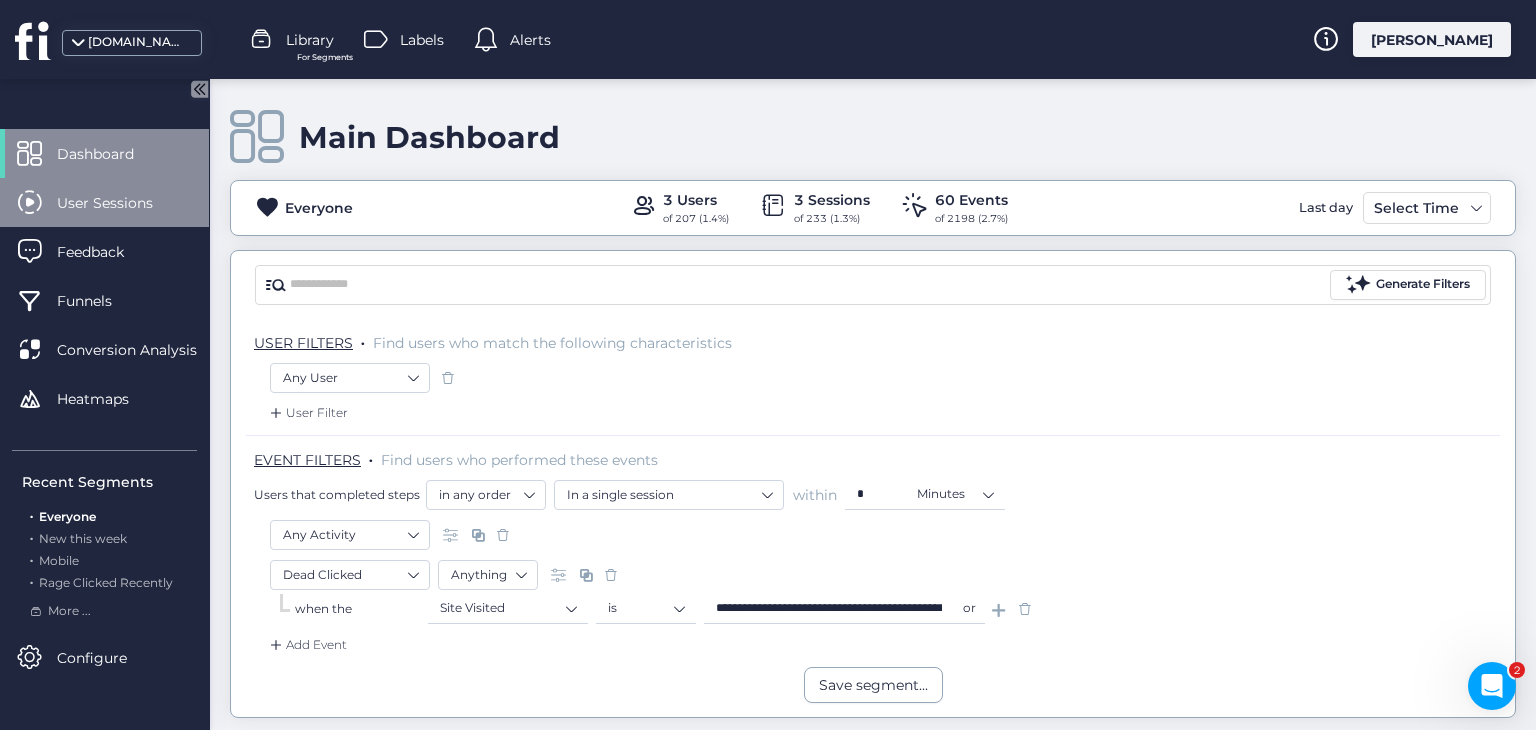 click 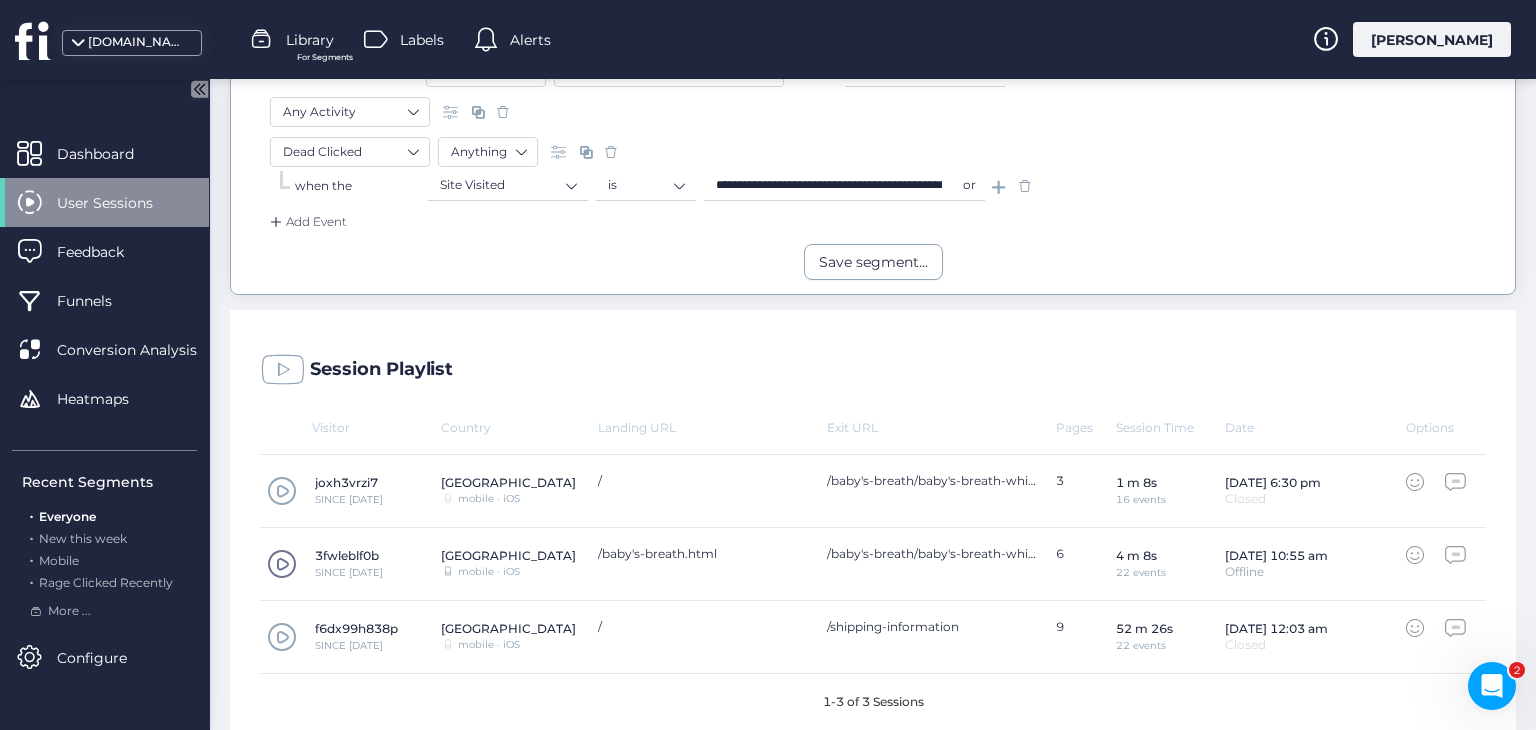 scroll, scrollTop: 440, scrollLeft: 0, axis: vertical 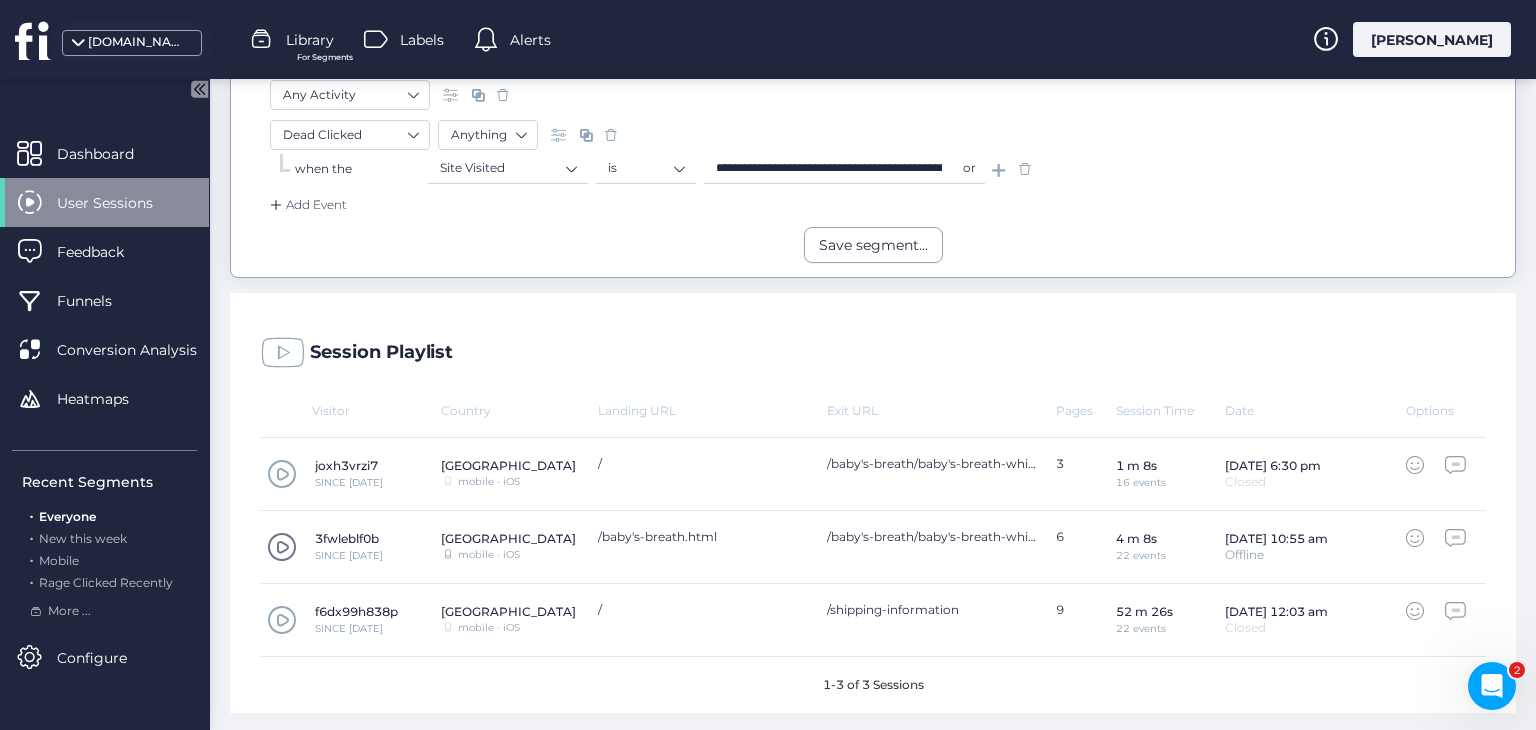click 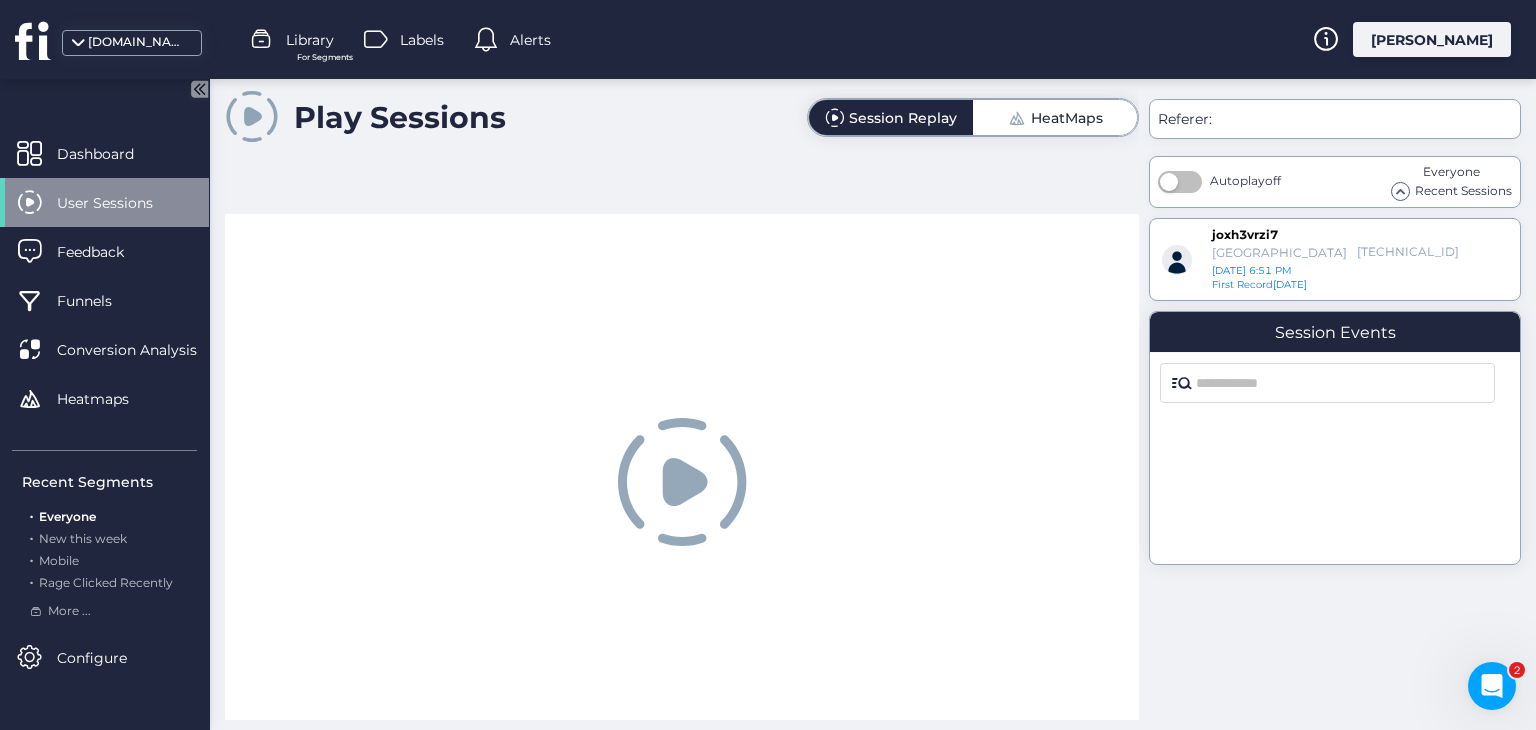 scroll, scrollTop: 0, scrollLeft: 0, axis: both 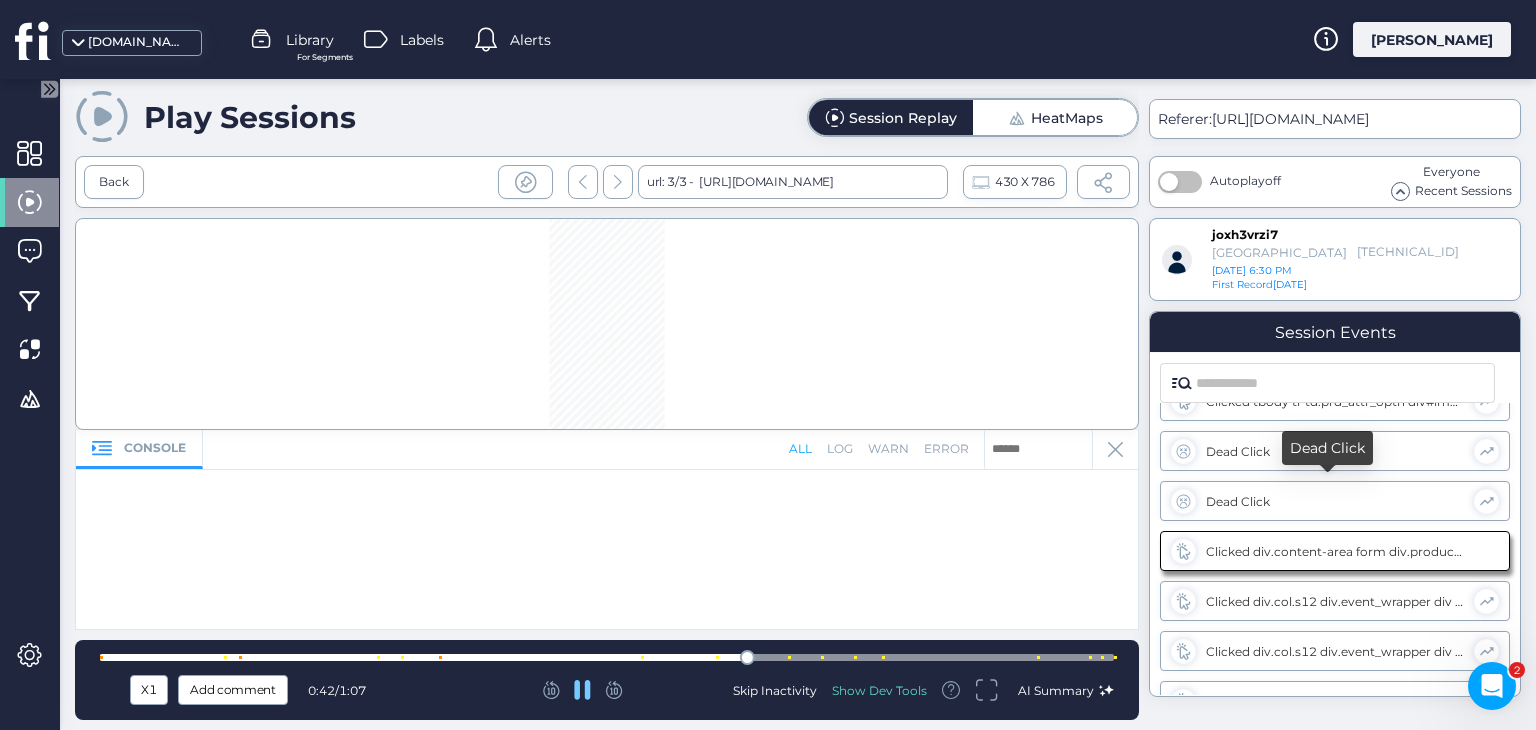 click on "Dead Click" at bounding box center (1335, 501) 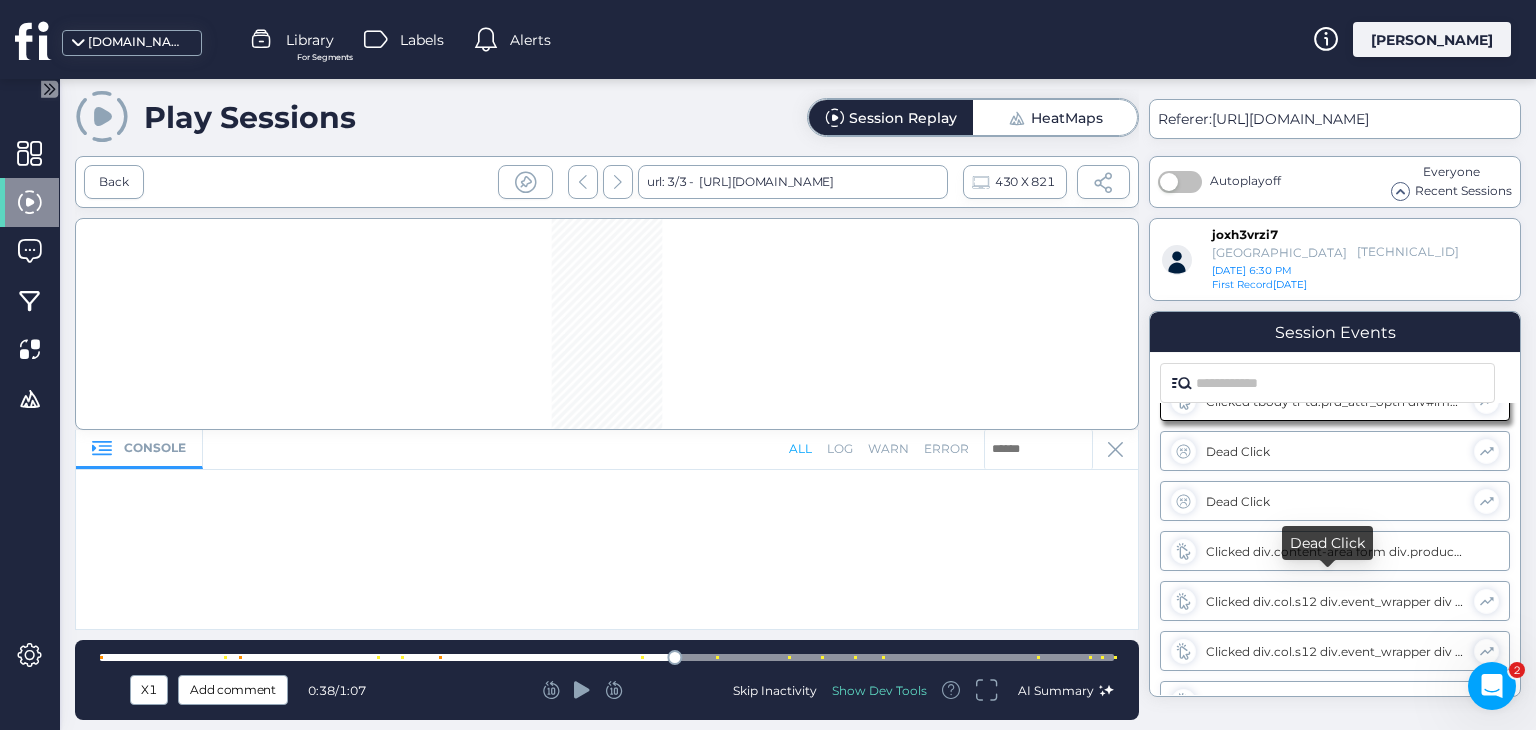 scroll, scrollTop: 183, scrollLeft: 0, axis: vertical 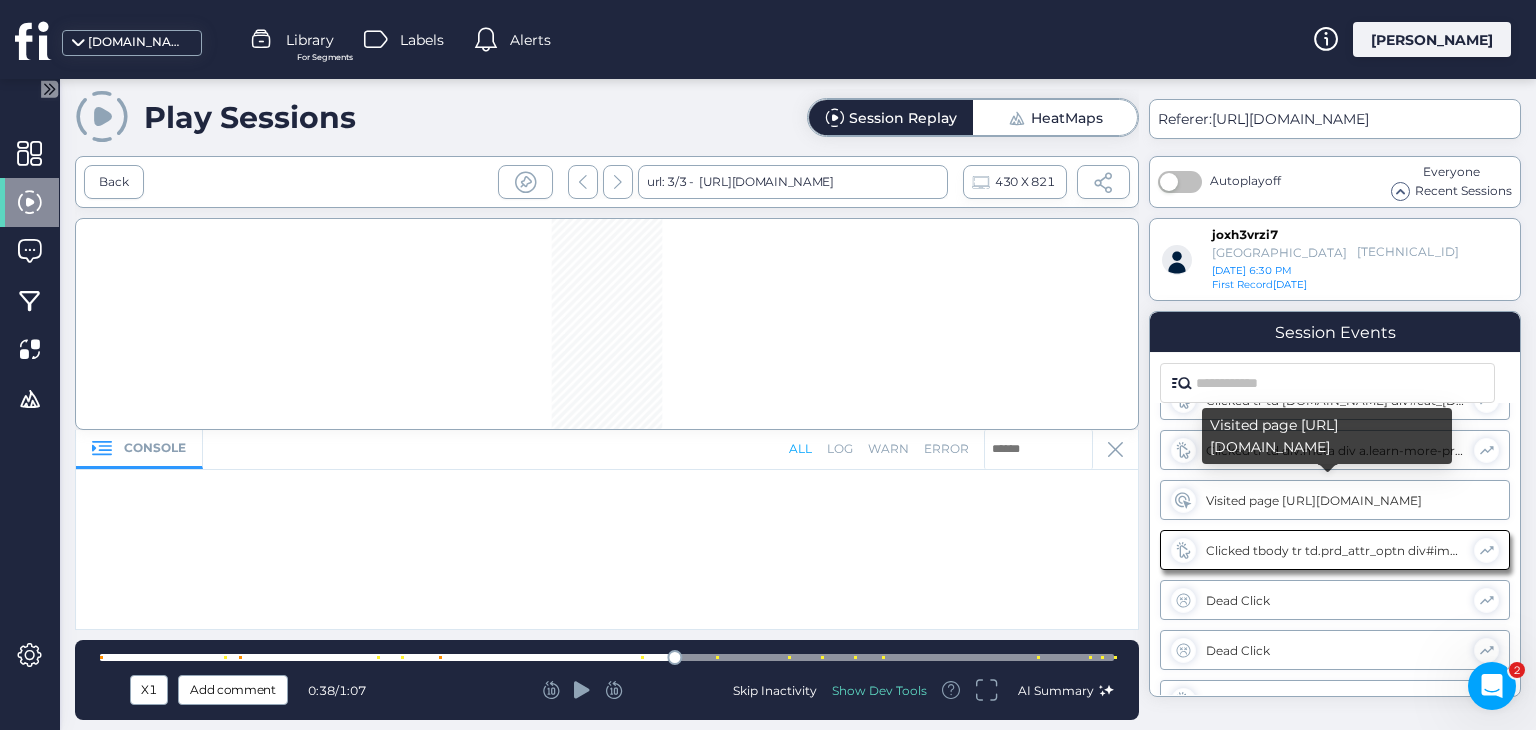 click on "Dead Click" at bounding box center [1335, 600] 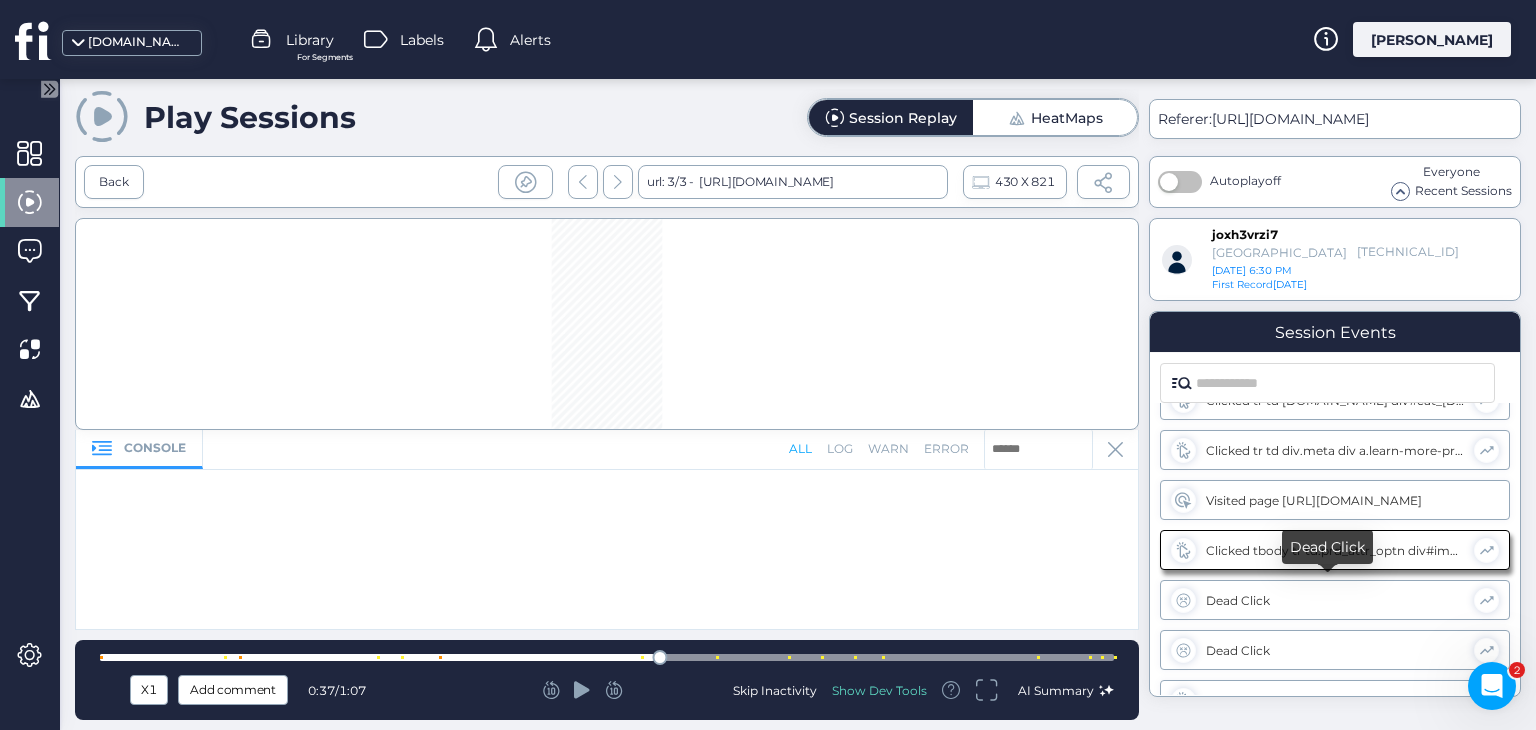 click on "Dead Click" at bounding box center (1335, 600) 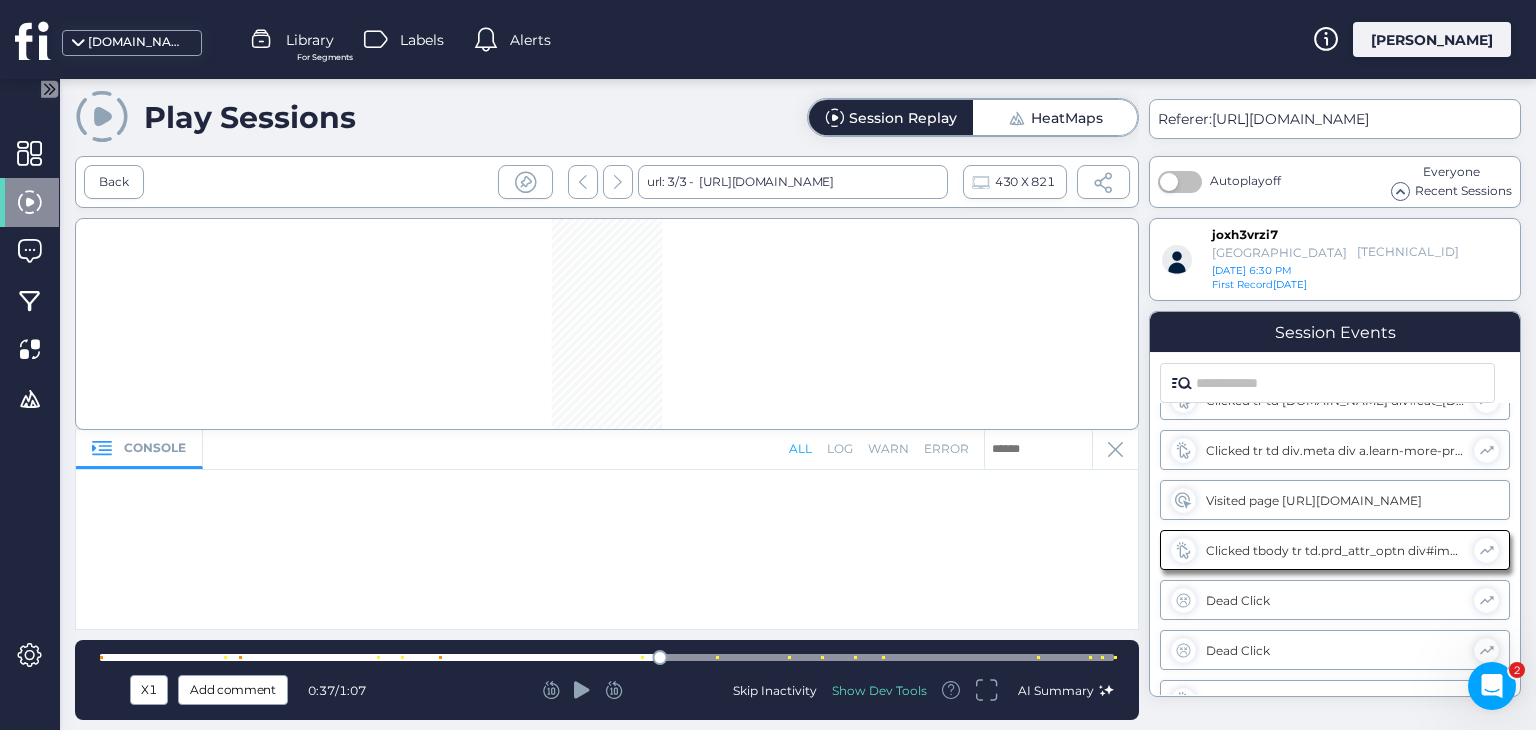 click 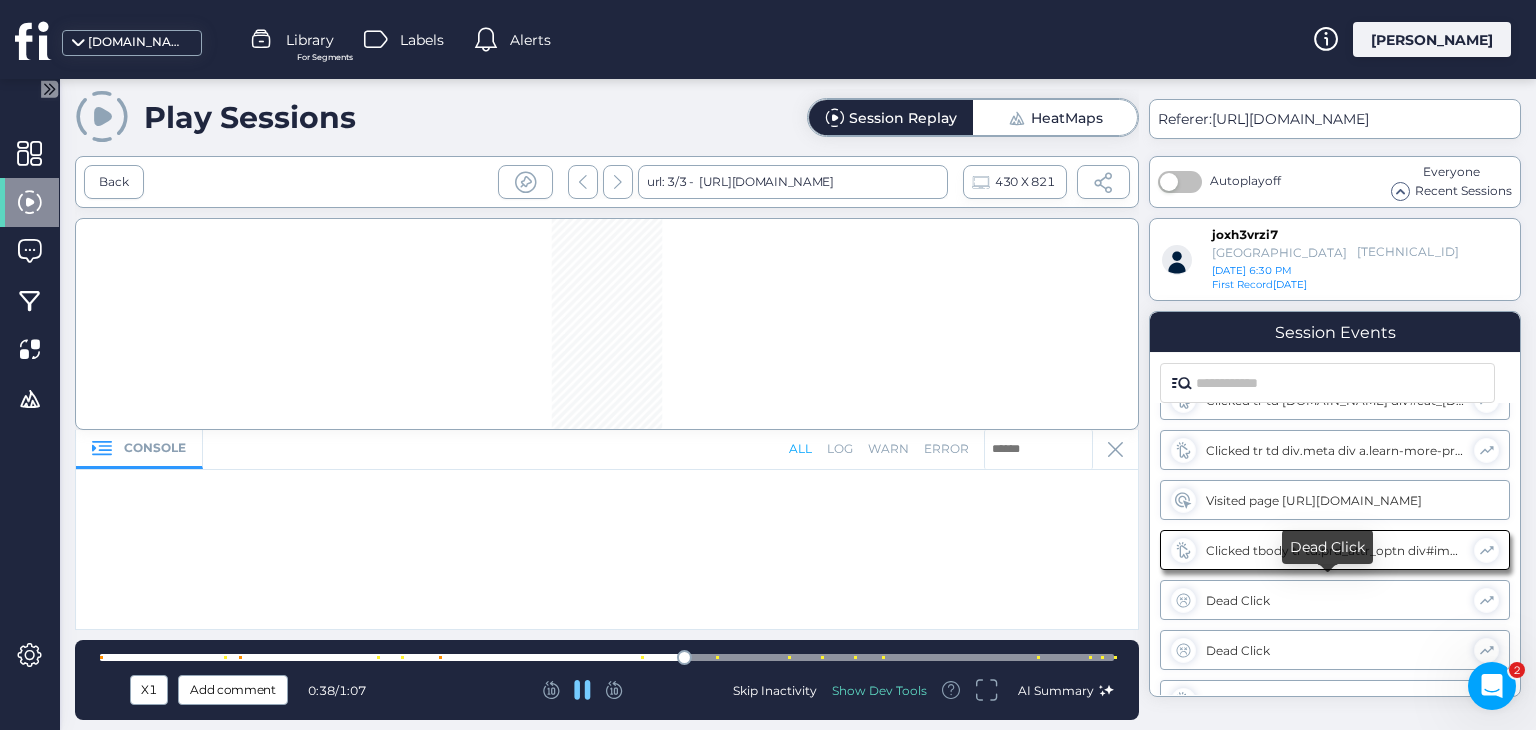 click on "Visited page [URL][DOMAIN_NAME] Clicked [DOMAIN_NAME] div div div a[href="[URL][DOMAIN_NAME]"] Visited page [URL][DOMAIN_NAME] Clicked tr td [DOMAIN_NAME] div#cat_[DOMAIN_NAME]_thumb a[href="[URL][DOMAIN_NAME]"] Clicked tr td div.meta div a.learn-more-prod[href="[URL][DOMAIN_NAME]"] Visited page [URL][DOMAIN_NAME] Clicked tbody tr td.prd_attr_optn div#img_id1 img#calendar_img_1[src="[URL][DOMAIN_NAME]"] Dead Click Dead Click Clicked div.content-area form div.product-details-wraper.clearfix div.column-right div.productAttributes Clicked div.col.s12 div.event_wrapper div div#no_event_wrap input#no_event_date Clicked td div.col.s12 div.event_wrapper div div#no_event_wrap" 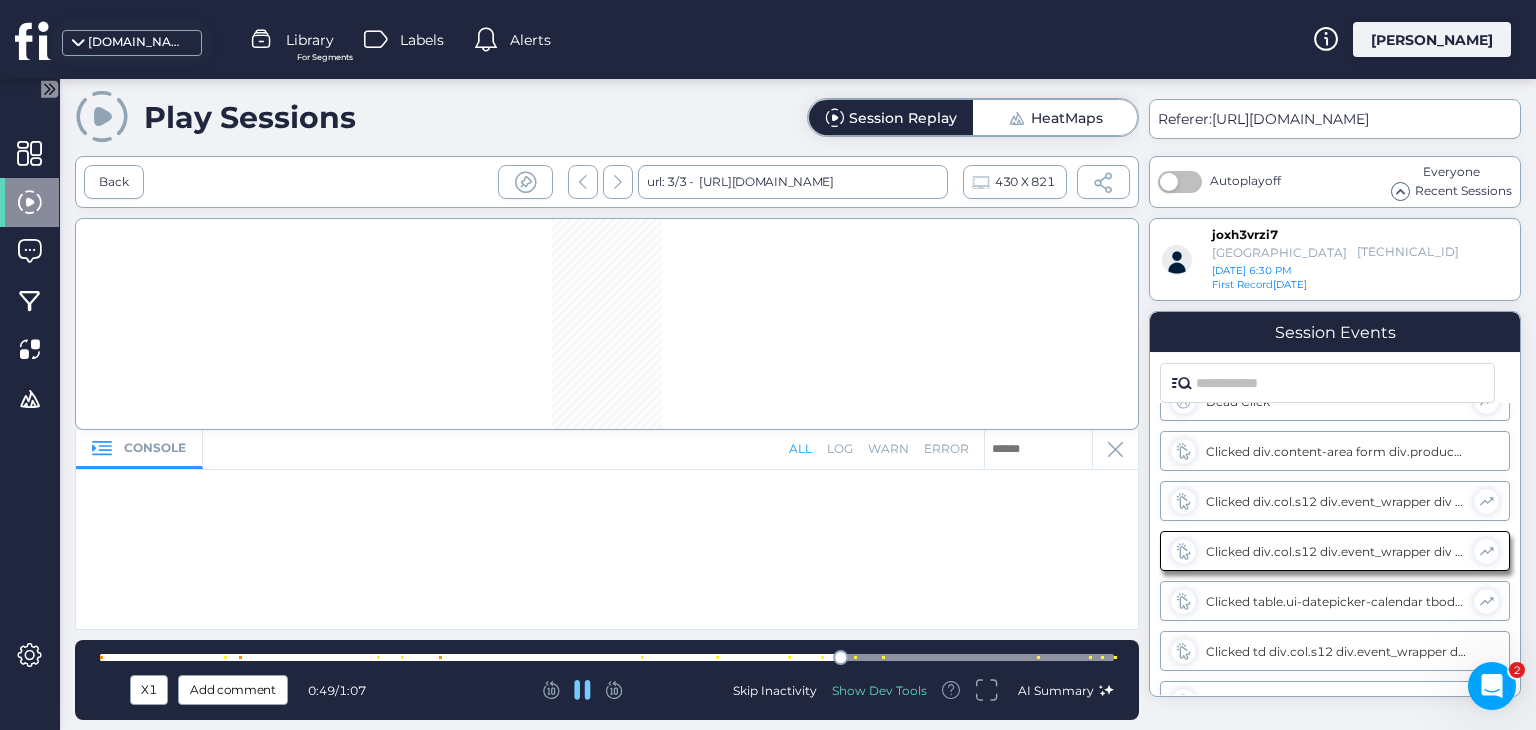 scroll, scrollTop: 132, scrollLeft: 0, axis: vertical 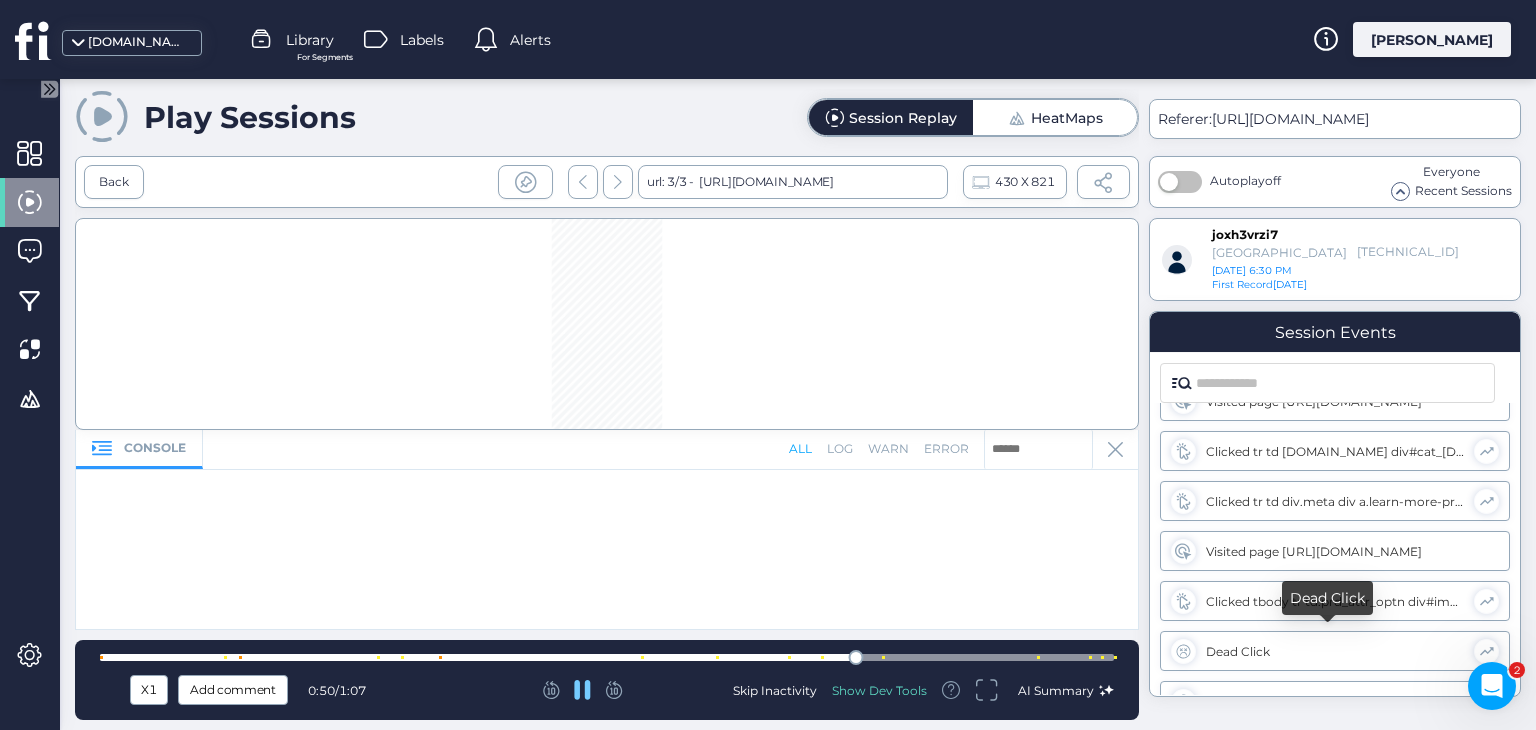 click on "Dead Click" at bounding box center [1335, 651] 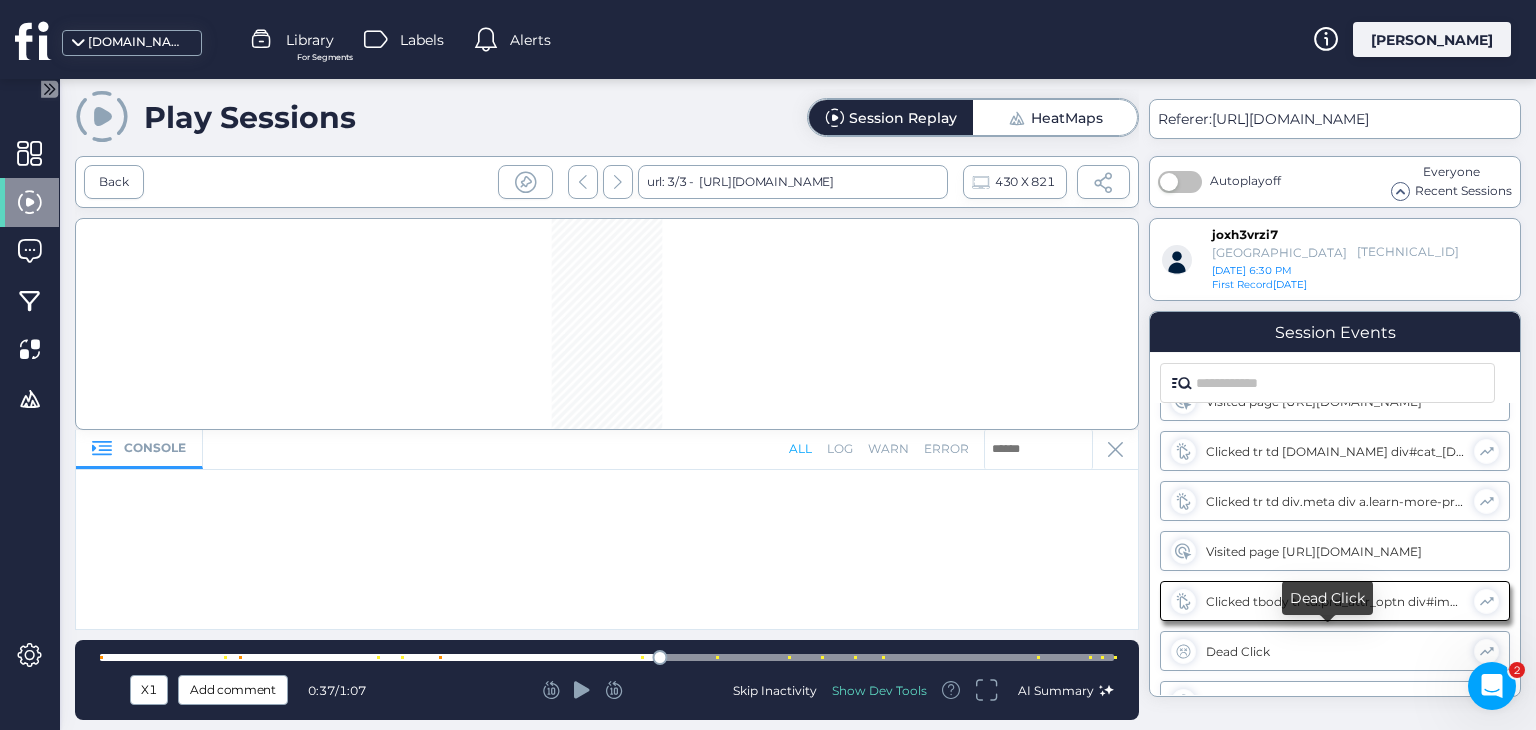 scroll, scrollTop: 183, scrollLeft: 0, axis: vertical 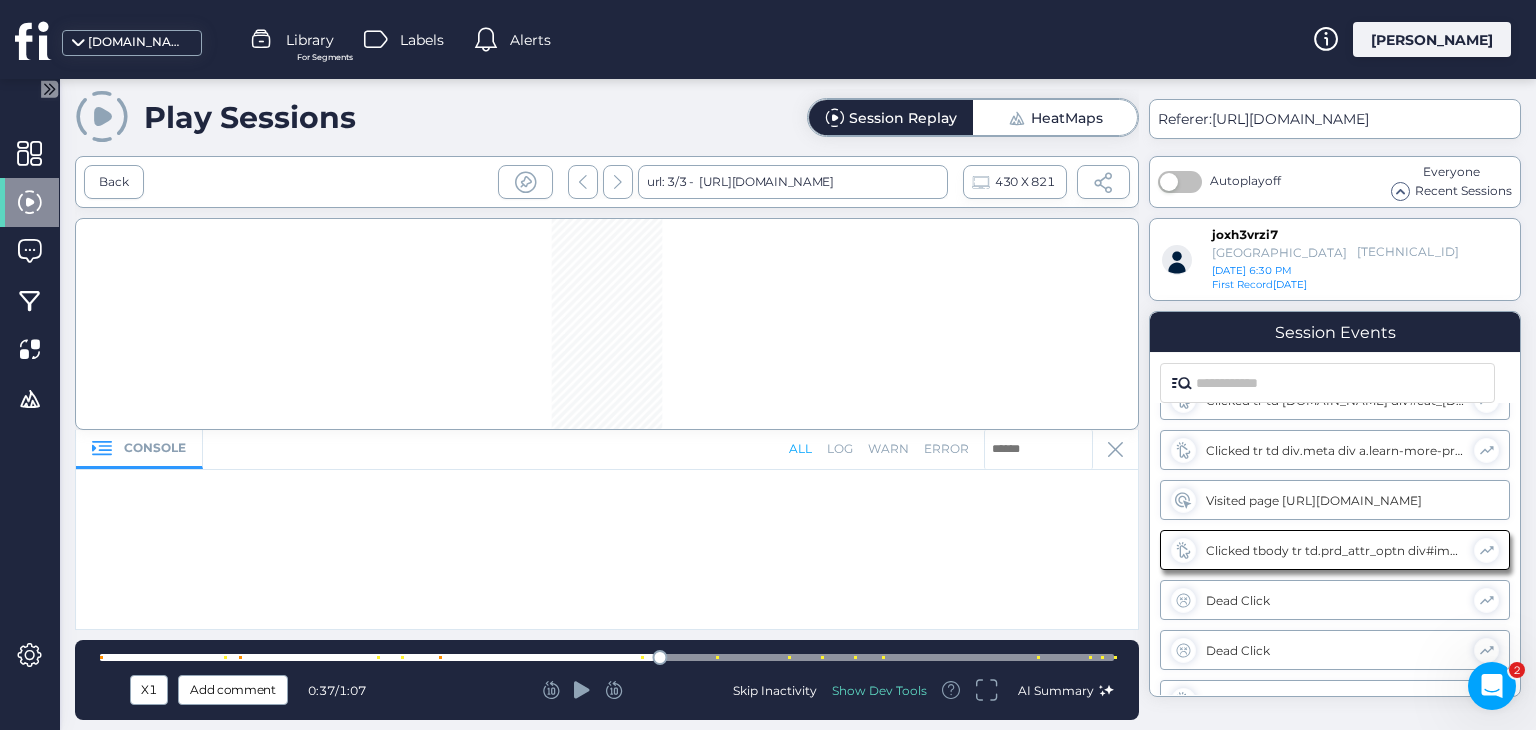 click 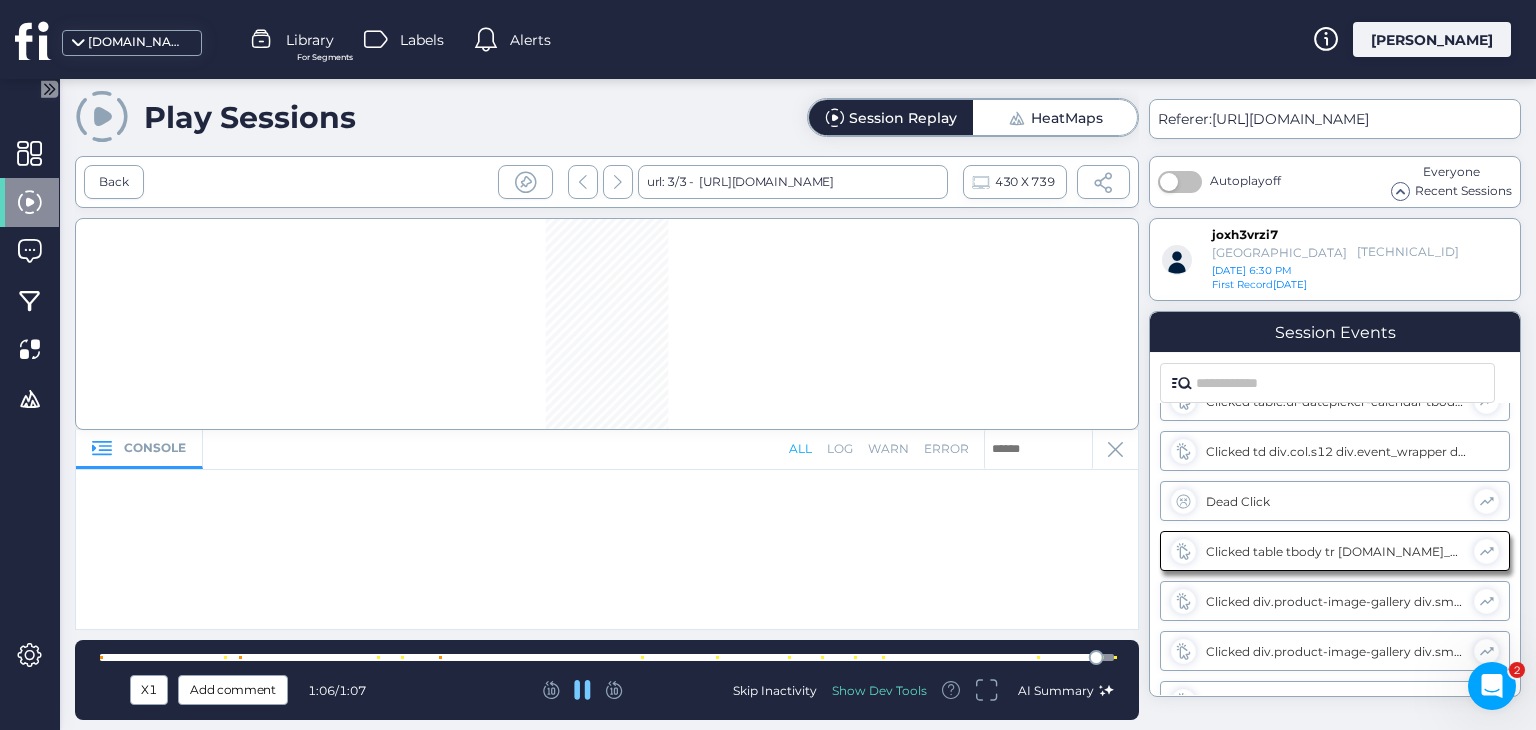scroll, scrollTop: 658, scrollLeft: 0, axis: vertical 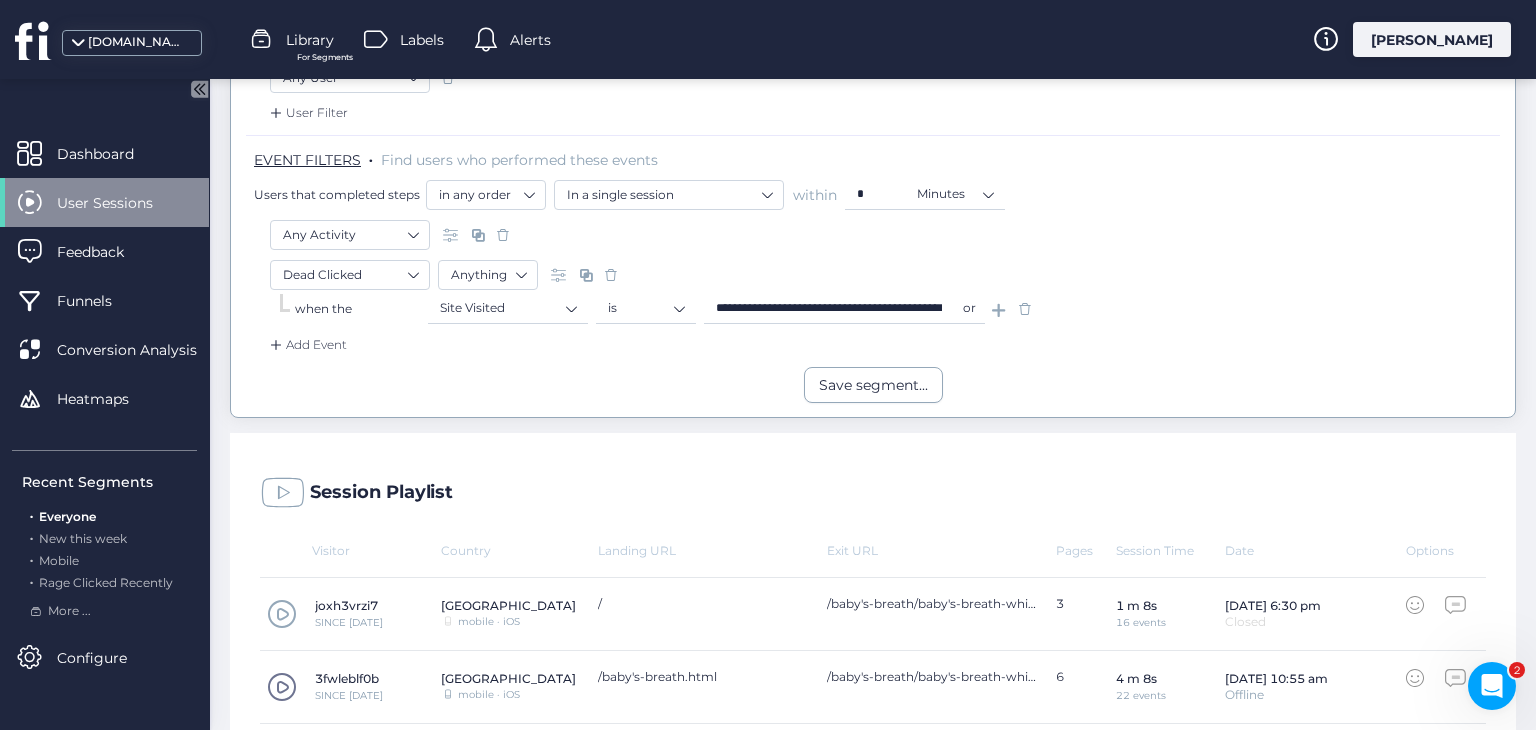 click 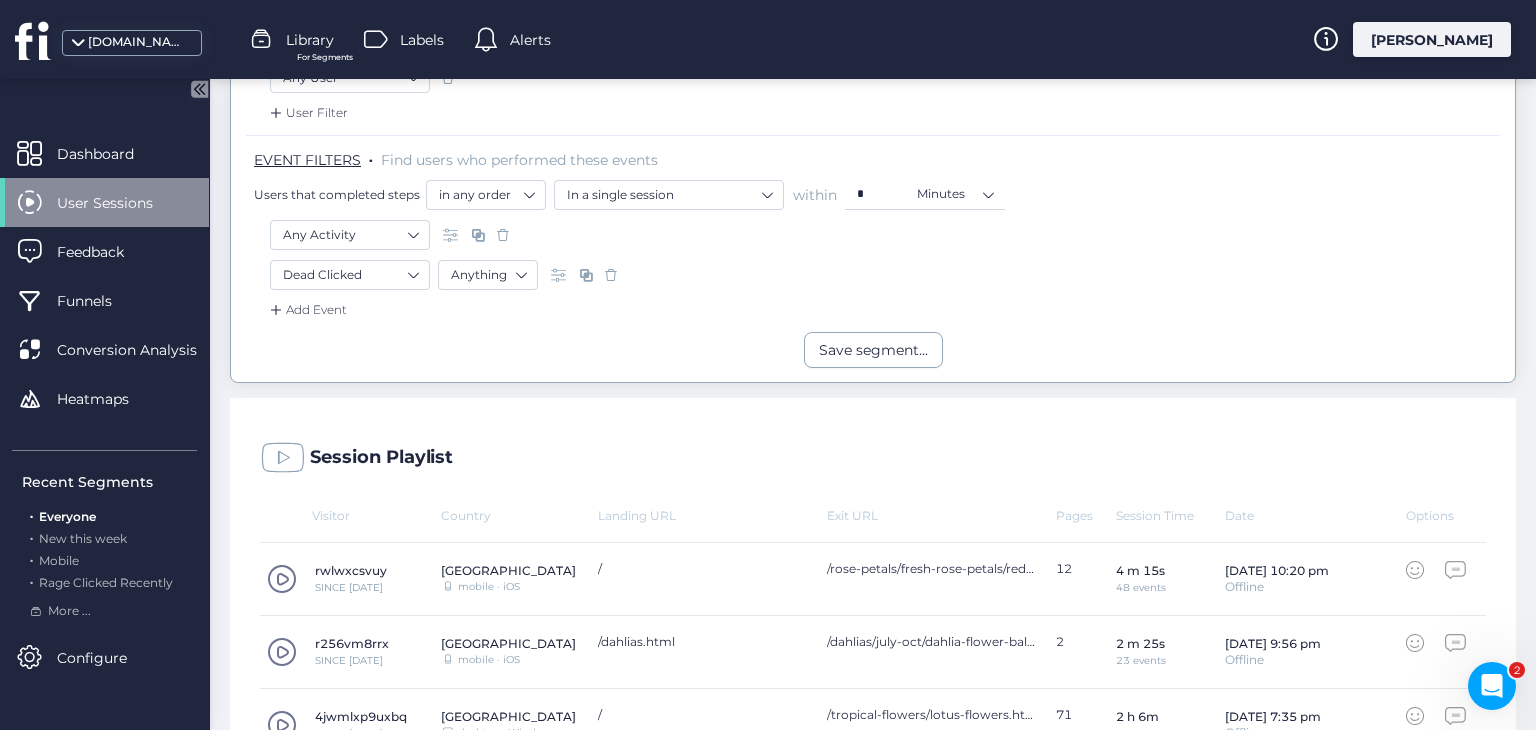 click 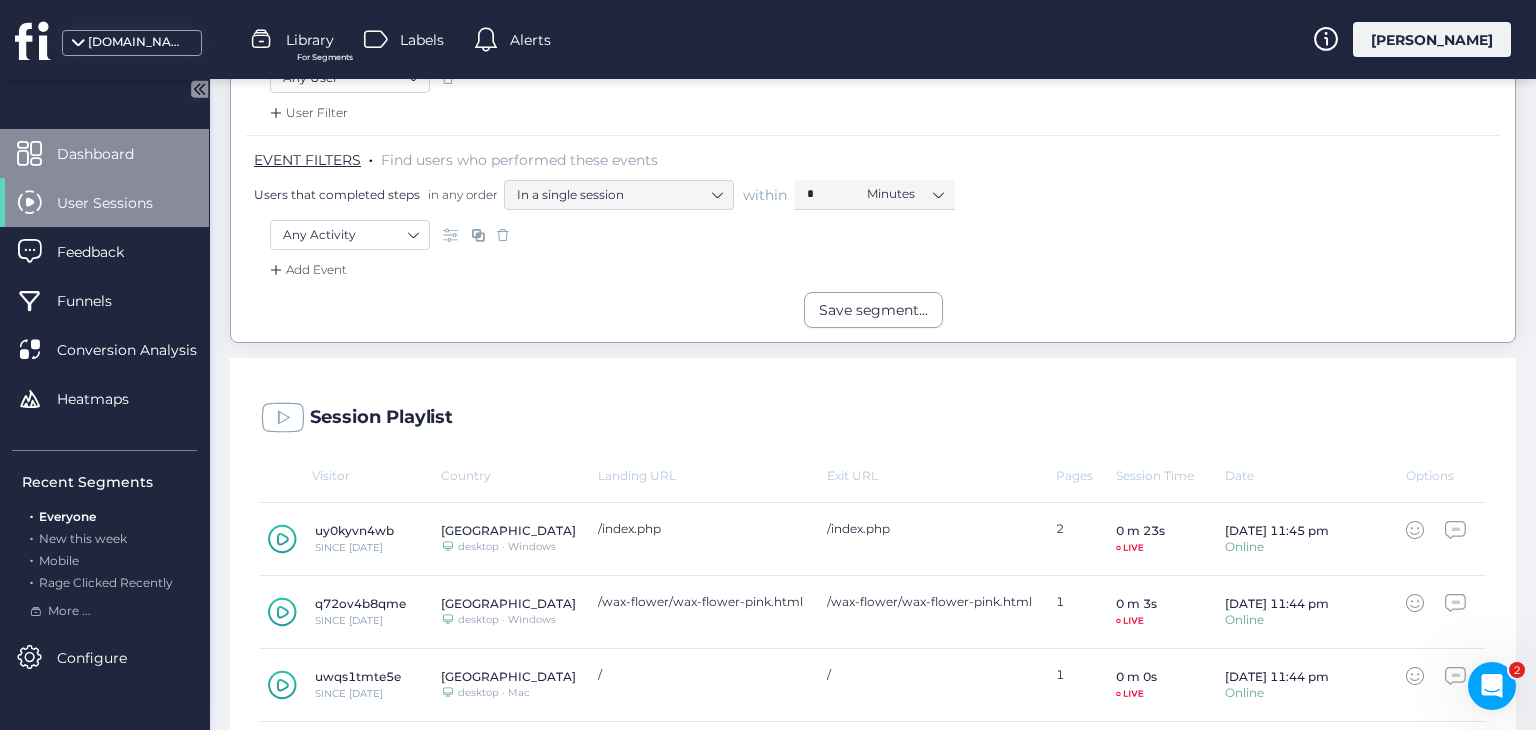 click 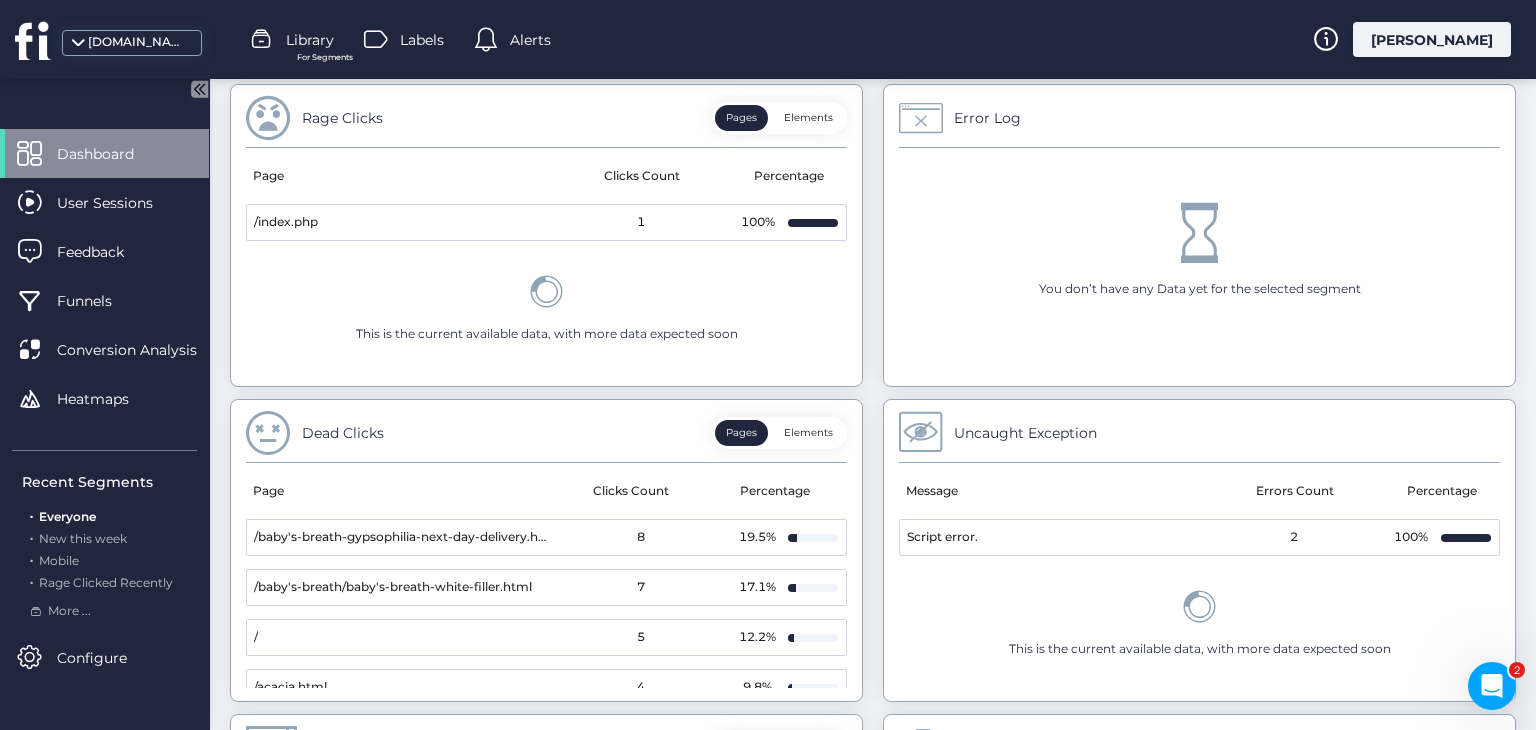 scroll, scrollTop: 752, scrollLeft: 0, axis: vertical 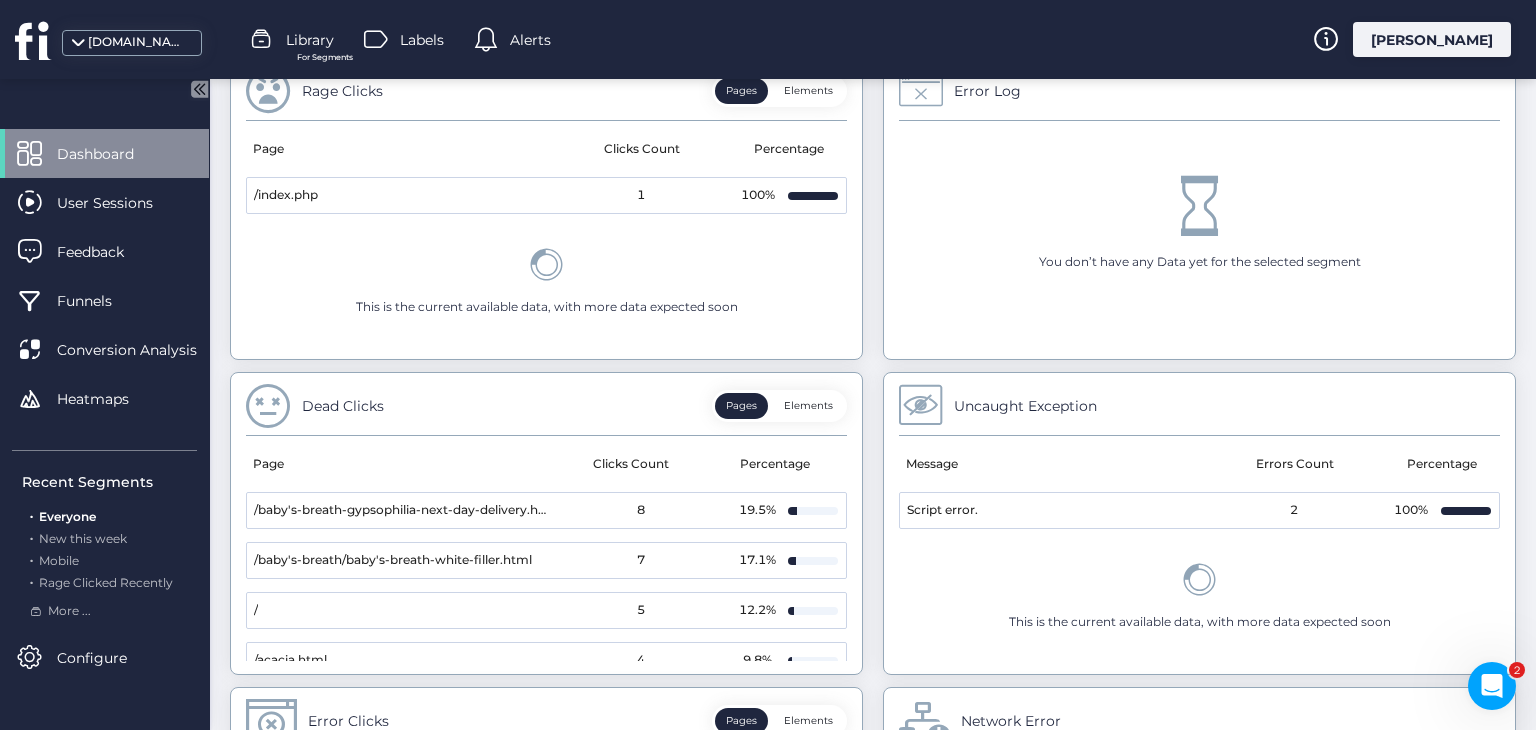 drag, startPoint x: 1535, startPoint y: 338, endPoint x: 1535, endPoint y: 499, distance: 161 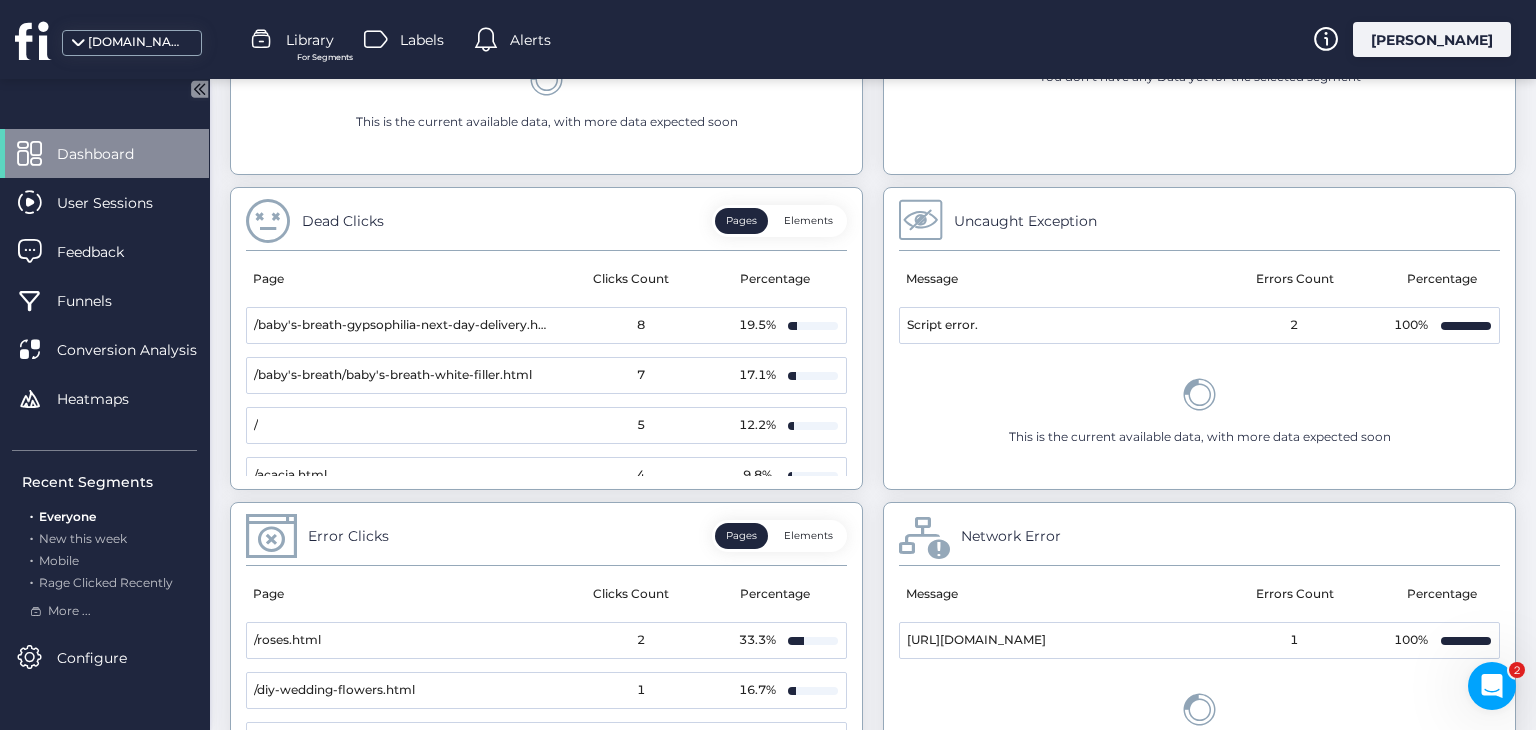 scroll, scrollTop: 1080, scrollLeft: 0, axis: vertical 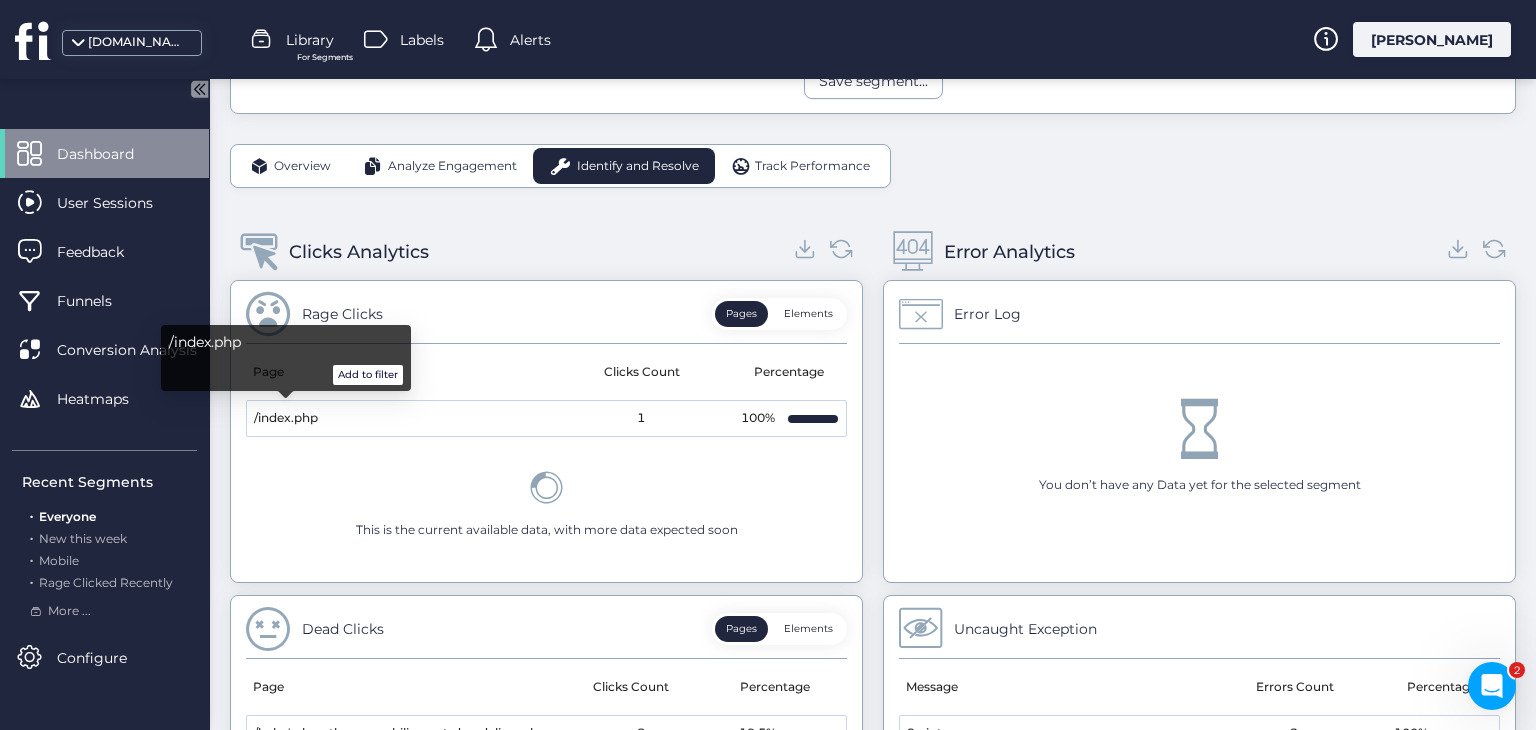click on "Add to filter" at bounding box center [368, 375] 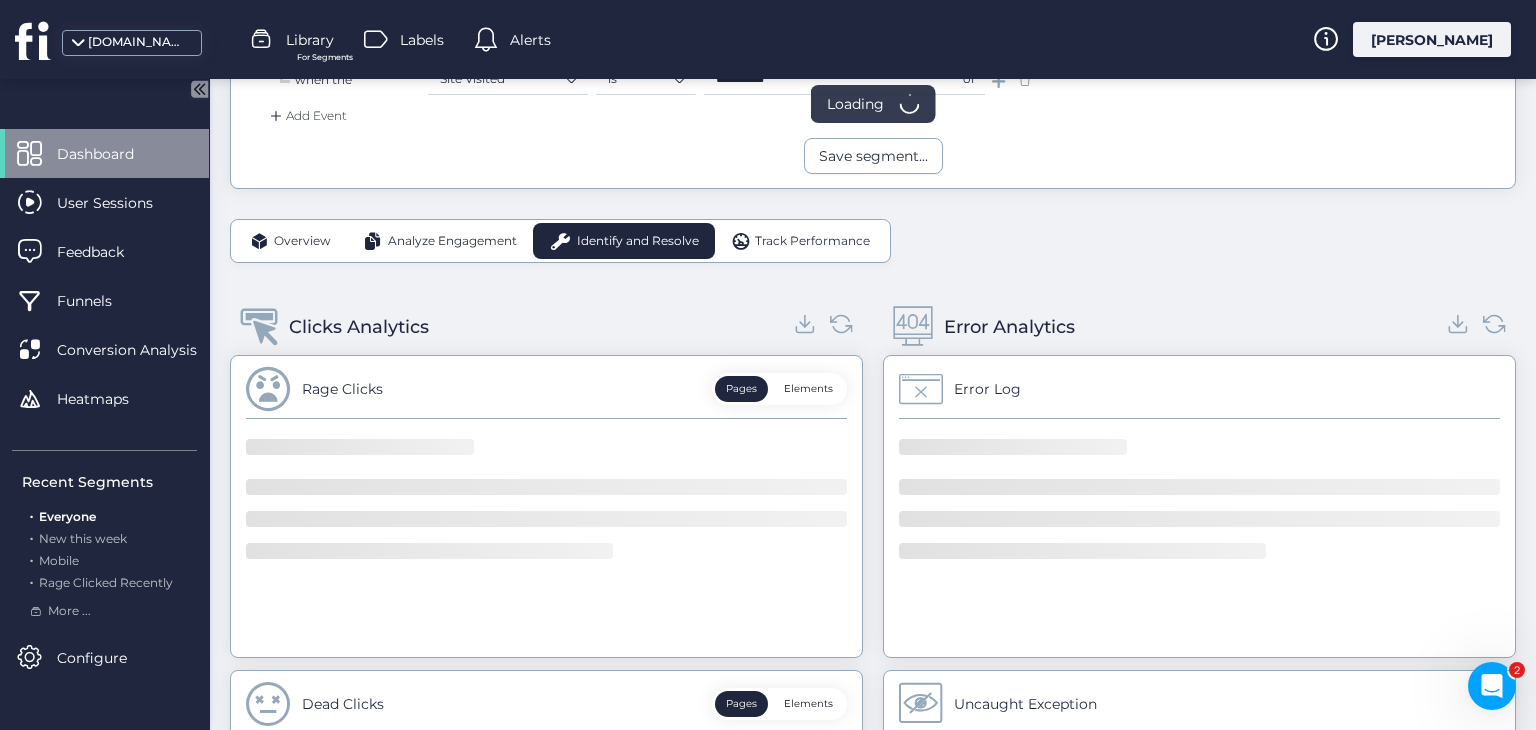 scroll, scrollTop: 604, scrollLeft: 0, axis: vertical 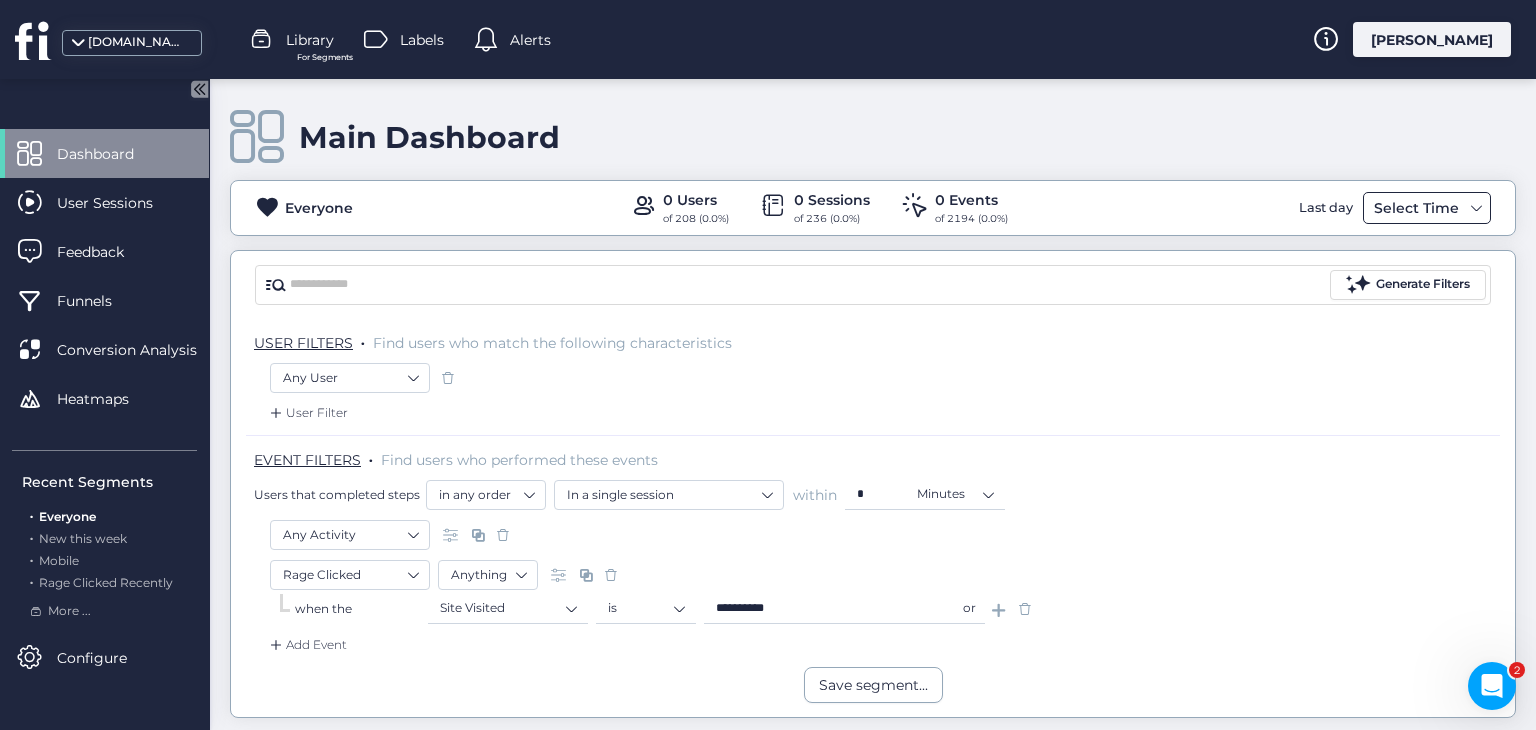 click on "Select Time" 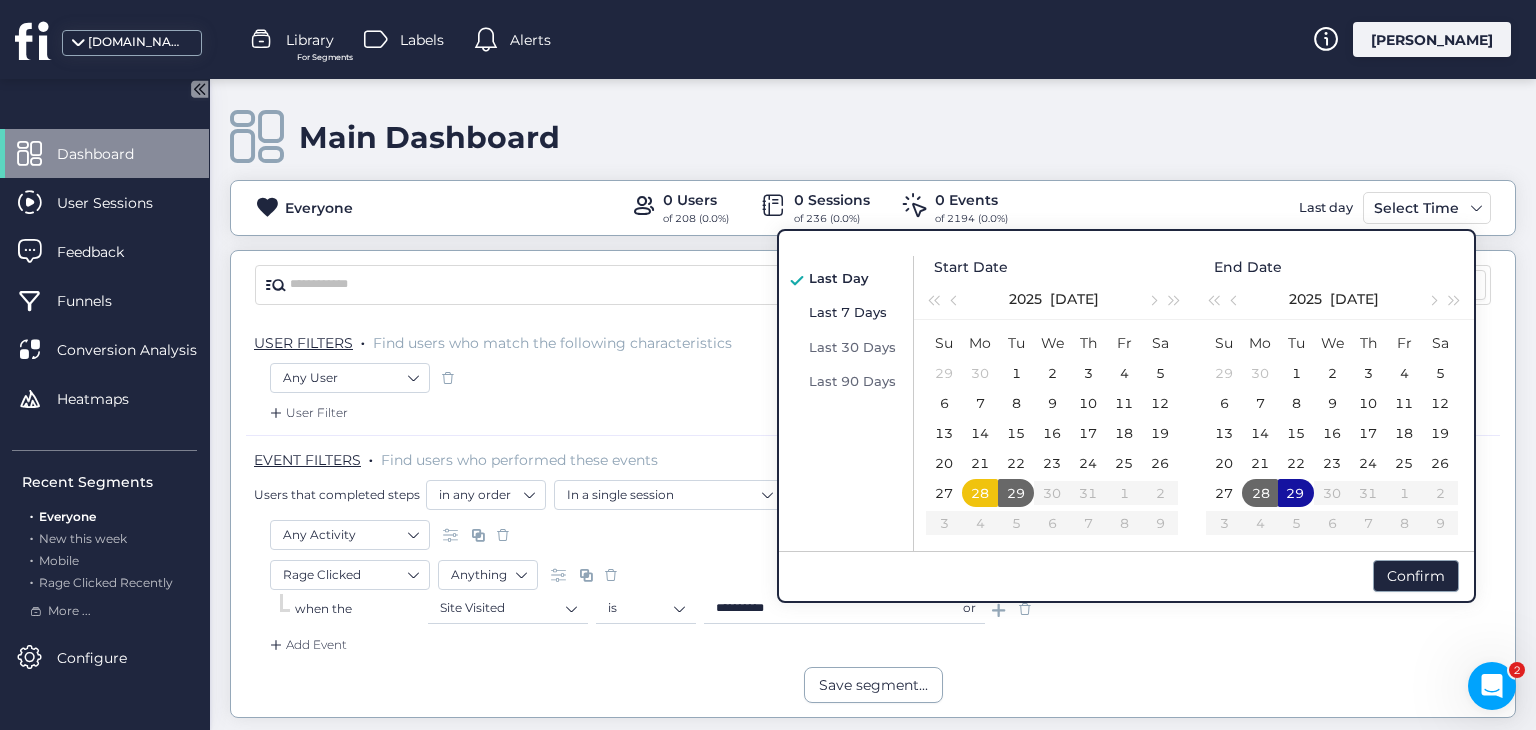 click on "Last 7 Days" at bounding box center (848, 312) 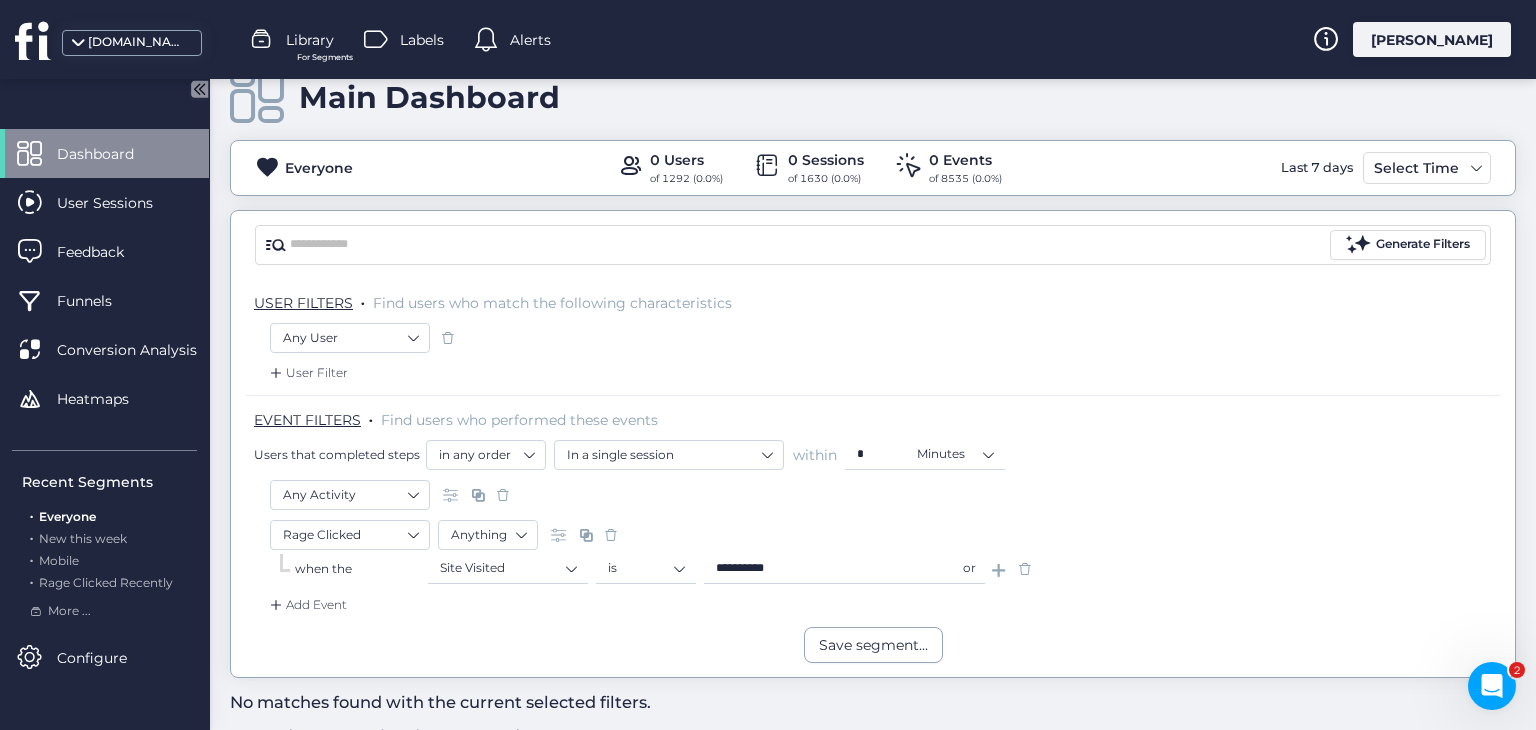 scroll, scrollTop: 0, scrollLeft: 0, axis: both 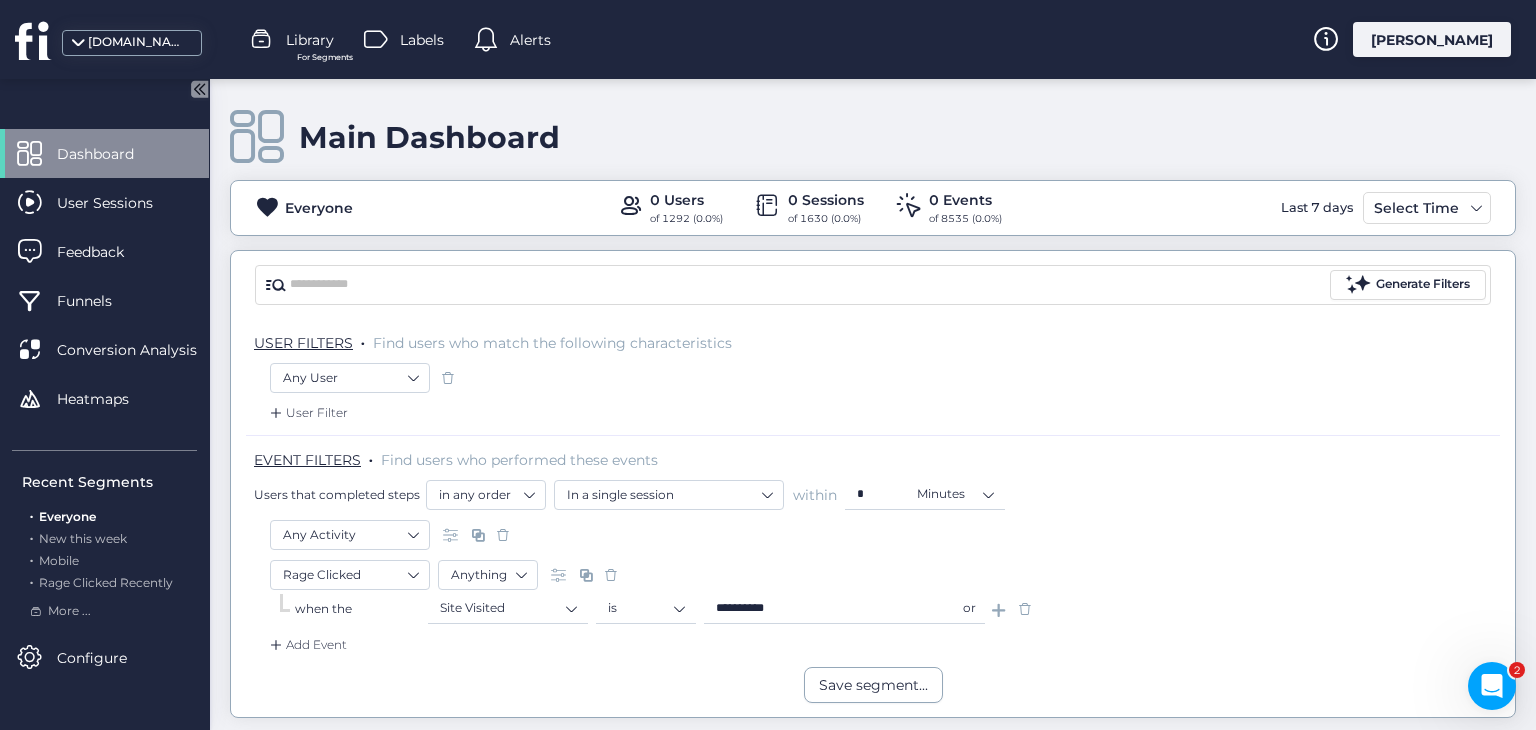 drag, startPoint x: 1535, startPoint y: 310, endPoint x: 1535, endPoint y: 299, distance: 11 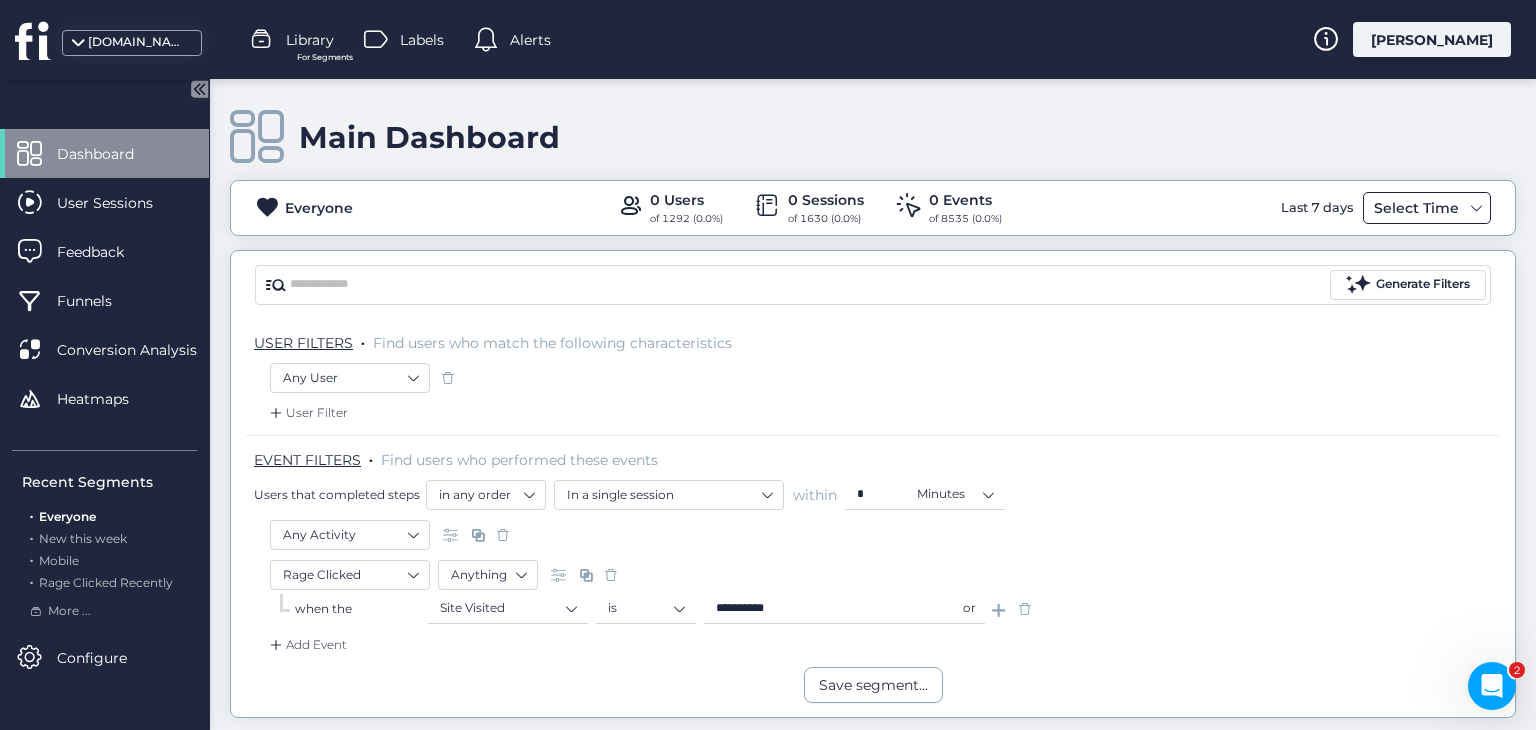 click on "Select Time" 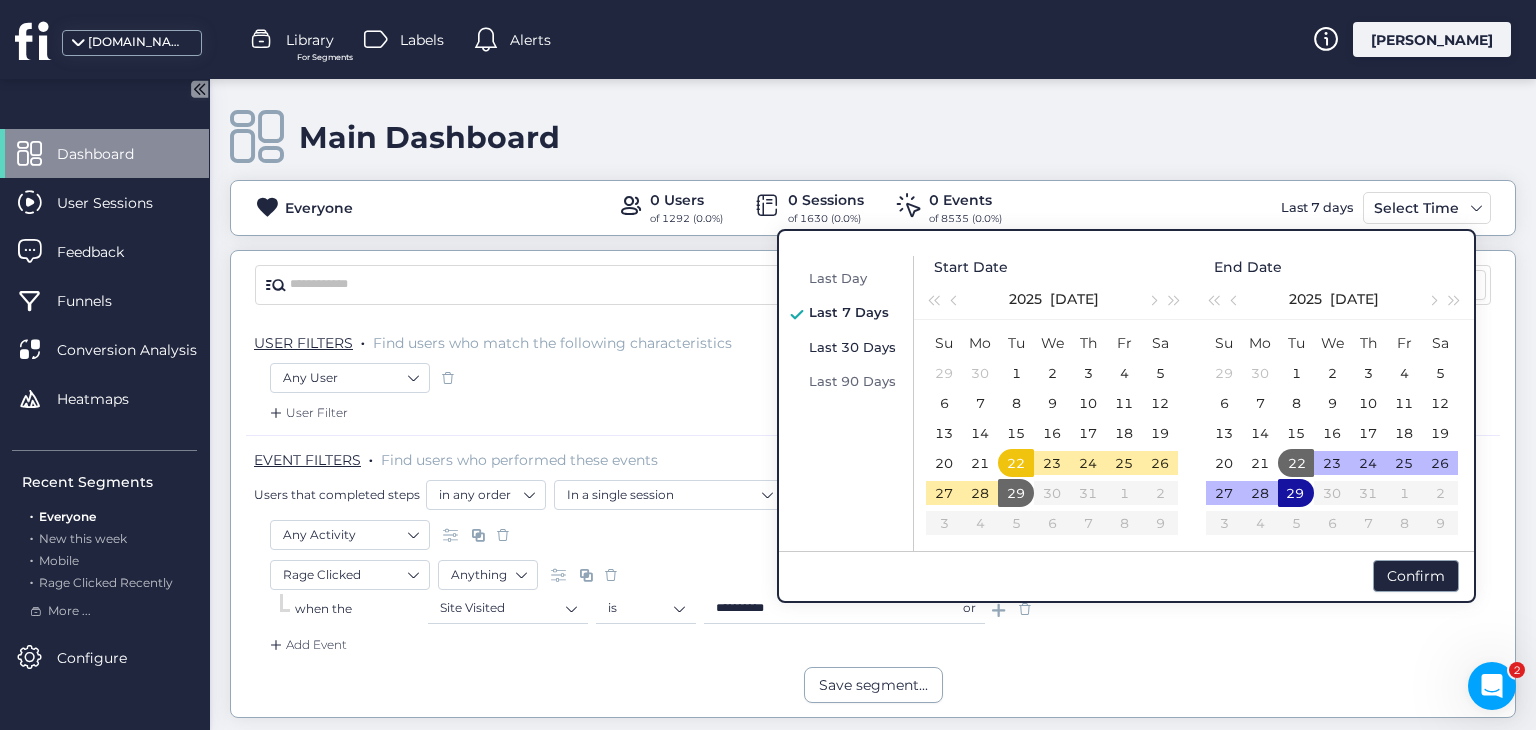 click on "Last 30 Days" at bounding box center (852, 347) 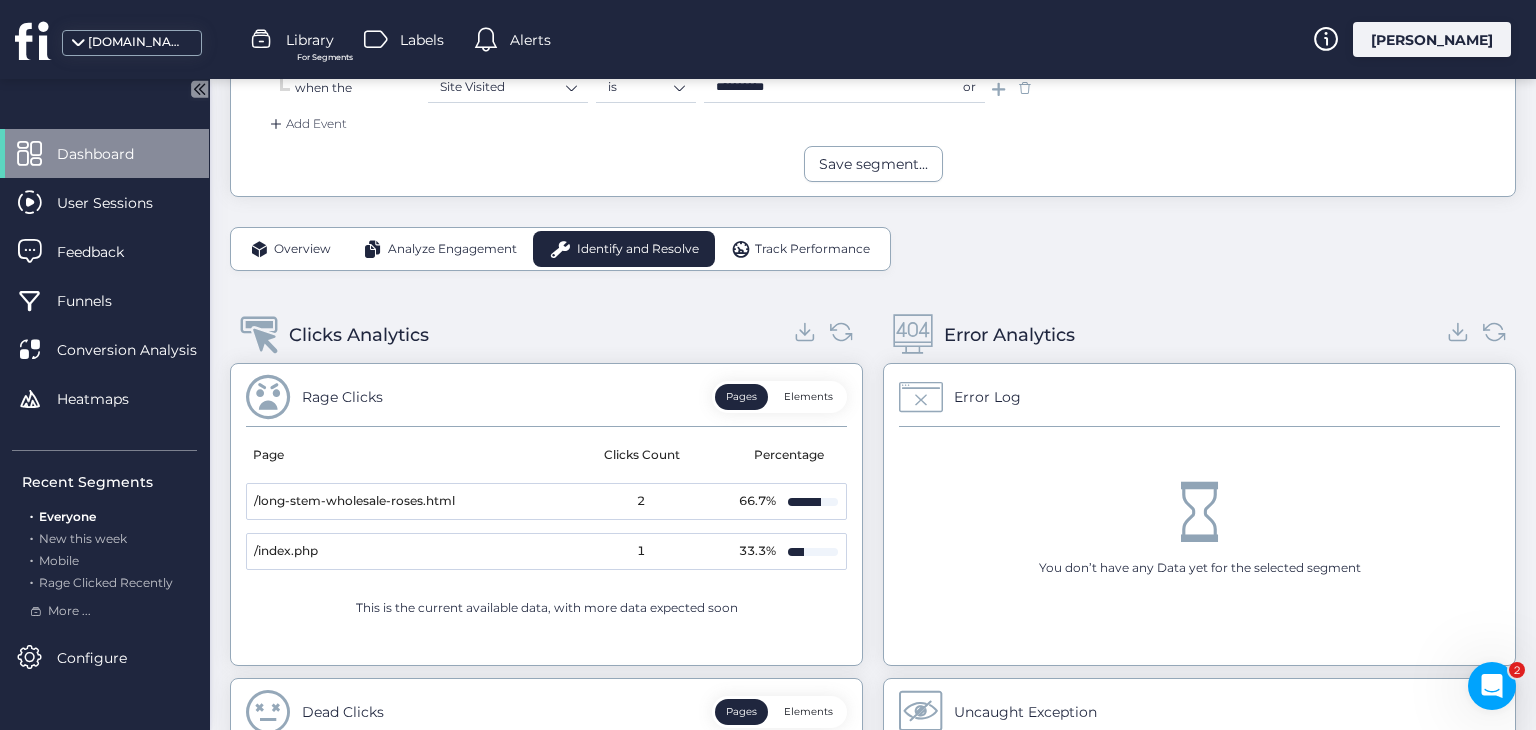 scroll, scrollTop: 526, scrollLeft: 0, axis: vertical 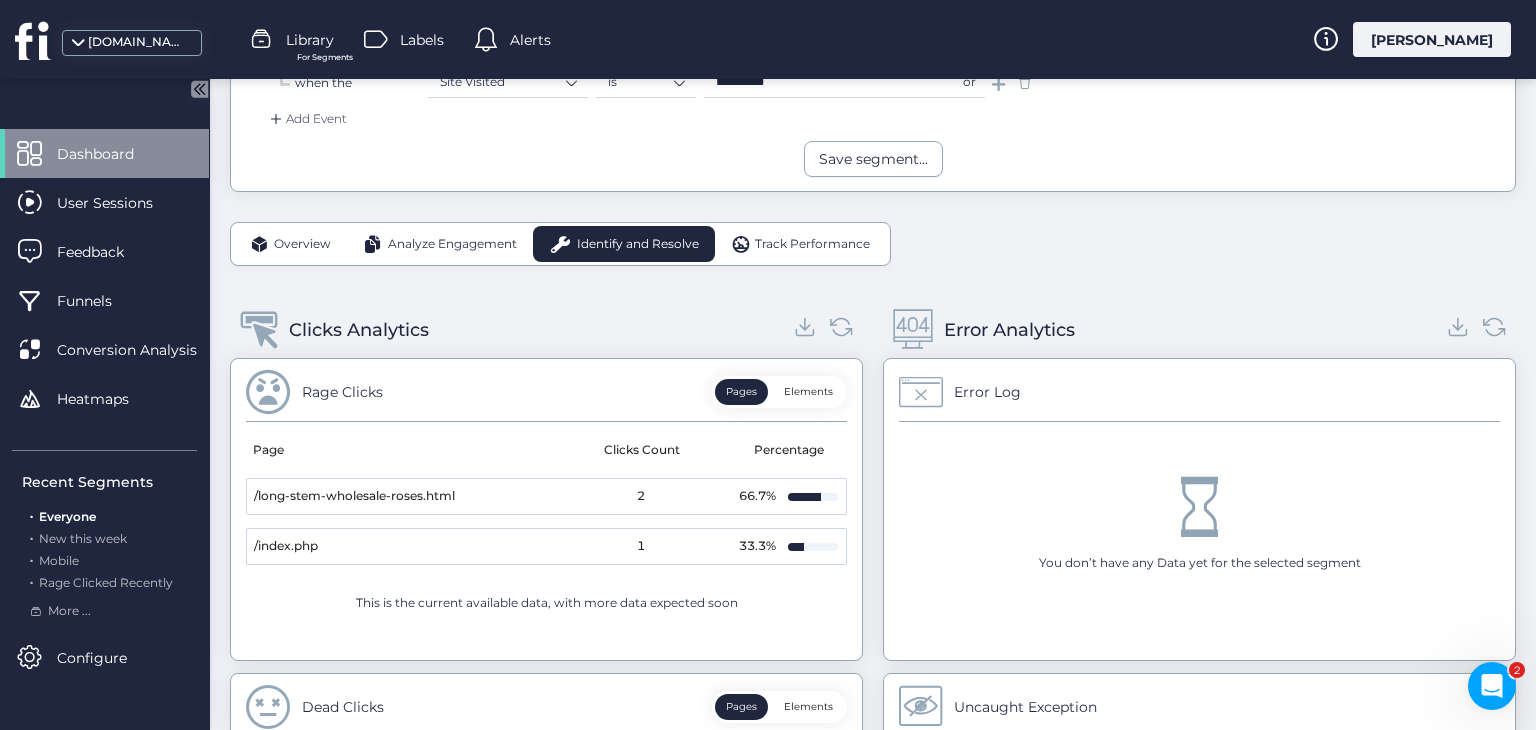 drag, startPoint x: 1535, startPoint y: 275, endPoint x: 1532, endPoint y: 454, distance: 179.02513 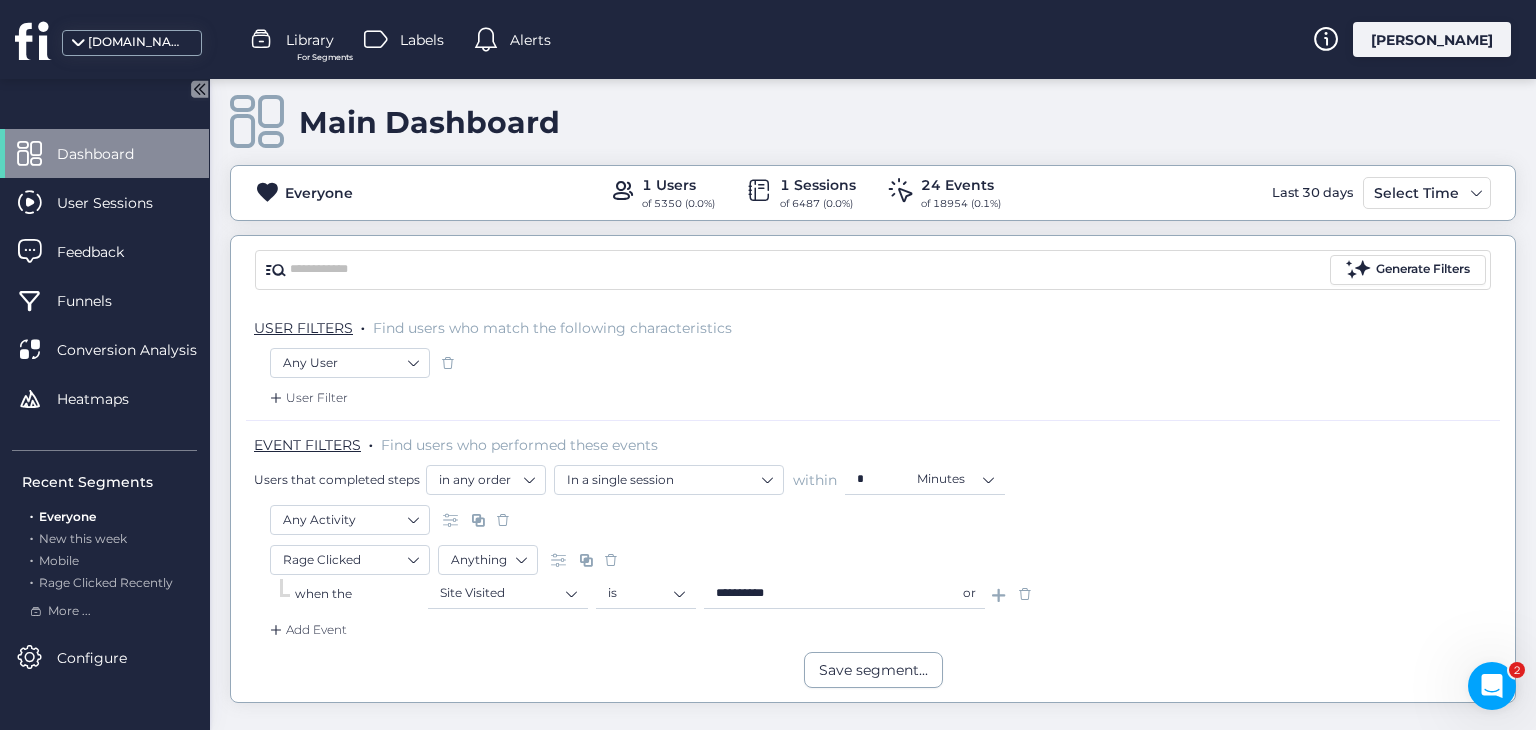 scroll, scrollTop: 0, scrollLeft: 0, axis: both 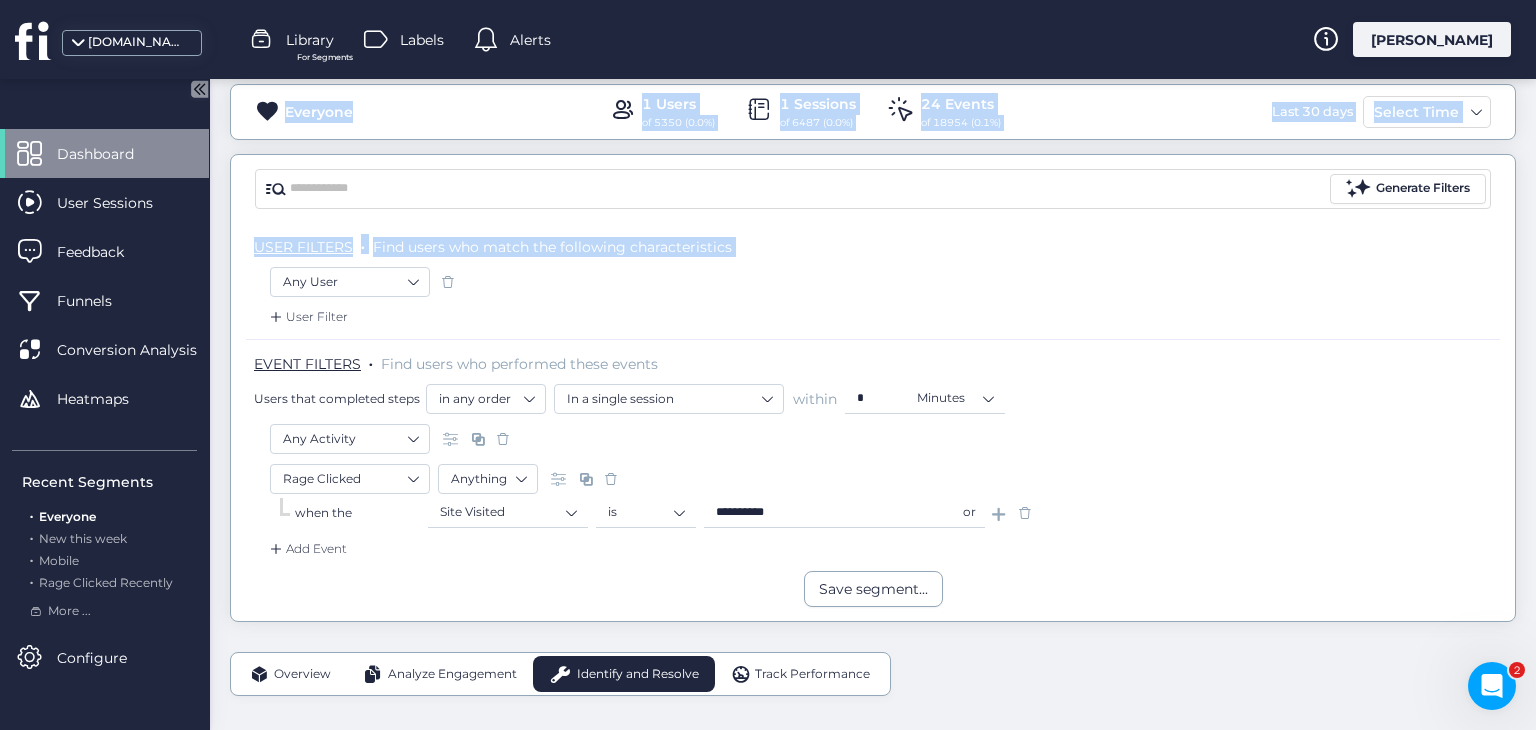 drag, startPoint x: 1535, startPoint y: 250, endPoint x: 1512, endPoint y: 283, distance: 40.22437 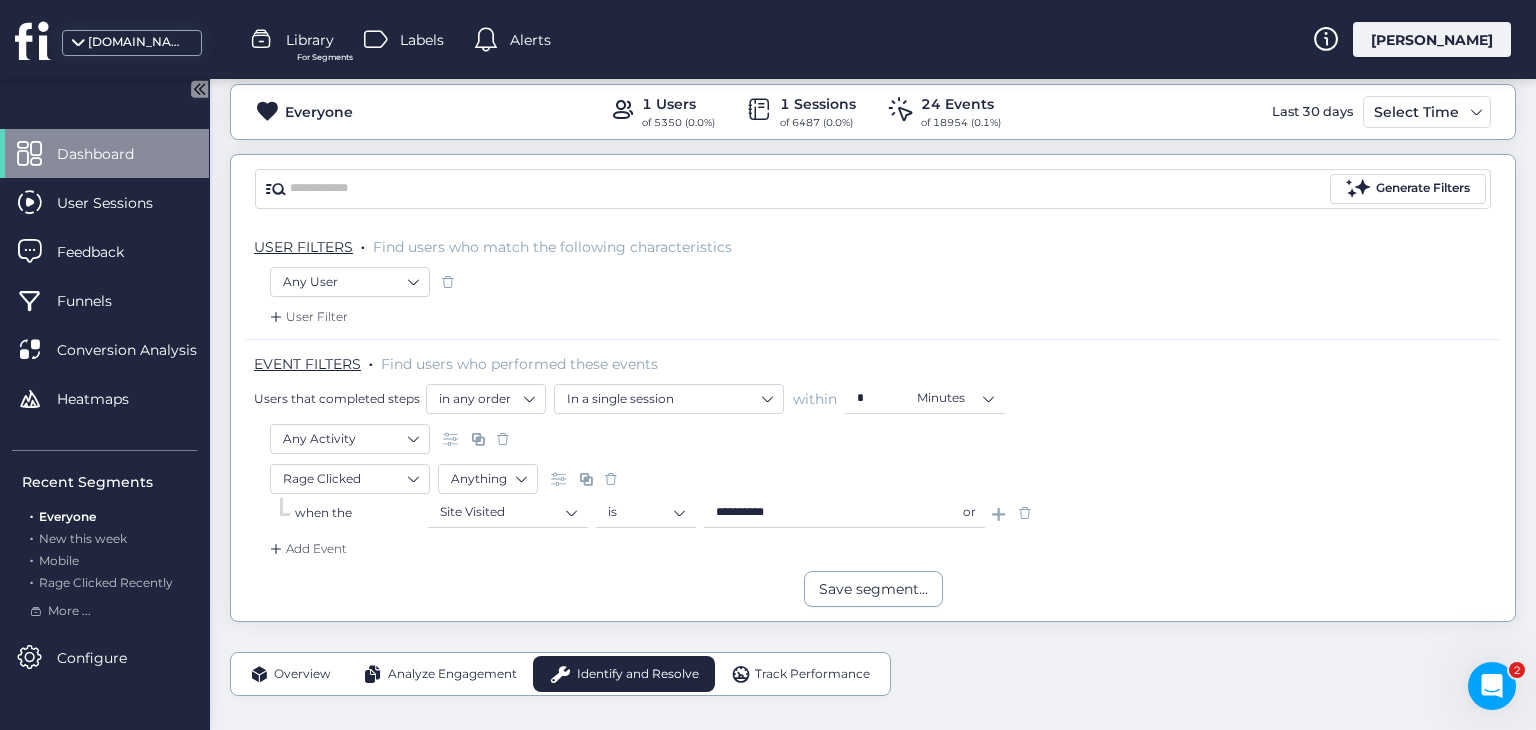 click on "Overview" 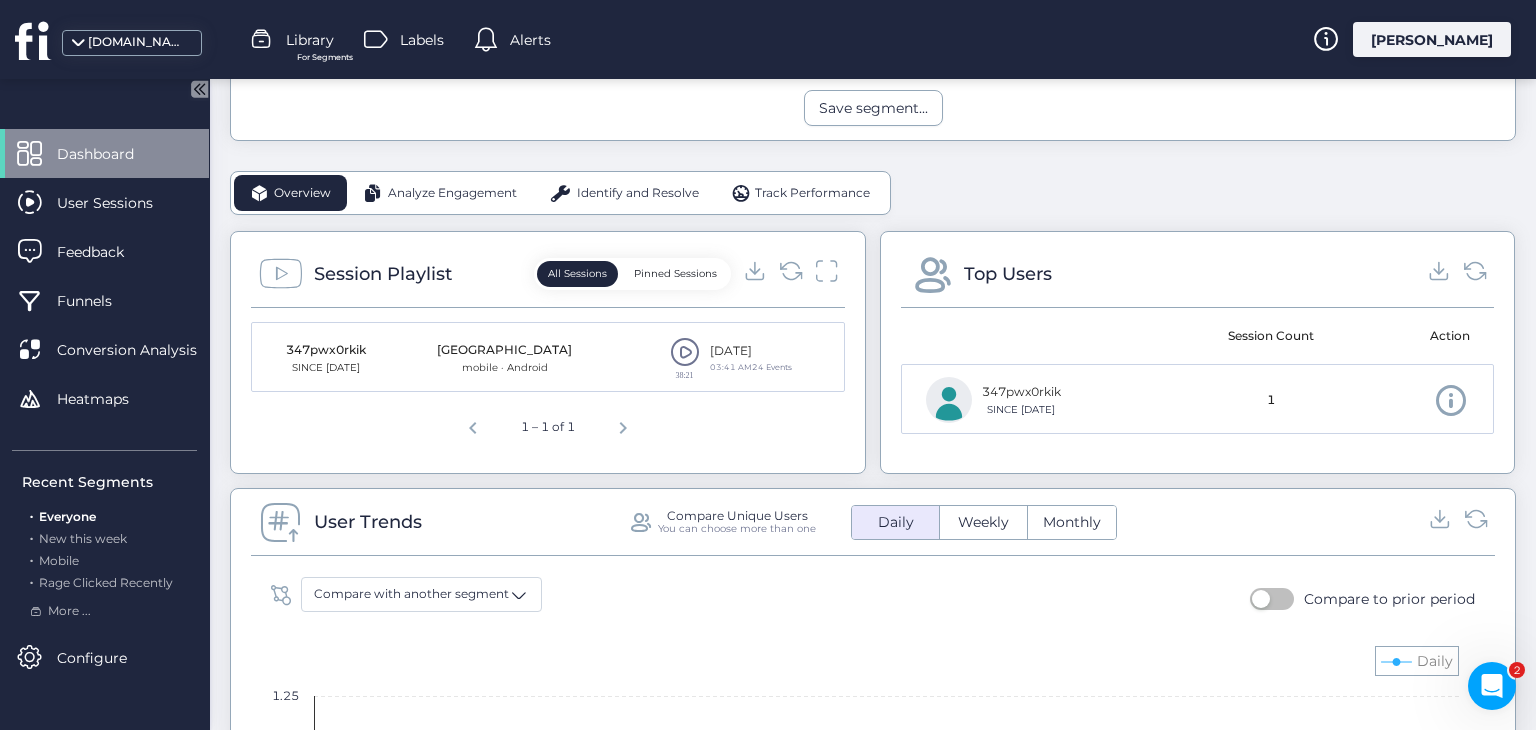 scroll, scrollTop: 573, scrollLeft: 0, axis: vertical 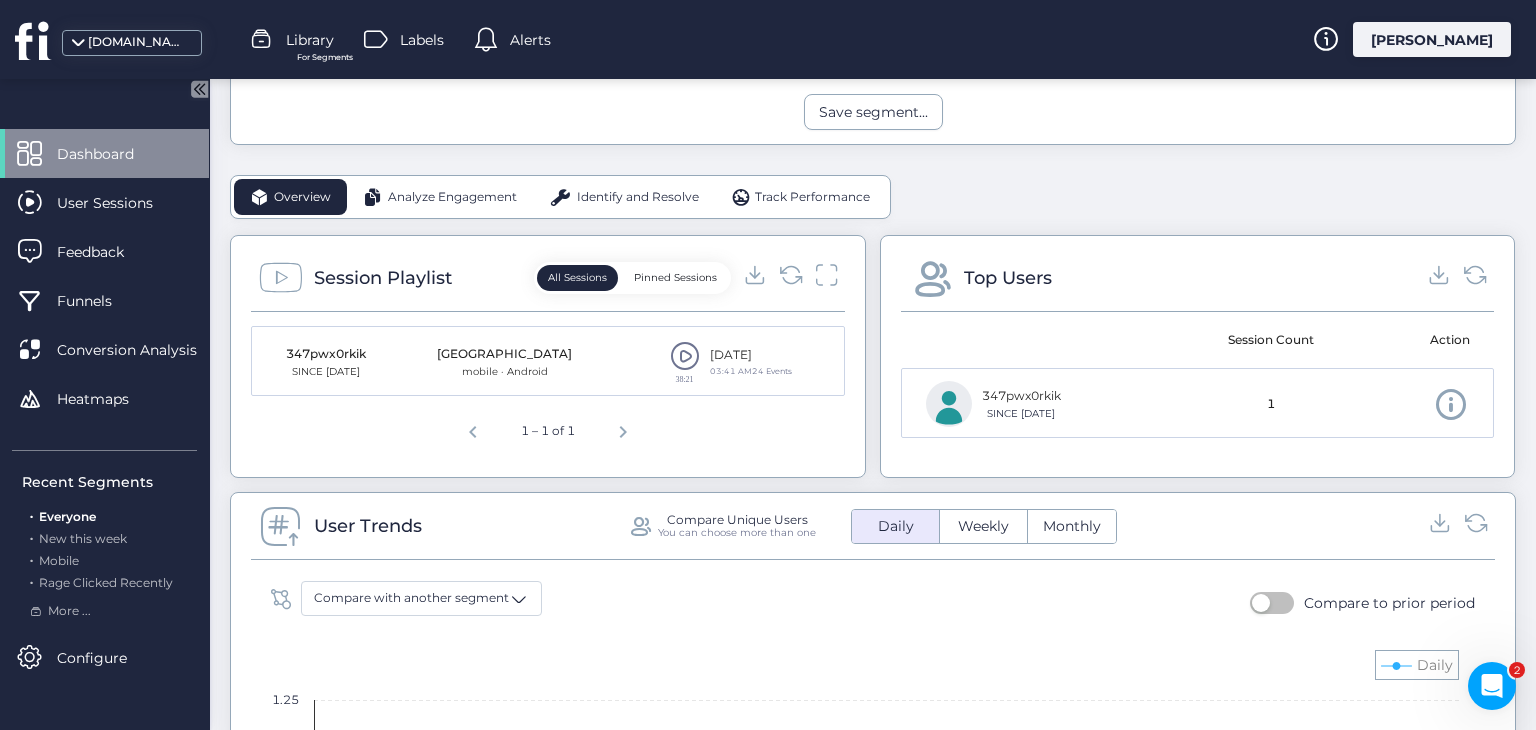 click 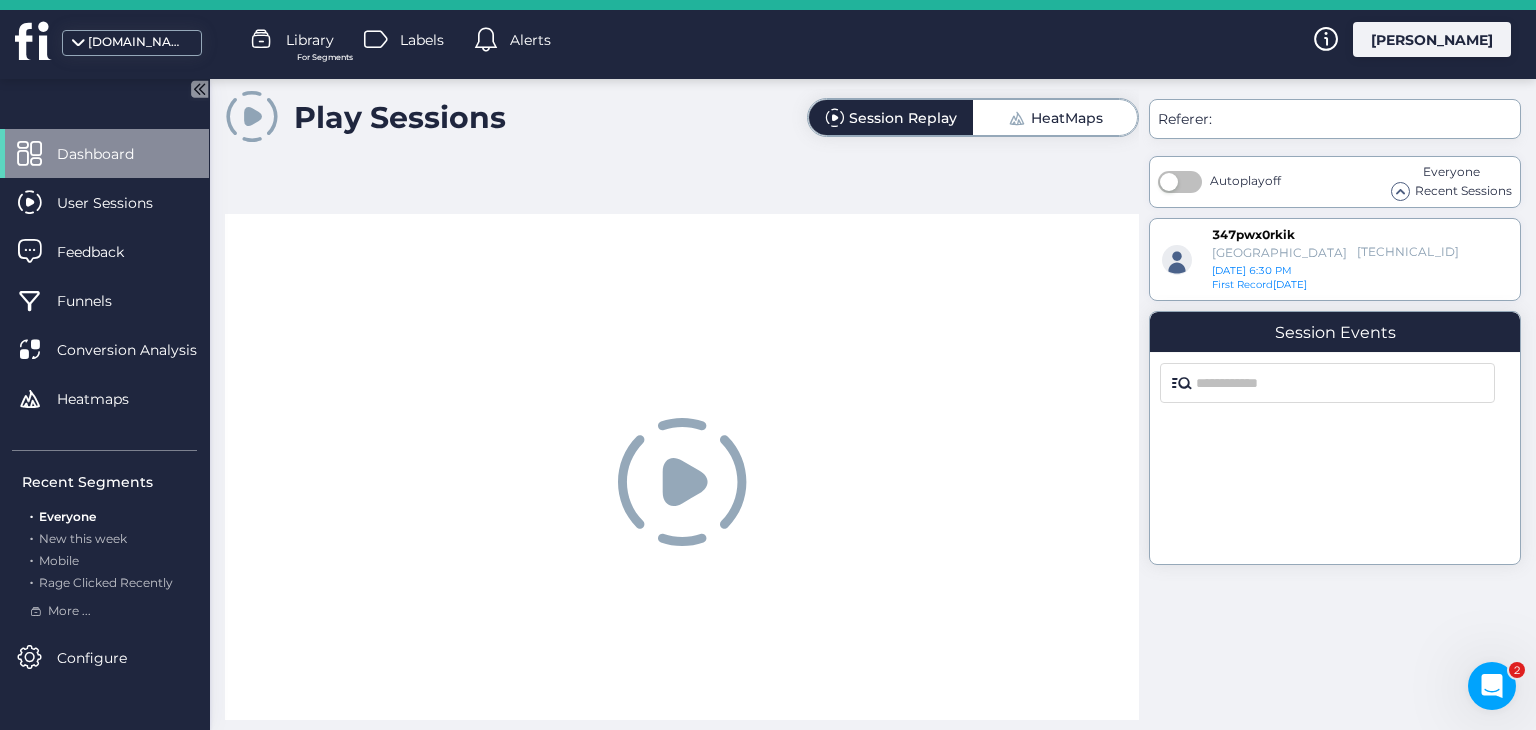 scroll, scrollTop: 0, scrollLeft: 0, axis: both 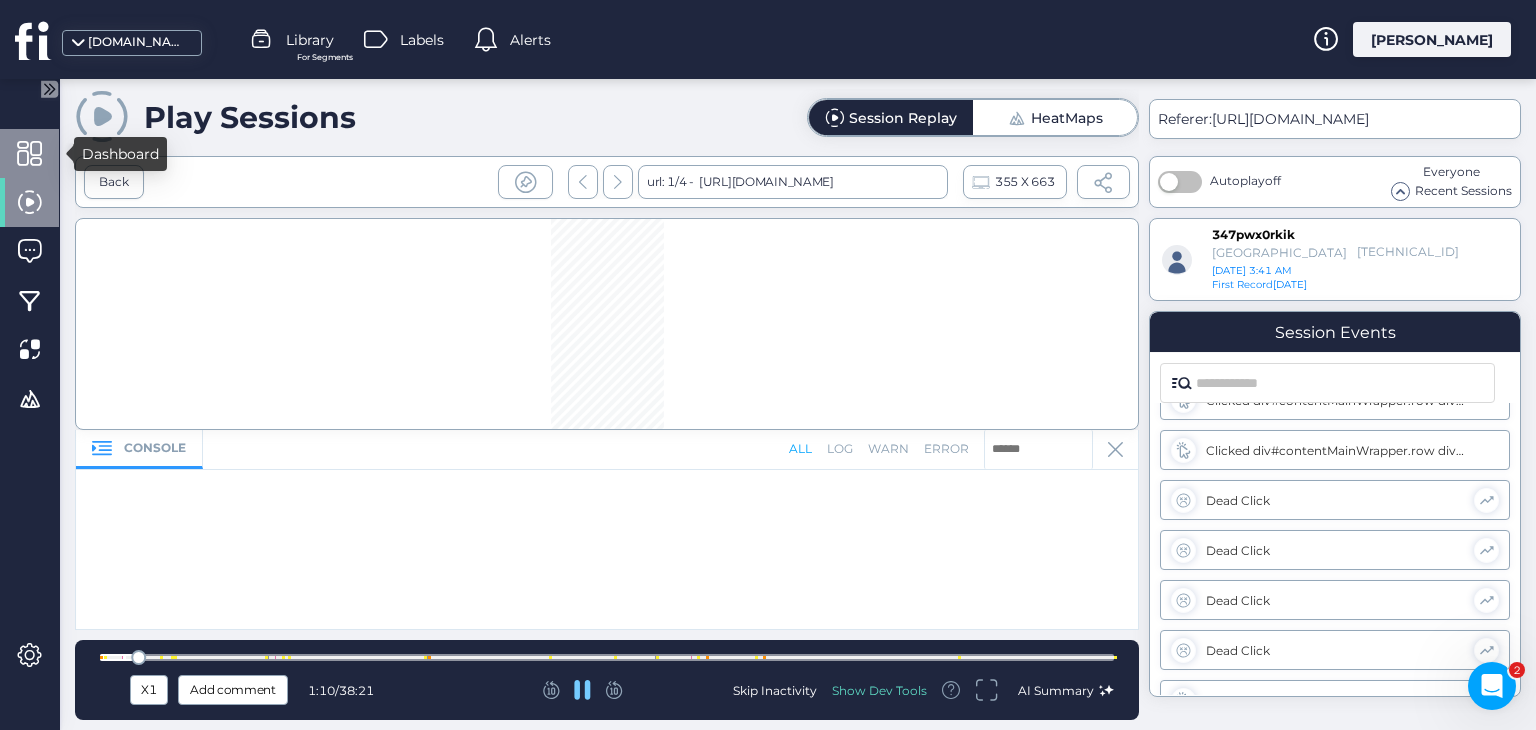 click 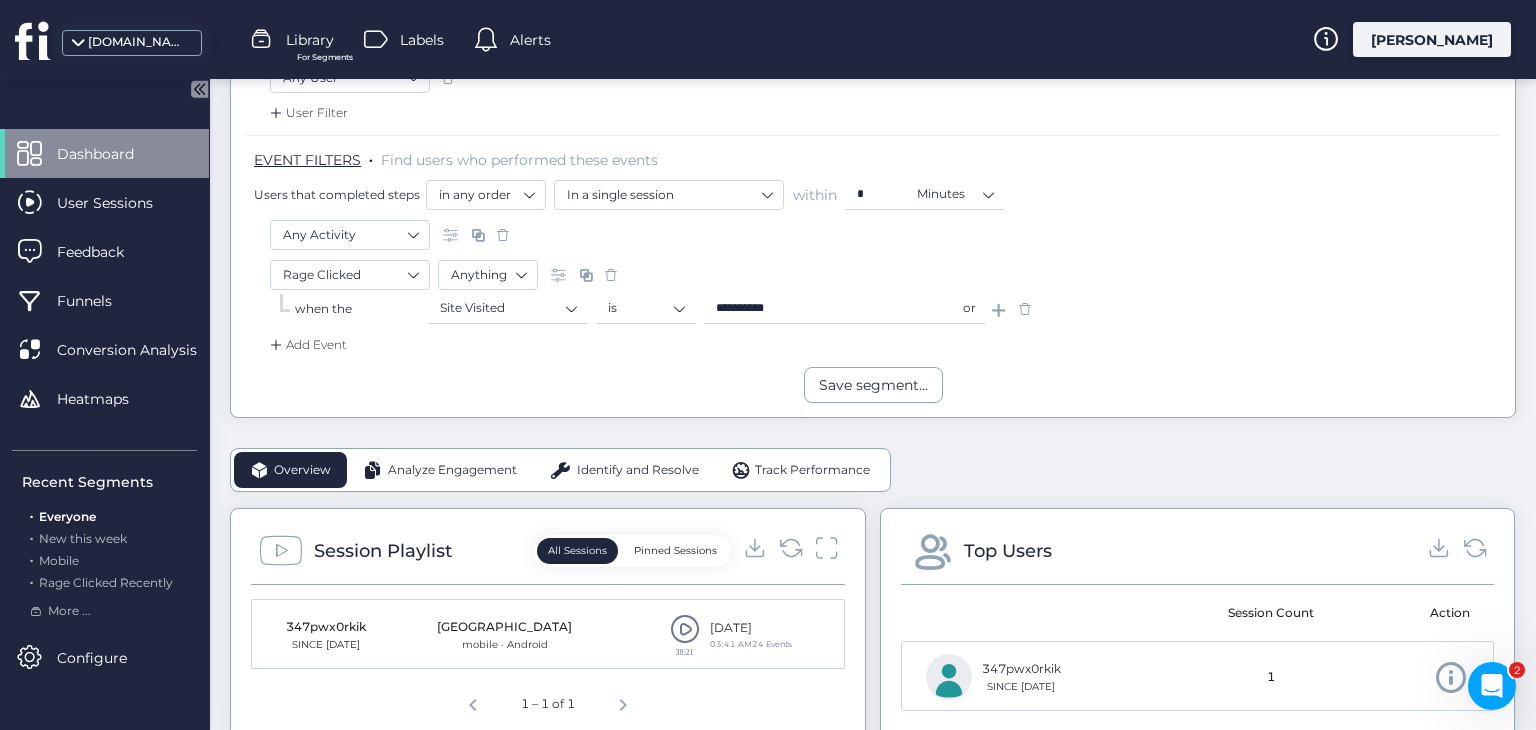 scroll, scrollTop: 100, scrollLeft: 0, axis: vertical 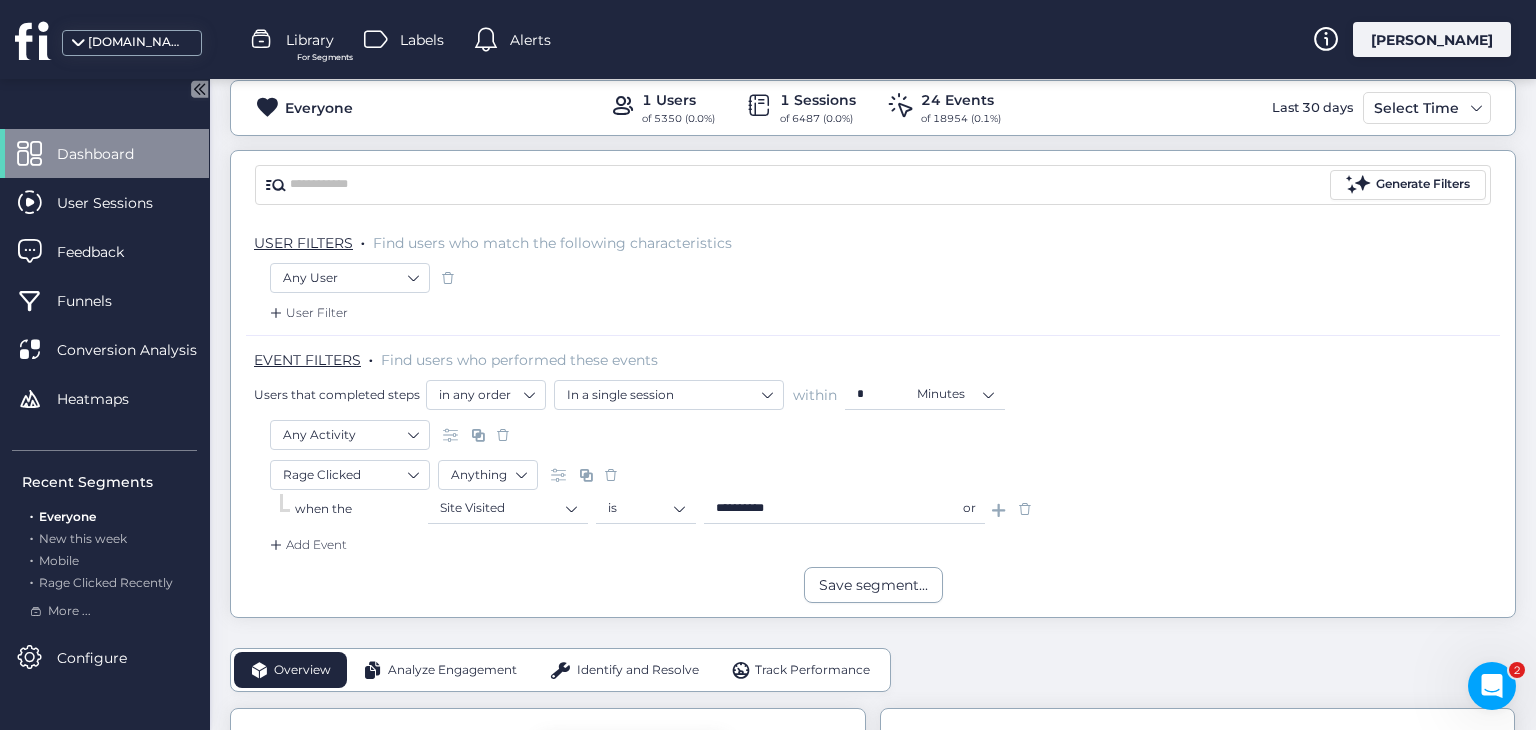 click 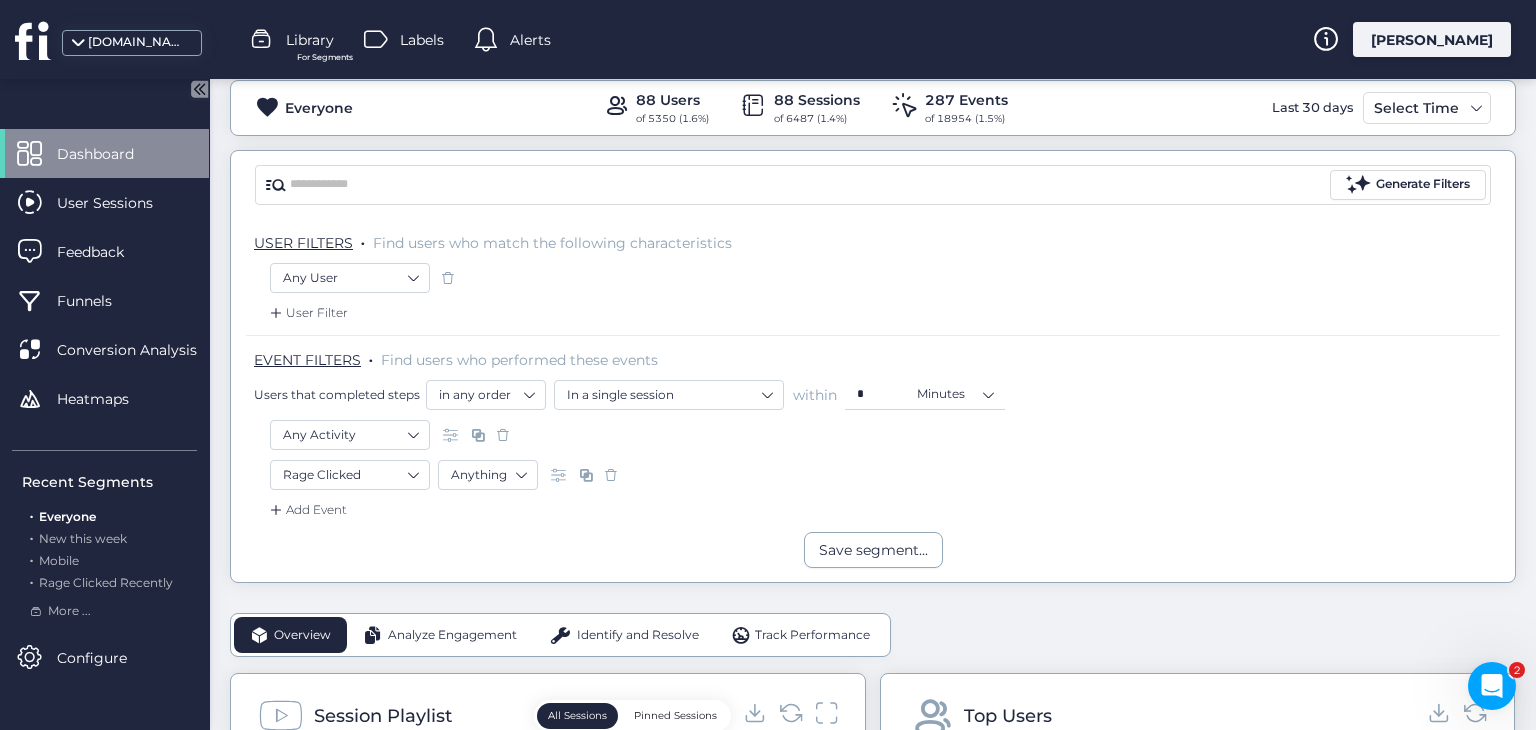 click 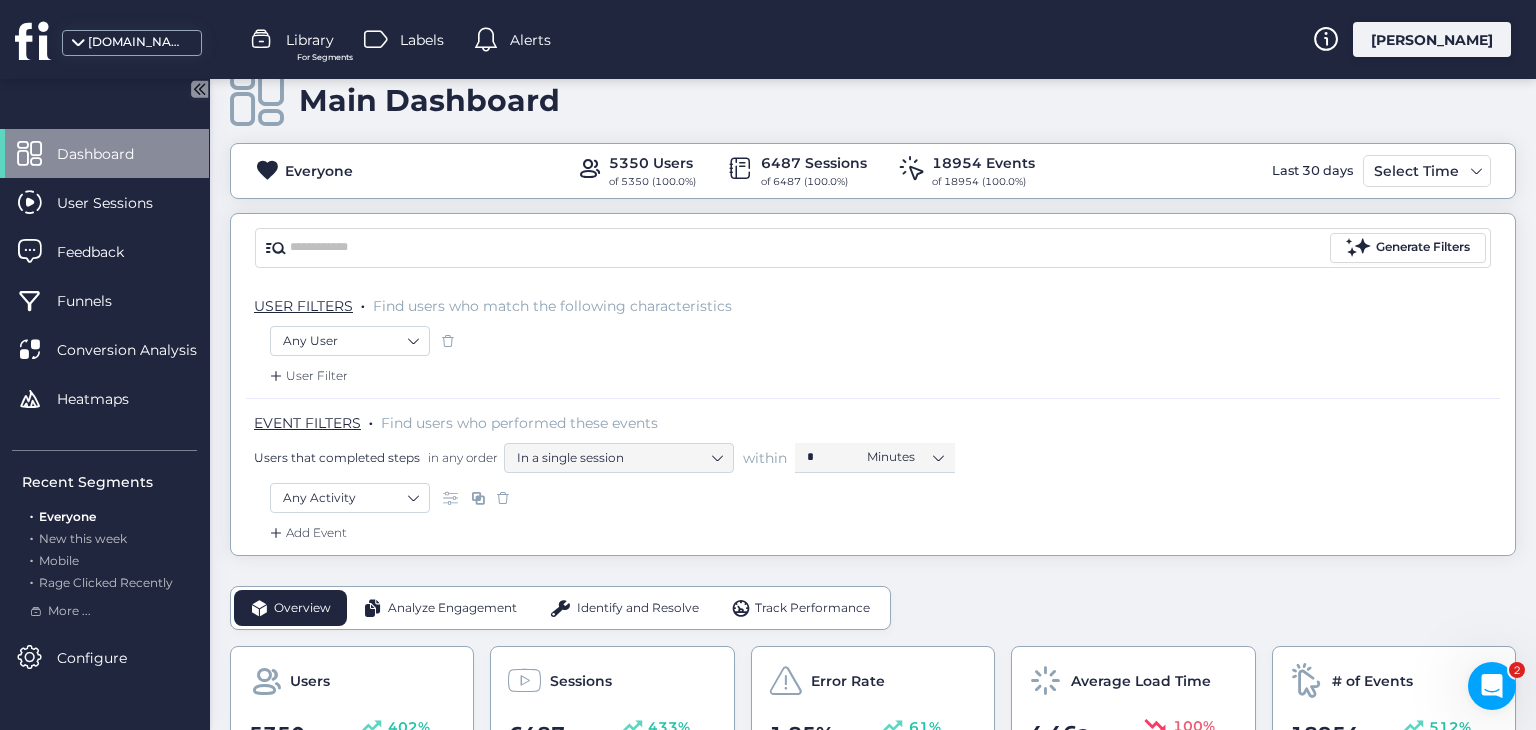scroll, scrollTop: 58, scrollLeft: 0, axis: vertical 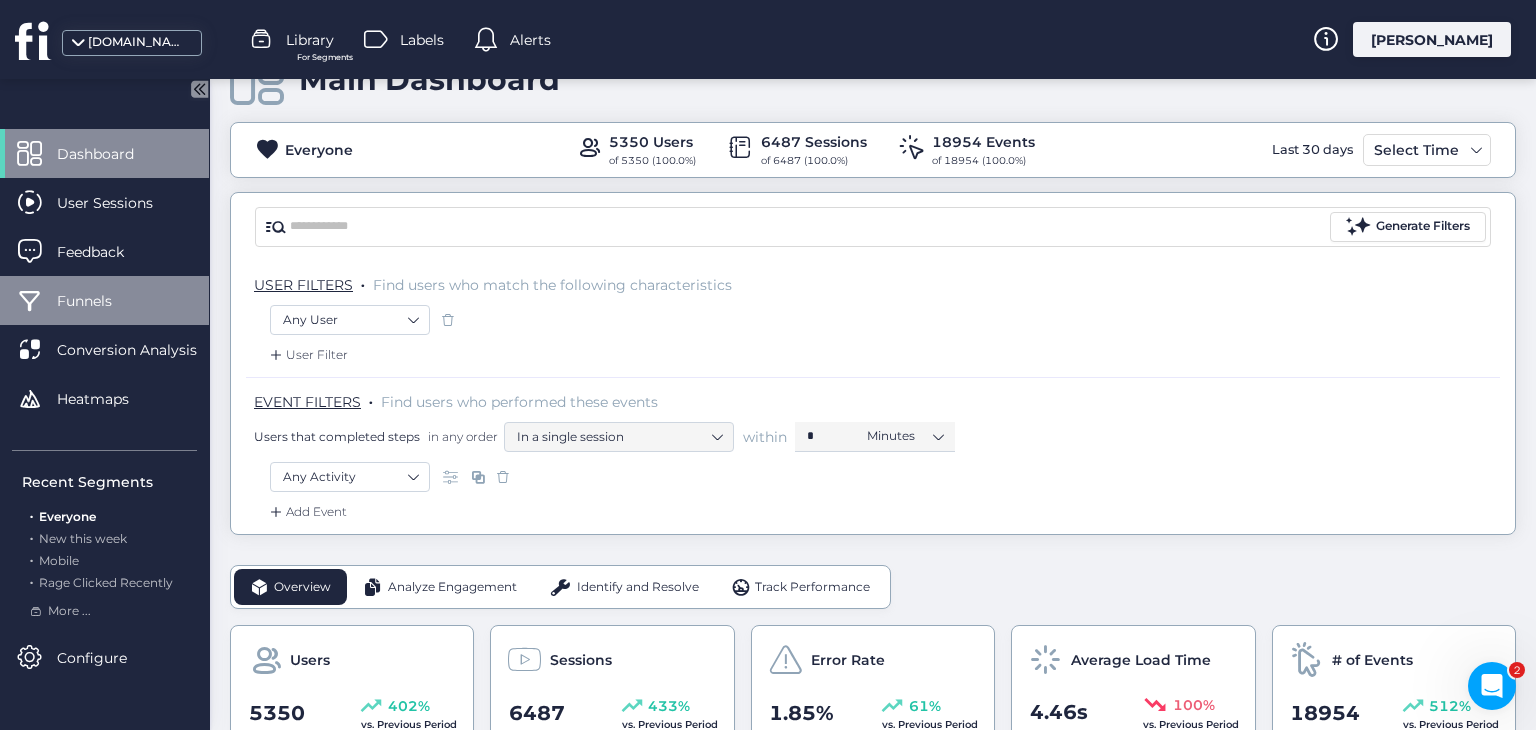 click 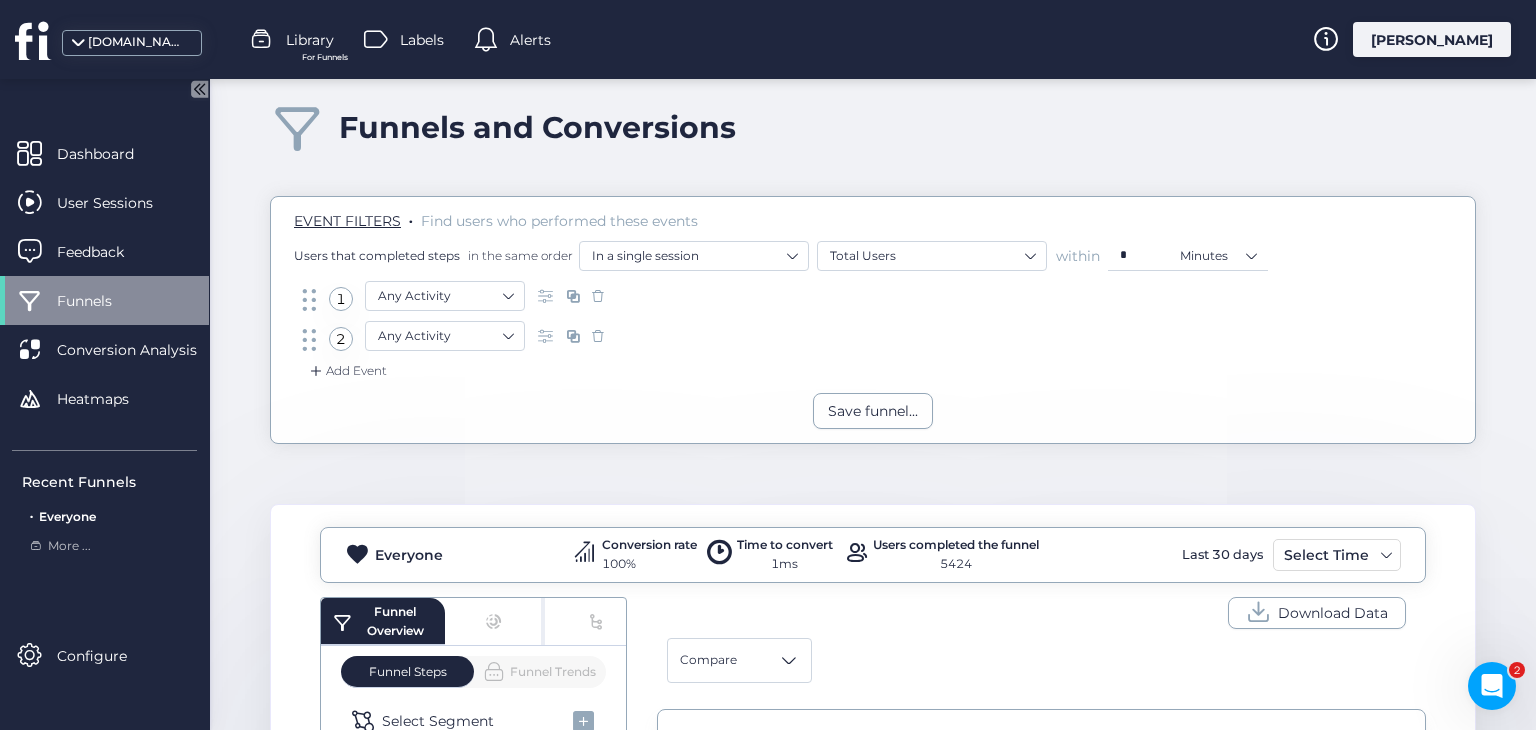 scroll, scrollTop: 5, scrollLeft: 0, axis: vertical 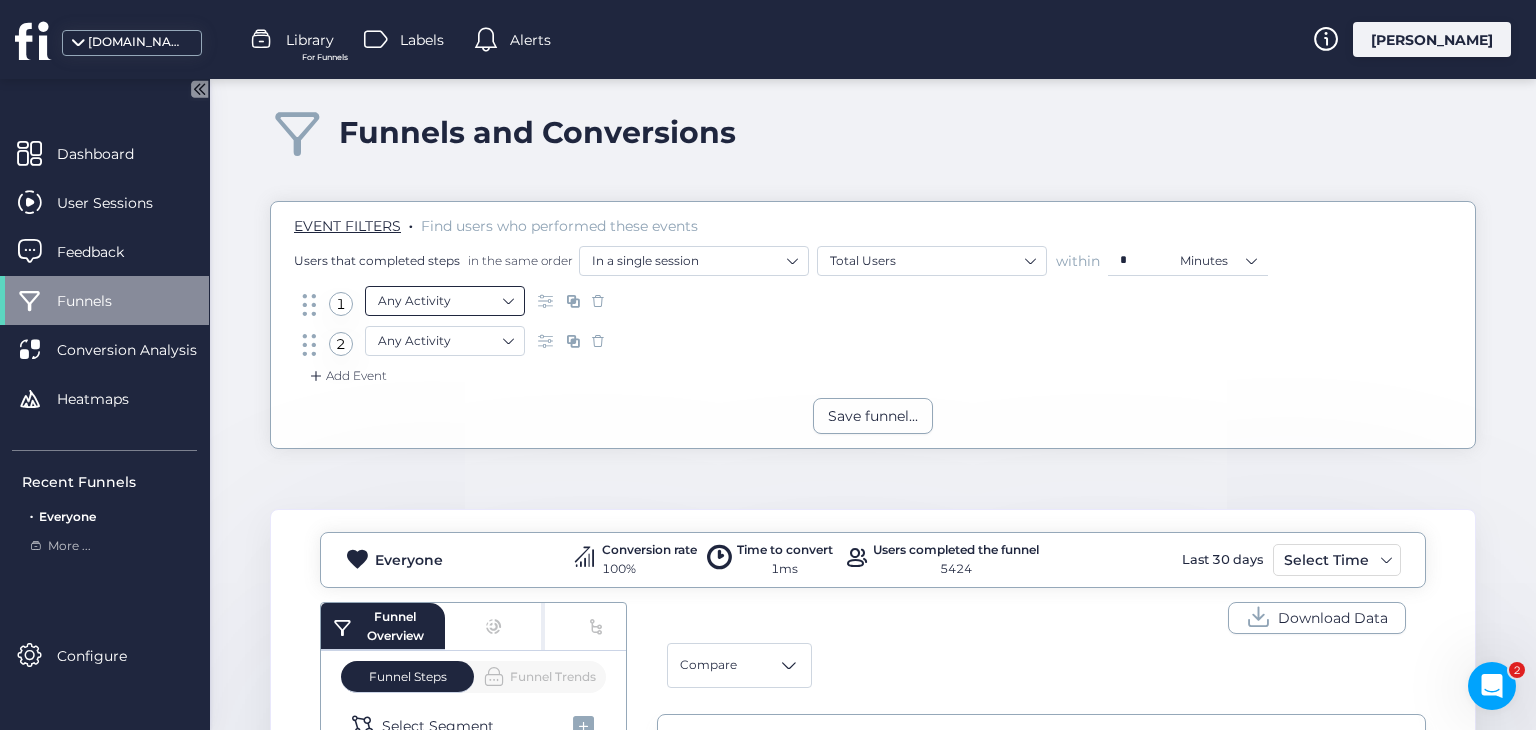 click on "Any Activity" 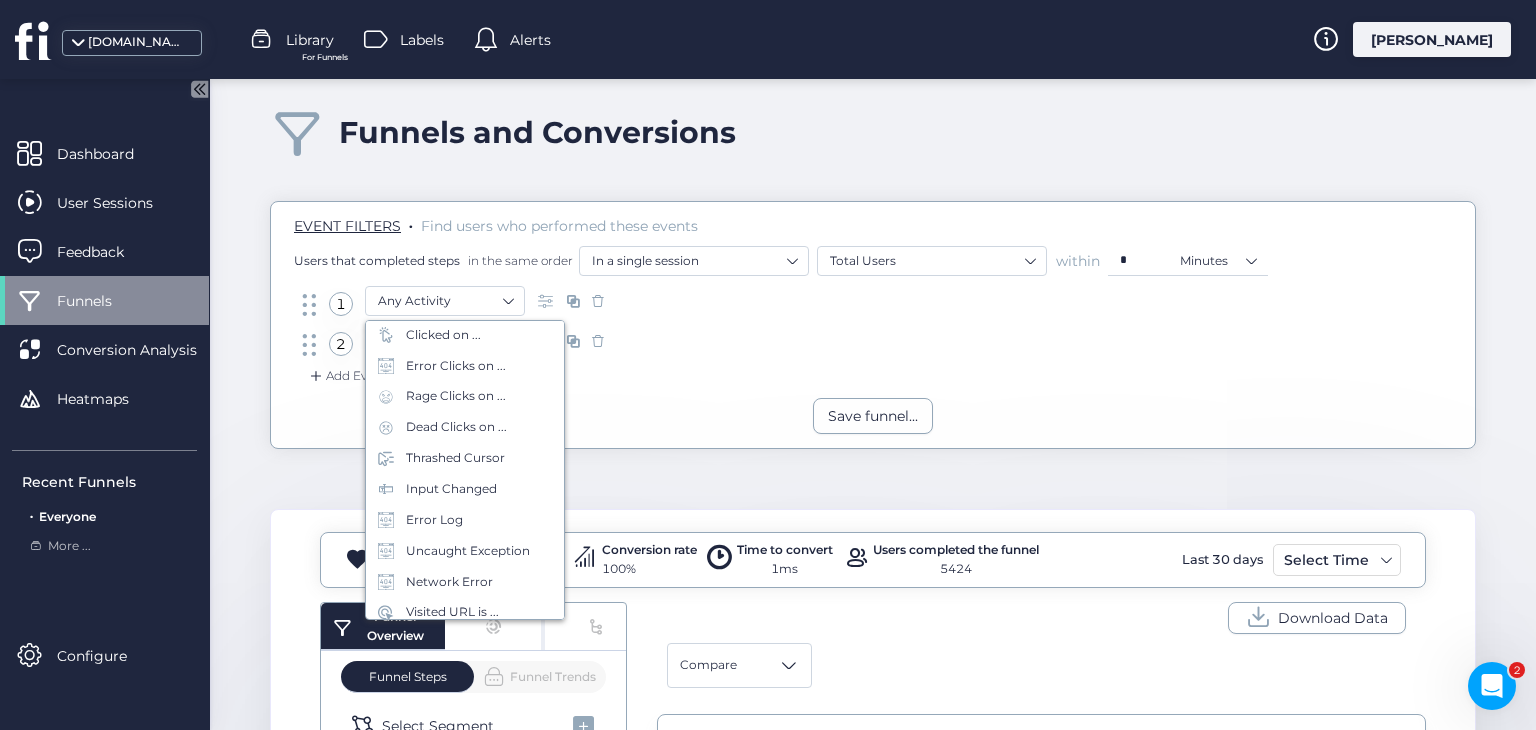 scroll, scrollTop: 88, scrollLeft: 0, axis: vertical 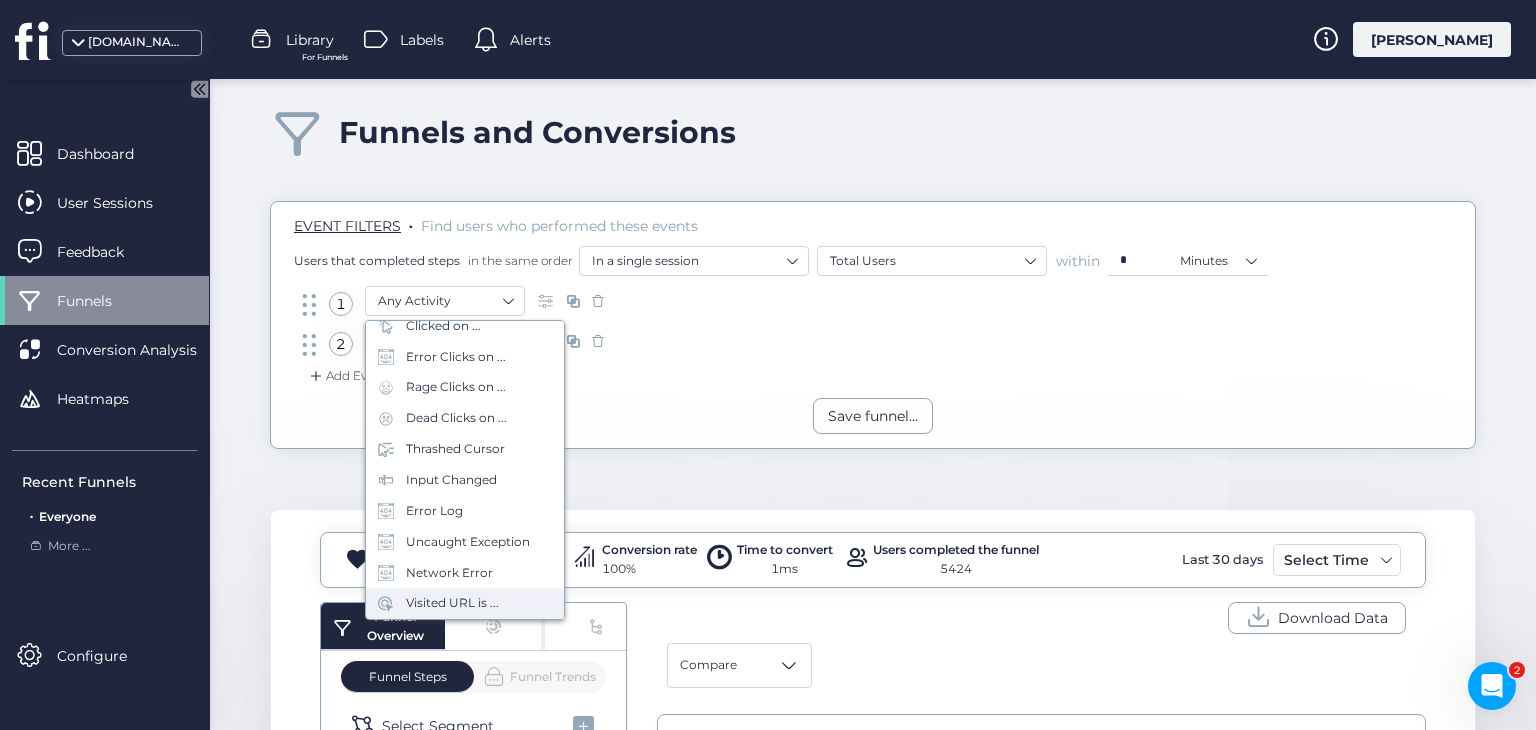 click on "Visited URL is ..." at bounding box center [465, 603] 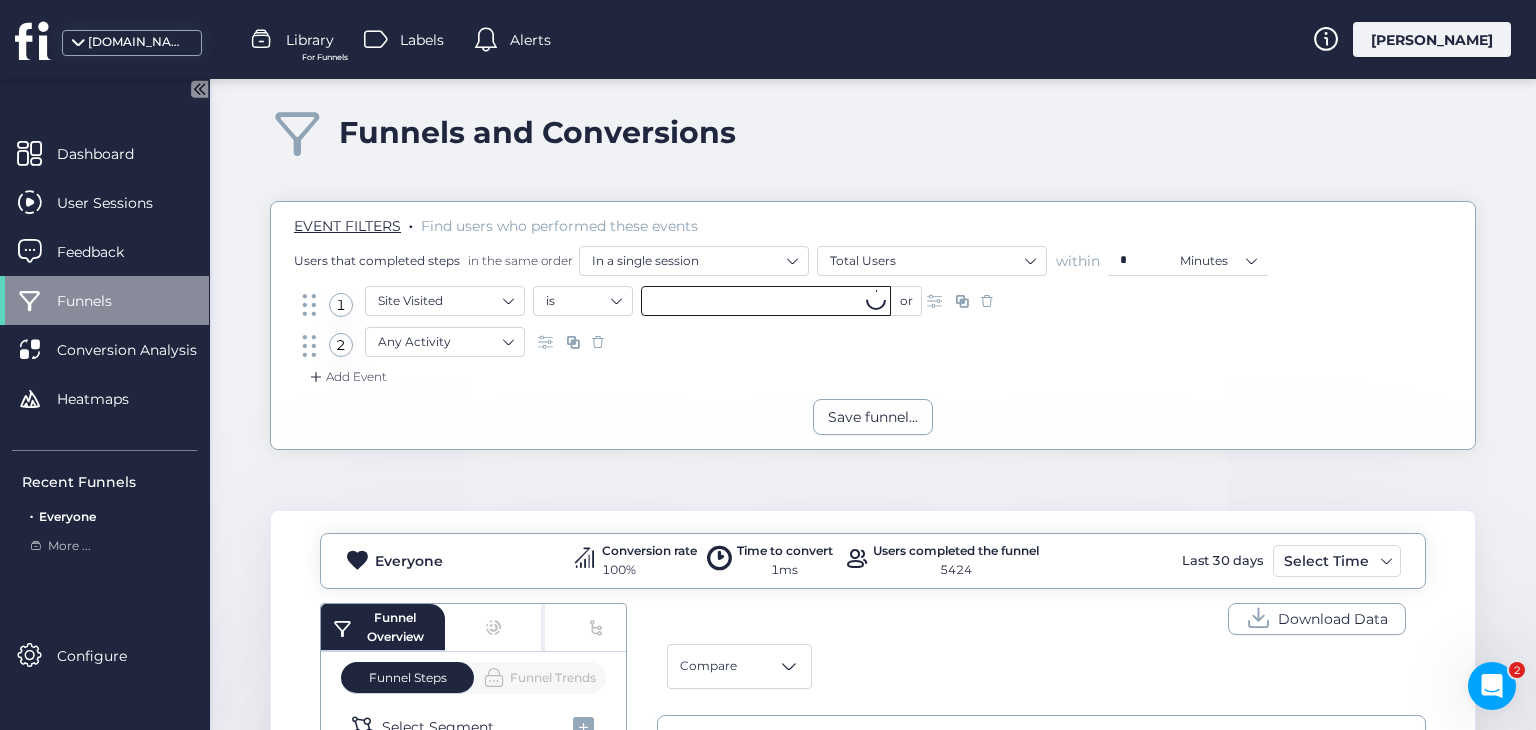 click 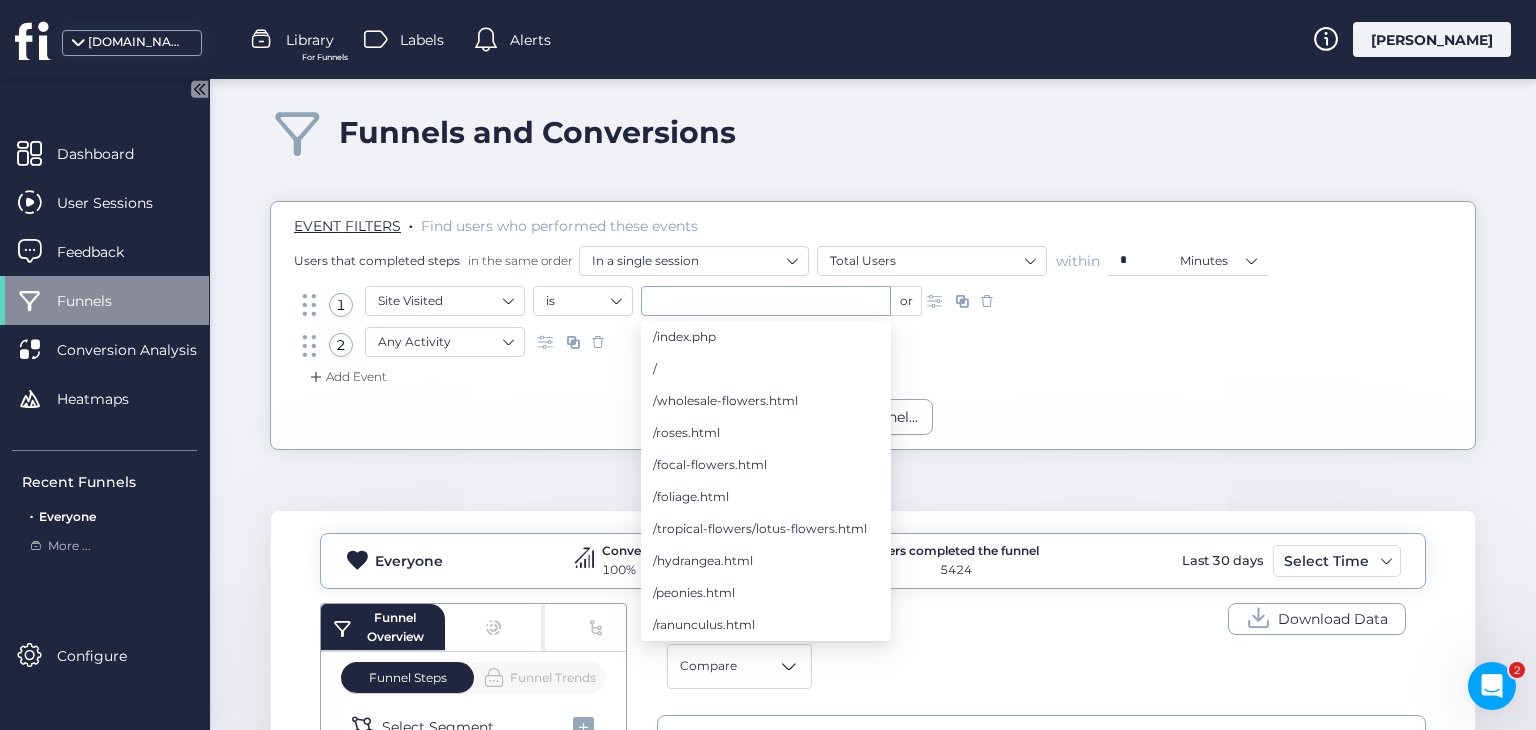 click on "2  Any Activity" at bounding box center (873, 347) 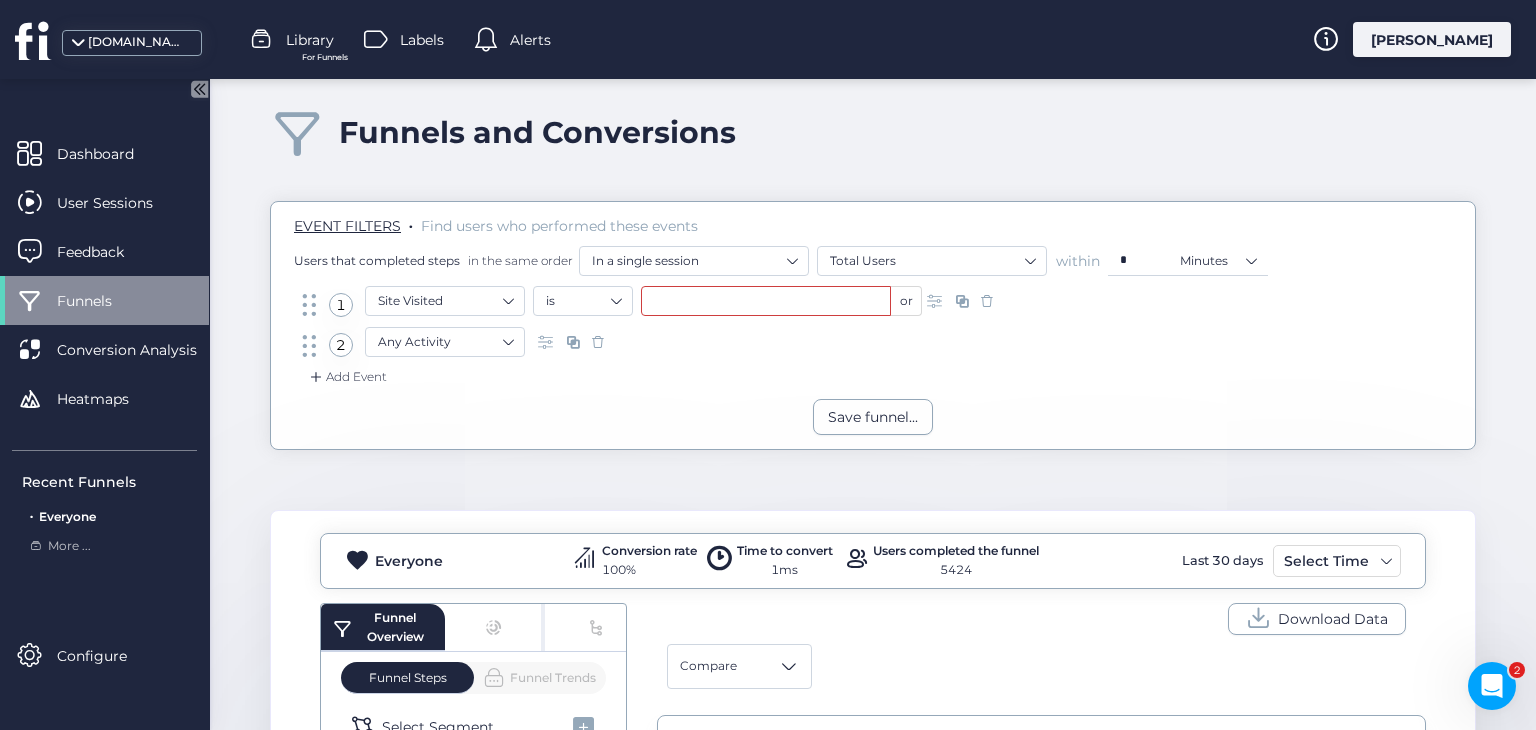 click 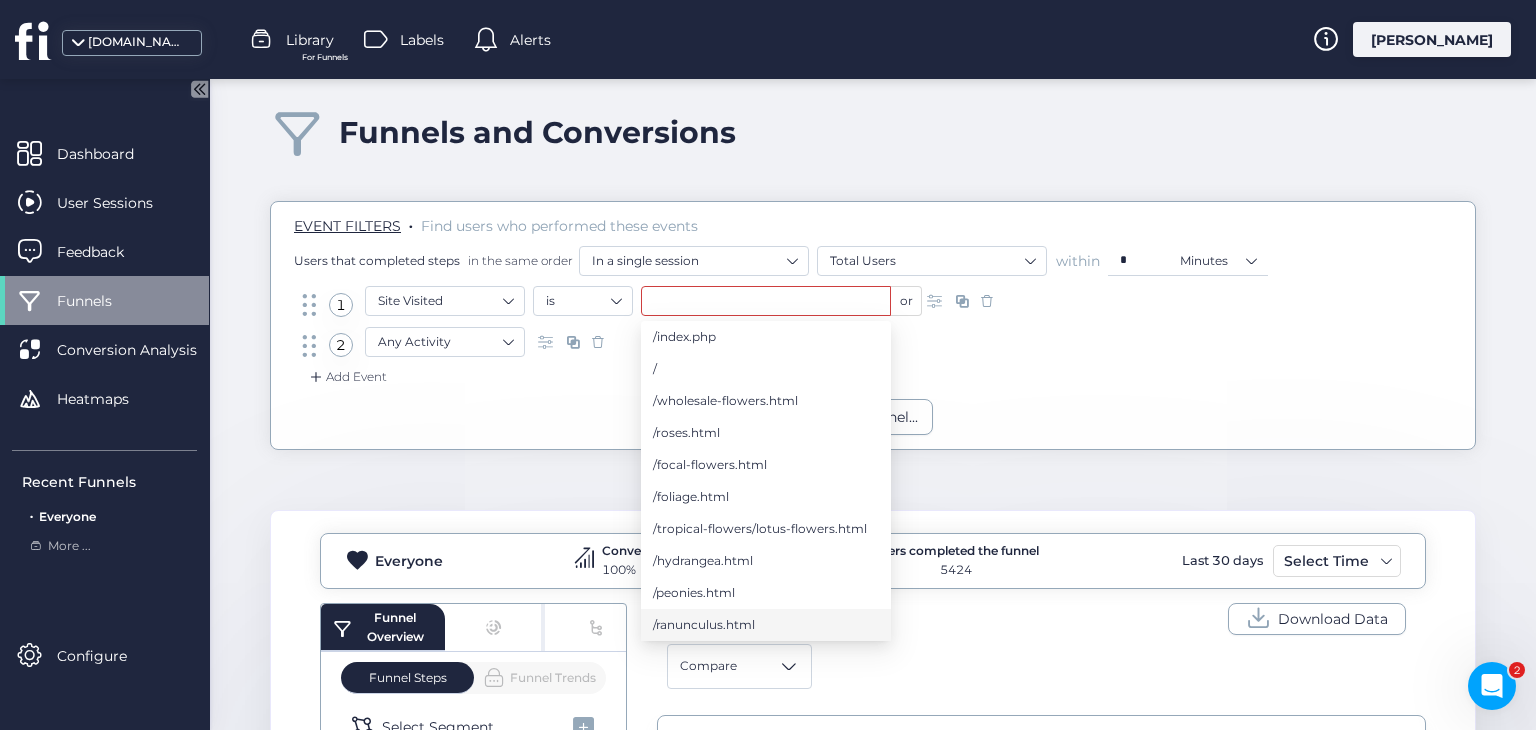 drag, startPoint x: 735, startPoint y: 625, endPoint x: 849, endPoint y: 557, distance: 132.74034 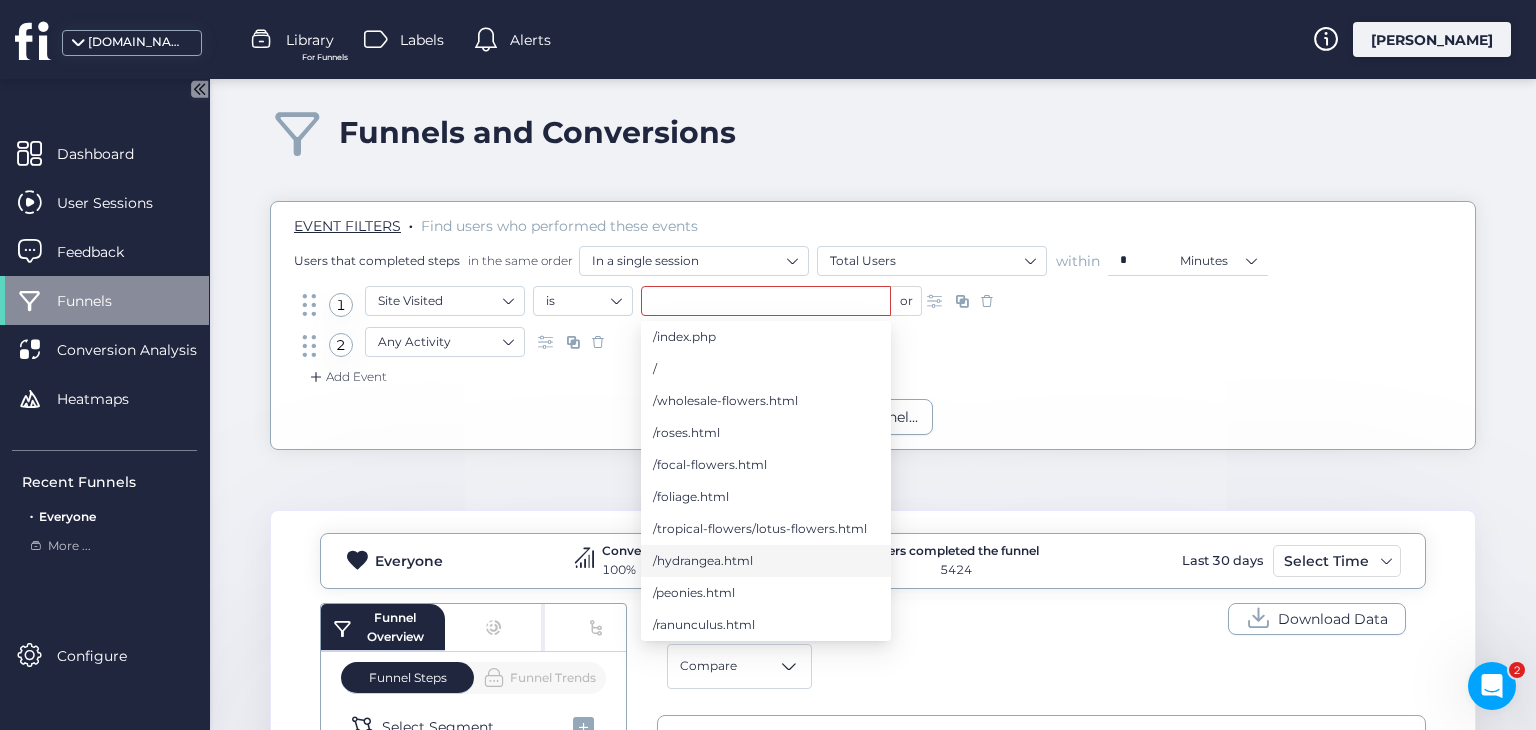 click on "/ranunculus.html" at bounding box center (704, 625) 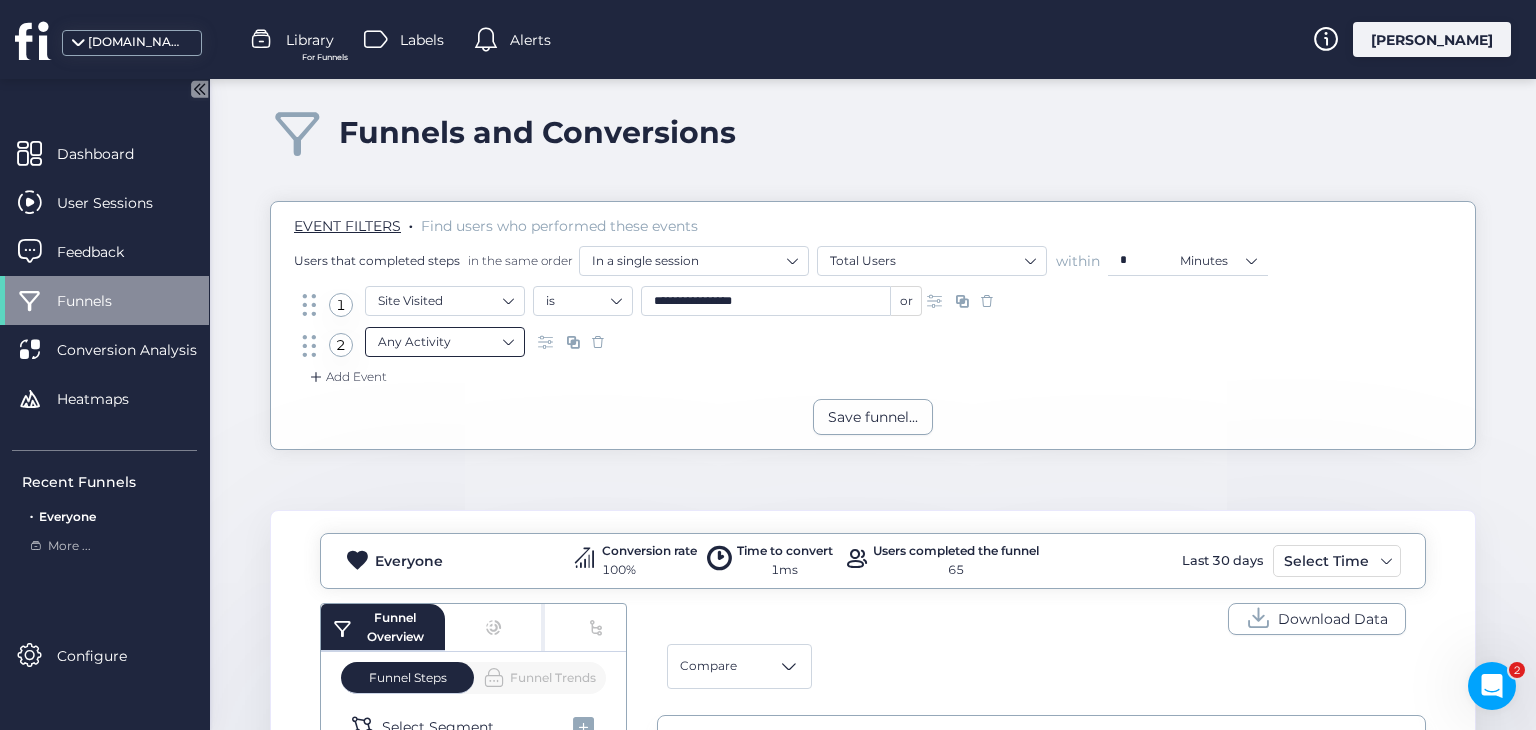 click on "Any Activity" 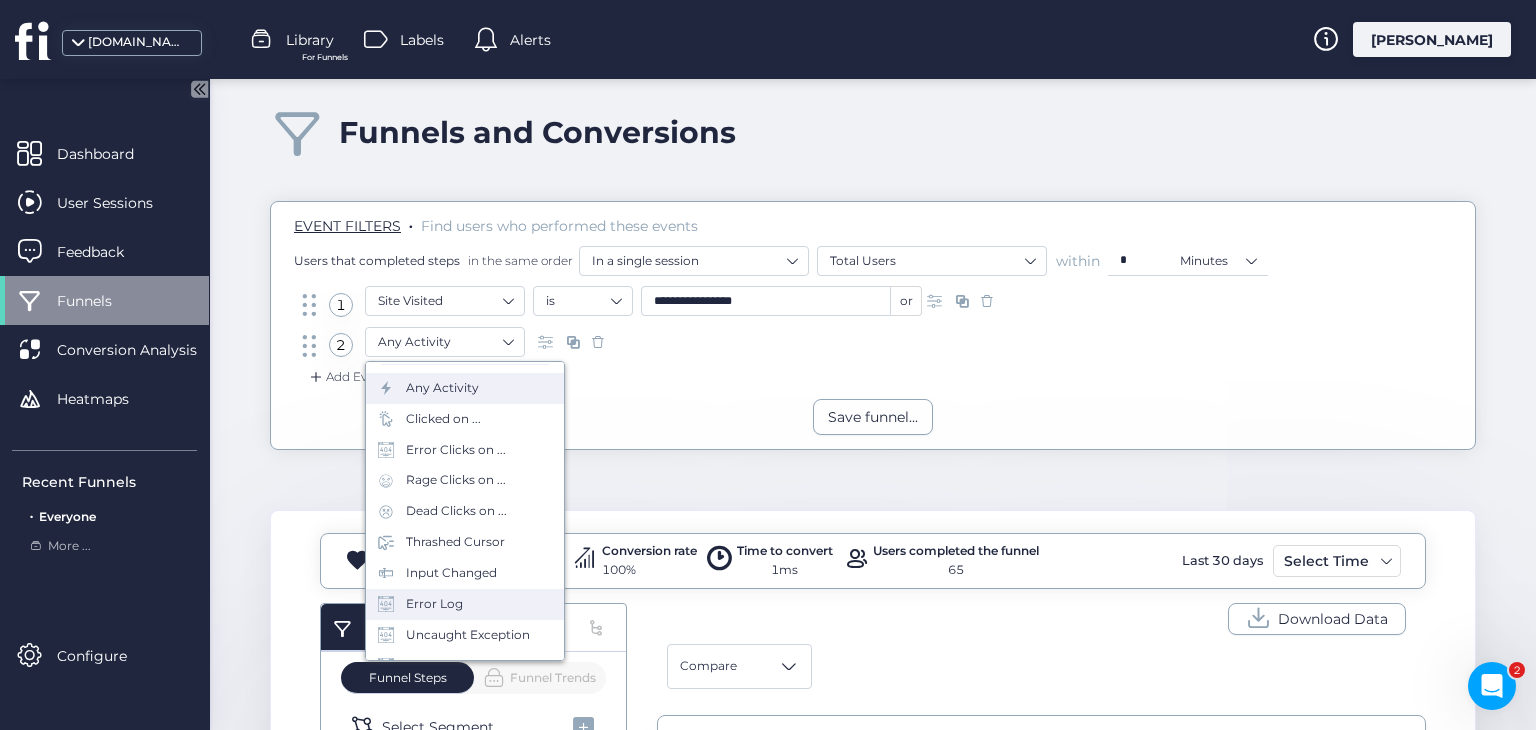scroll, scrollTop: 88, scrollLeft: 0, axis: vertical 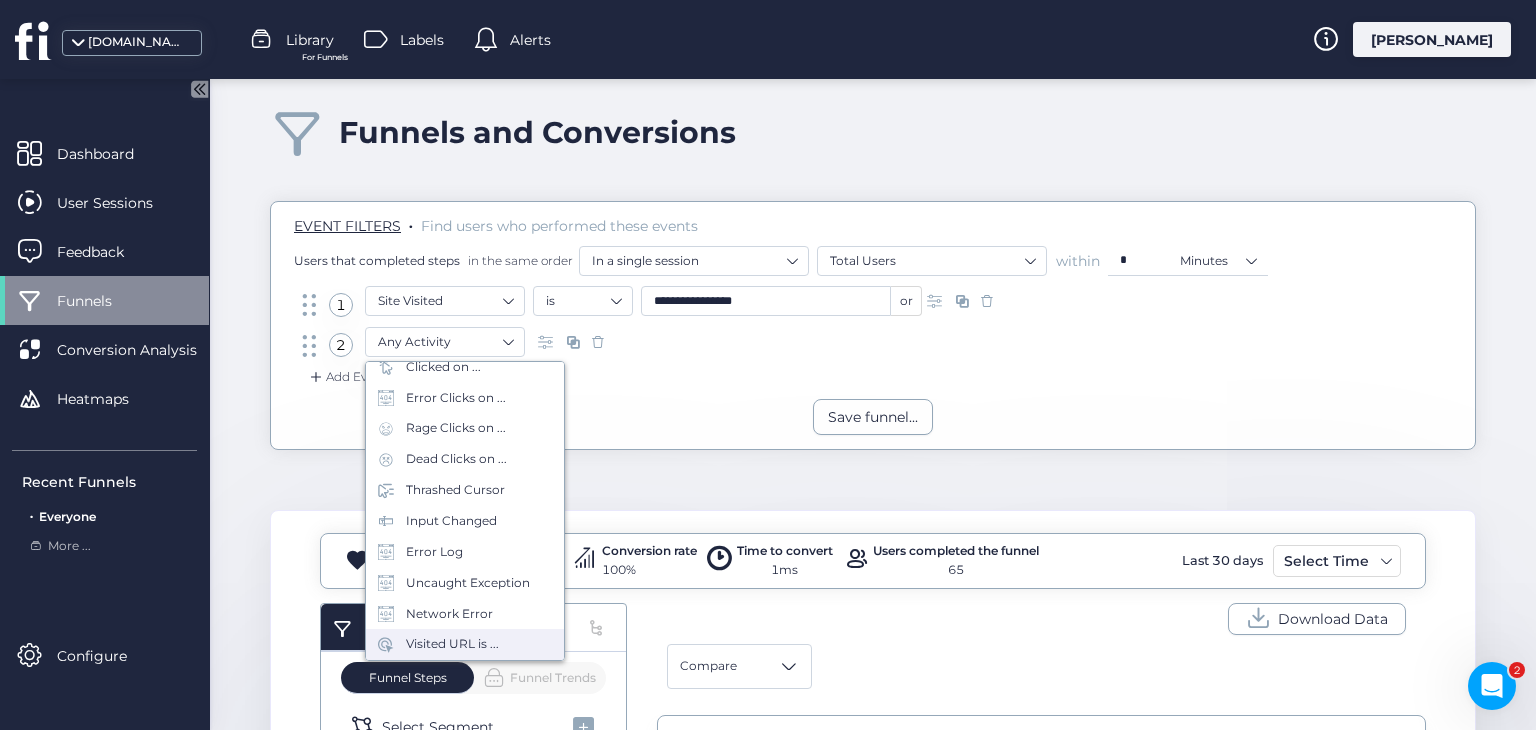 click on "Visited URL is ..." at bounding box center (452, 644) 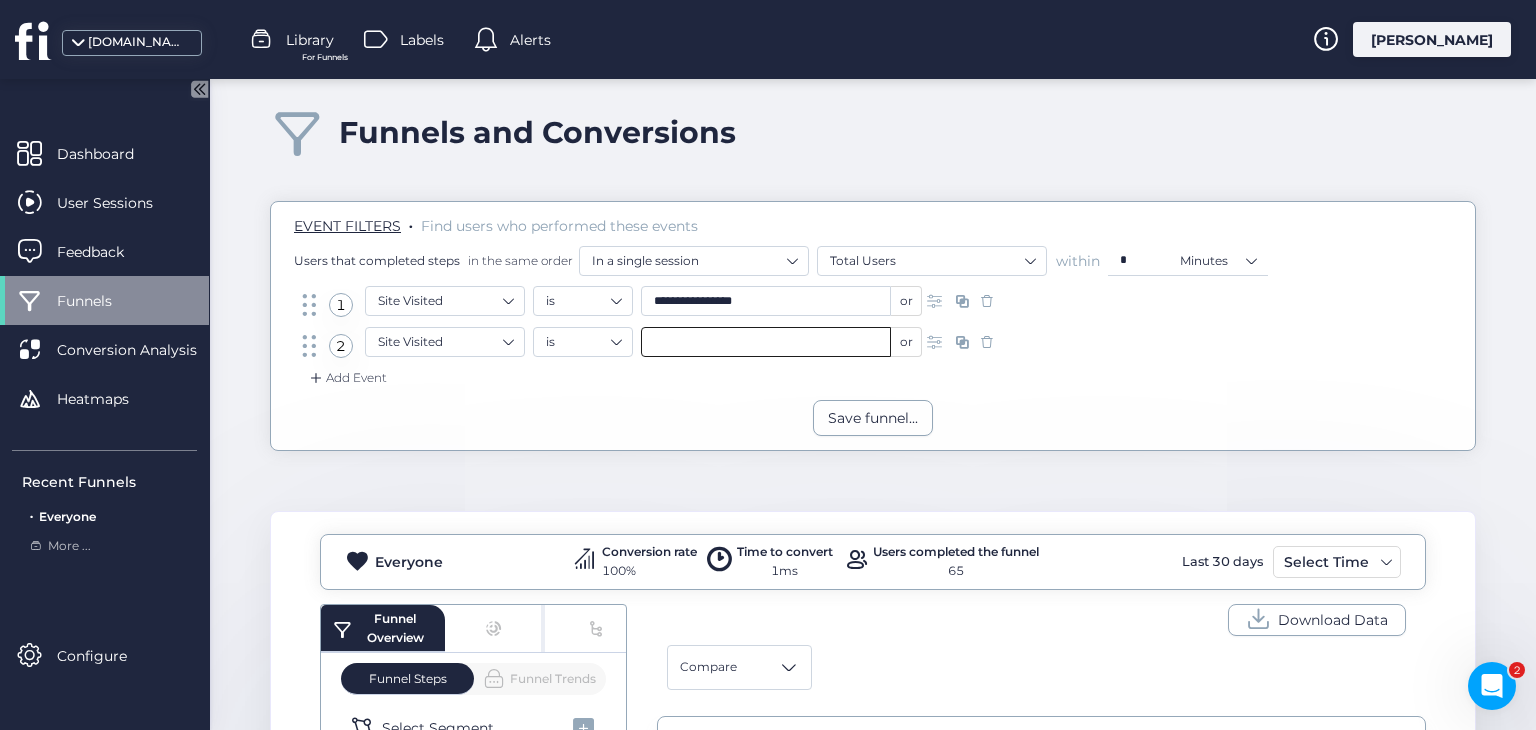 click 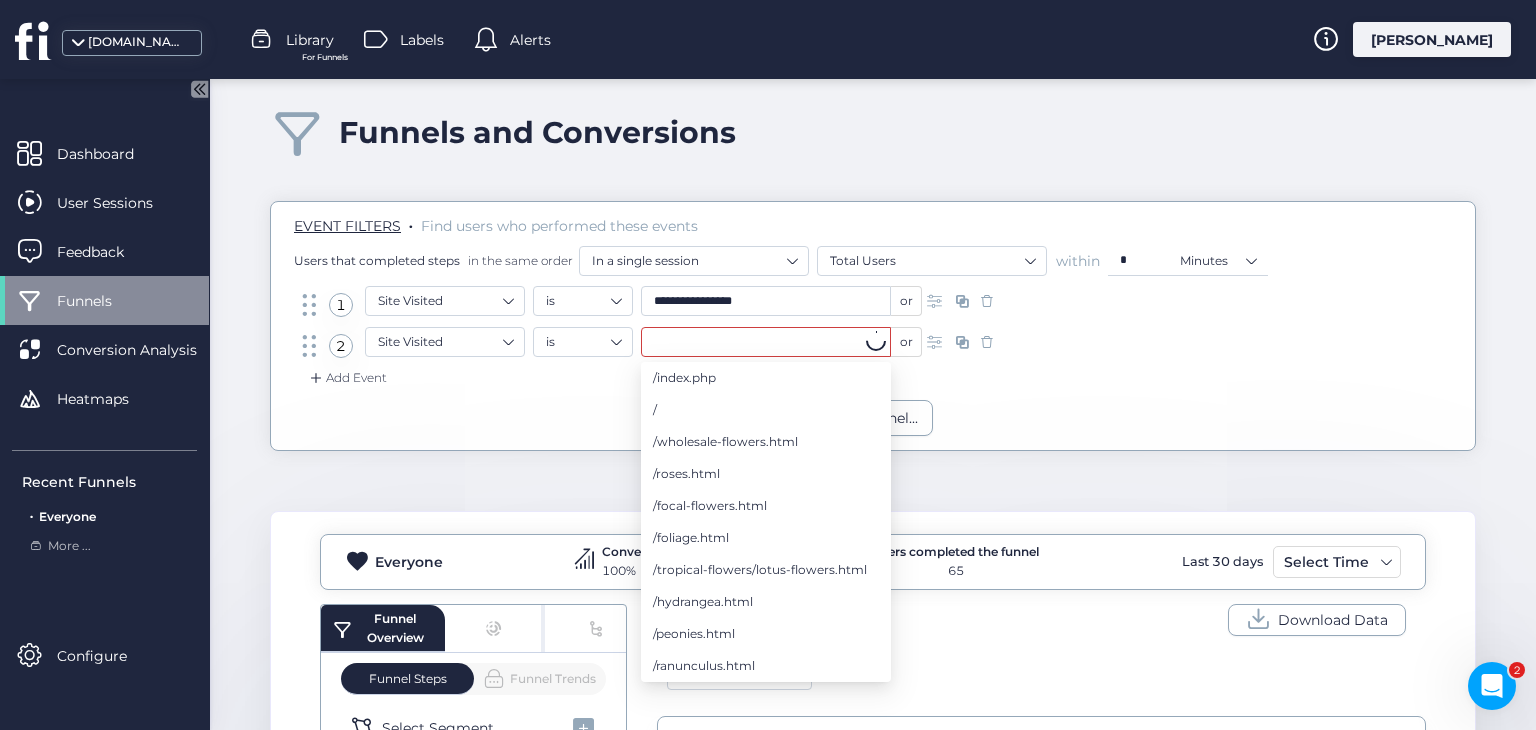 paste on "**********" 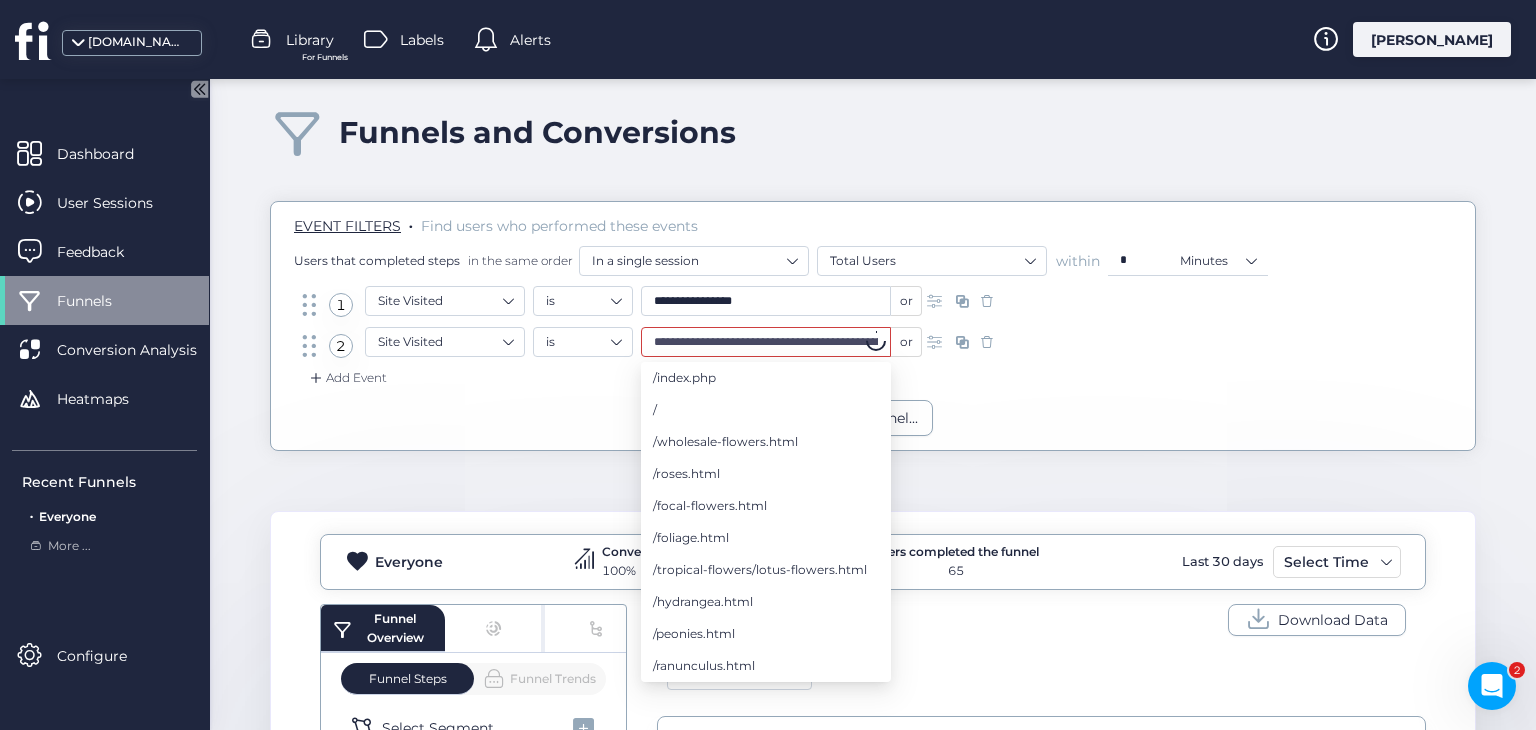 scroll, scrollTop: 0, scrollLeft: 125, axis: horizontal 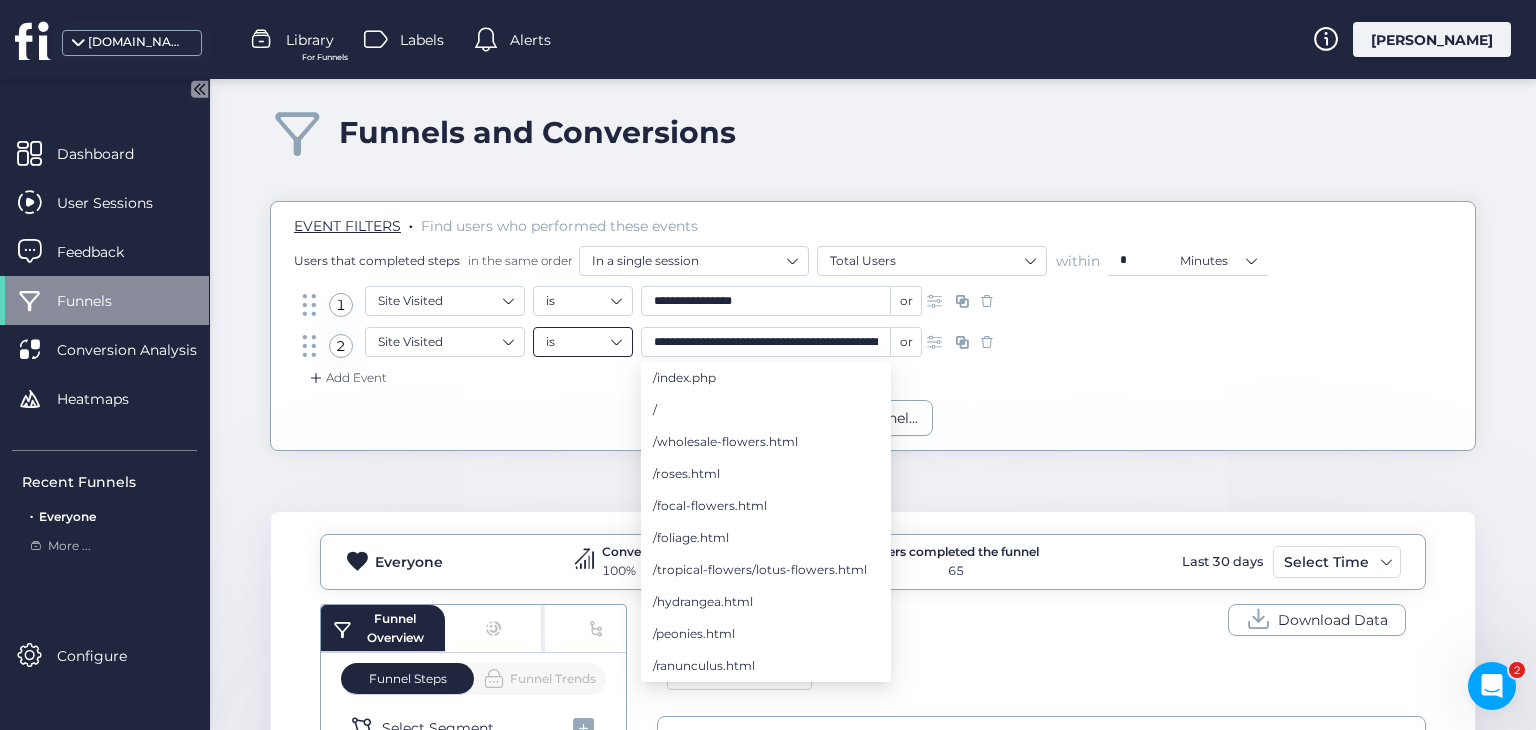 drag, startPoint x: 707, startPoint y: 345, endPoint x: 624, endPoint y: 349, distance: 83.09633 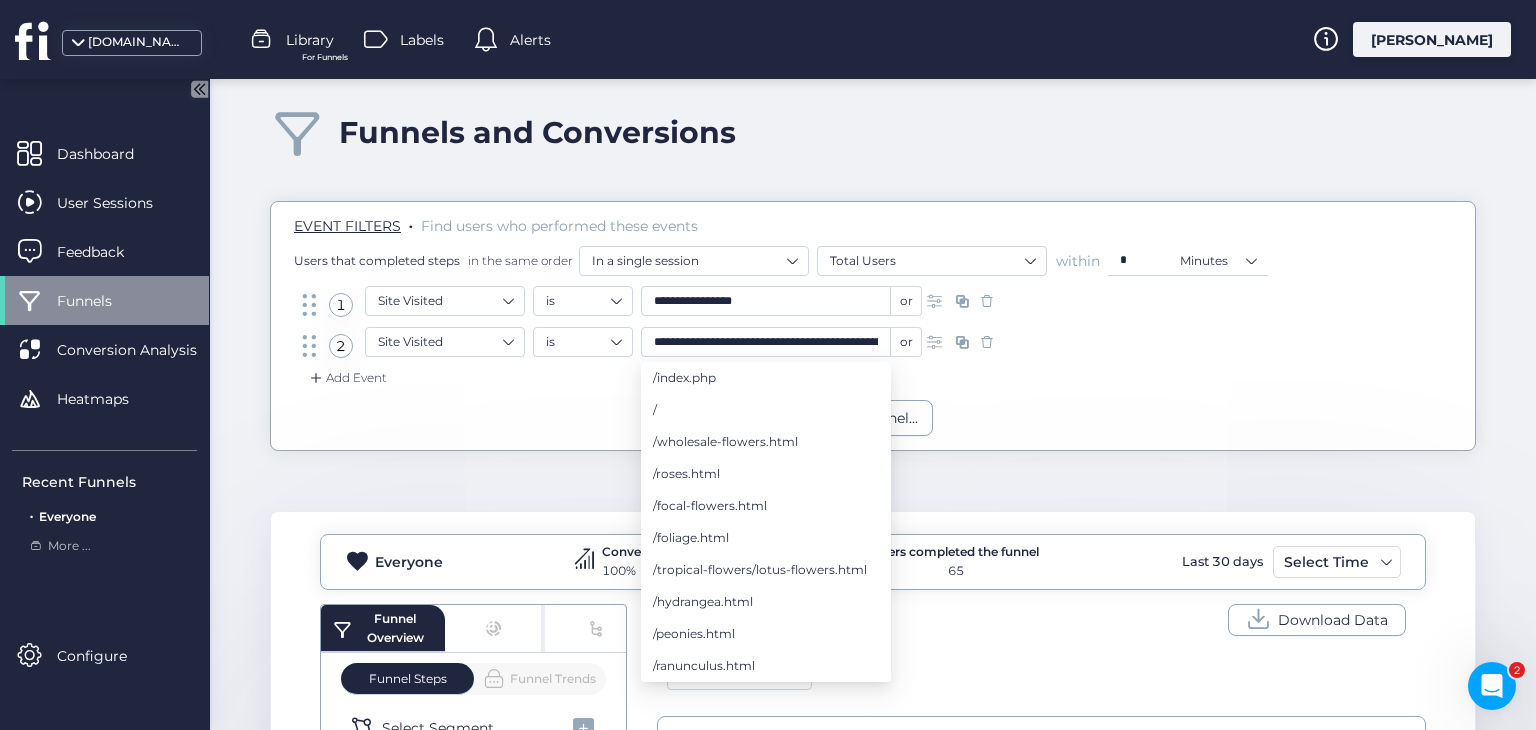 click on "is" at bounding box center [583, 342] 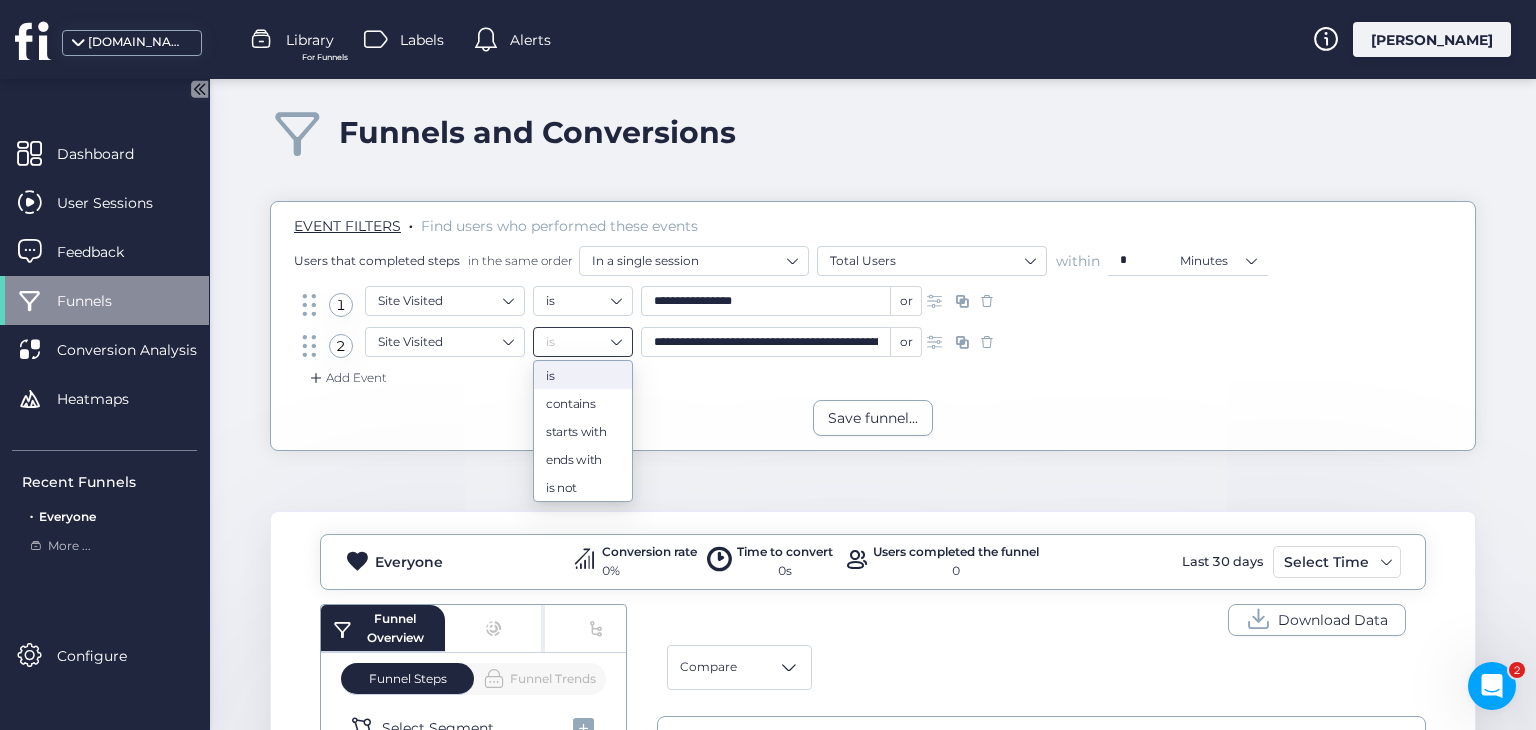 click on "**********" 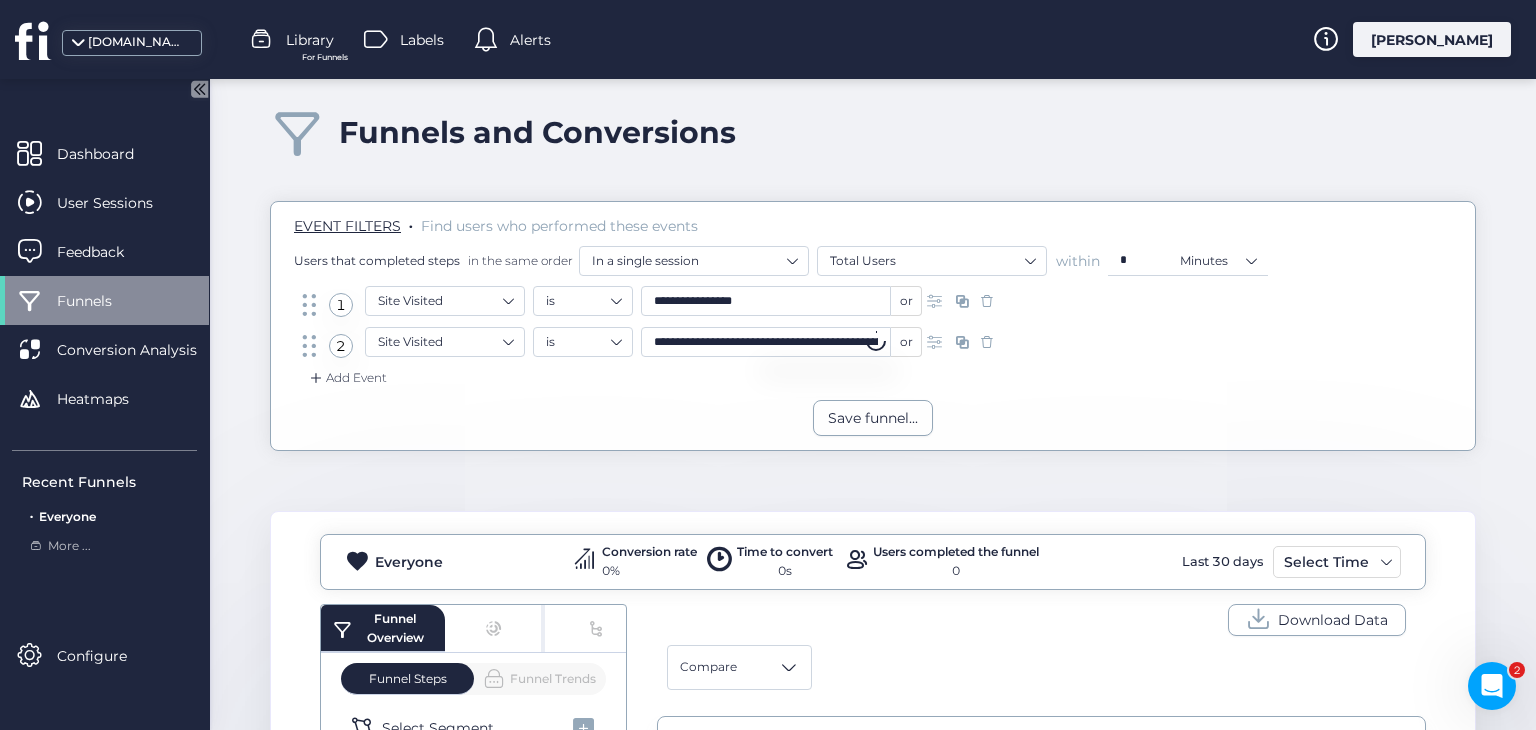 click on "**********" 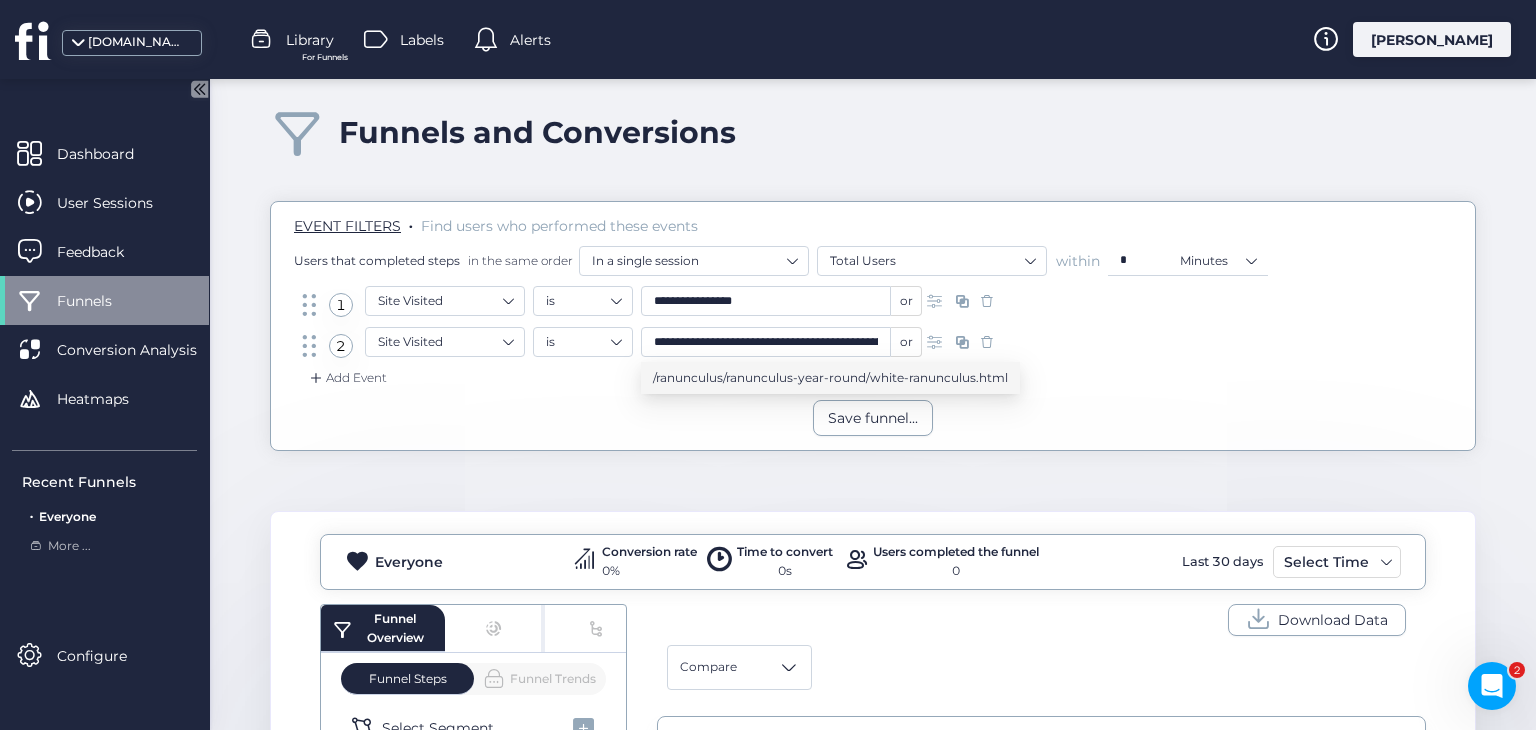 click on "/ranunculus/ranunculus-year-round/white-ranunculus.html" at bounding box center [830, 378] 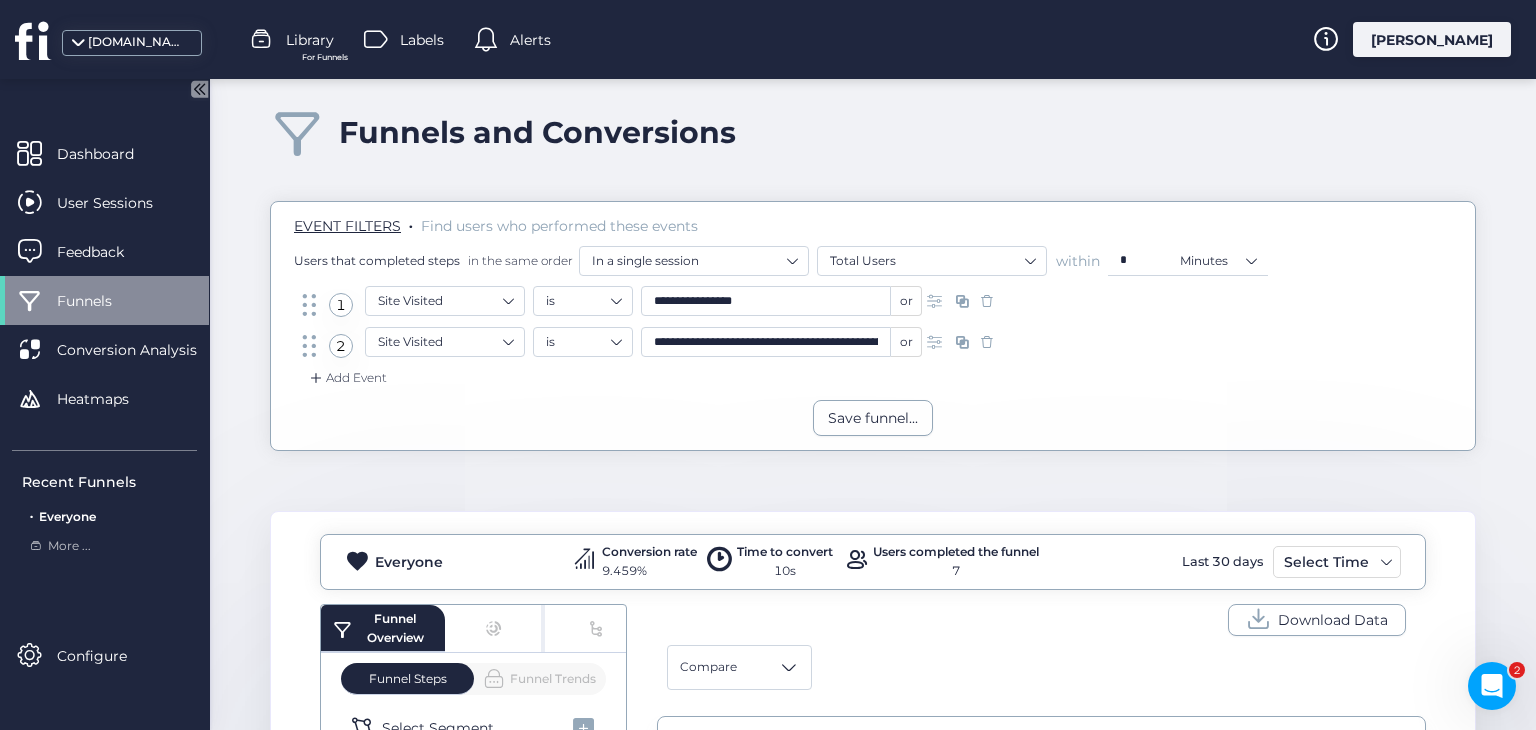 click on "Add Event" 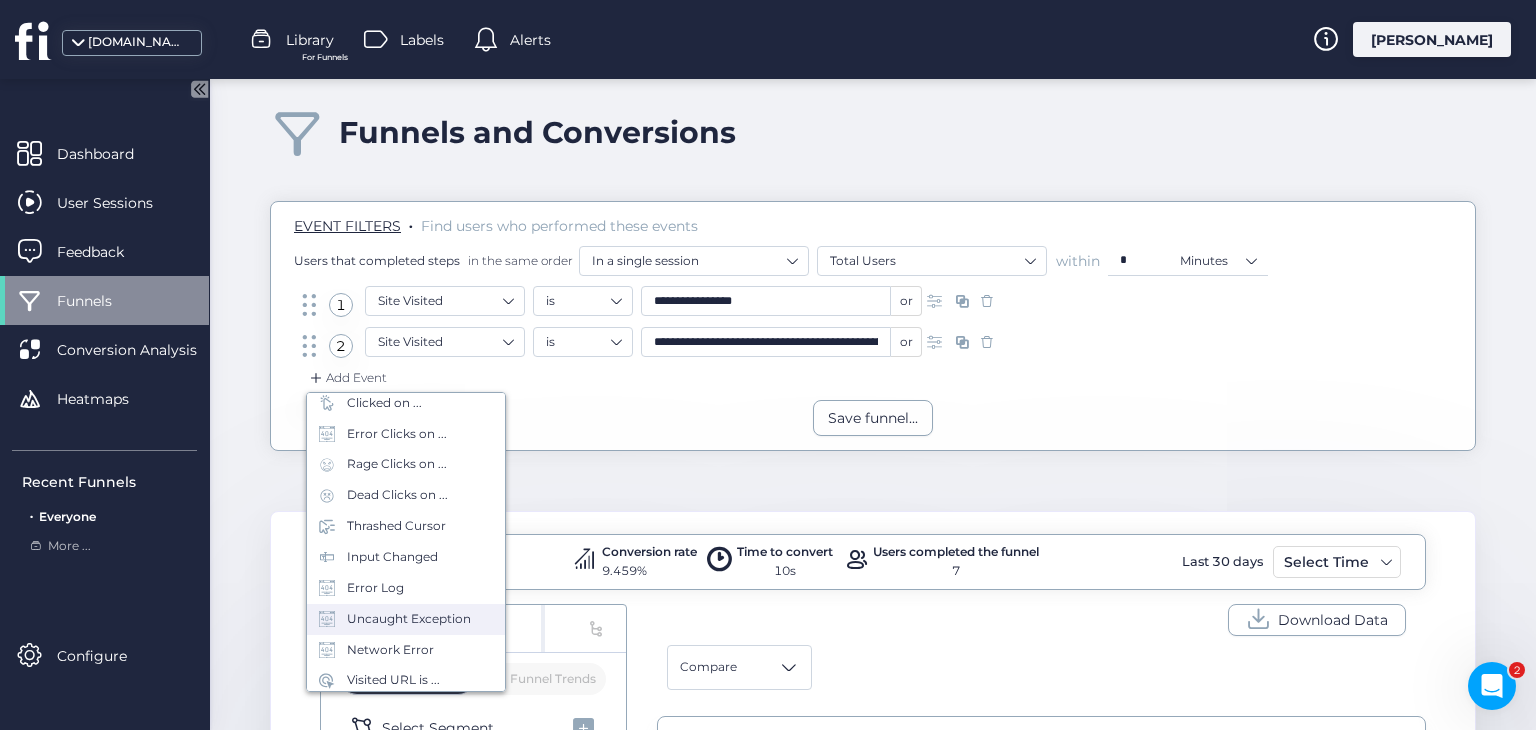 scroll, scrollTop: 88, scrollLeft: 0, axis: vertical 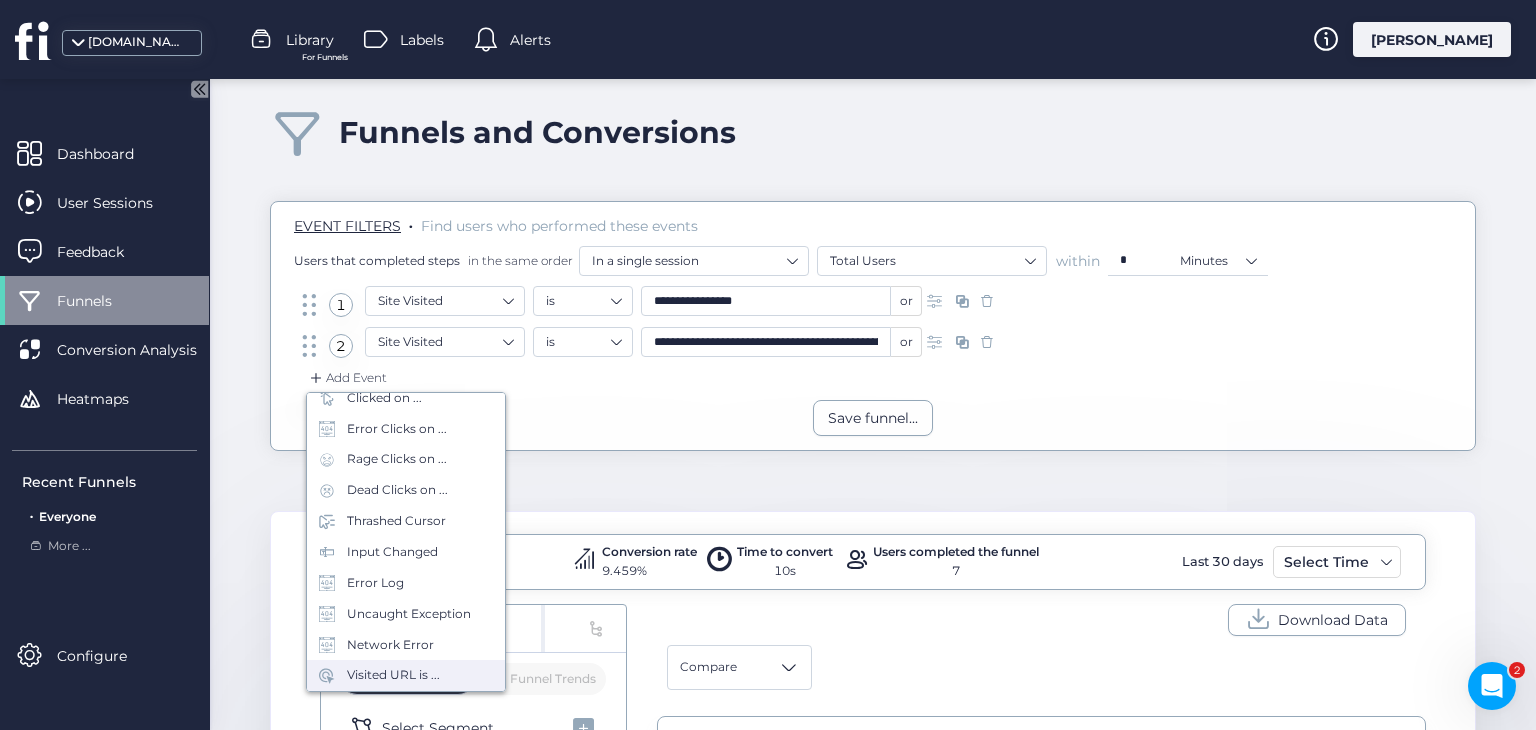 click on "Visited URL is ..." at bounding box center (393, 675) 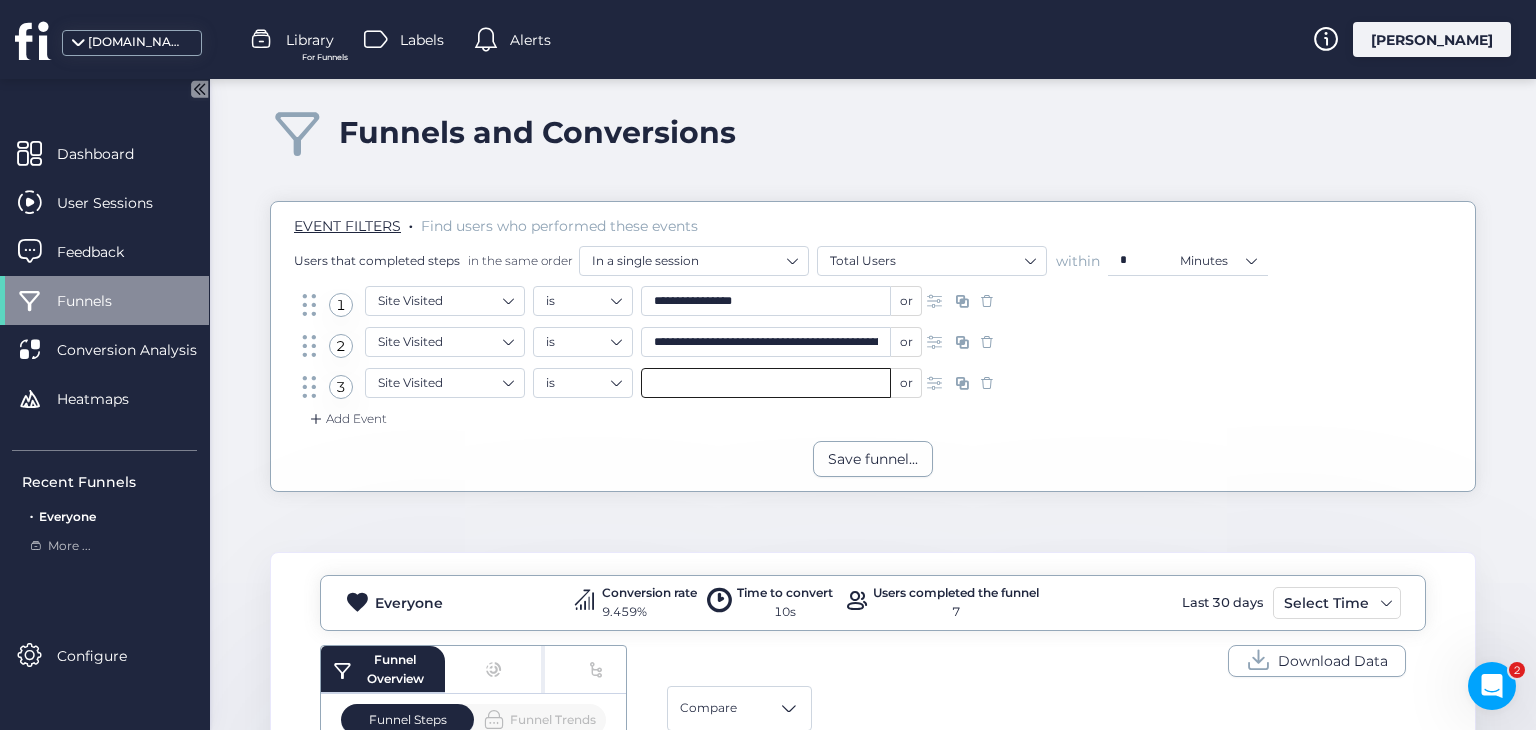 click 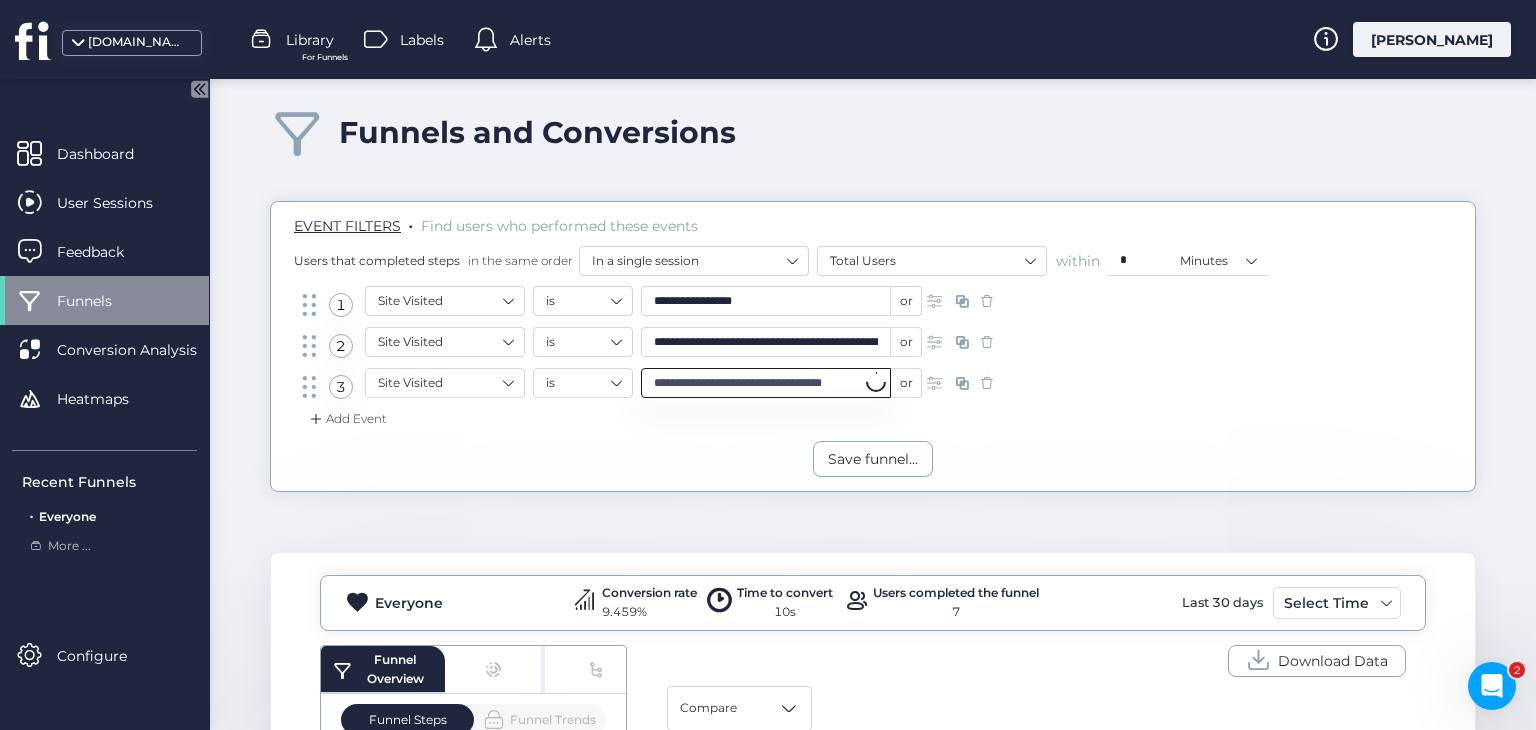 scroll, scrollTop: 0, scrollLeft: 6, axis: horizontal 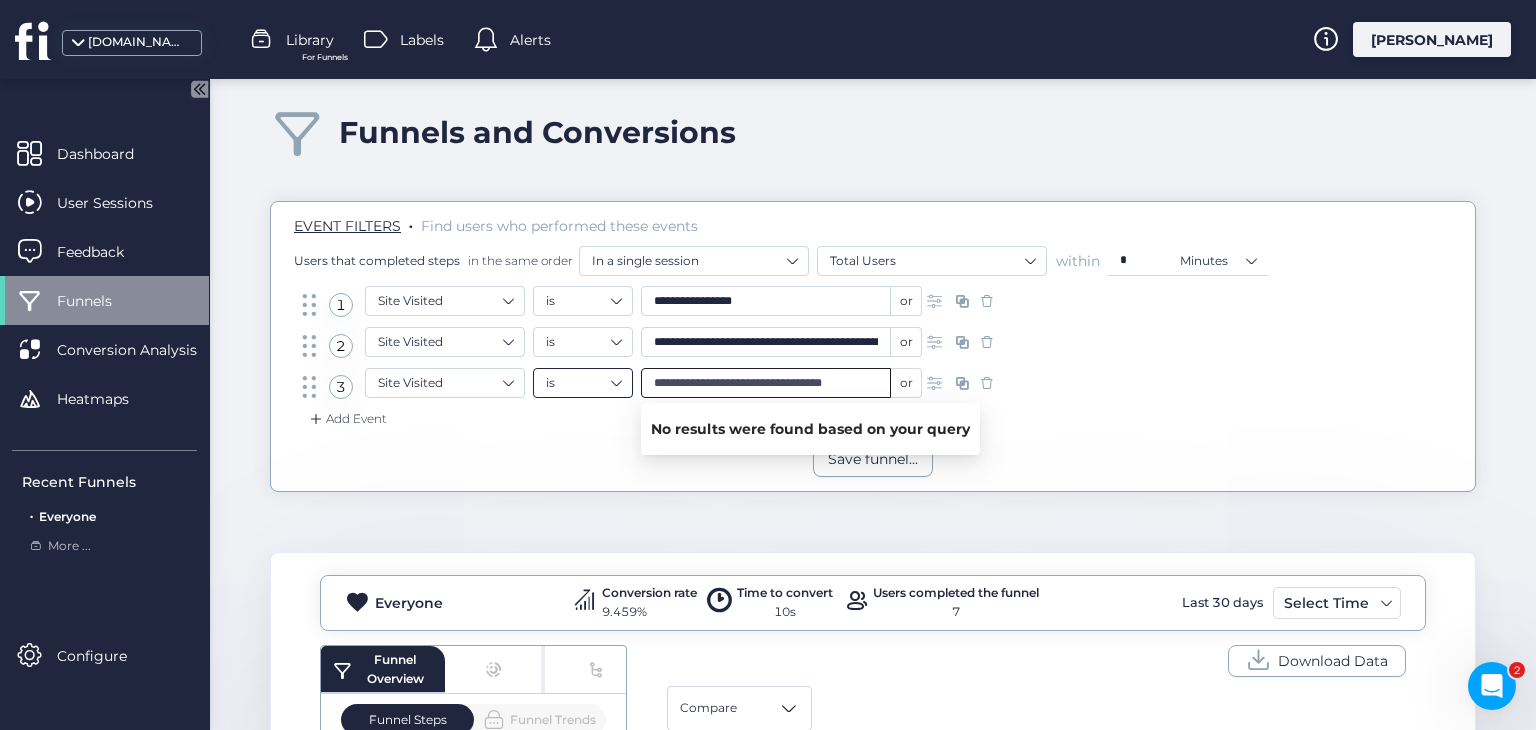 drag, startPoint x: 744, startPoint y: 384, endPoint x: 568, endPoint y: 384, distance: 176 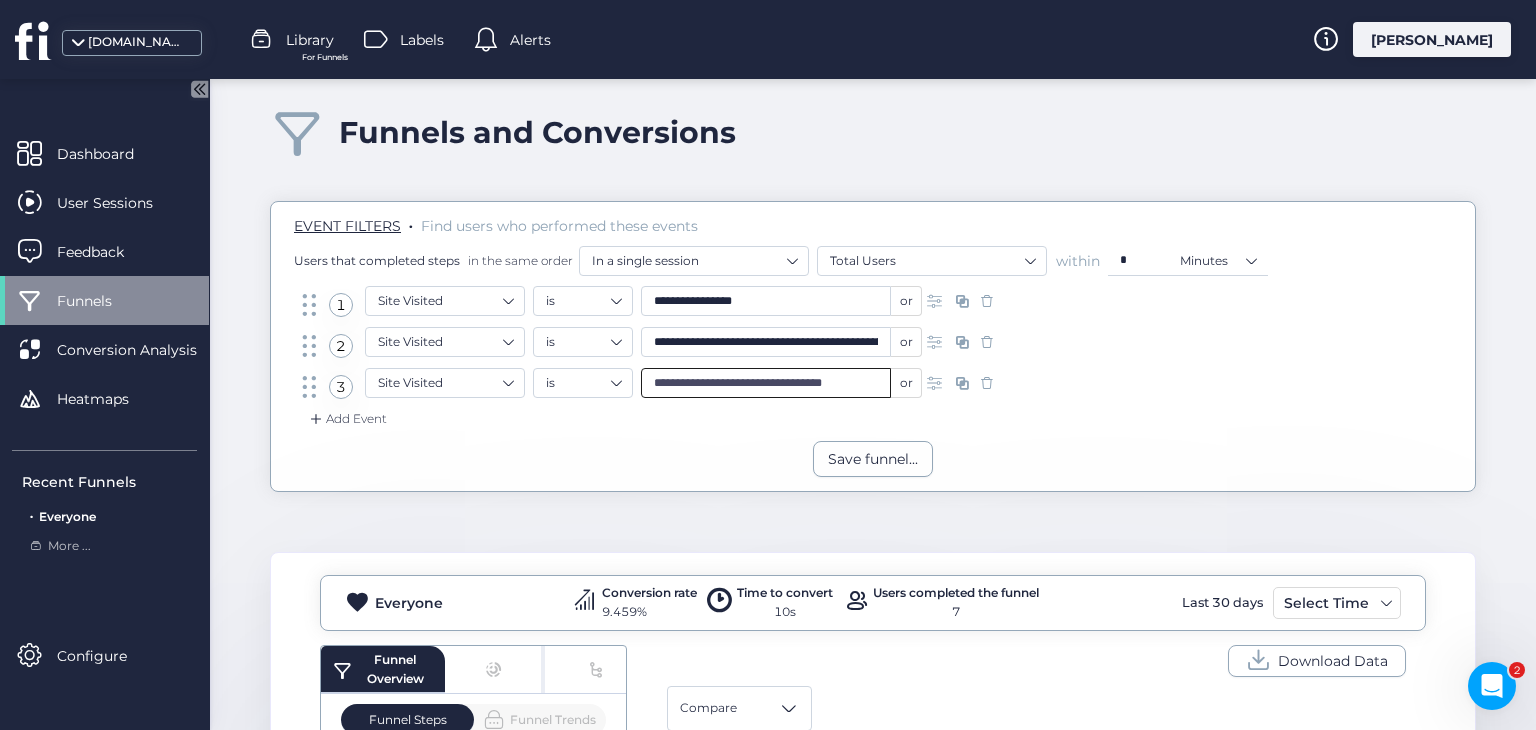 click on "**********" 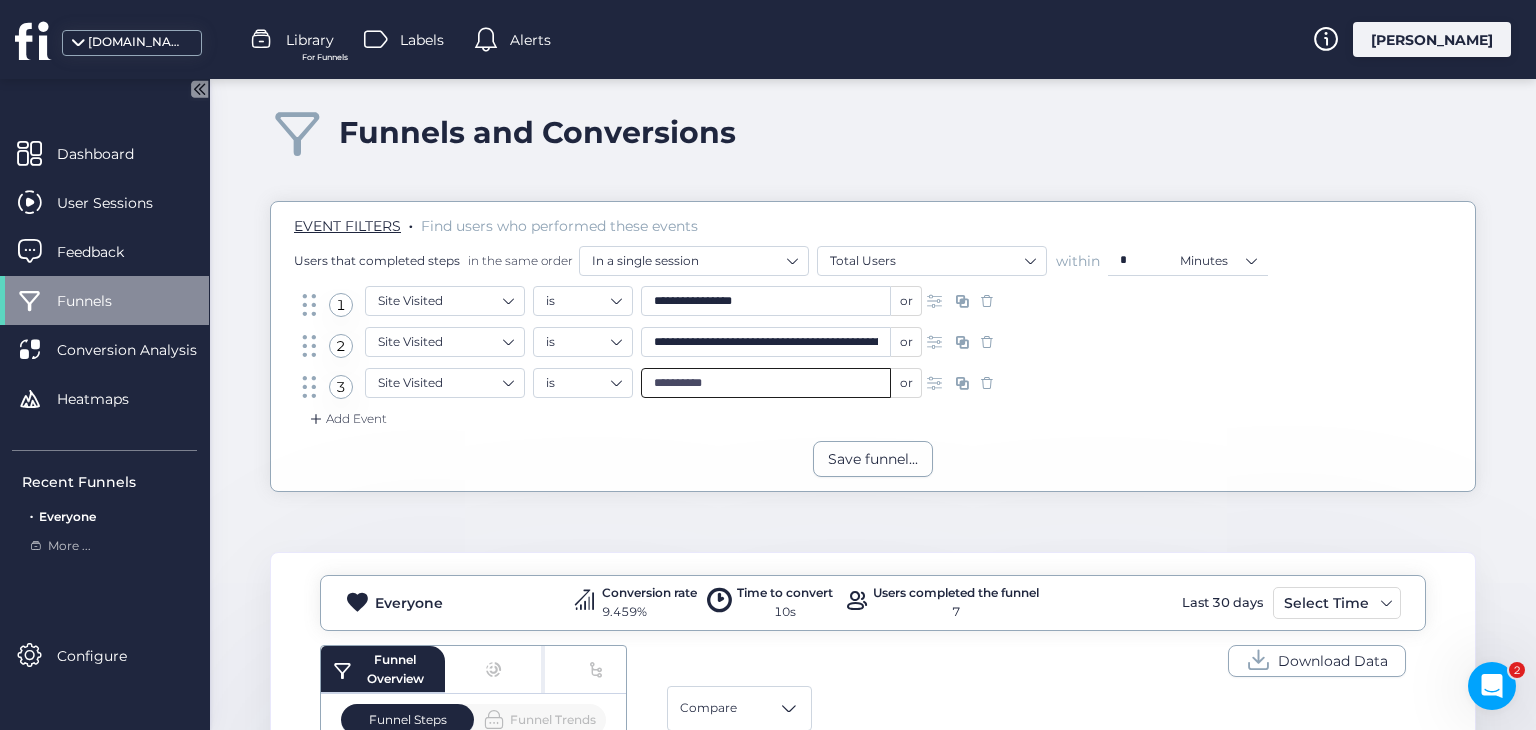 scroll, scrollTop: 0, scrollLeft: 0, axis: both 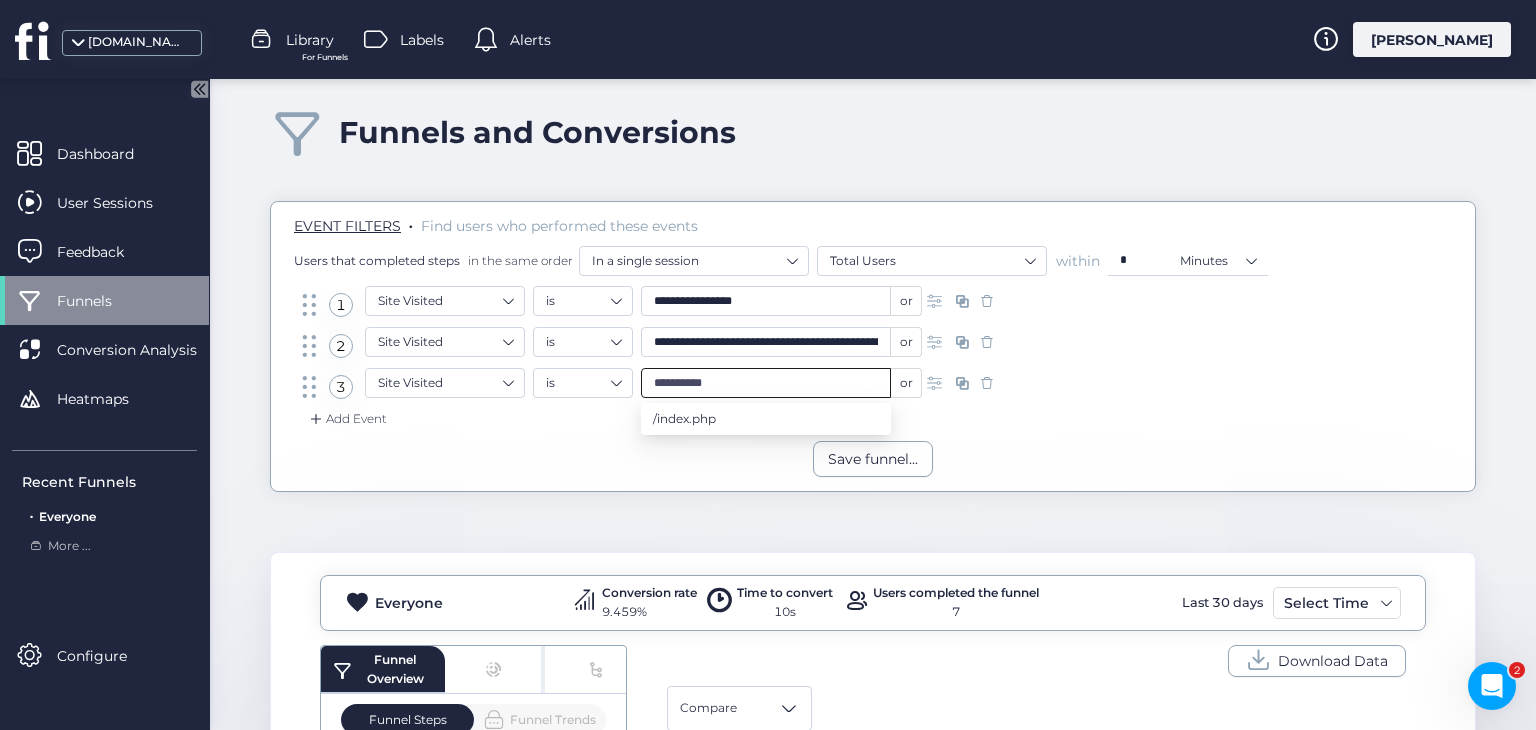 type on "**********" 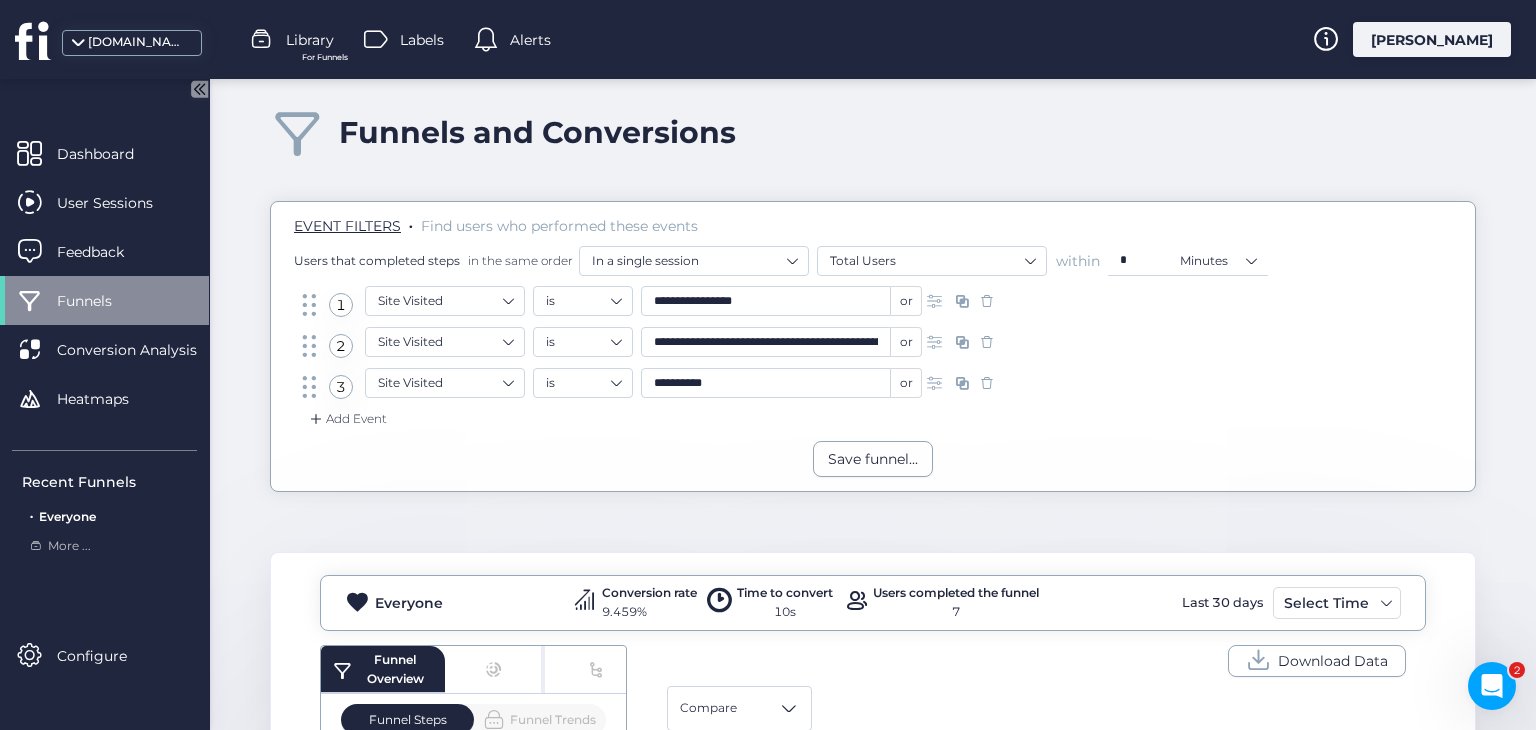 click at bounding box center [937, 383] 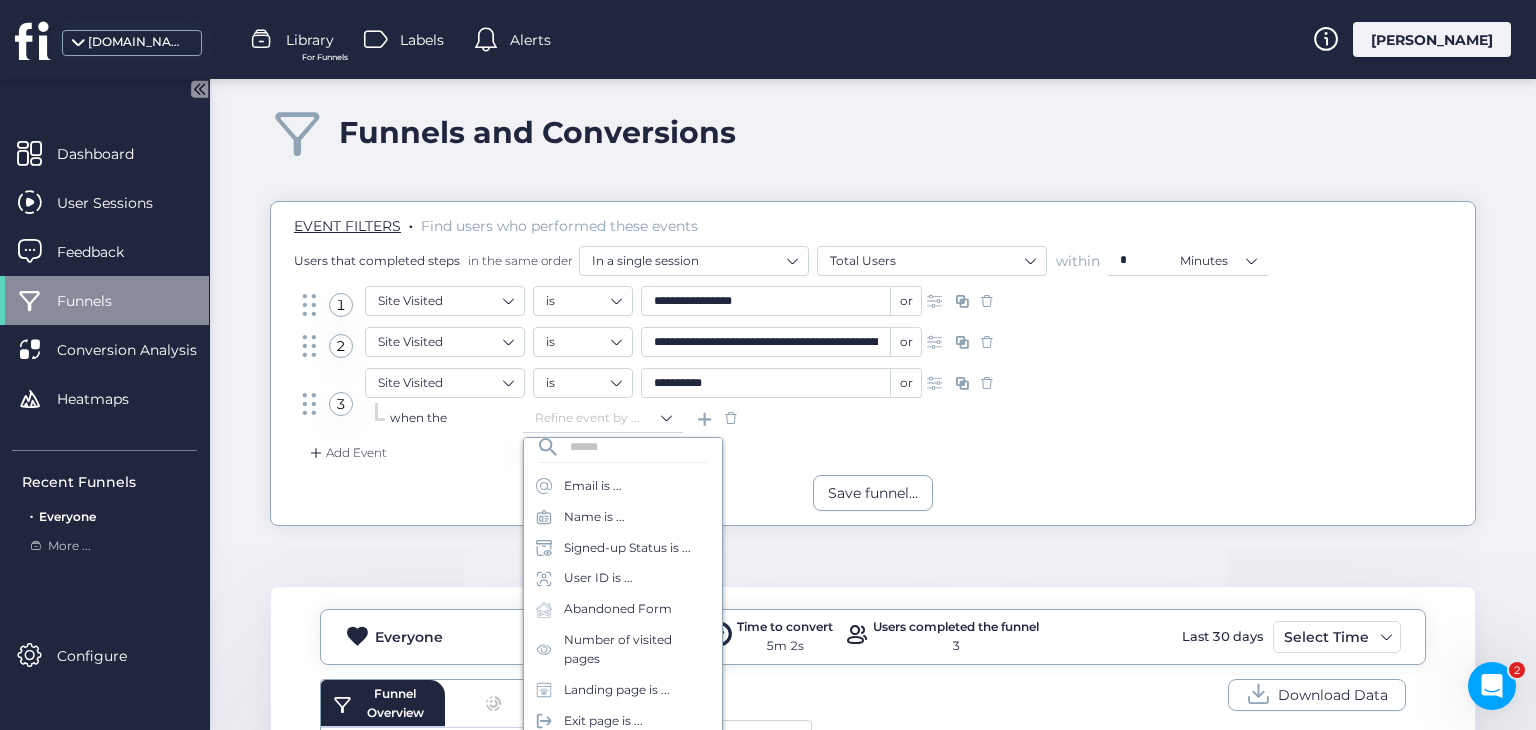 scroll, scrollTop: 0, scrollLeft: 0, axis: both 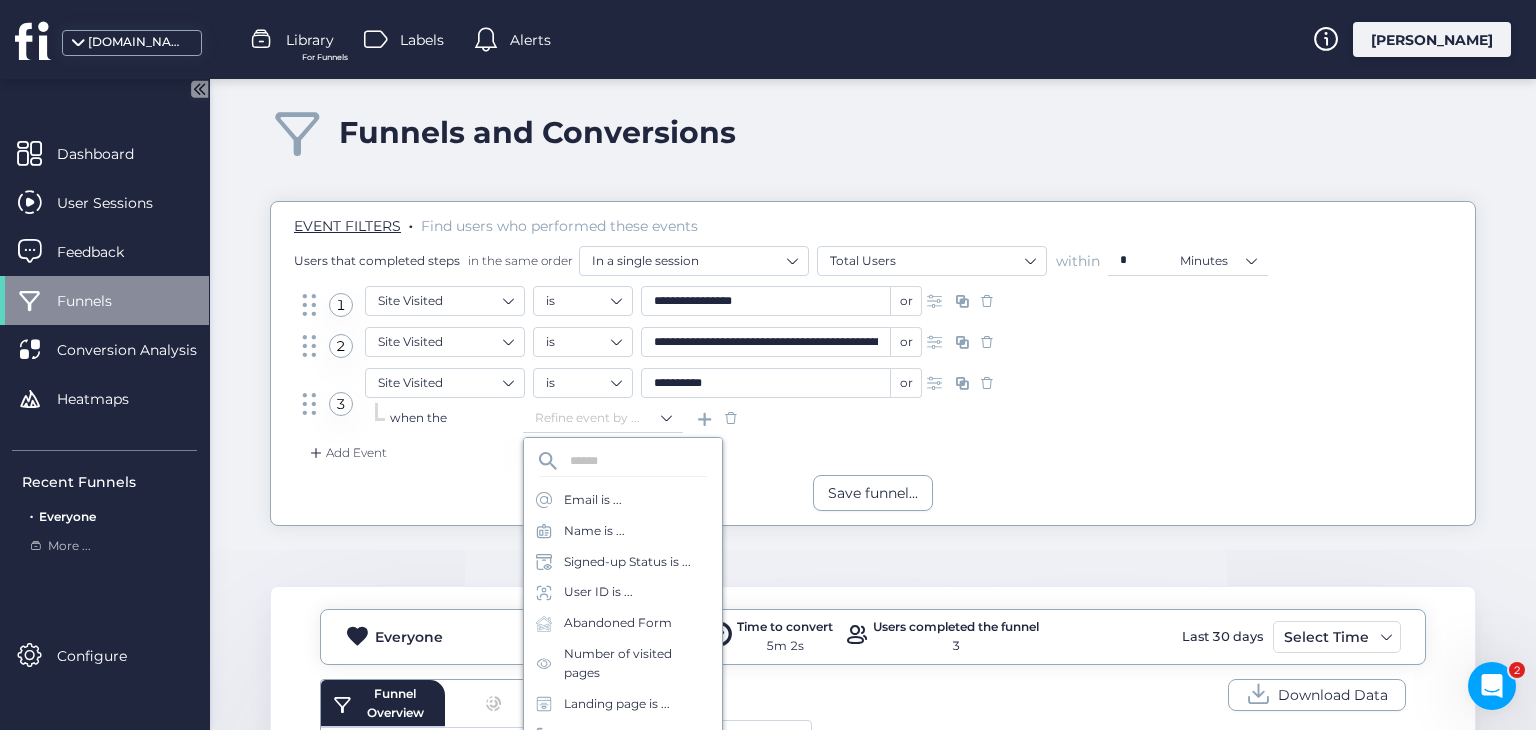 click on "**********" at bounding box center (873, 405) 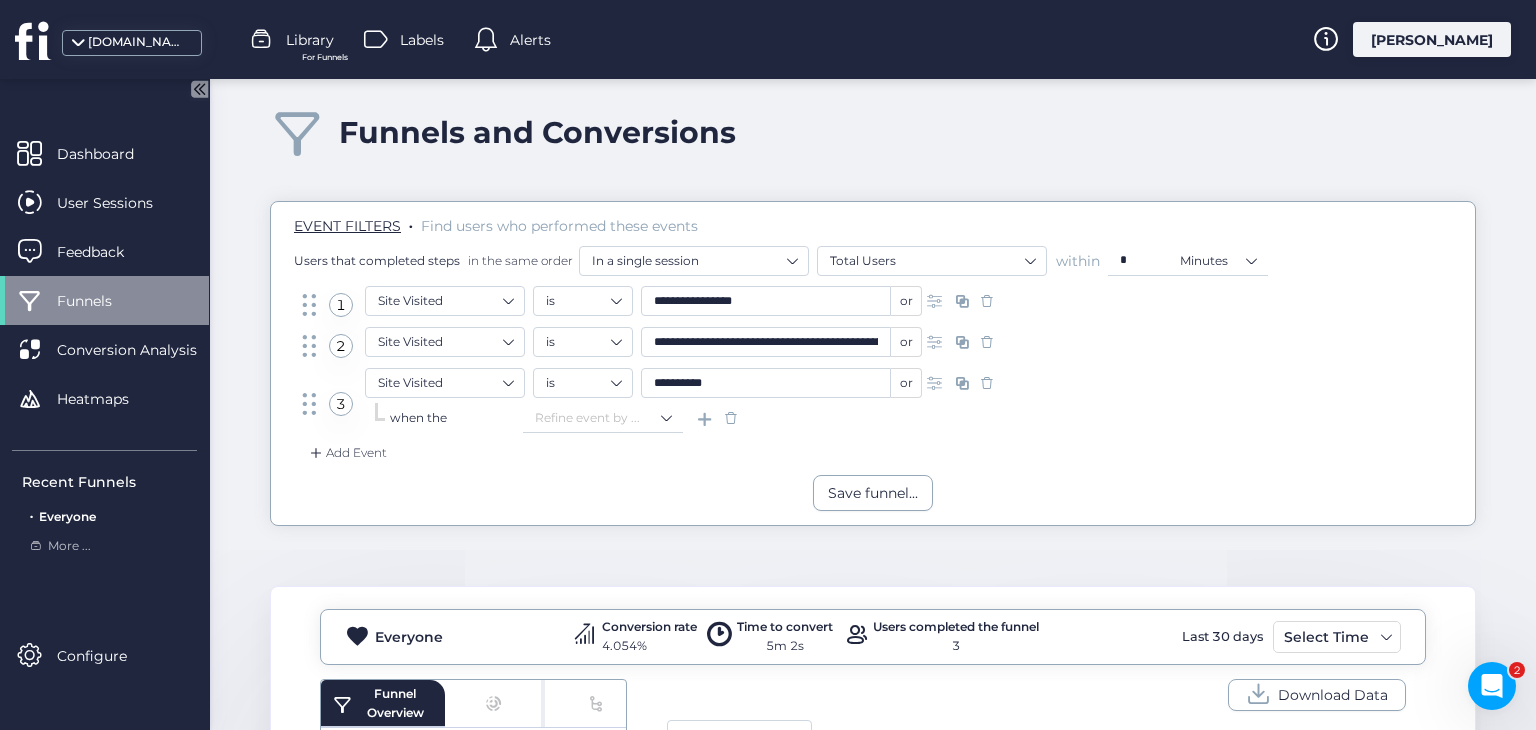 click on "**********" 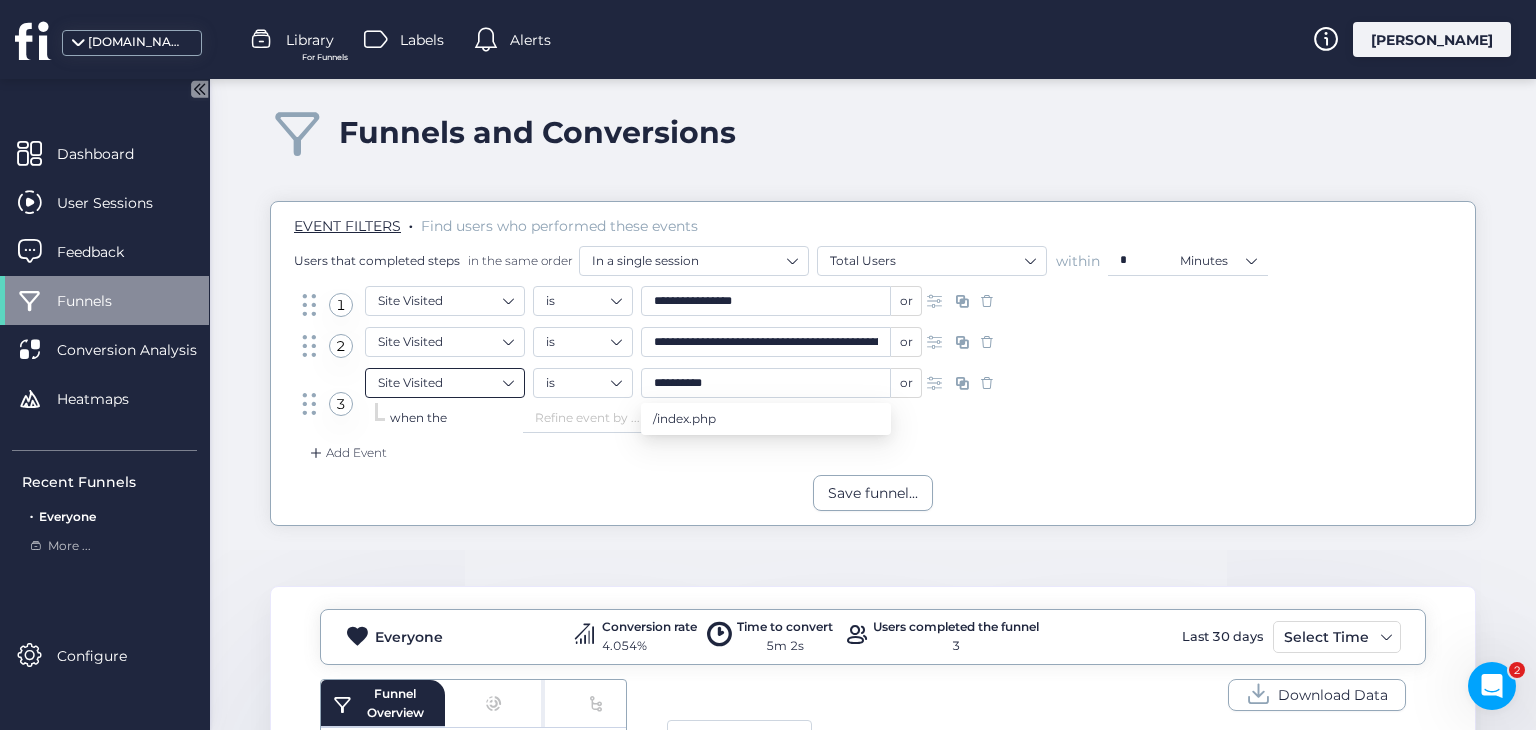 click on "Site Visited" 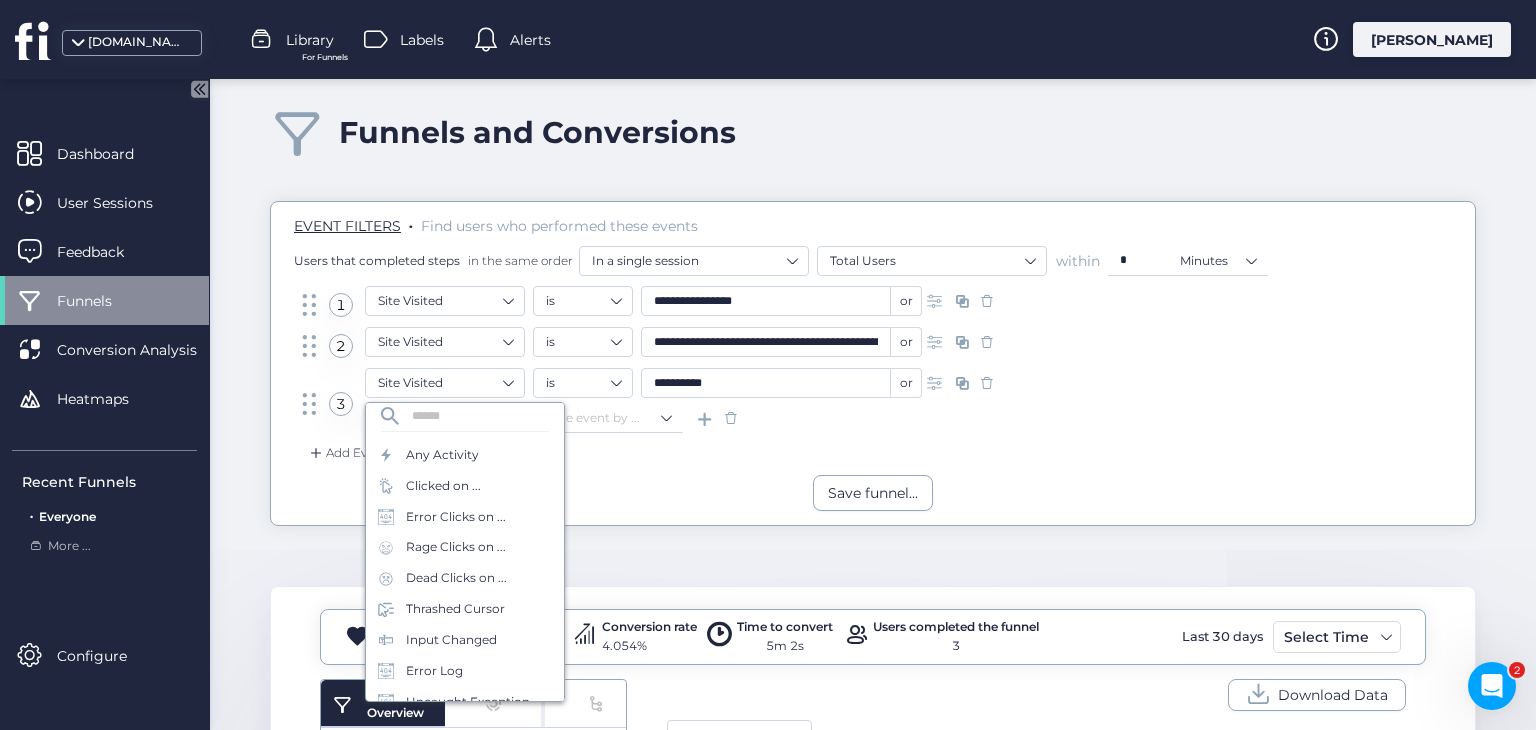scroll, scrollTop: 0, scrollLeft: 0, axis: both 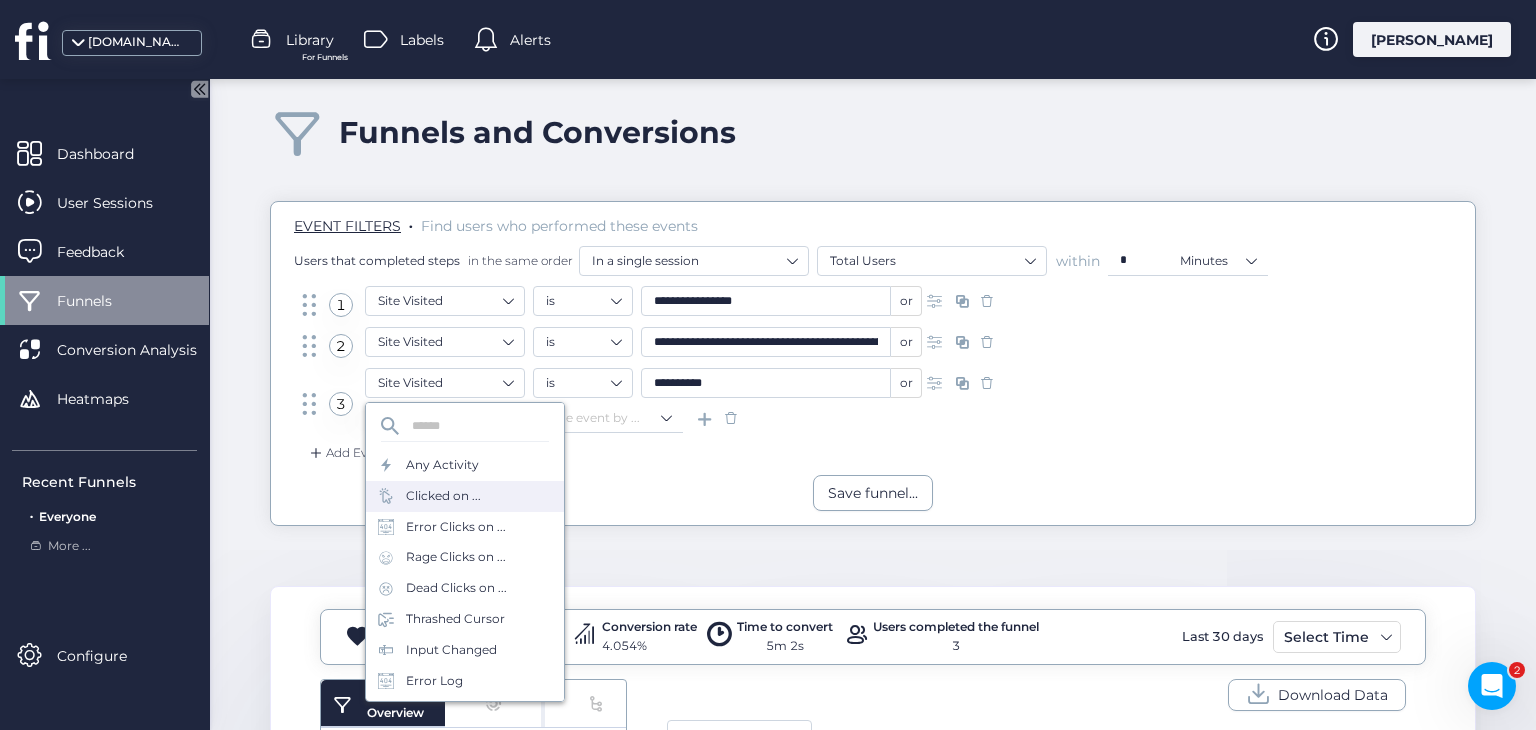 click on "Clicked on ..." at bounding box center (443, 496) 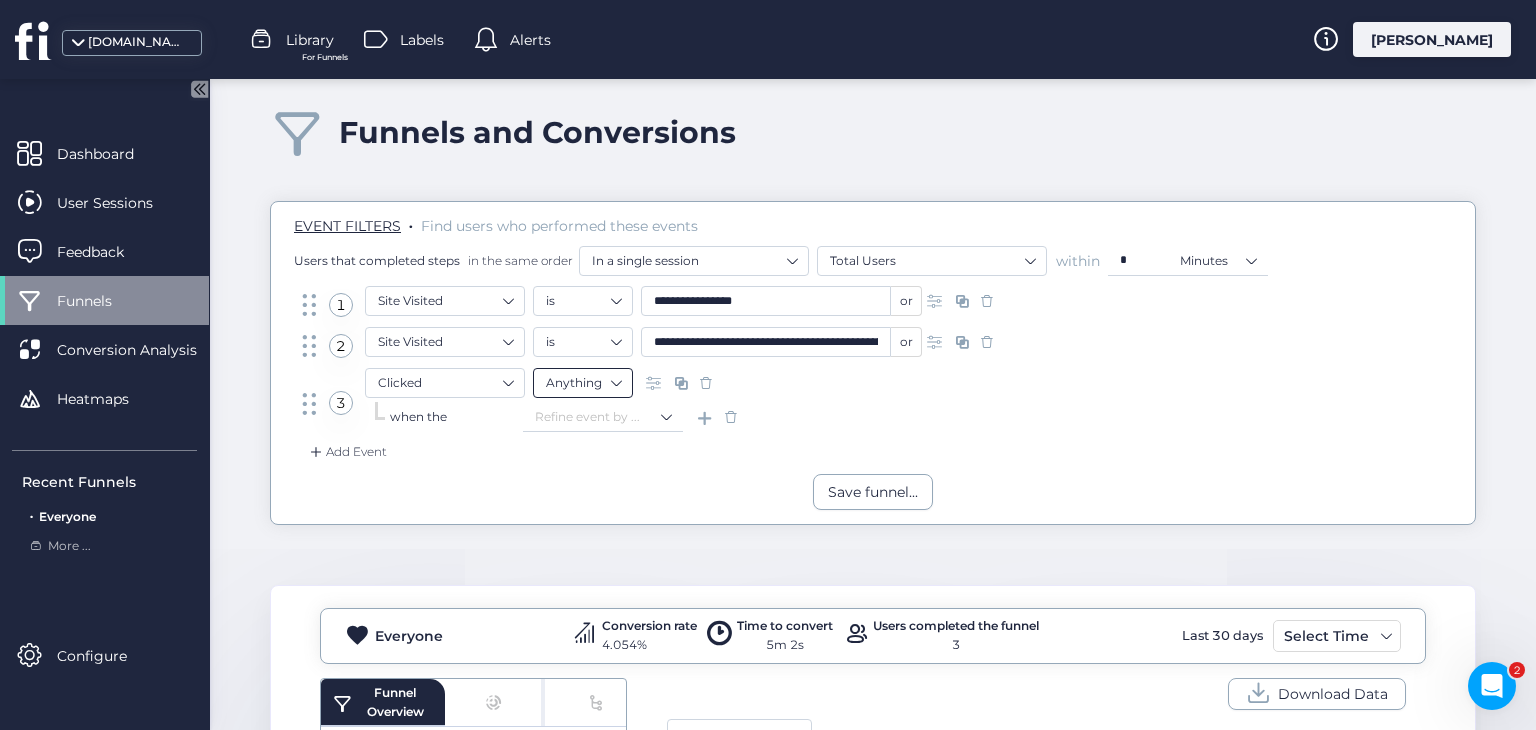 click on "Anything" 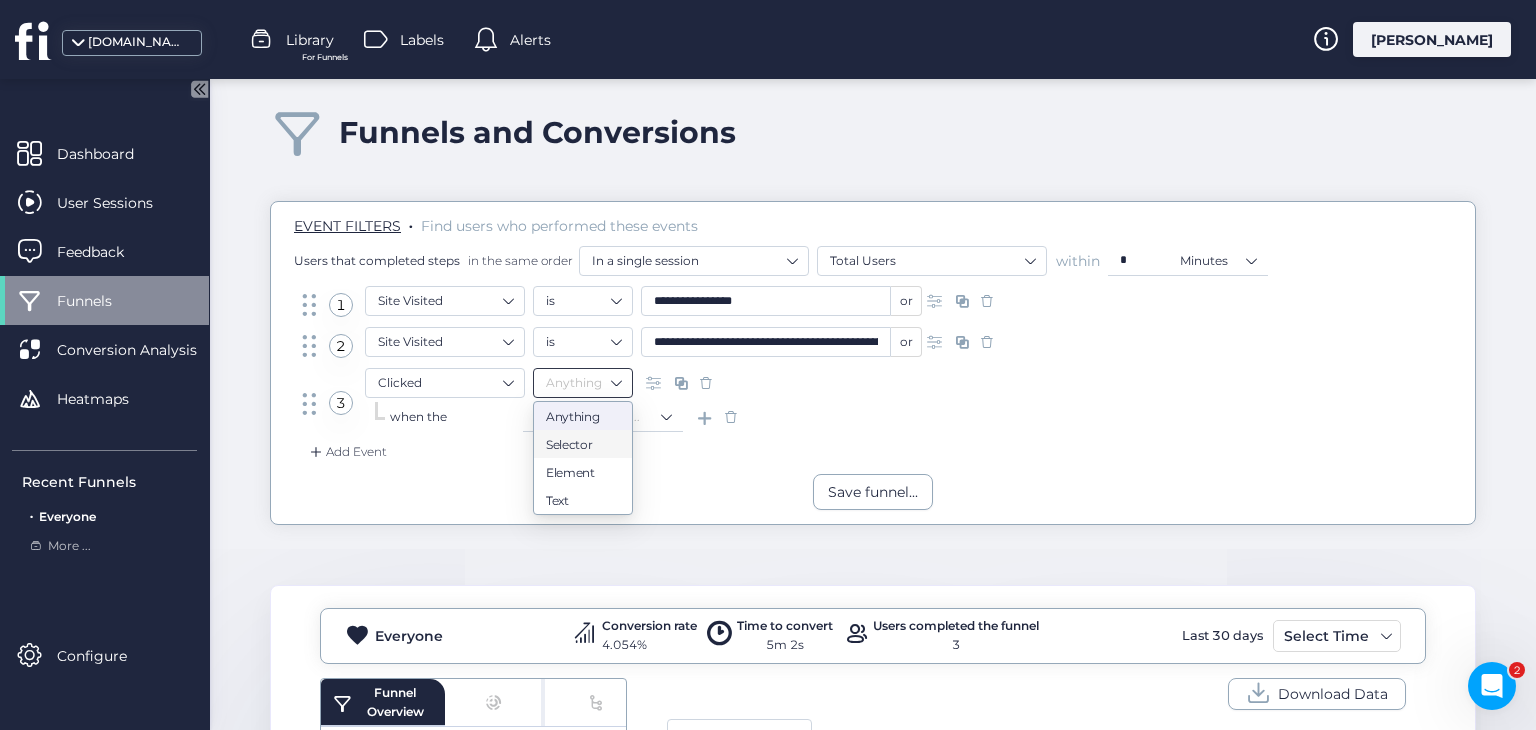 scroll, scrollTop: 0, scrollLeft: 0, axis: both 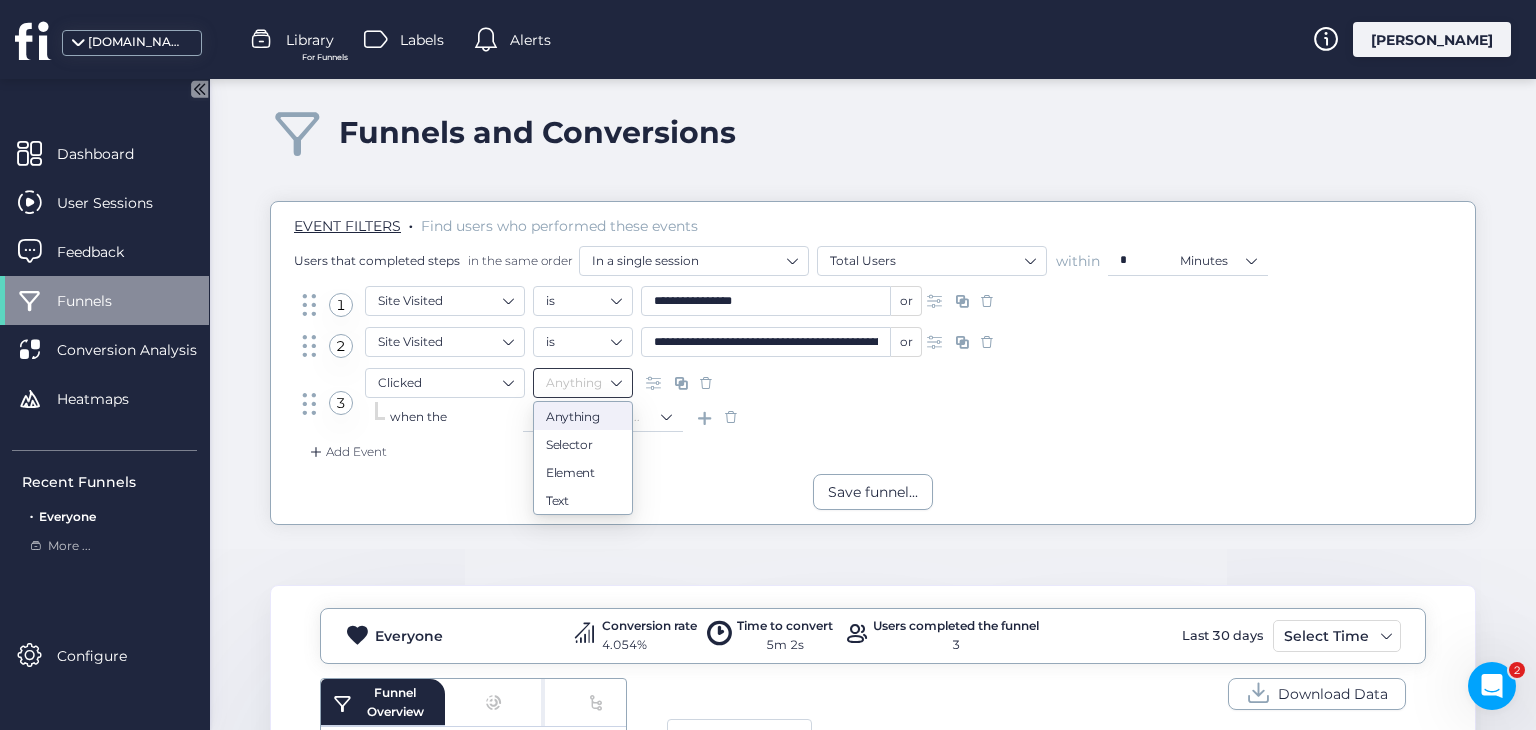 click on "3  Clicked   Anything  when the  Refine event by ..." at bounding box center [873, 405] 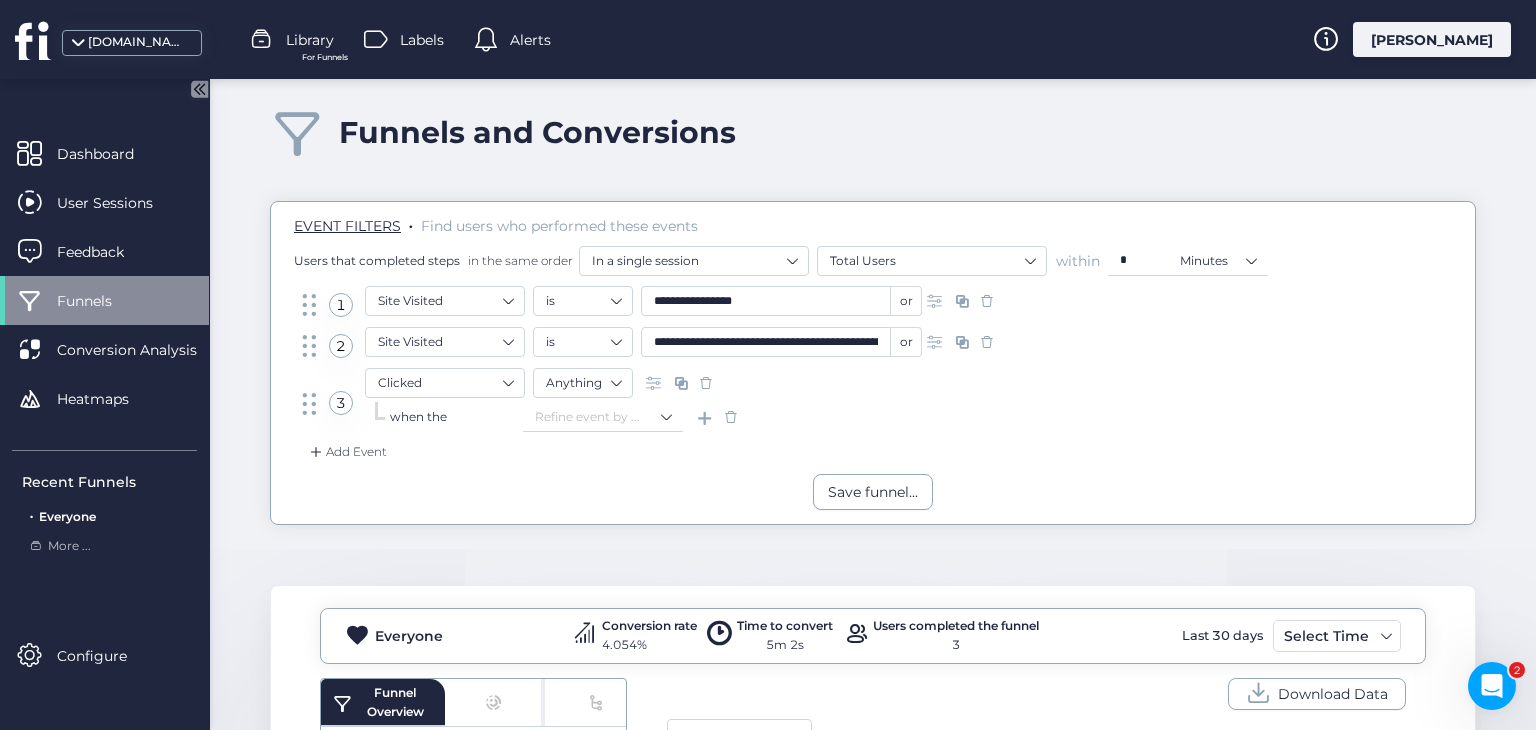 click at bounding box center [706, 383] 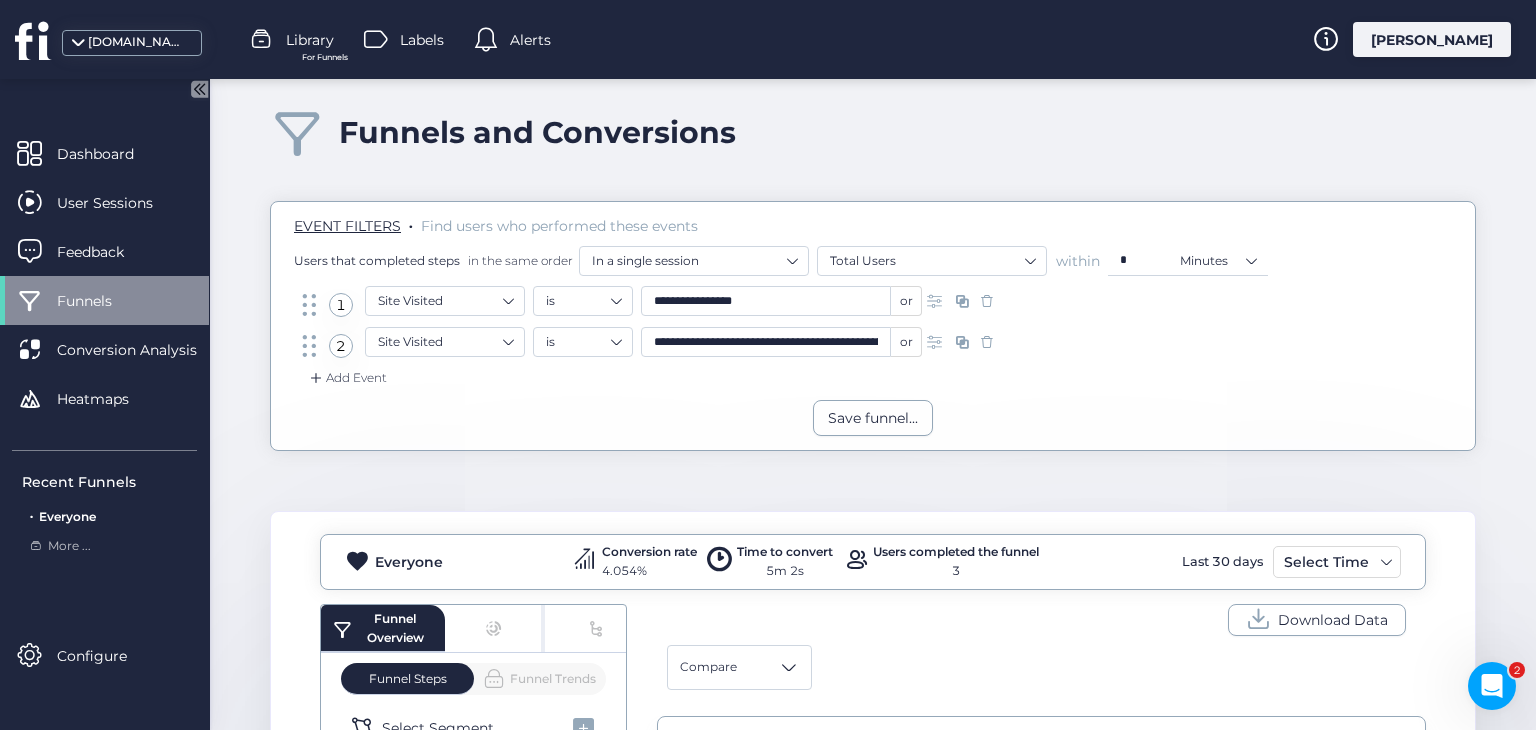 click at bounding box center (987, 342) 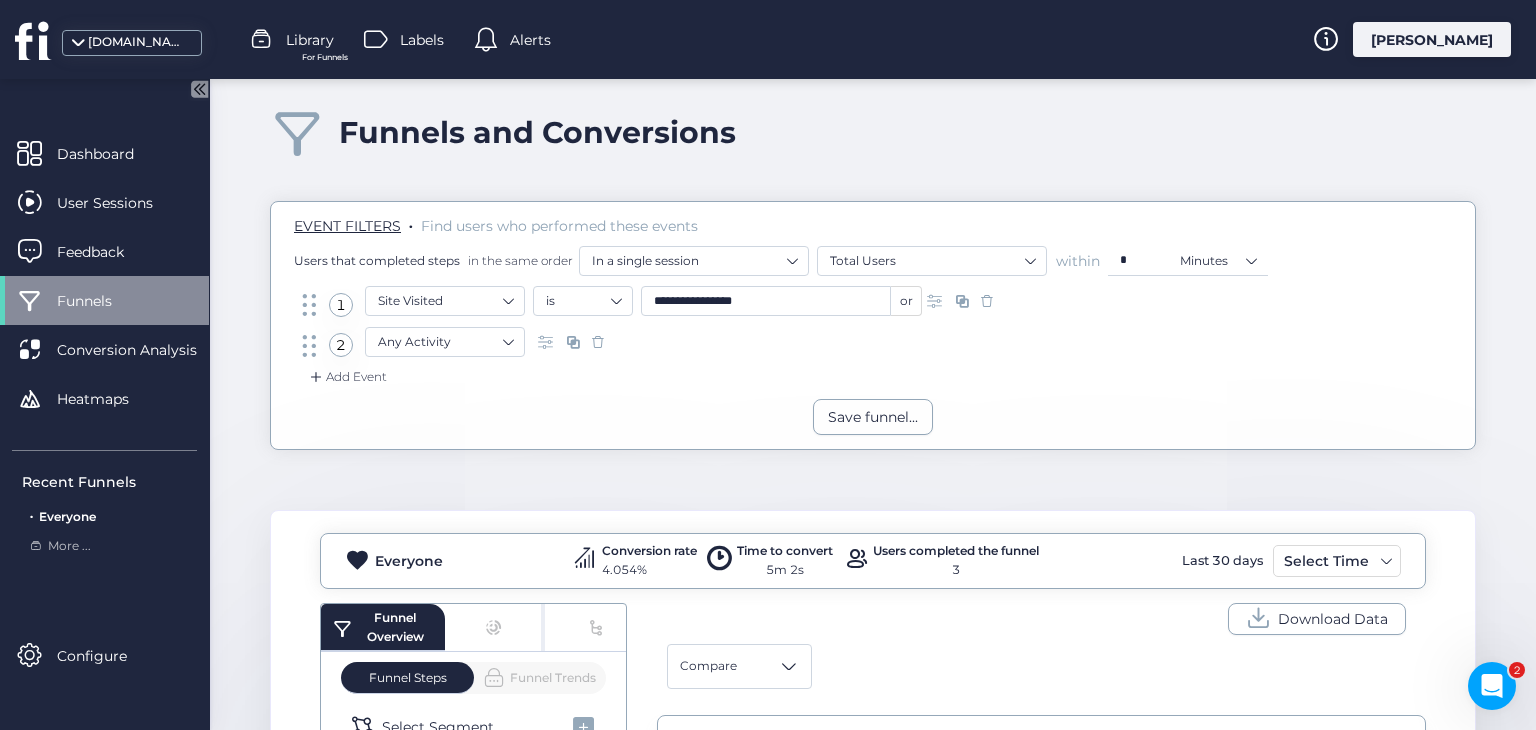 click at bounding box center [987, 301] 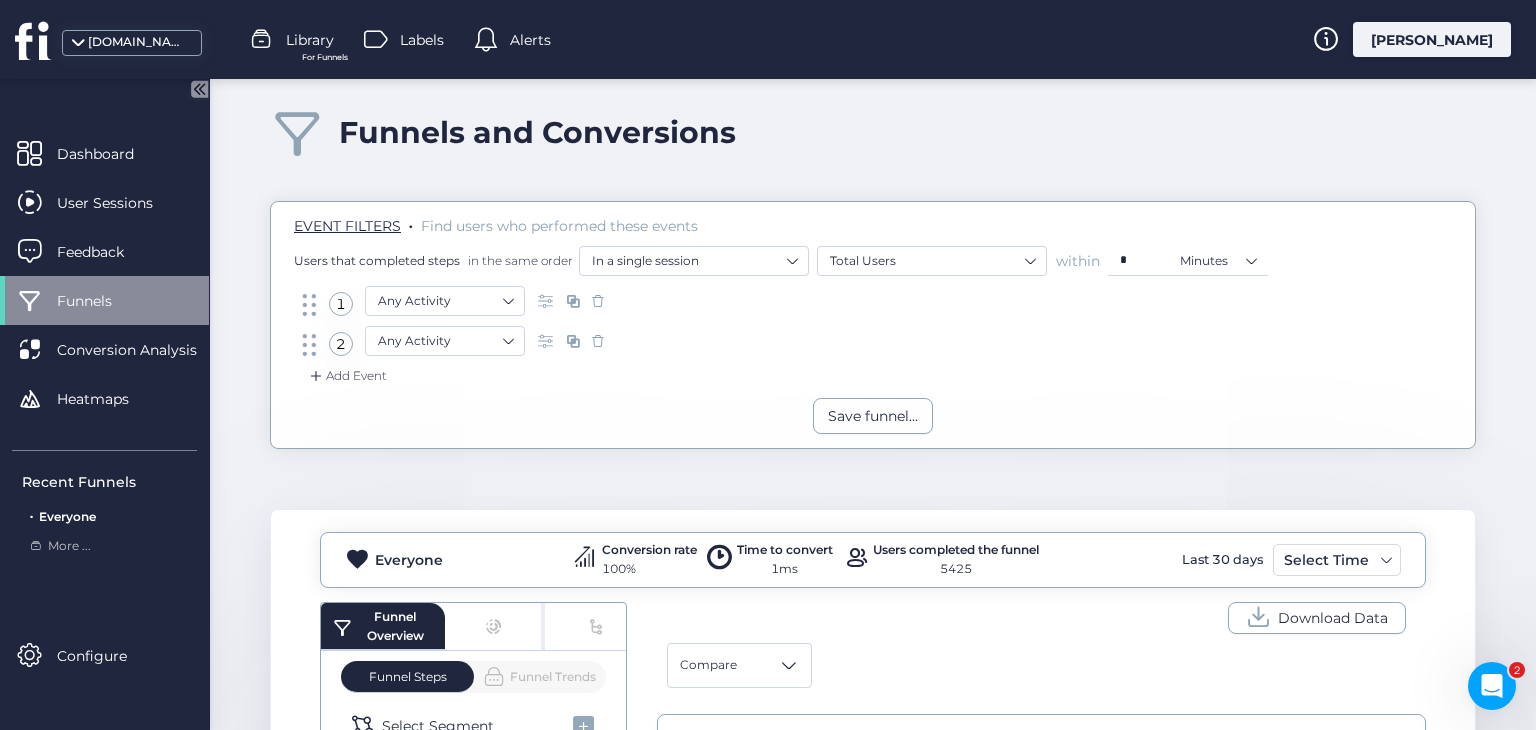 click at bounding box center [598, 341] 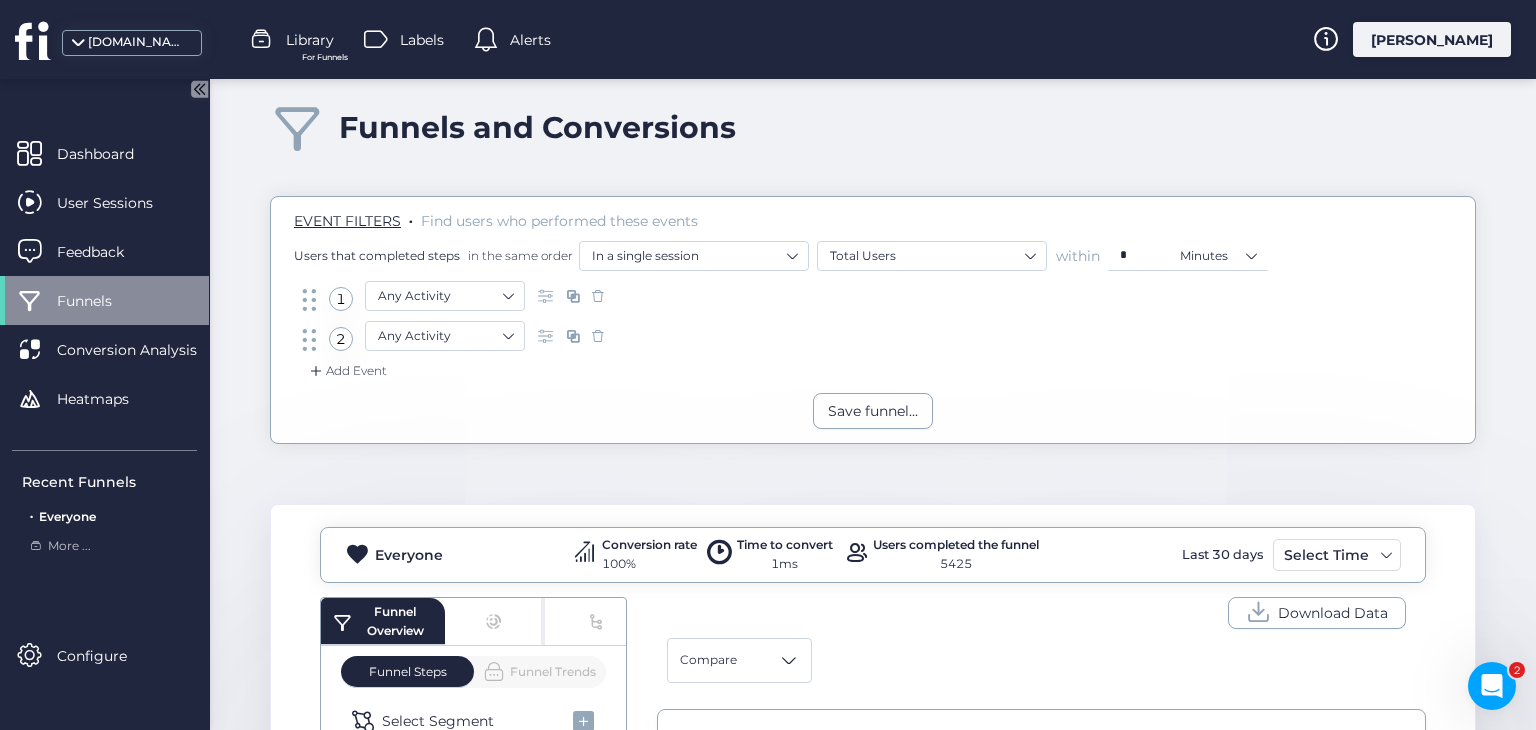 scroll, scrollTop: 0, scrollLeft: 0, axis: both 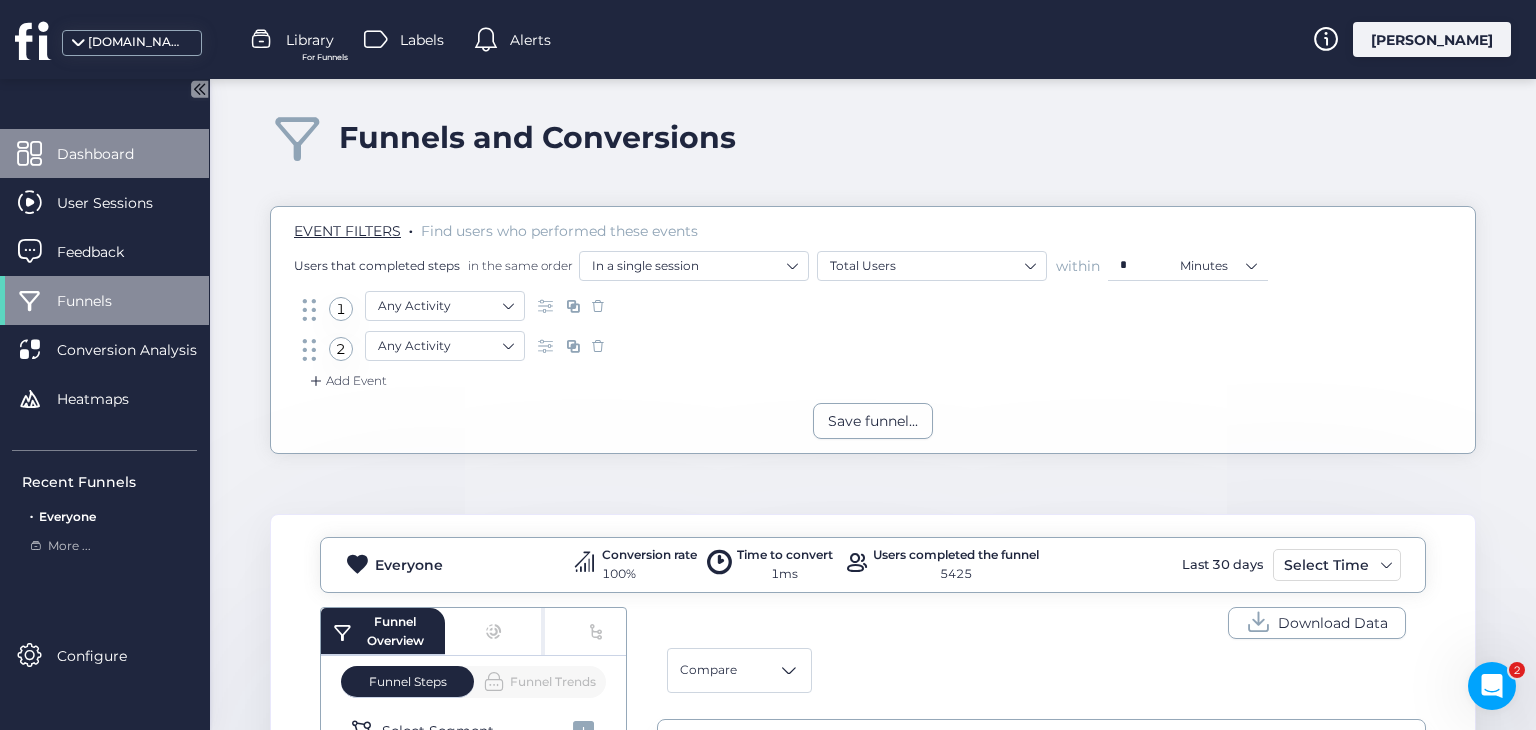 click on "Dashboard" 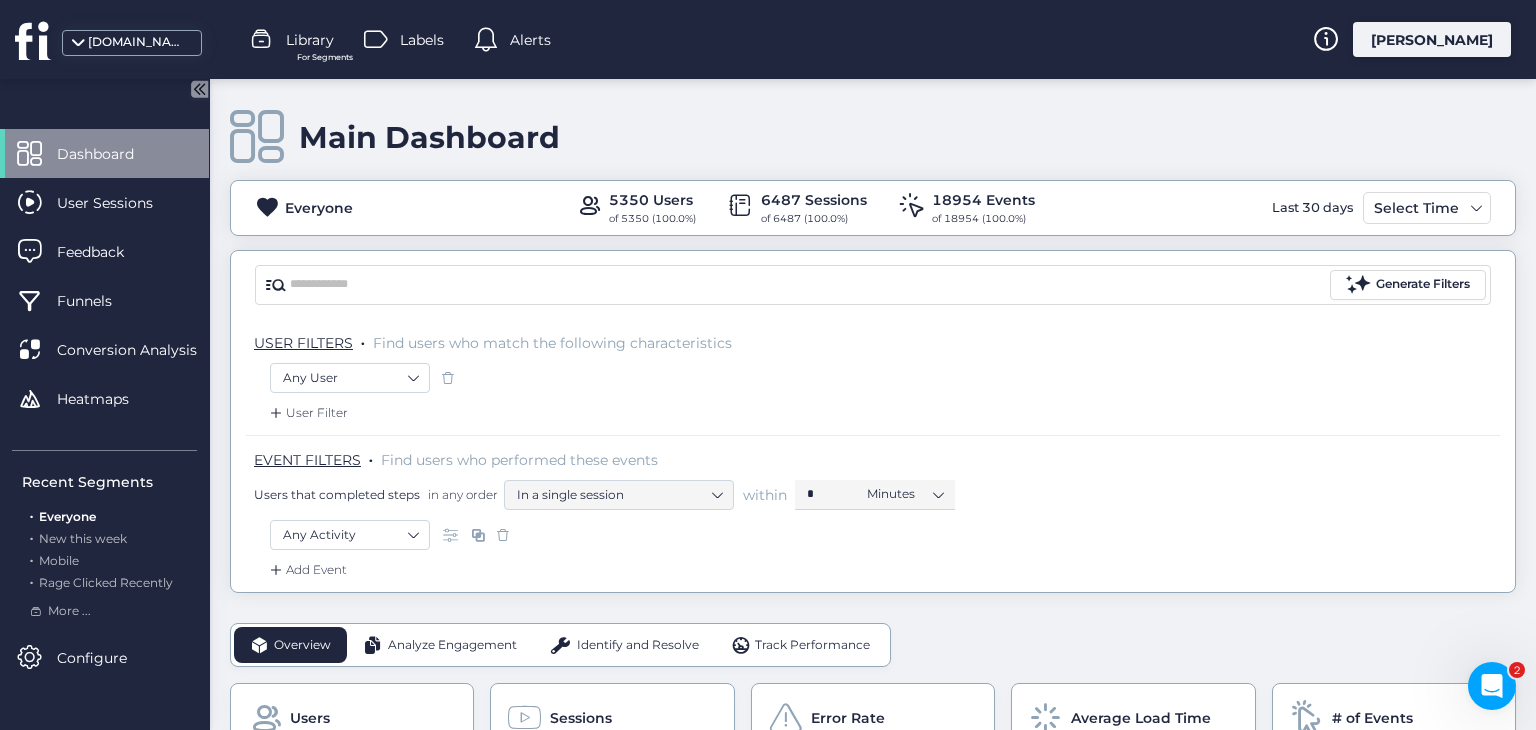 click on "Identify and Resolve" 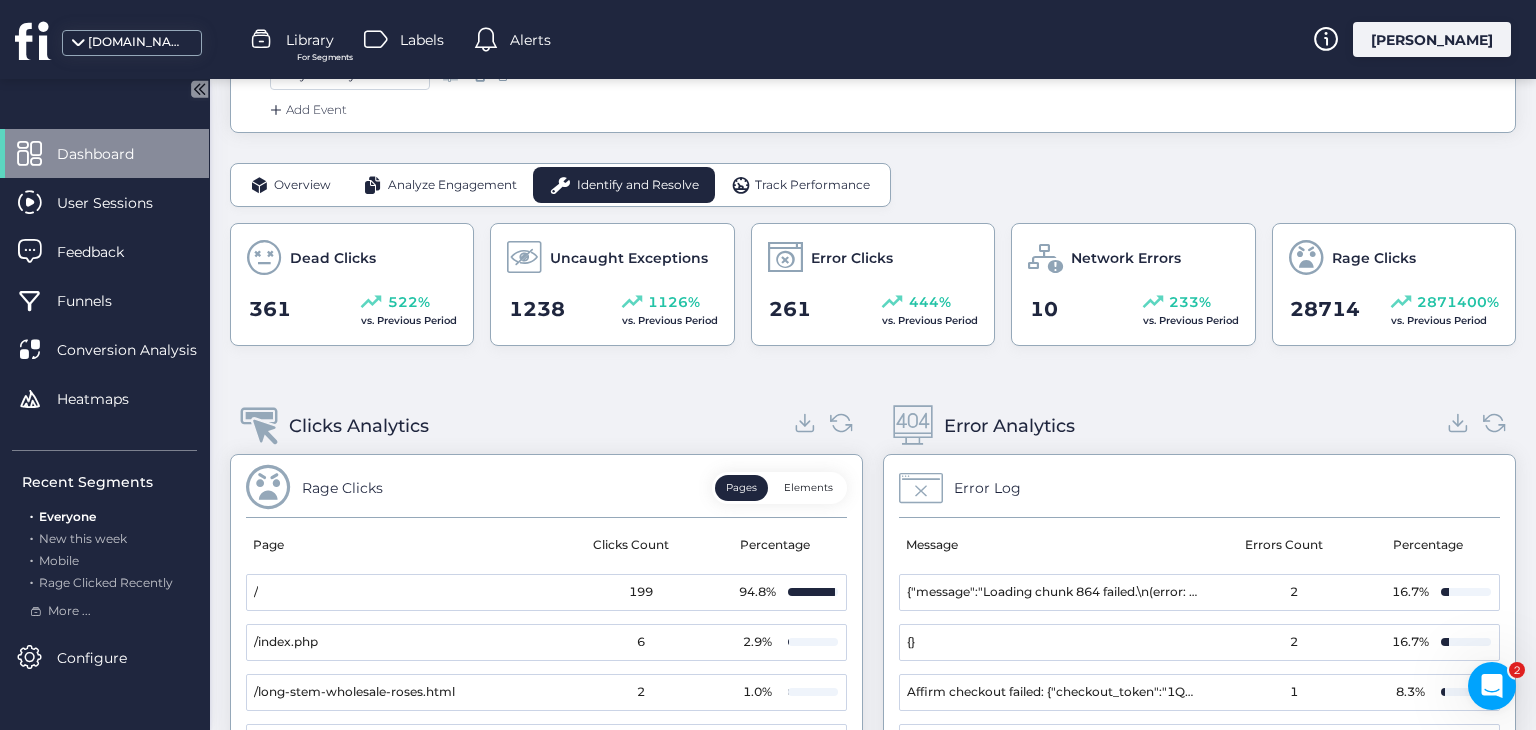 scroll, scrollTop: 0, scrollLeft: 0, axis: both 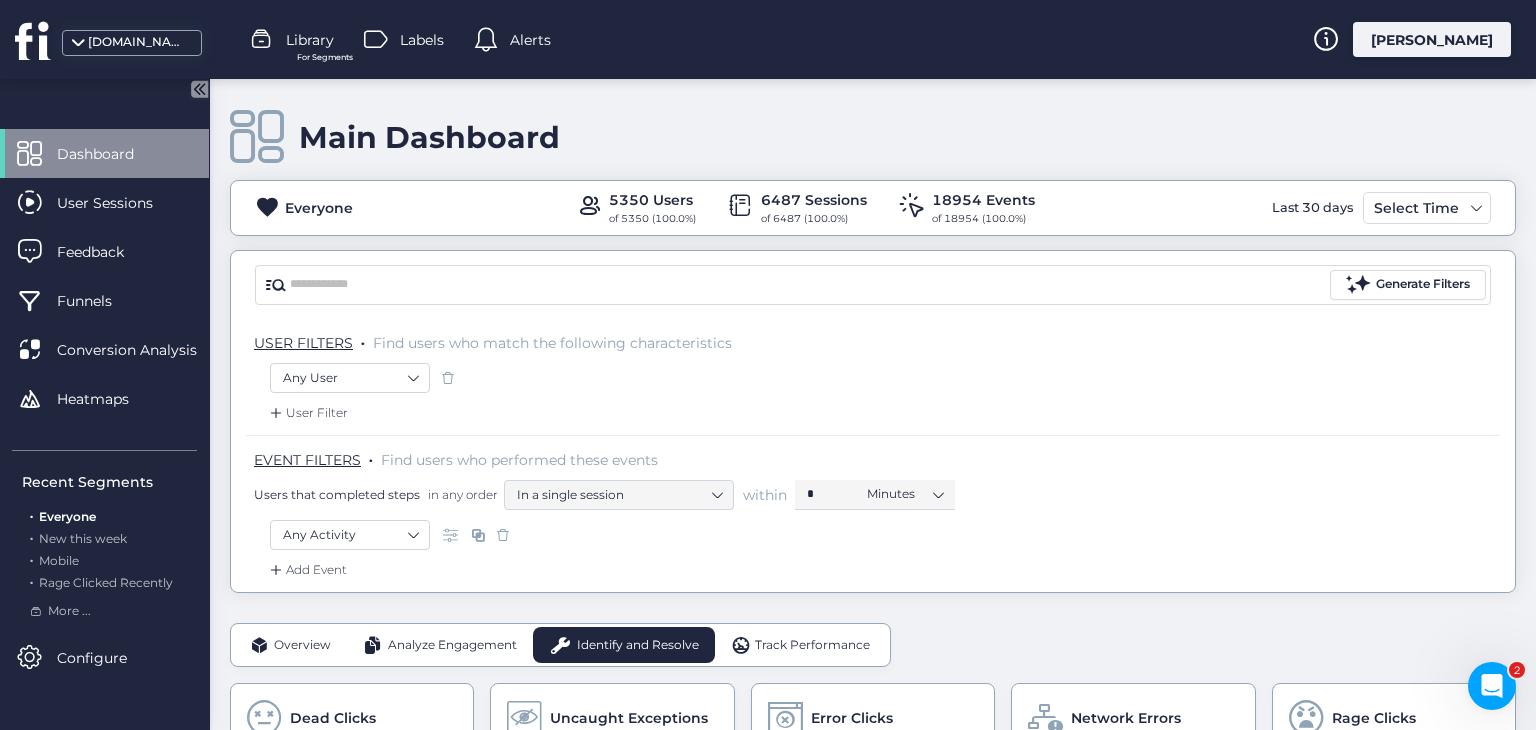 drag, startPoint x: 1535, startPoint y: 288, endPoint x: 1535, endPoint y: 209, distance: 79 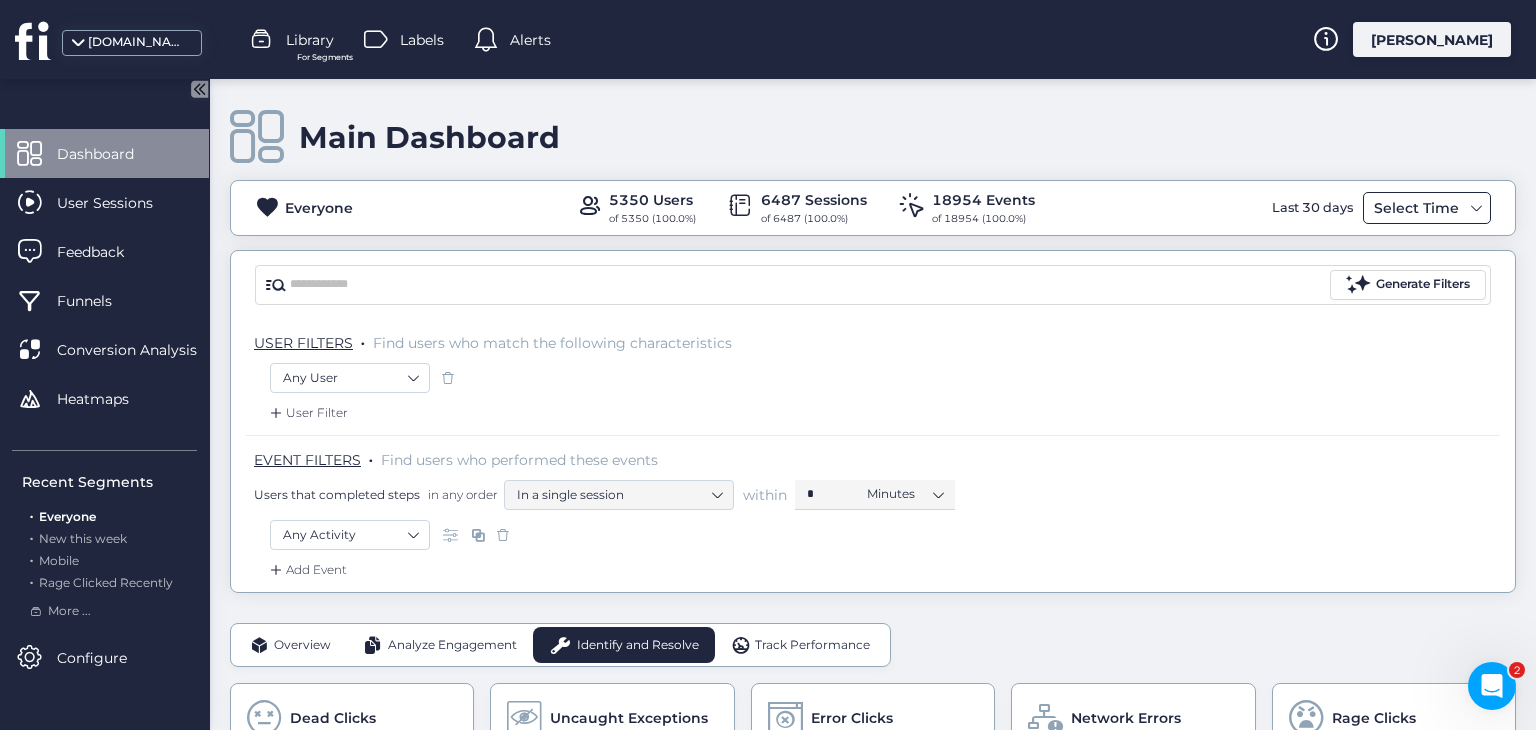 click on "Select Time" 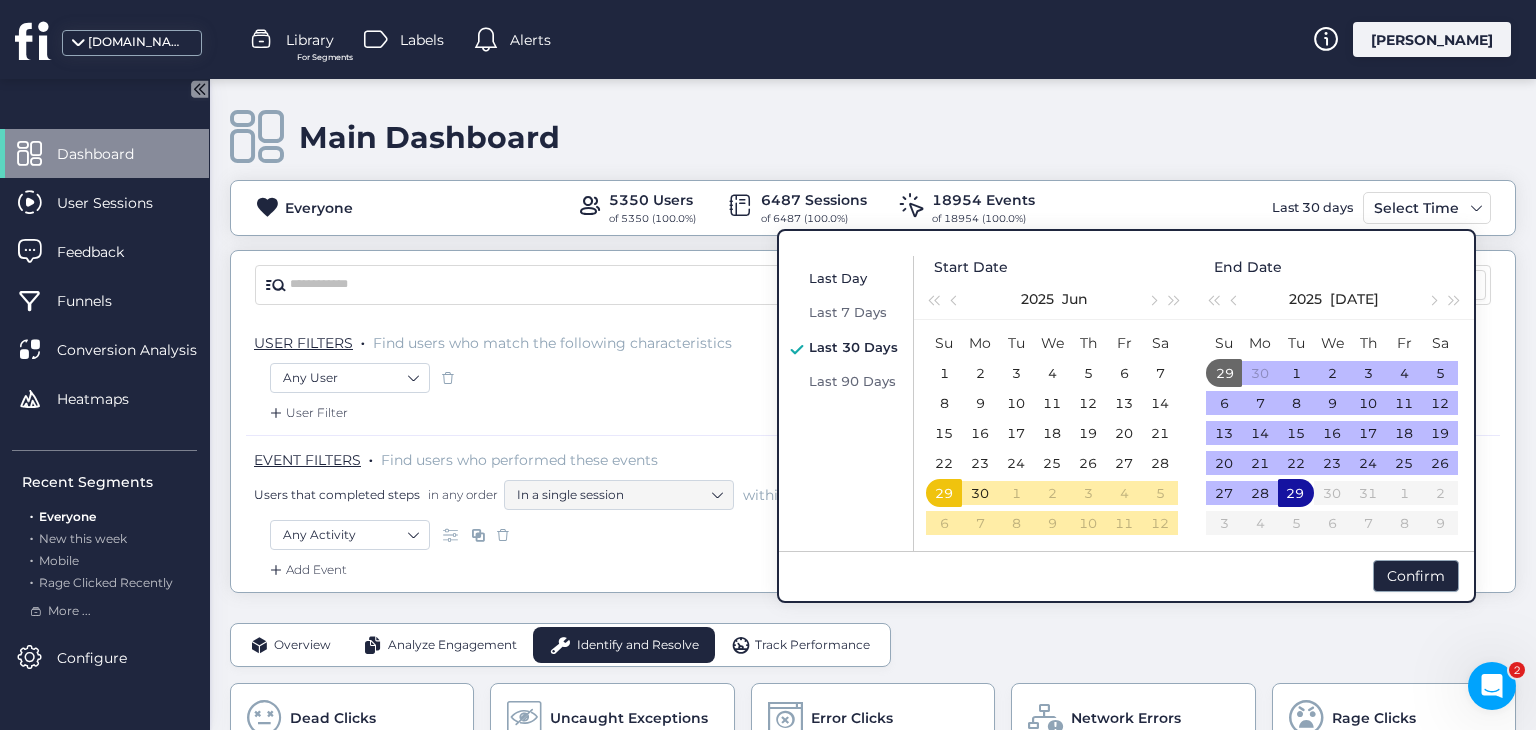 click on "Last Day" at bounding box center [853, 278] 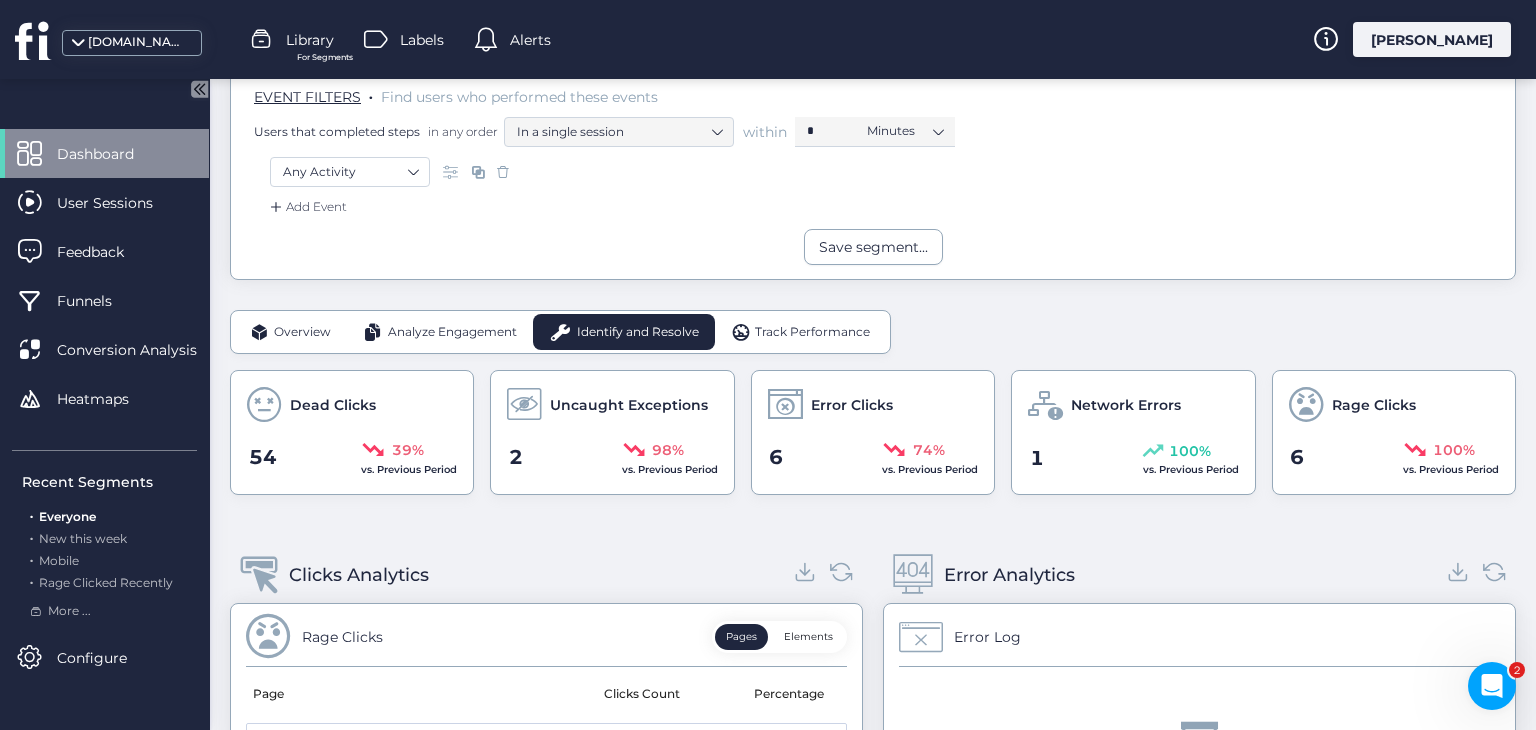 scroll, scrollTop: 356, scrollLeft: 0, axis: vertical 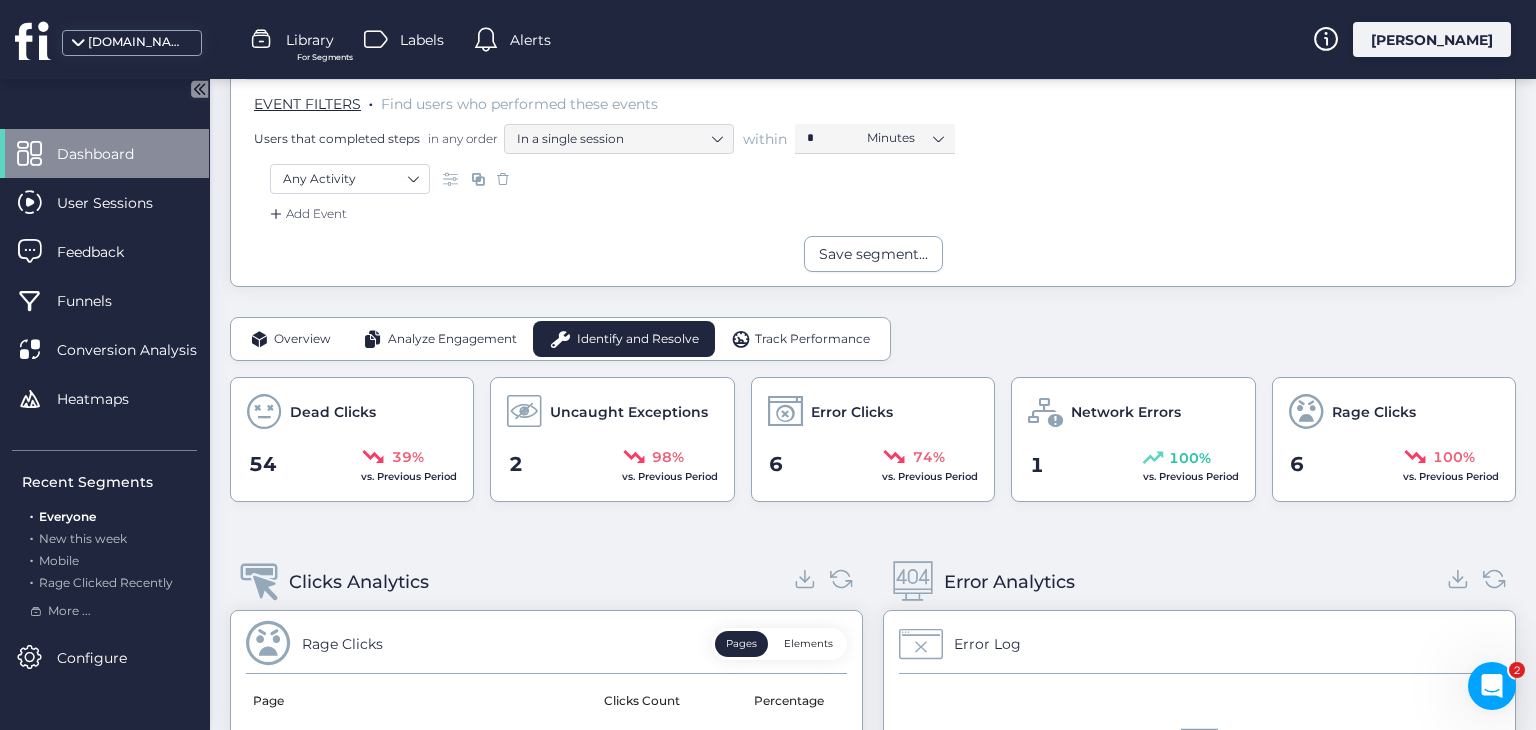 drag, startPoint x: 1535, startPoint y: 248, endPoint x: 1535, endPoint y: 364, distance: 116 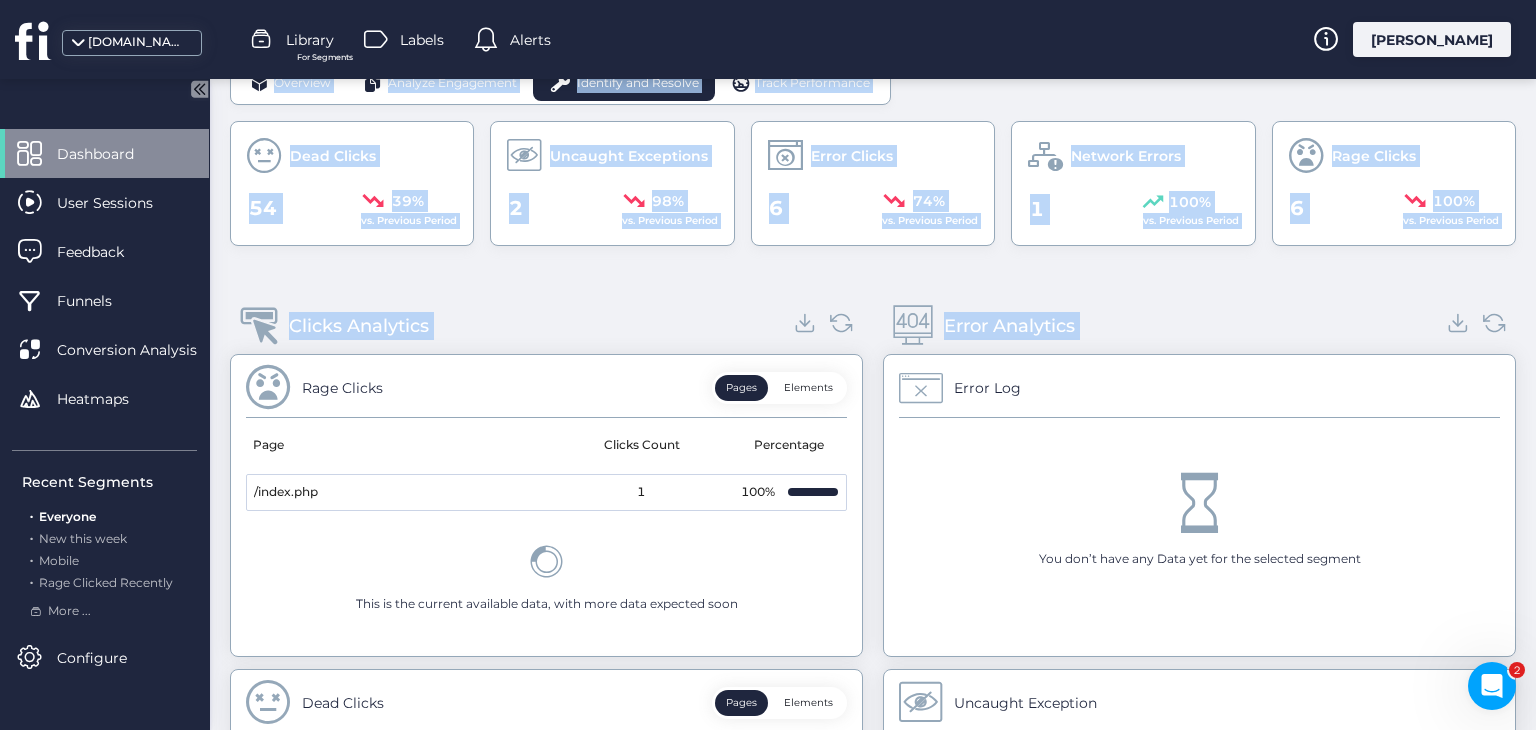 scroll, scrollTop: 600, scrollLeft: 0, axis: vertical 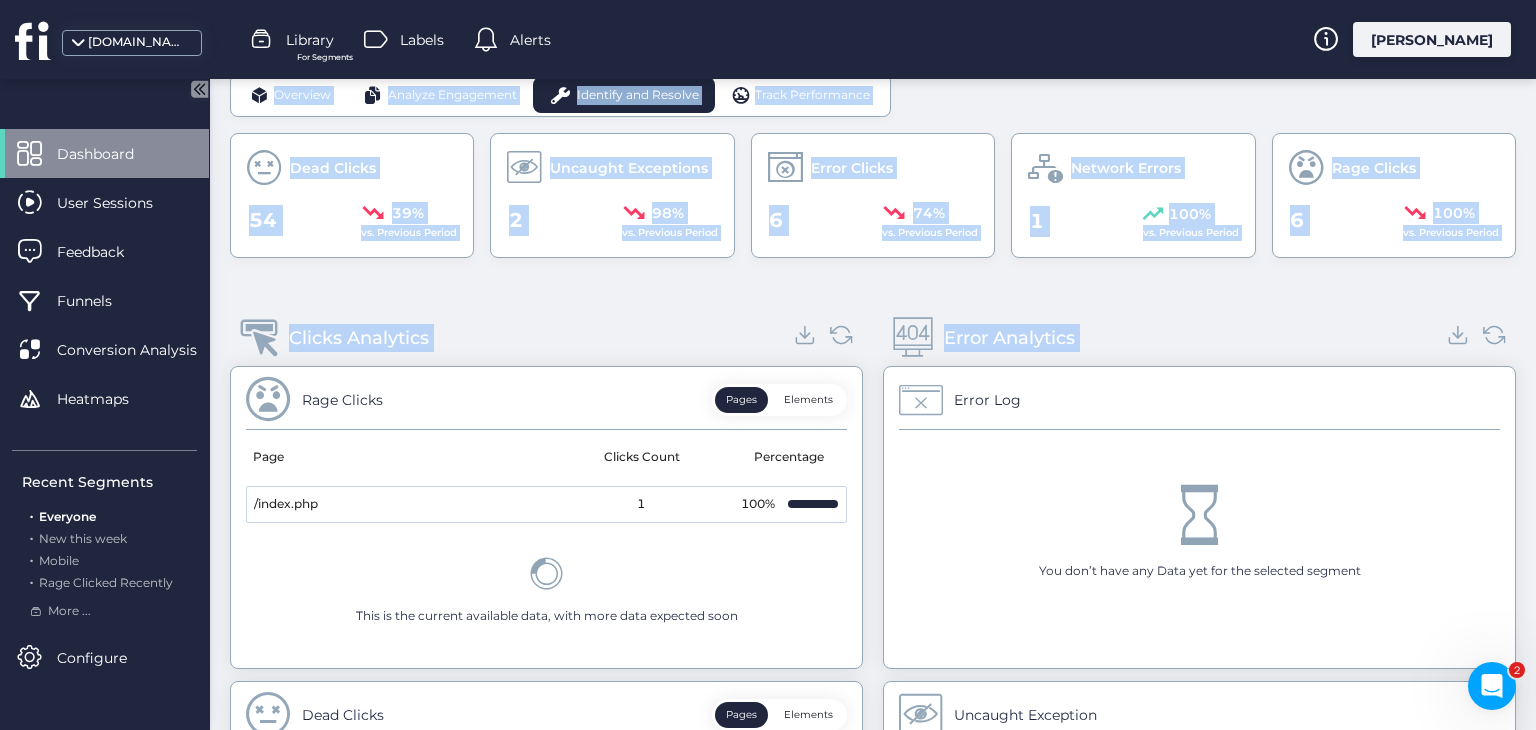 drag, startPoint x: 1535, startPoint y: 309, endPoint x: 1515, endPoint y: 389, distance: 82.46211 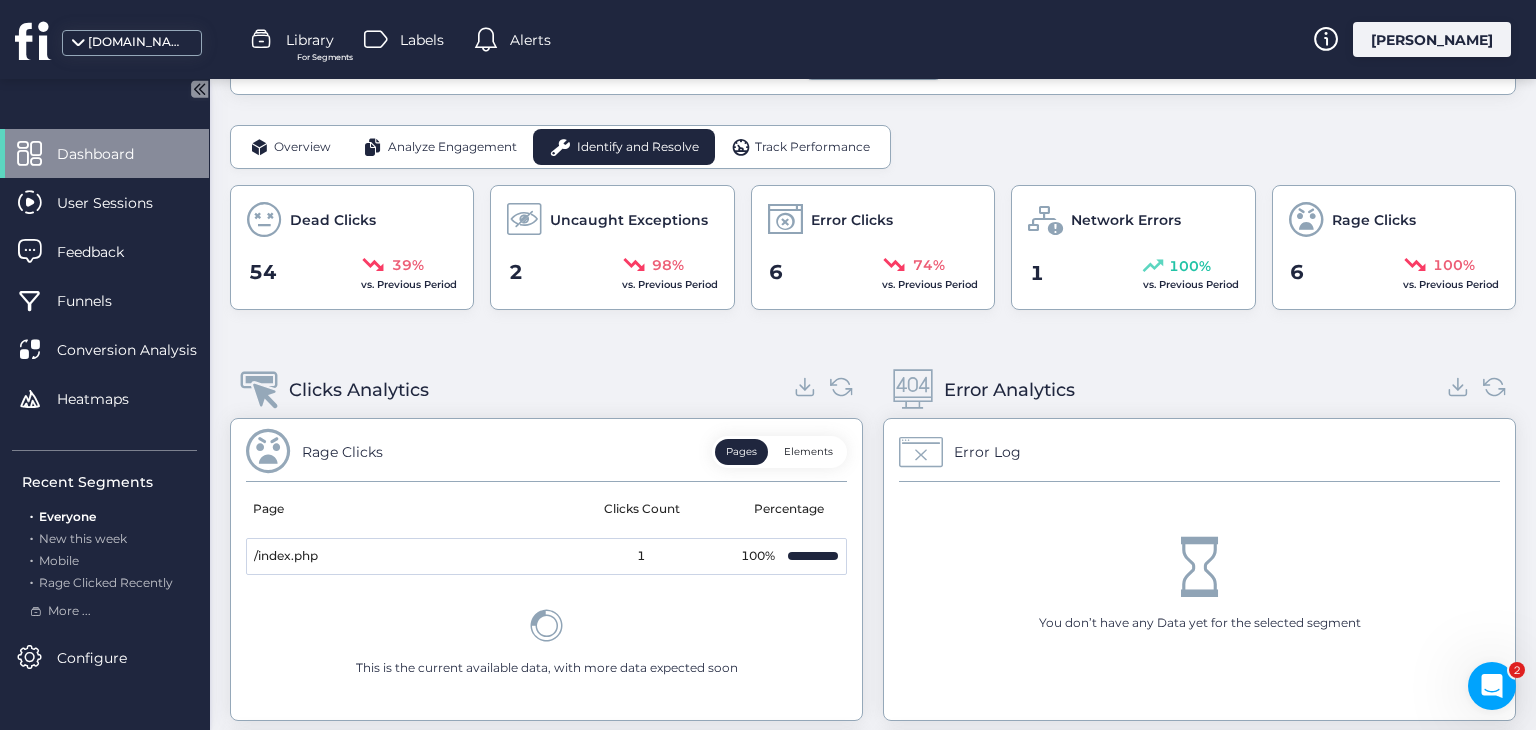 scroll, scrollTop: 544, scrollLeft: 0, axis: vertical 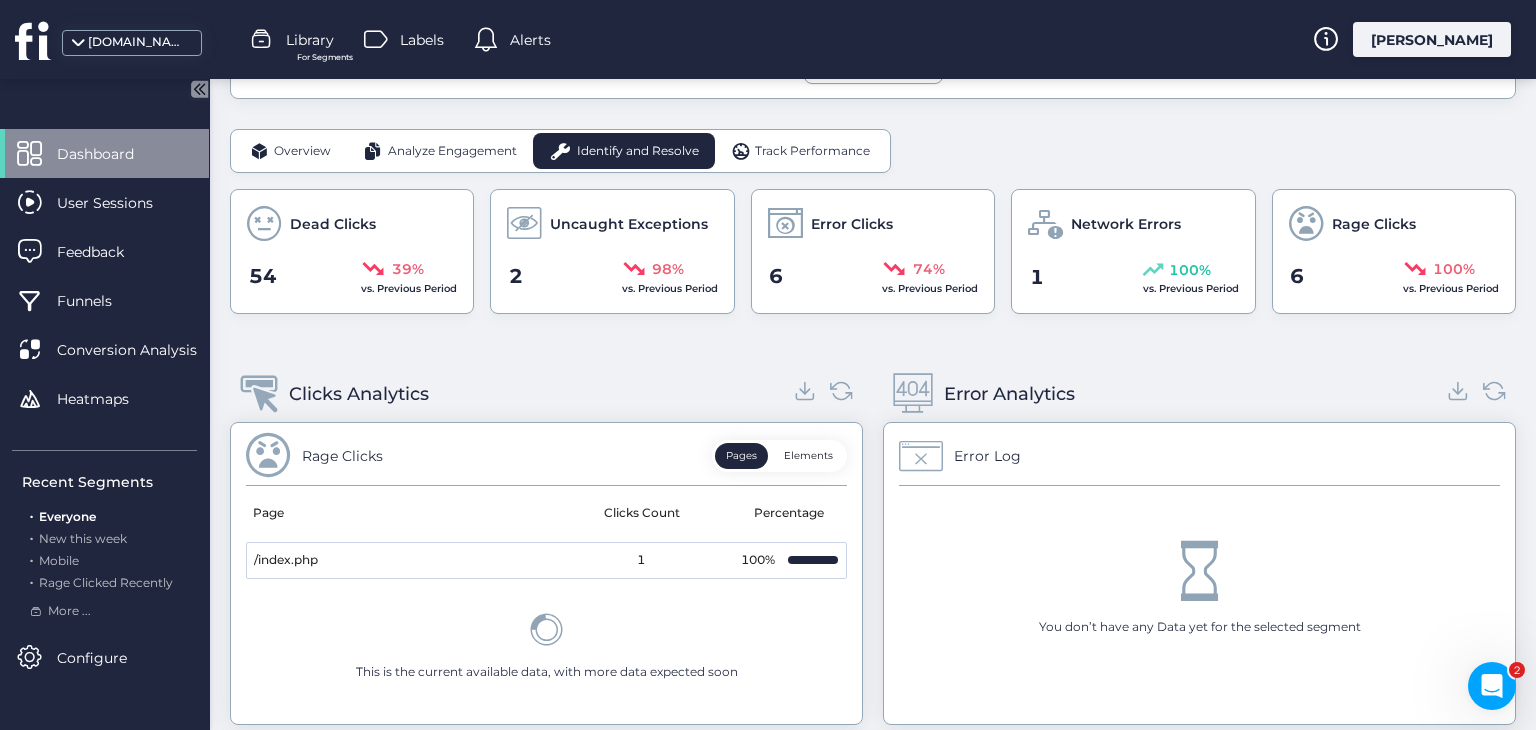 drag, startPoint x: 1535, startPoint y: 365, endPoint x: 1535, endPoint y: 346, distance: 19 